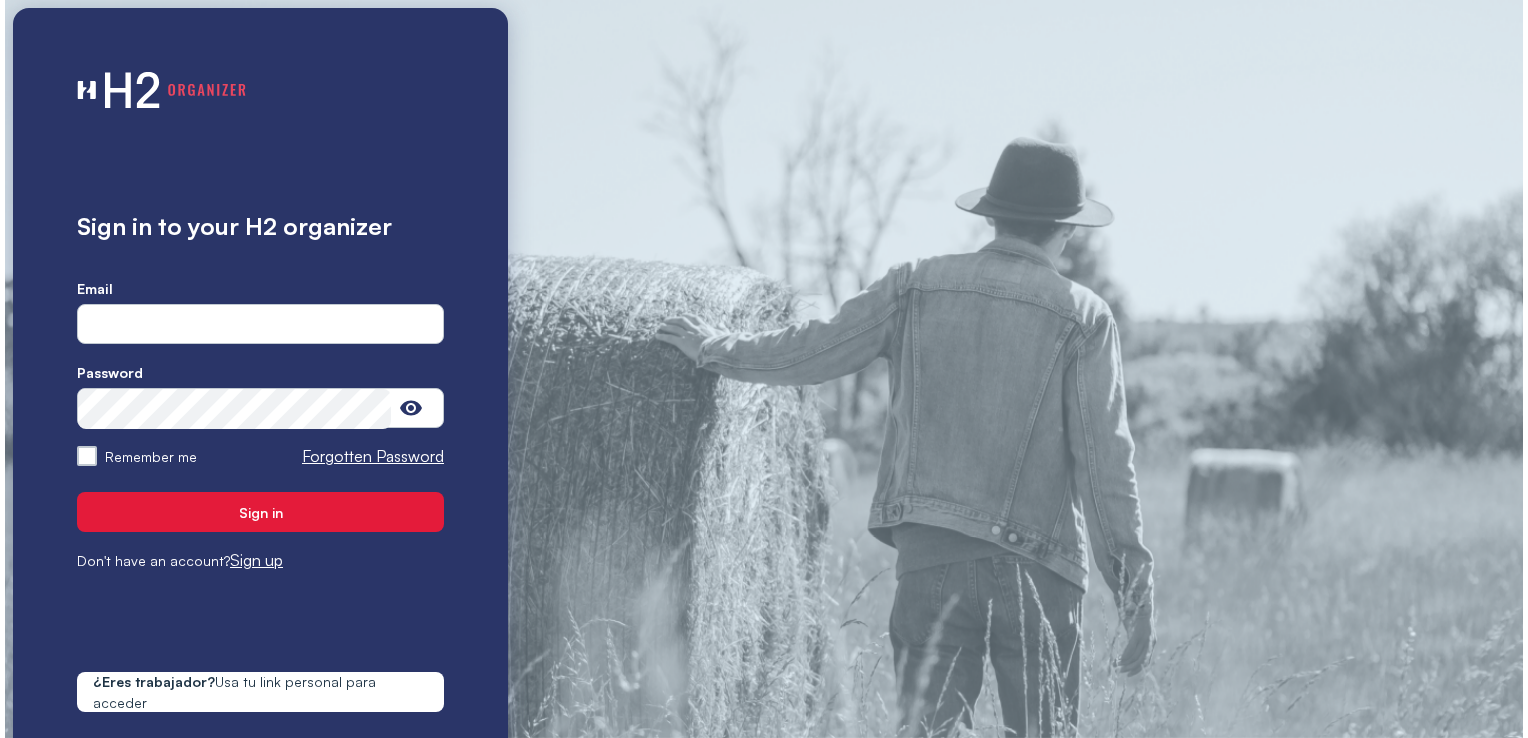 scroll, scrollTop: 0, scrollLeft: 0, axis: both 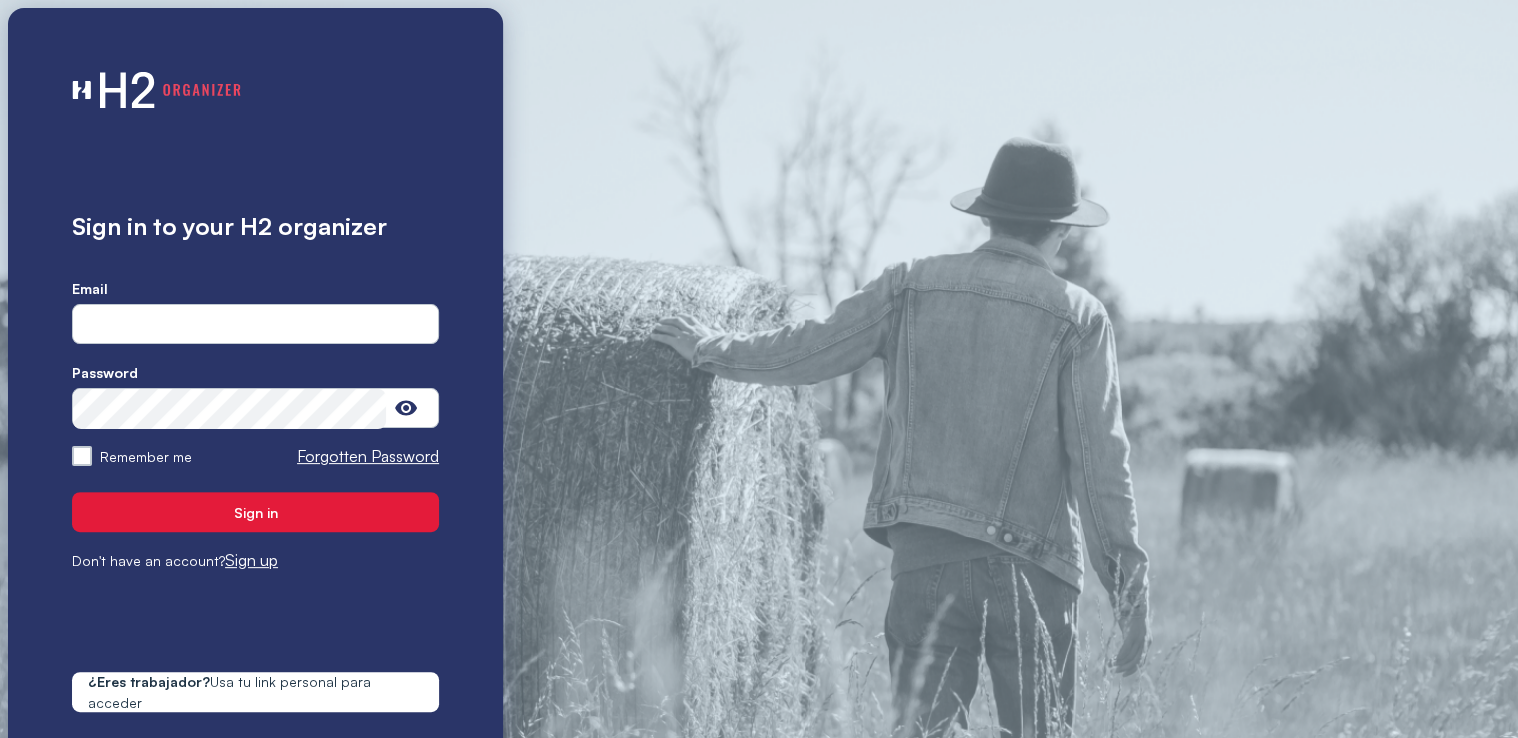 type on "**********" 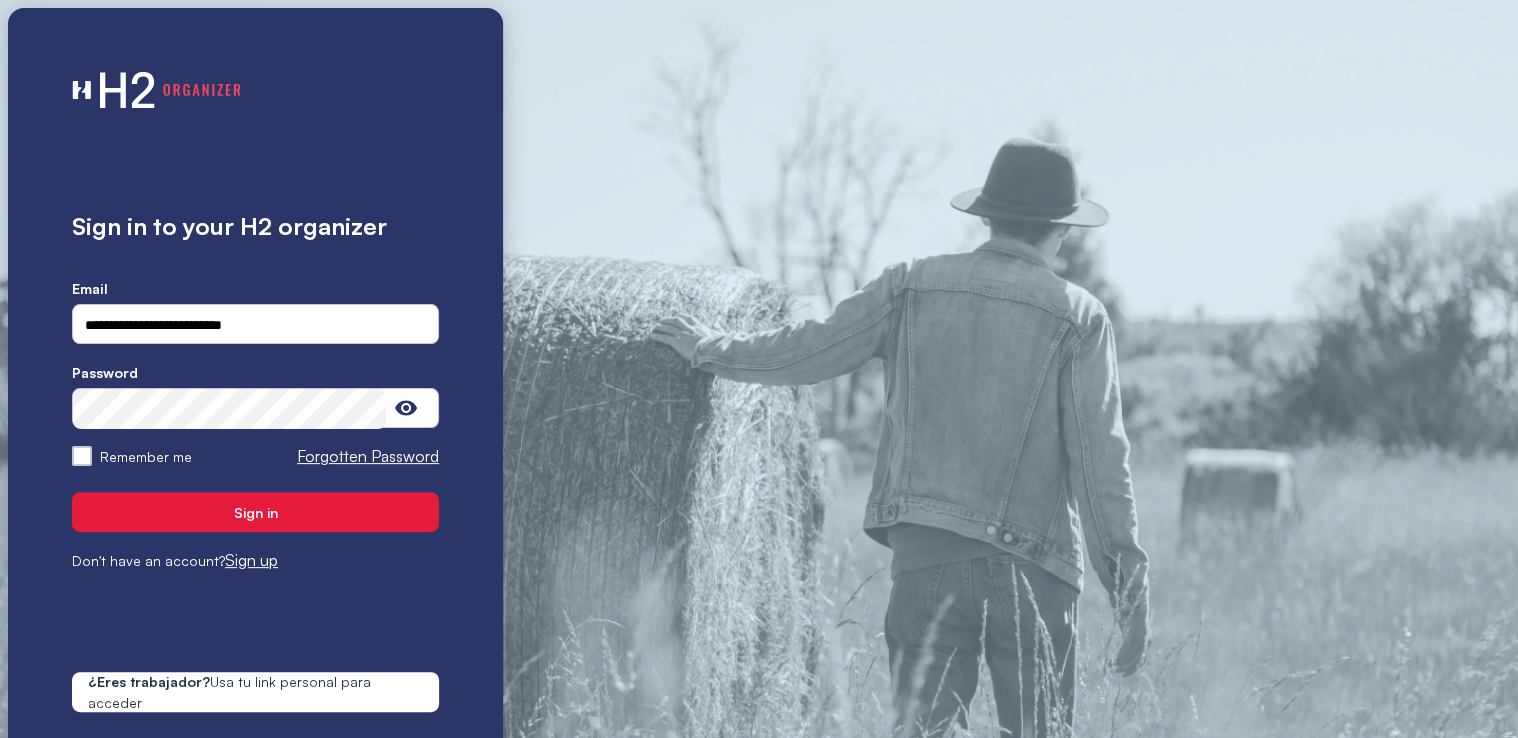 click on "Sign in" at bounding box center (255, 512) 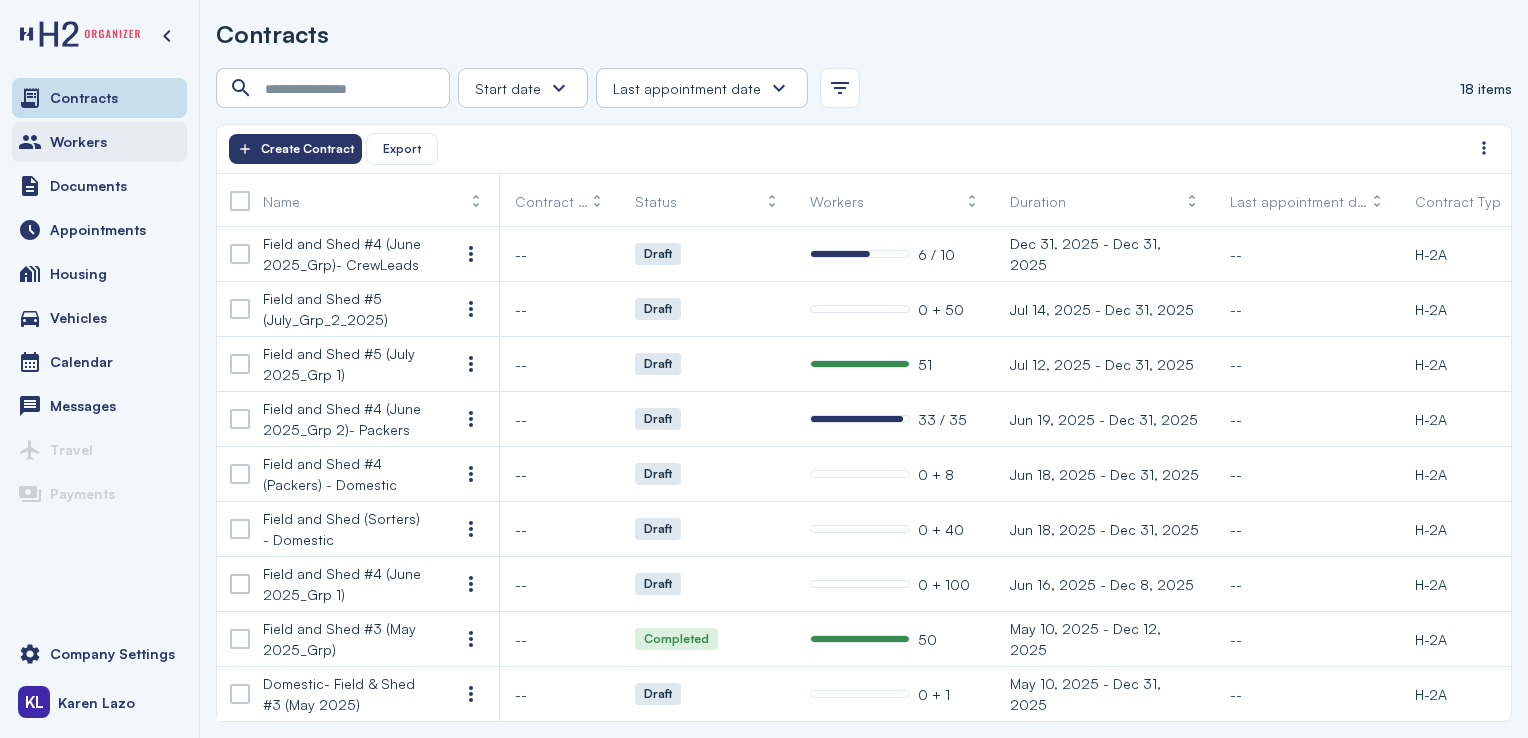click on "Workers" at bounding box center [99, 142] 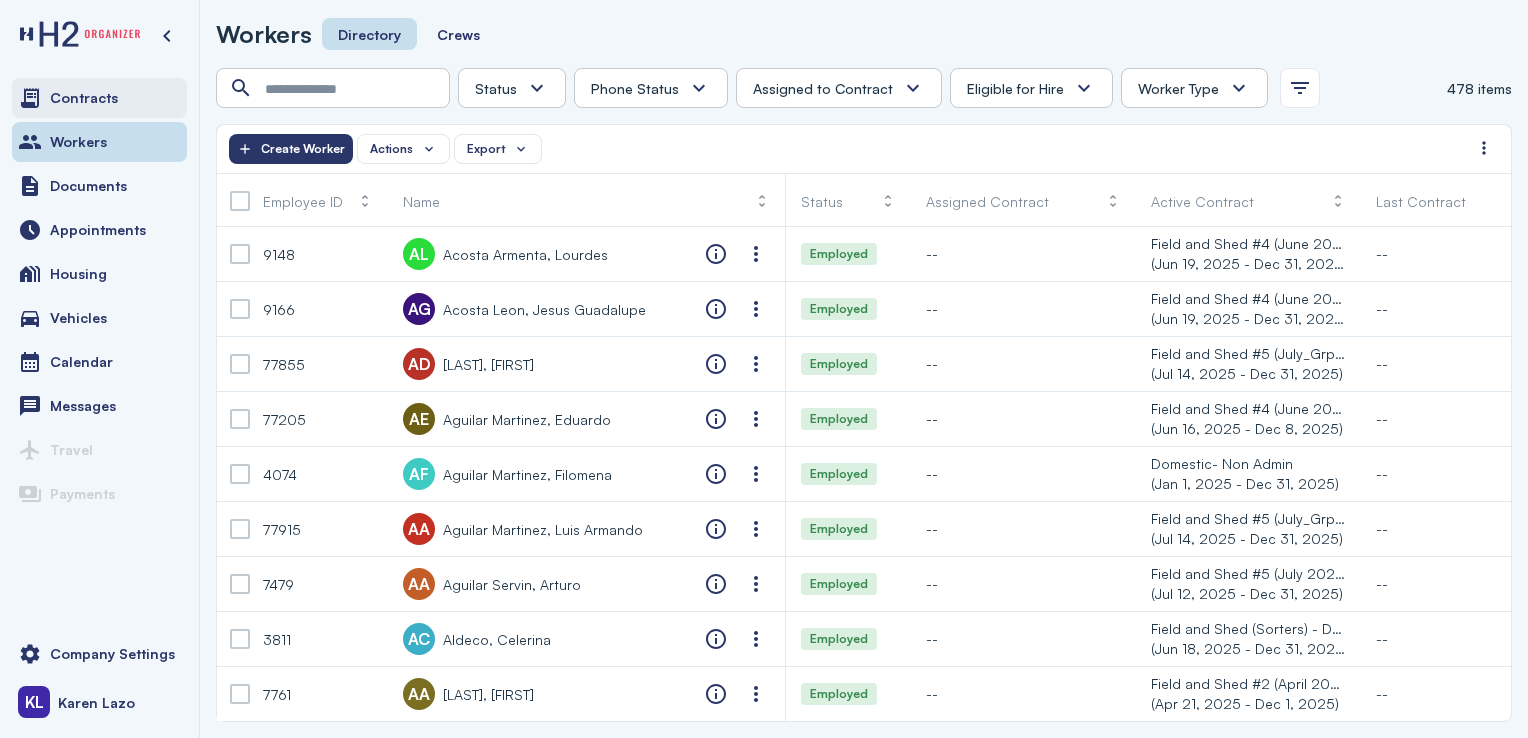 click on "Contracts" at bounding box center [84, 98] 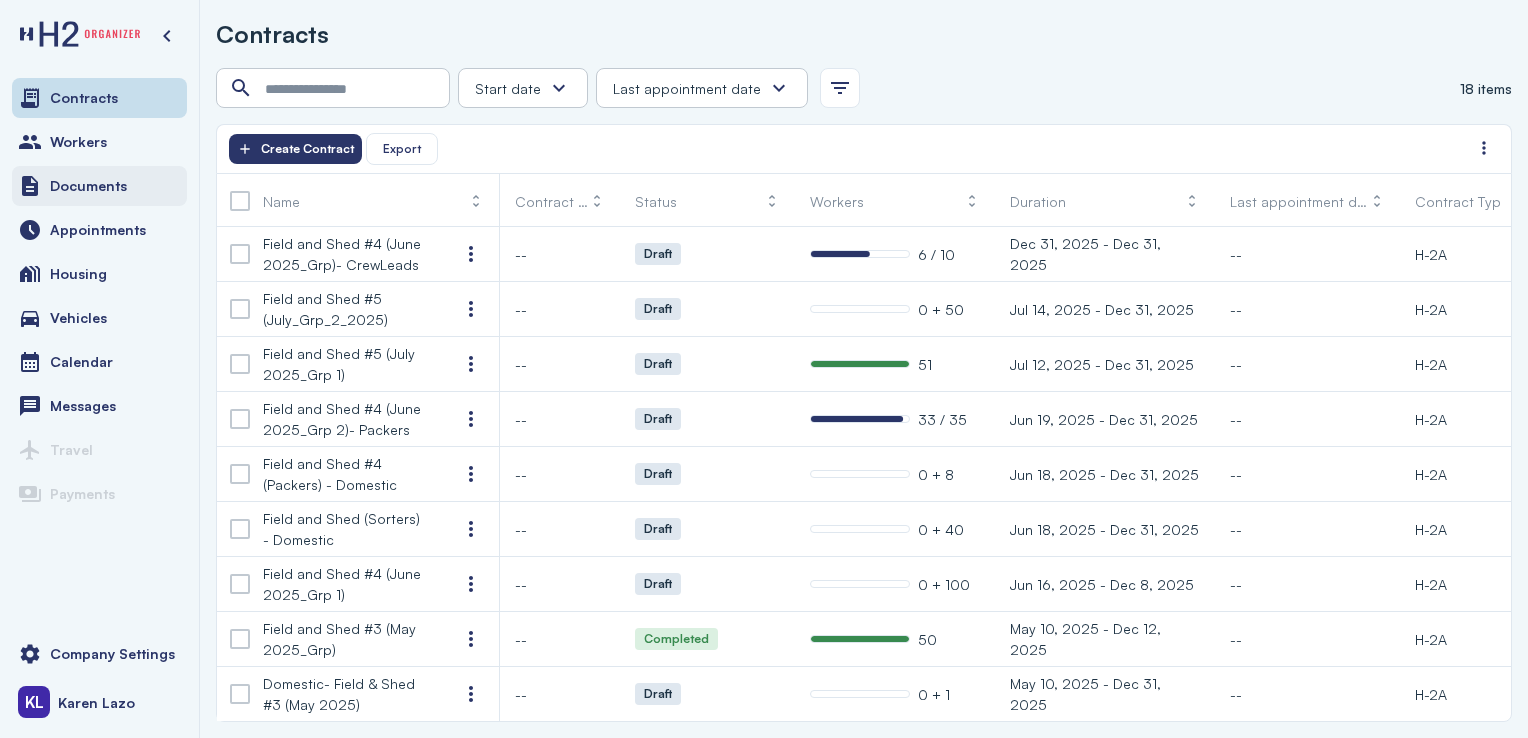 click on "Documents" at bounding box center [88, 186] 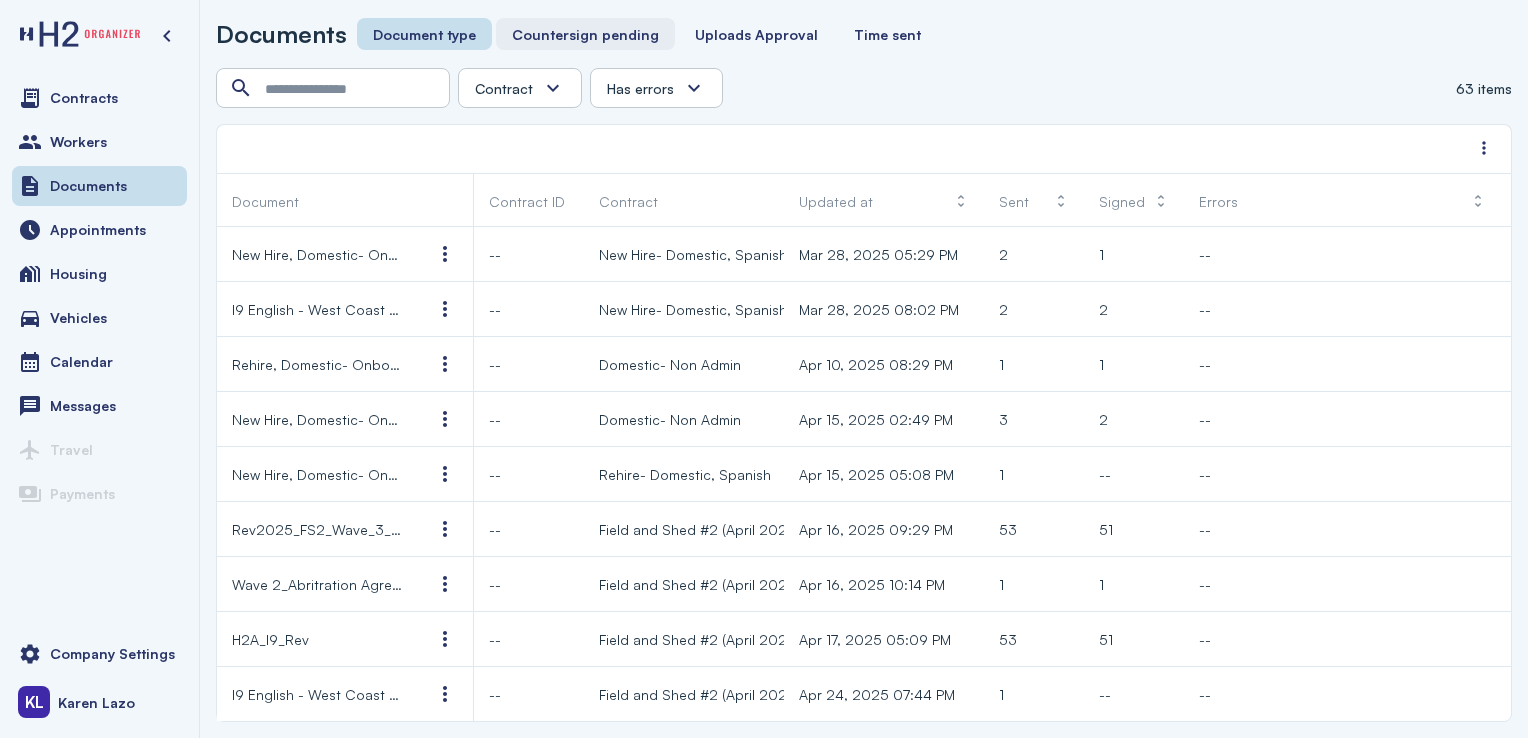 click on "Countersign pending" at bounding box center (585, 34) 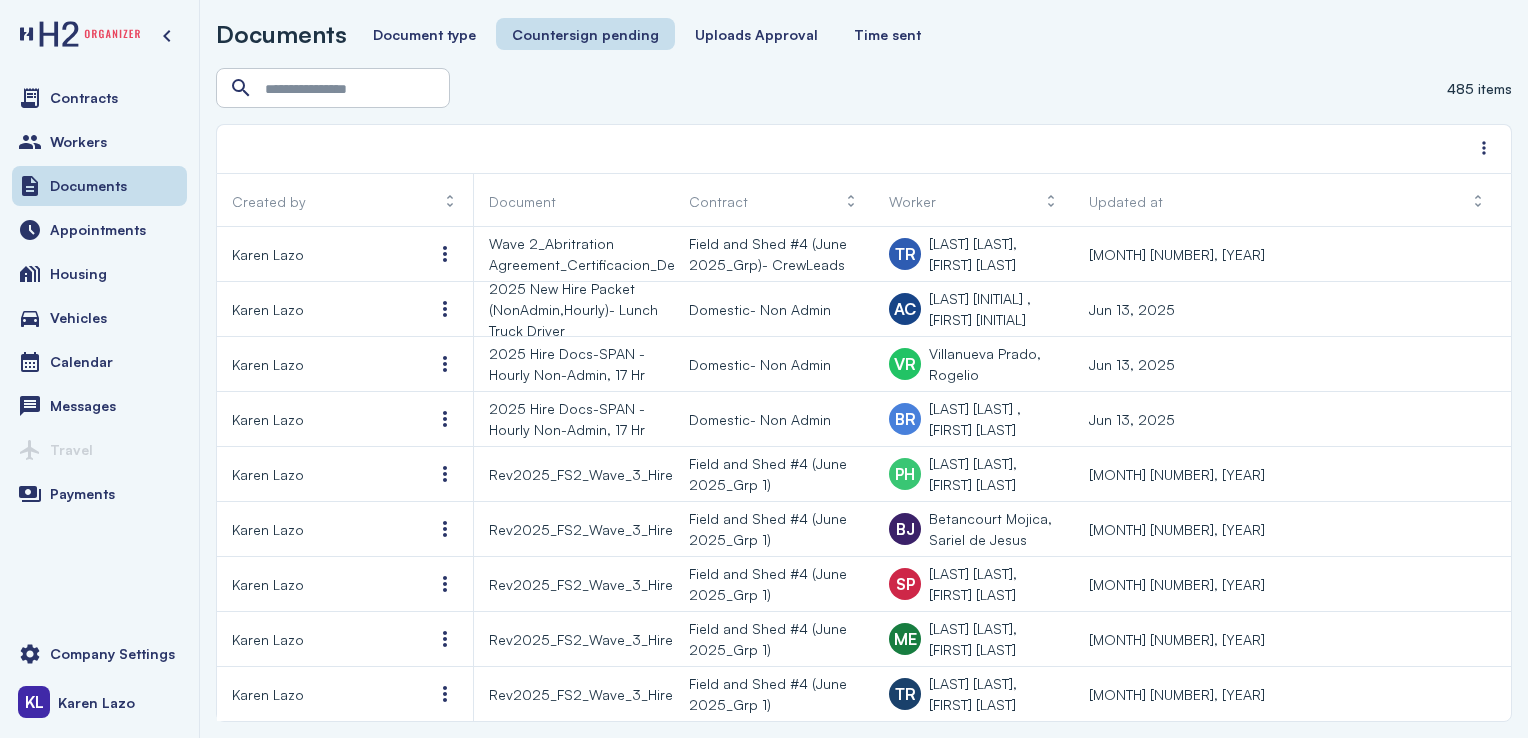 scroll, scrollTop: 0, scrollLeft: 0, axis: both 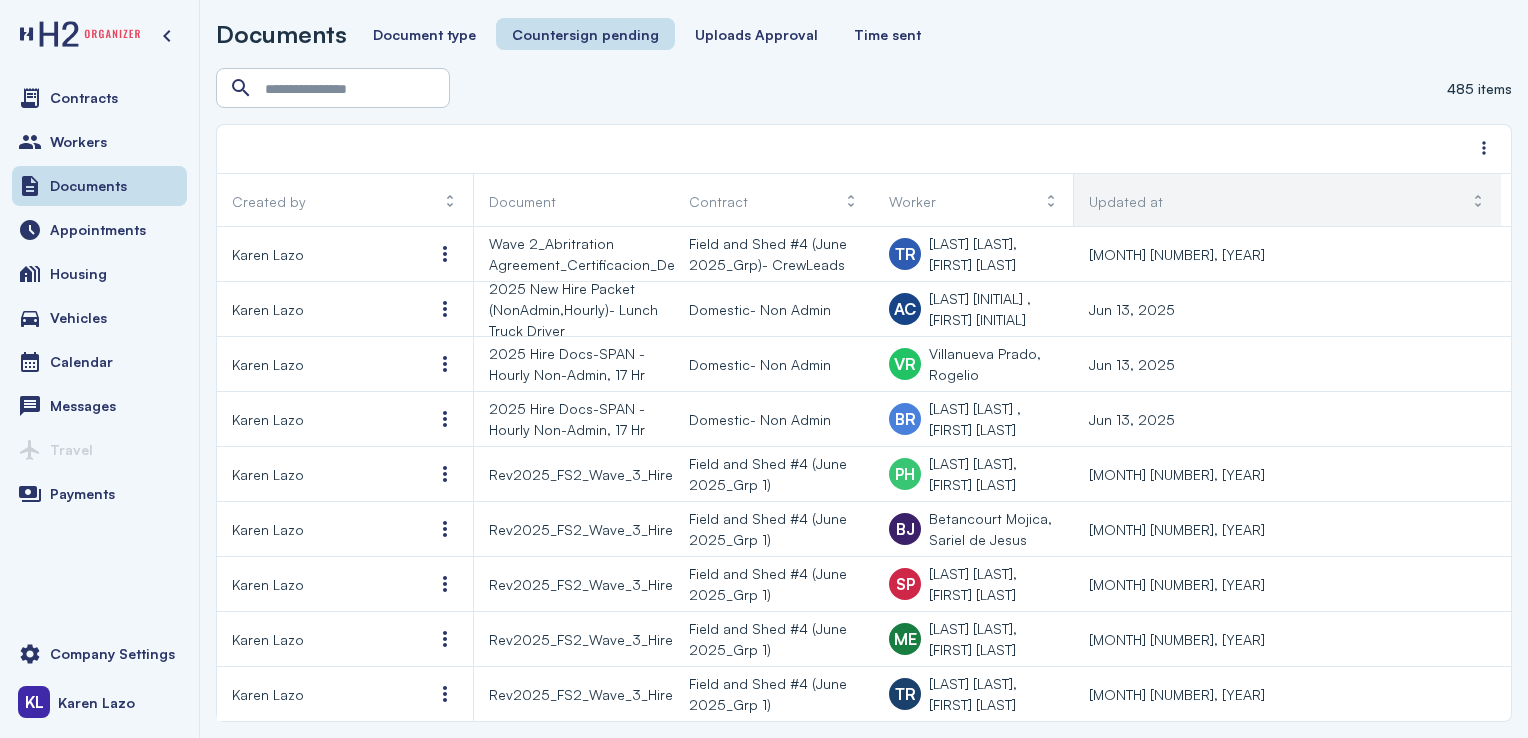 click on "Updated at" at bounding box center (1126, 201) 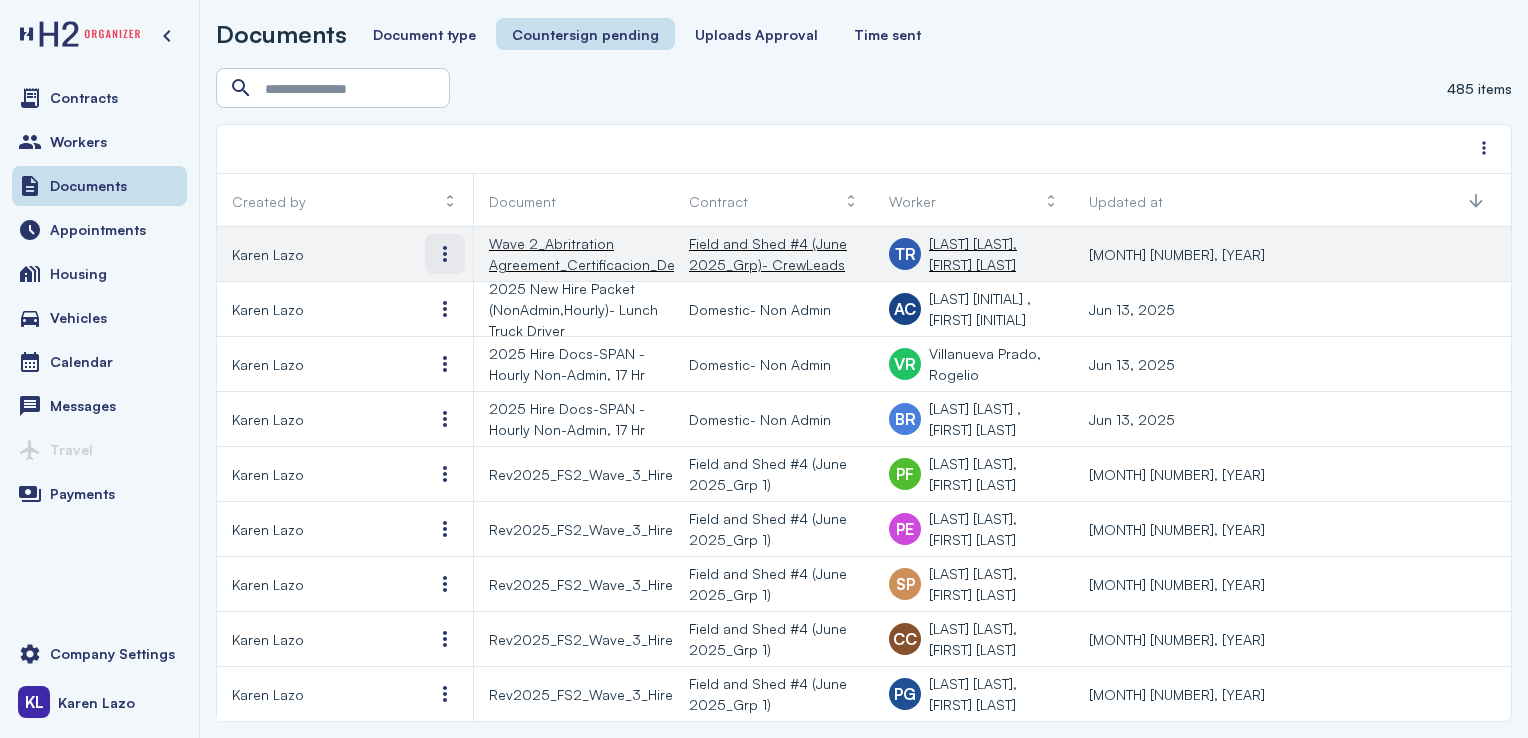 click at bounding box center (445, 254) 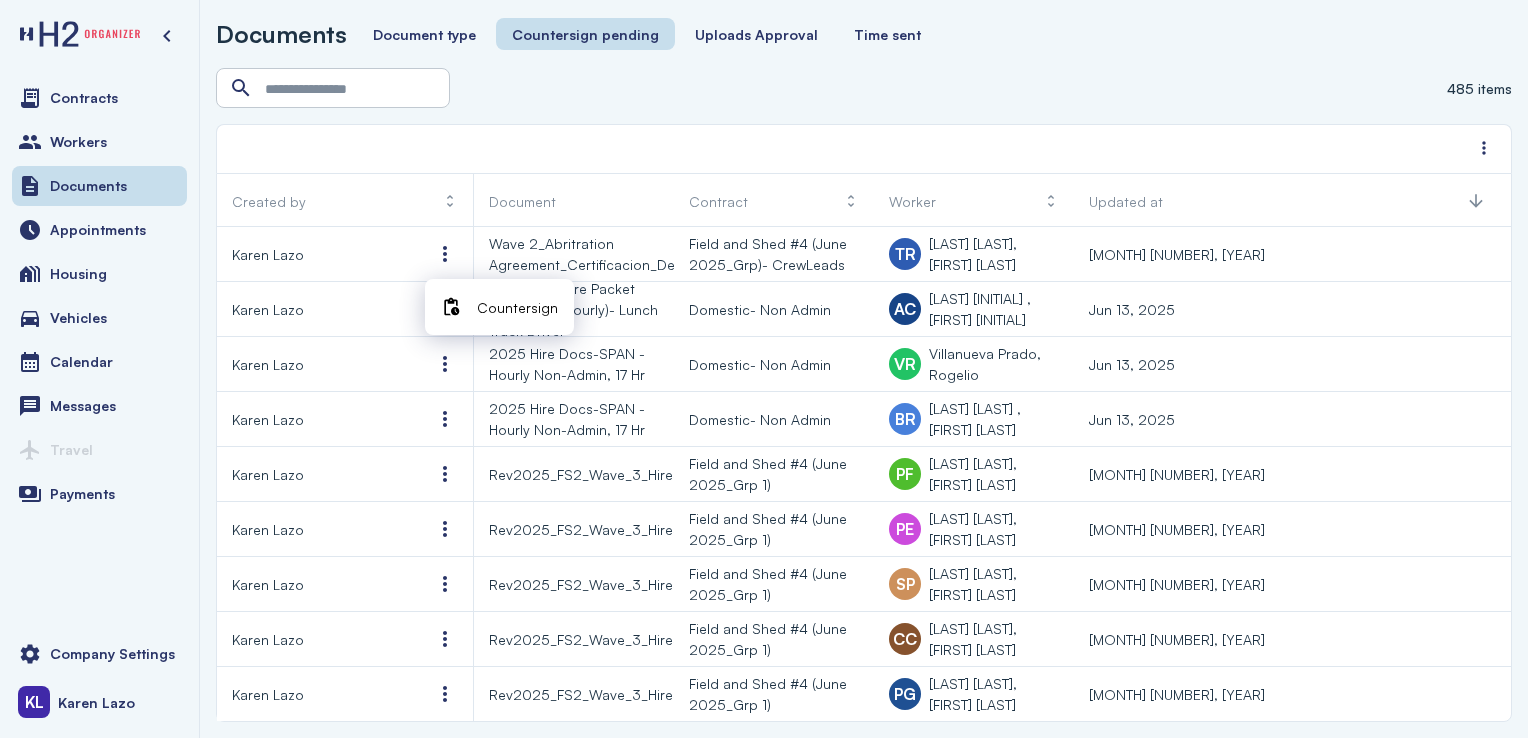 click on "Countersign" at bounding box center [517, 307] 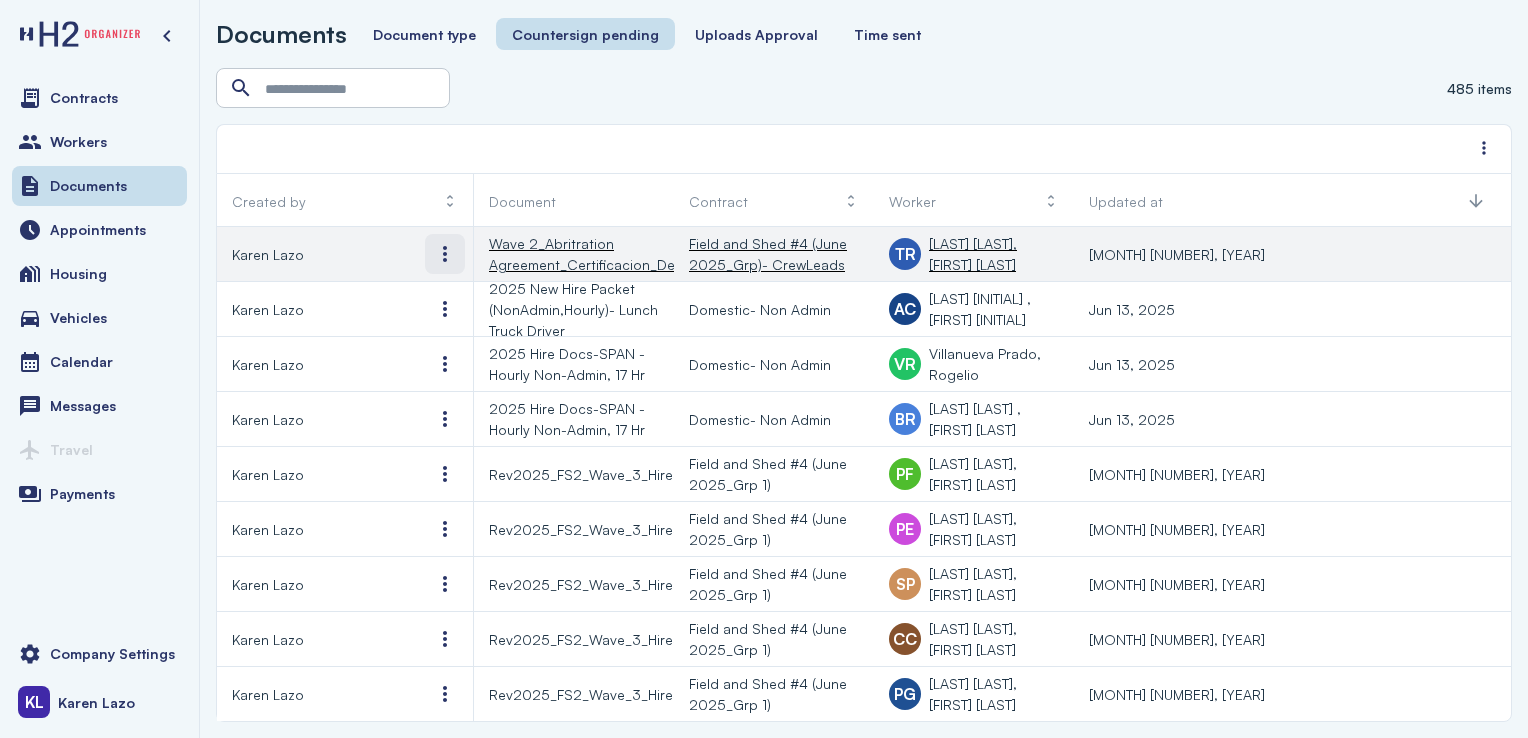 click at bounding box center [445, 254] 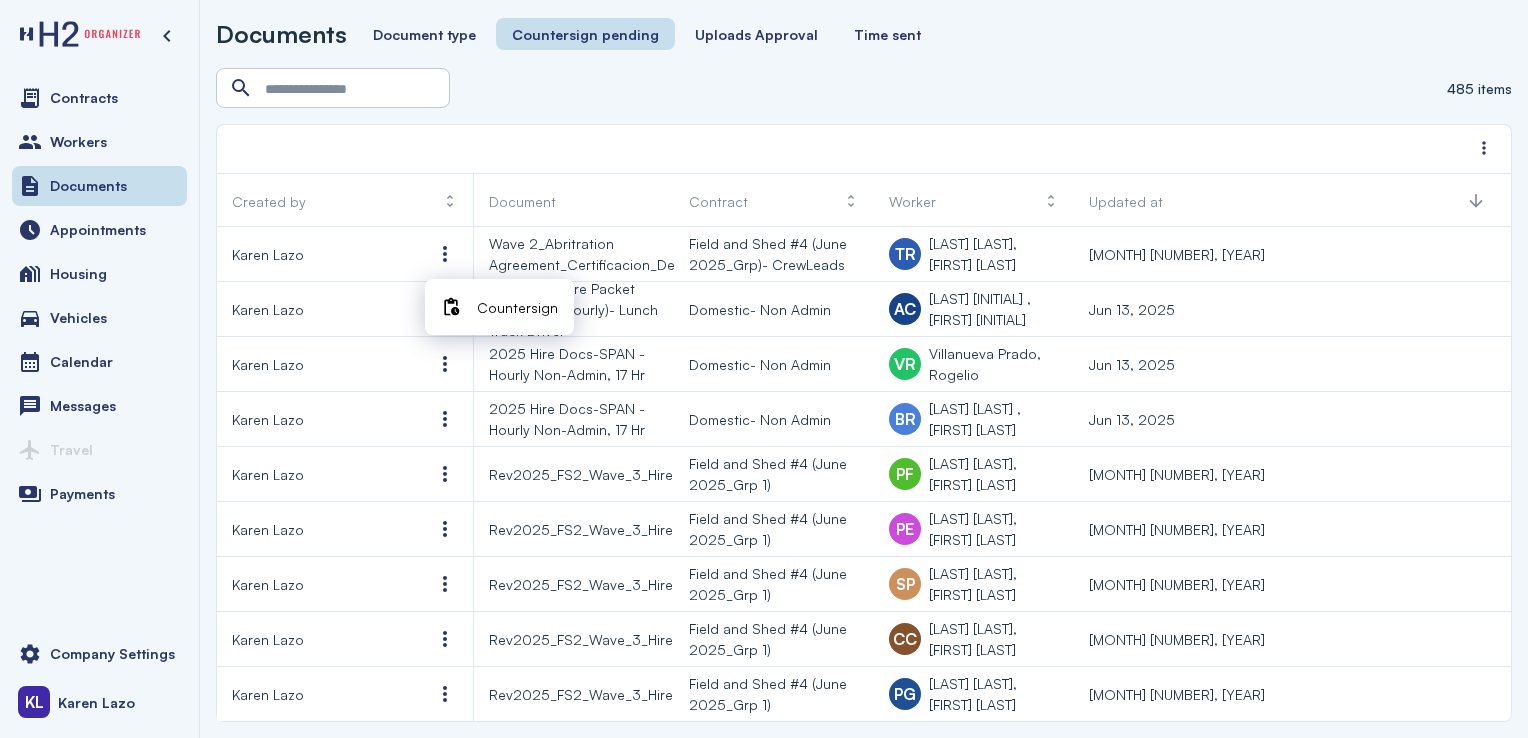 click on "Countersign" at bounding box center [517, 307] 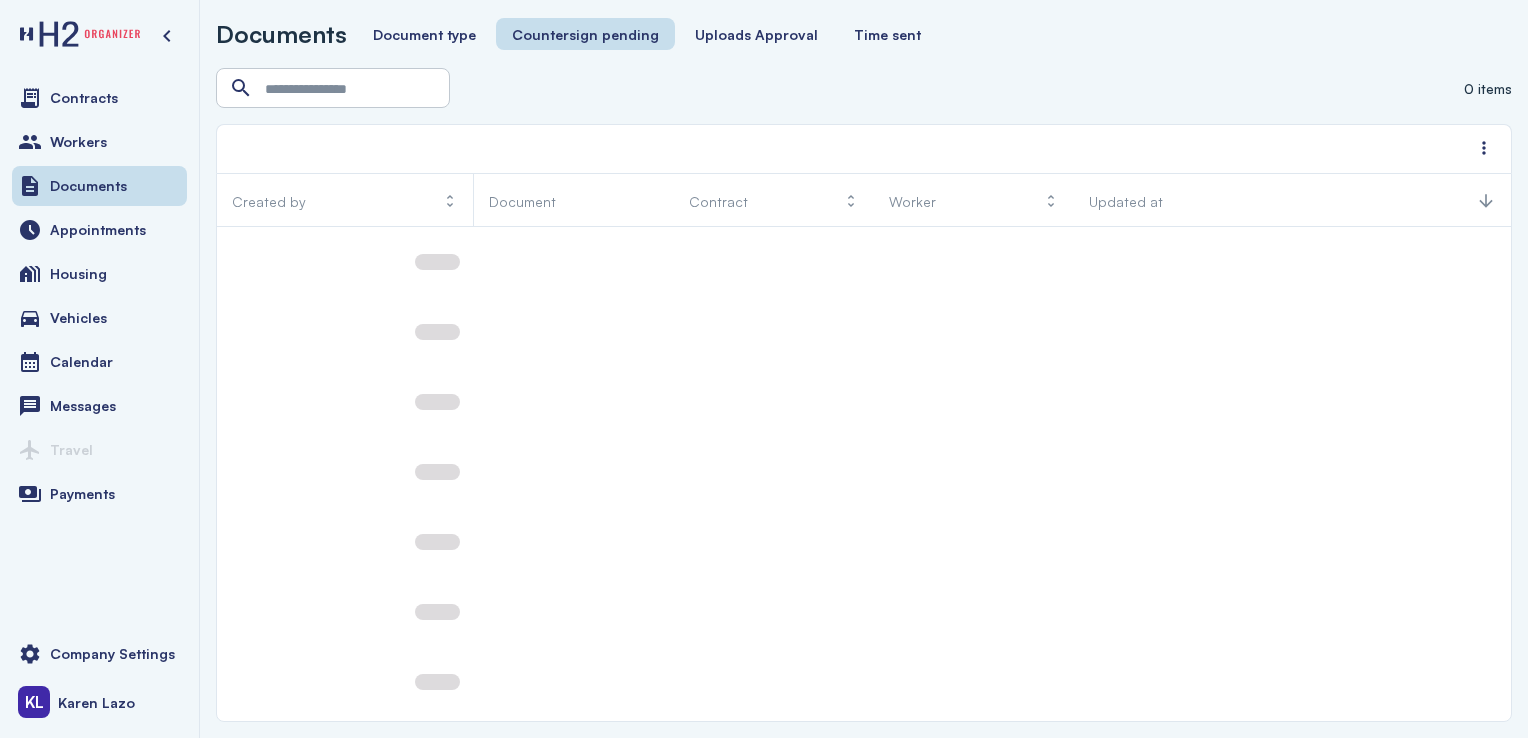 scroll, scrollTop: 0, scrollLeft: 0, axis: both 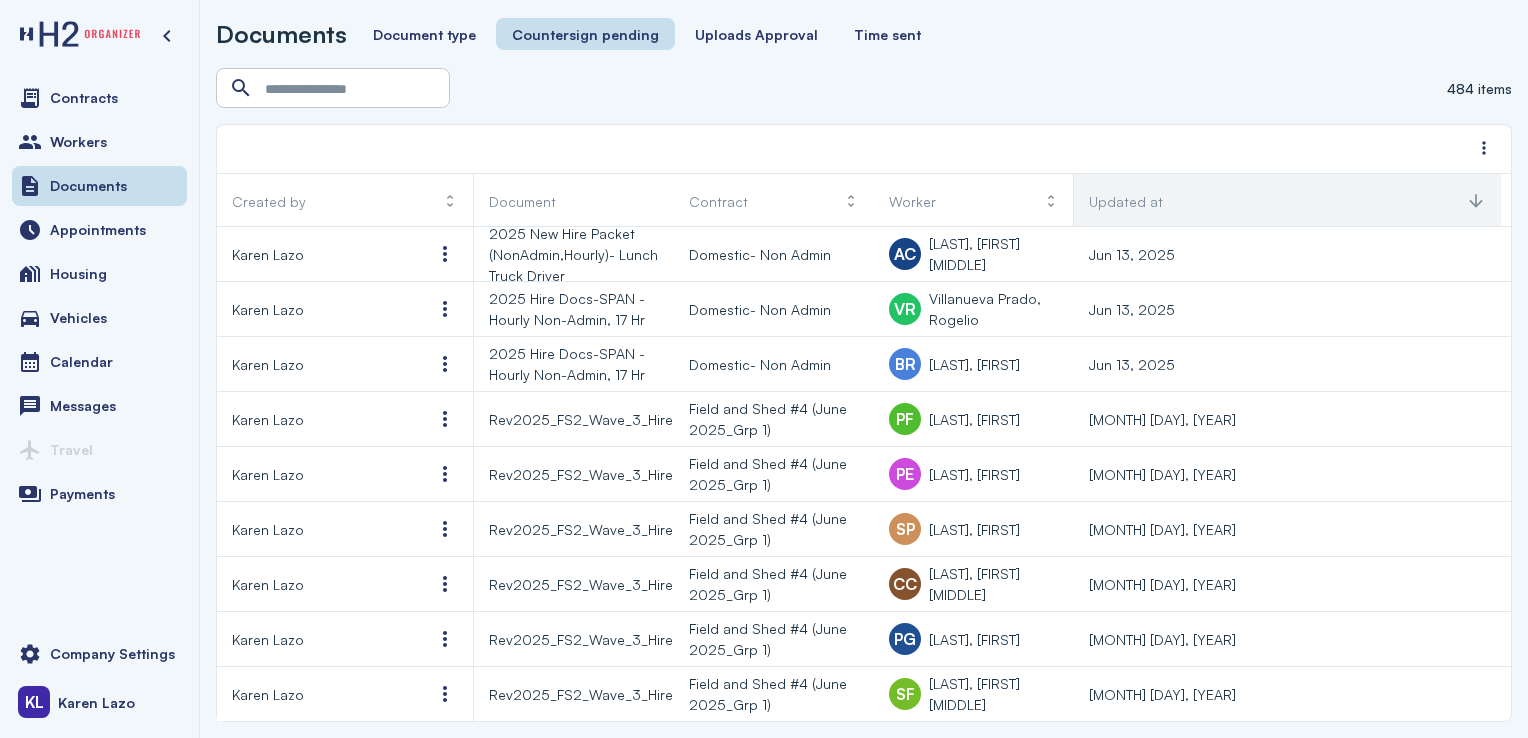 click on "Updated at" at bounding box center (1287, 201) 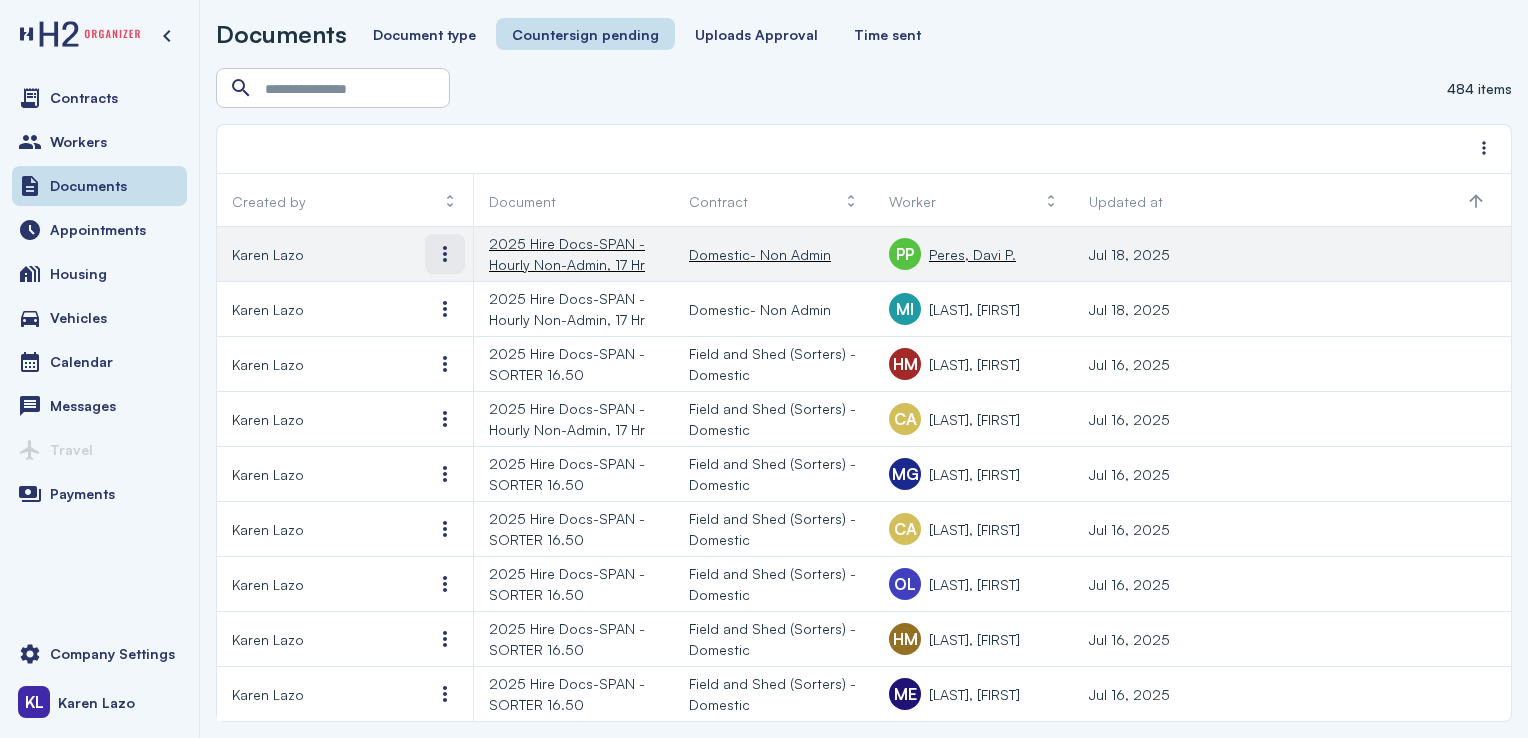 click at bounding box center (445, 254) 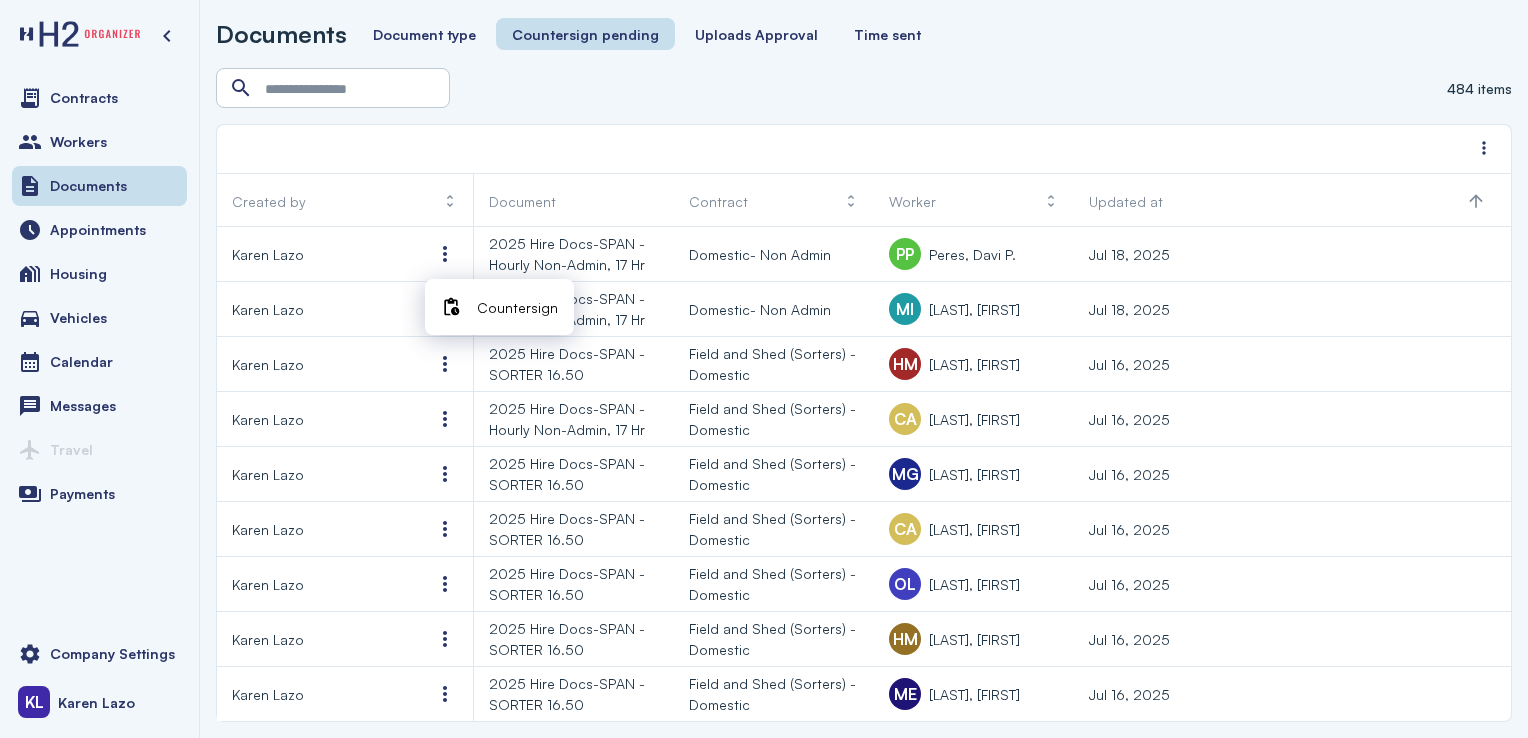 click on "Countersign" at bounding box center [517, 307] 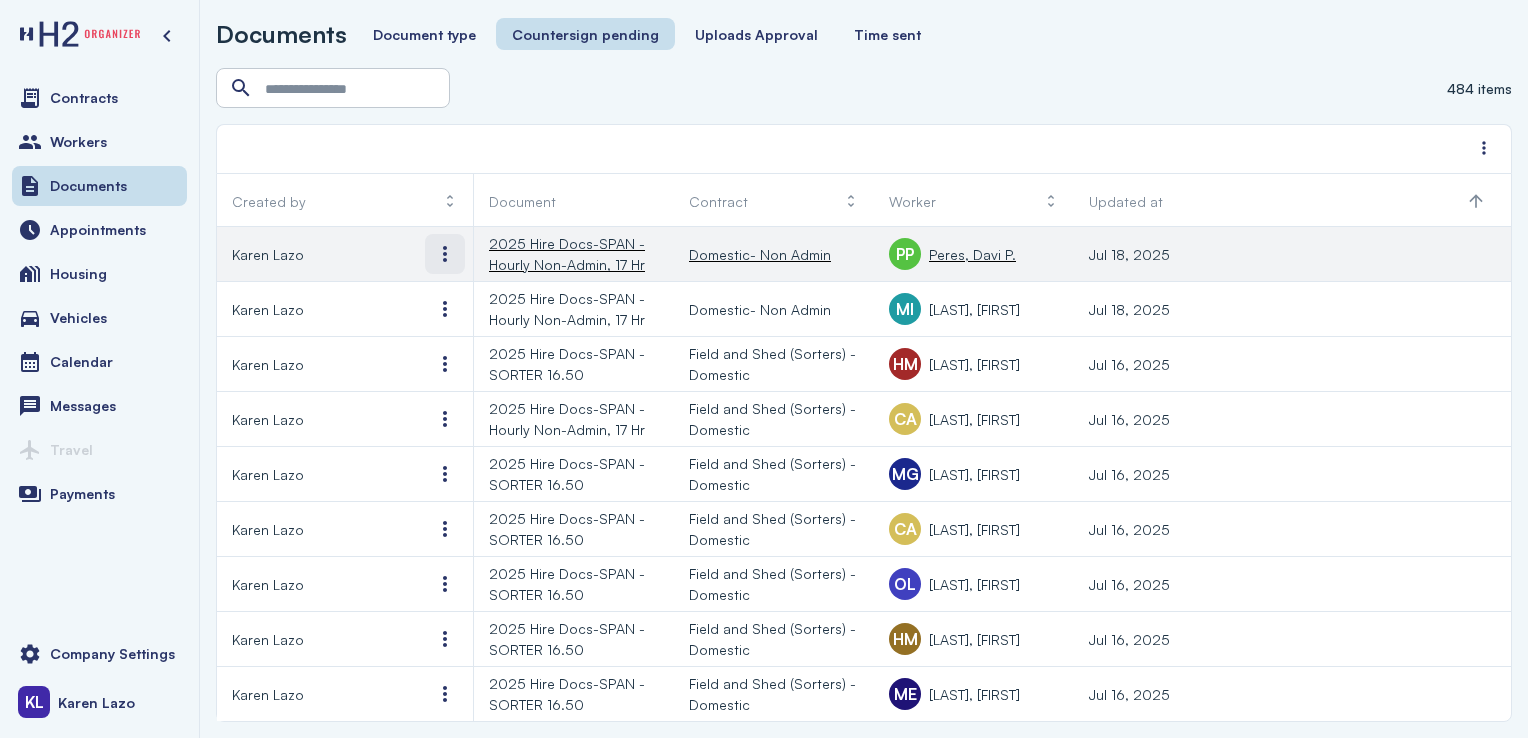 click at bounding box center (445, 254) 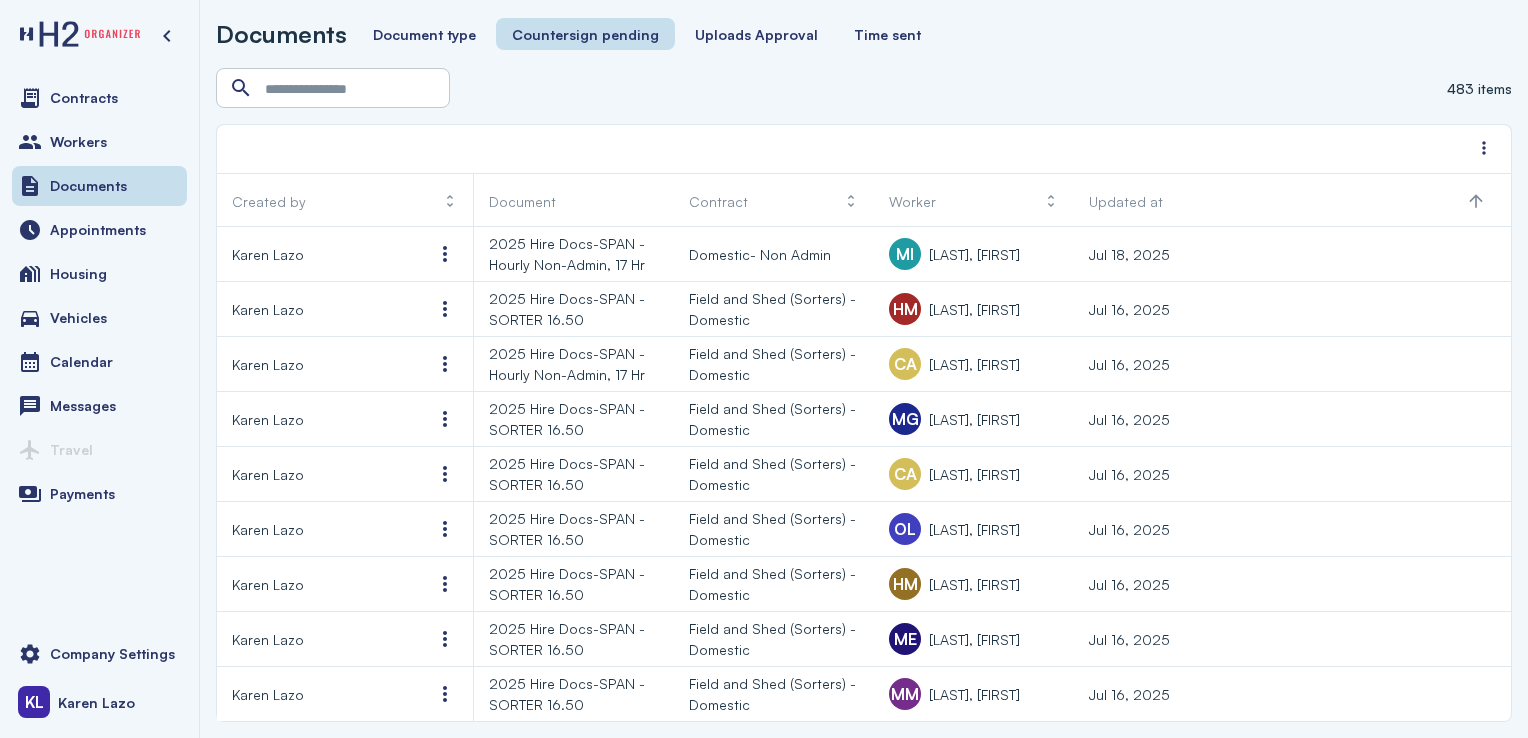 click on "Documents   Document type Countersign pending Uploads Approval Time sent" at bounding box center (864, 34) 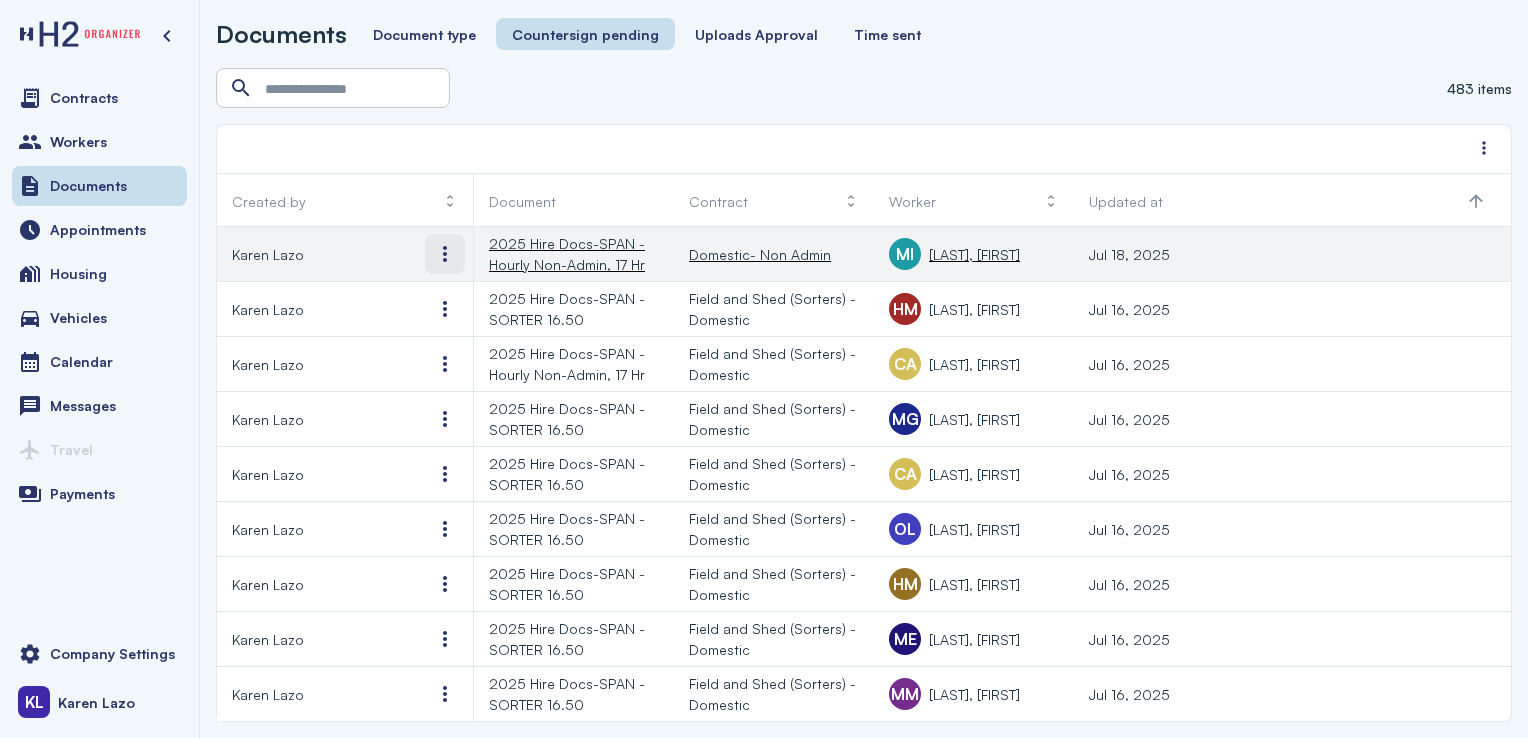 click at bounding box center [445, 254] 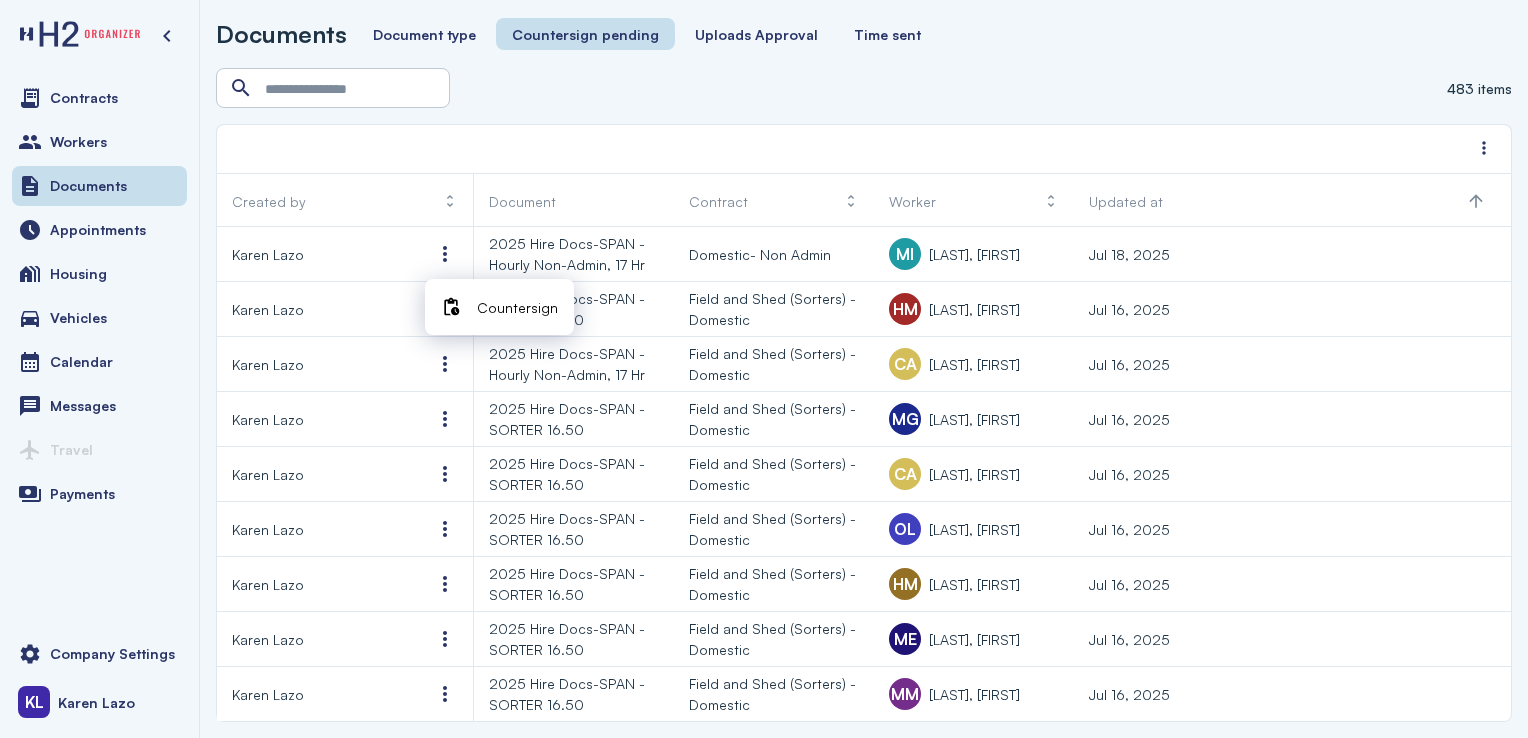 click on "Countersign" at bounding box center (499, 307) 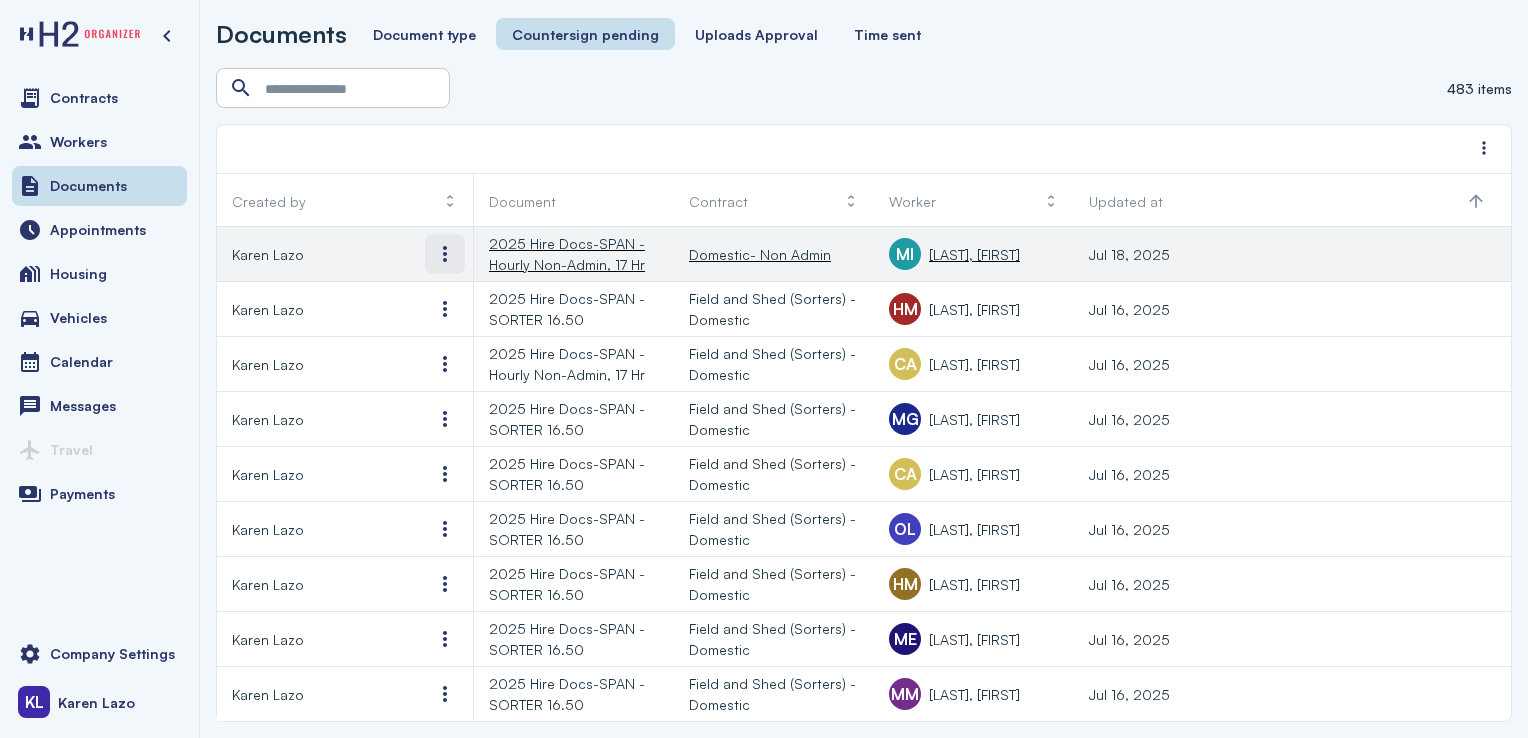 click at bounding box center [445, 254] 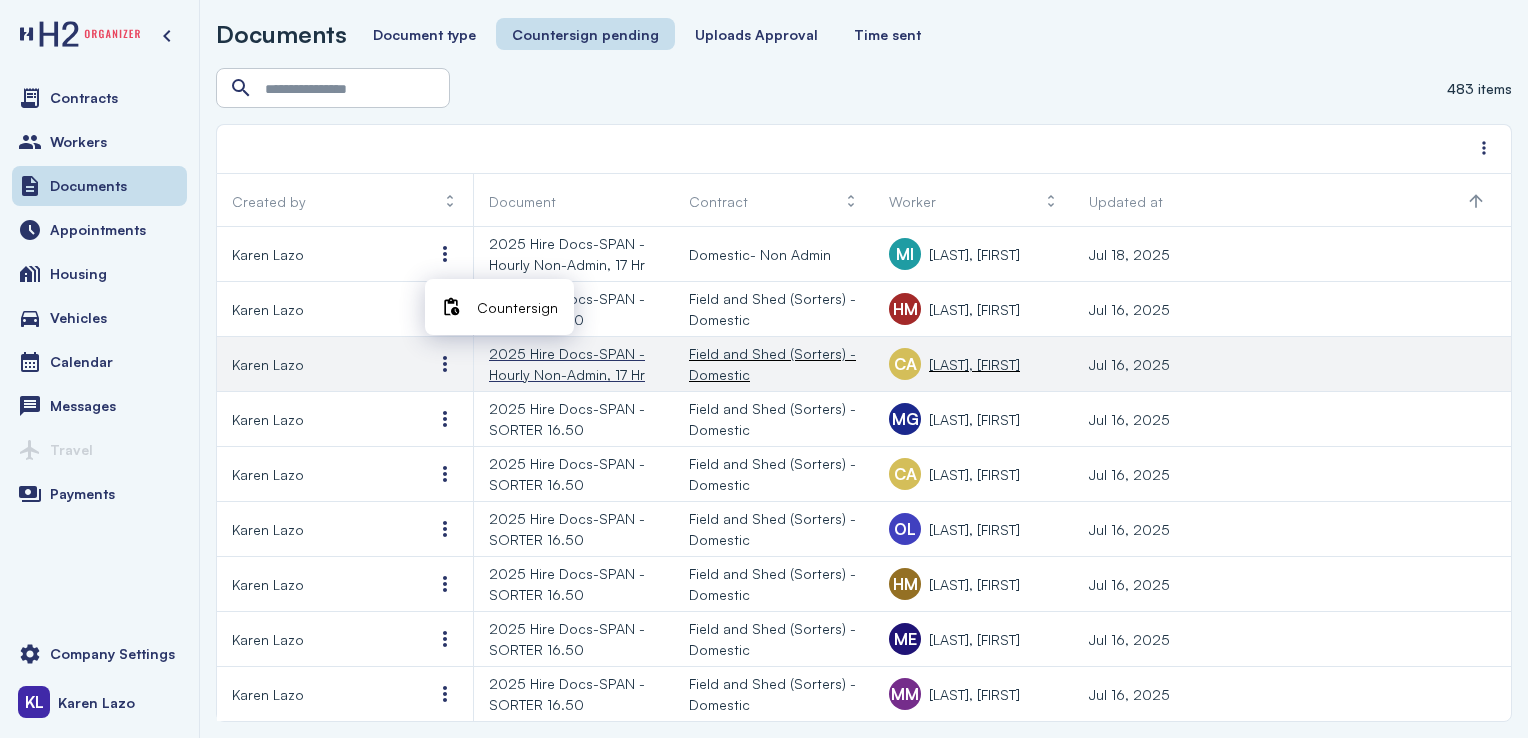 click on "2025 Hire Docs-SPAN - Hourly Non-Admin, 17 Hr" at bounding box center (574, 364) 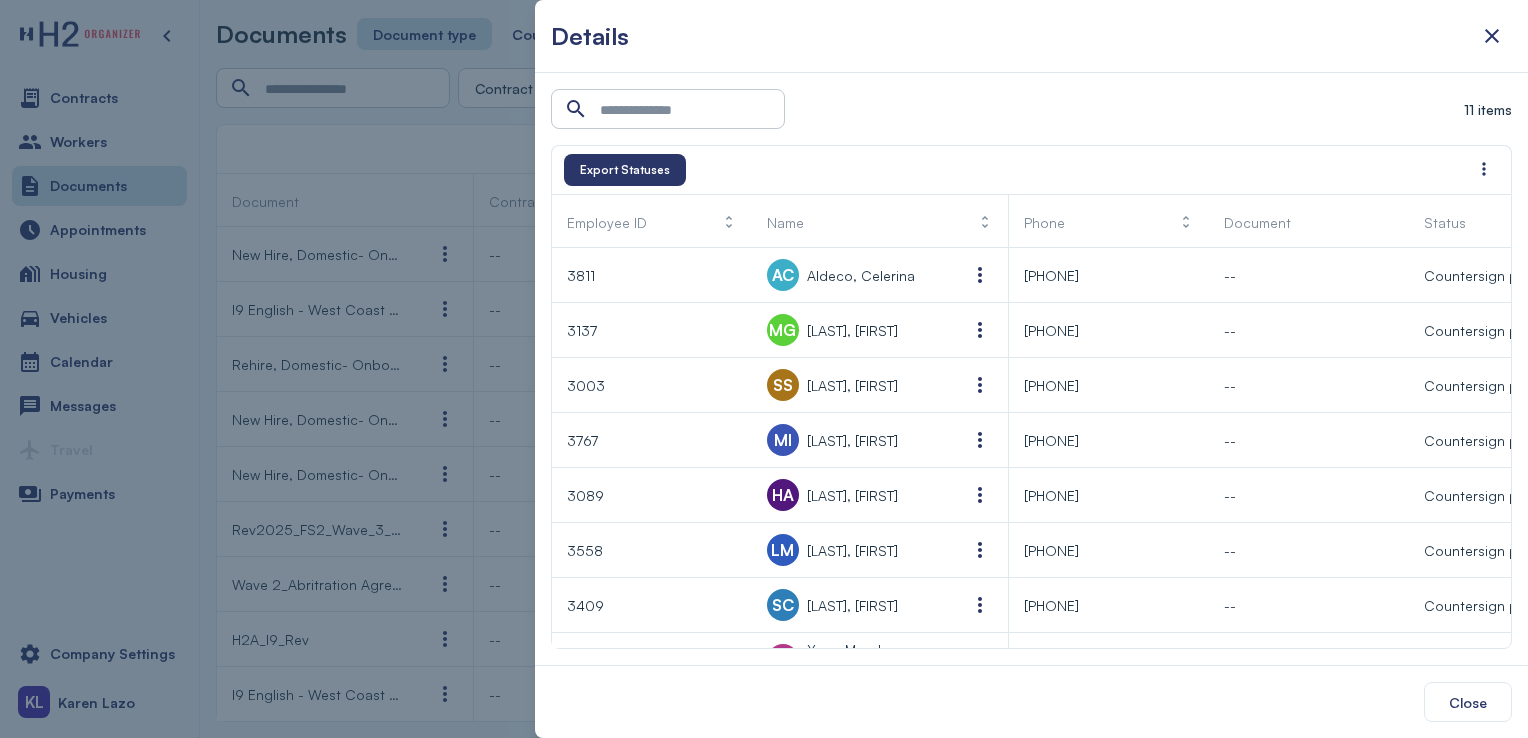 click at bounding box center [764, 369] 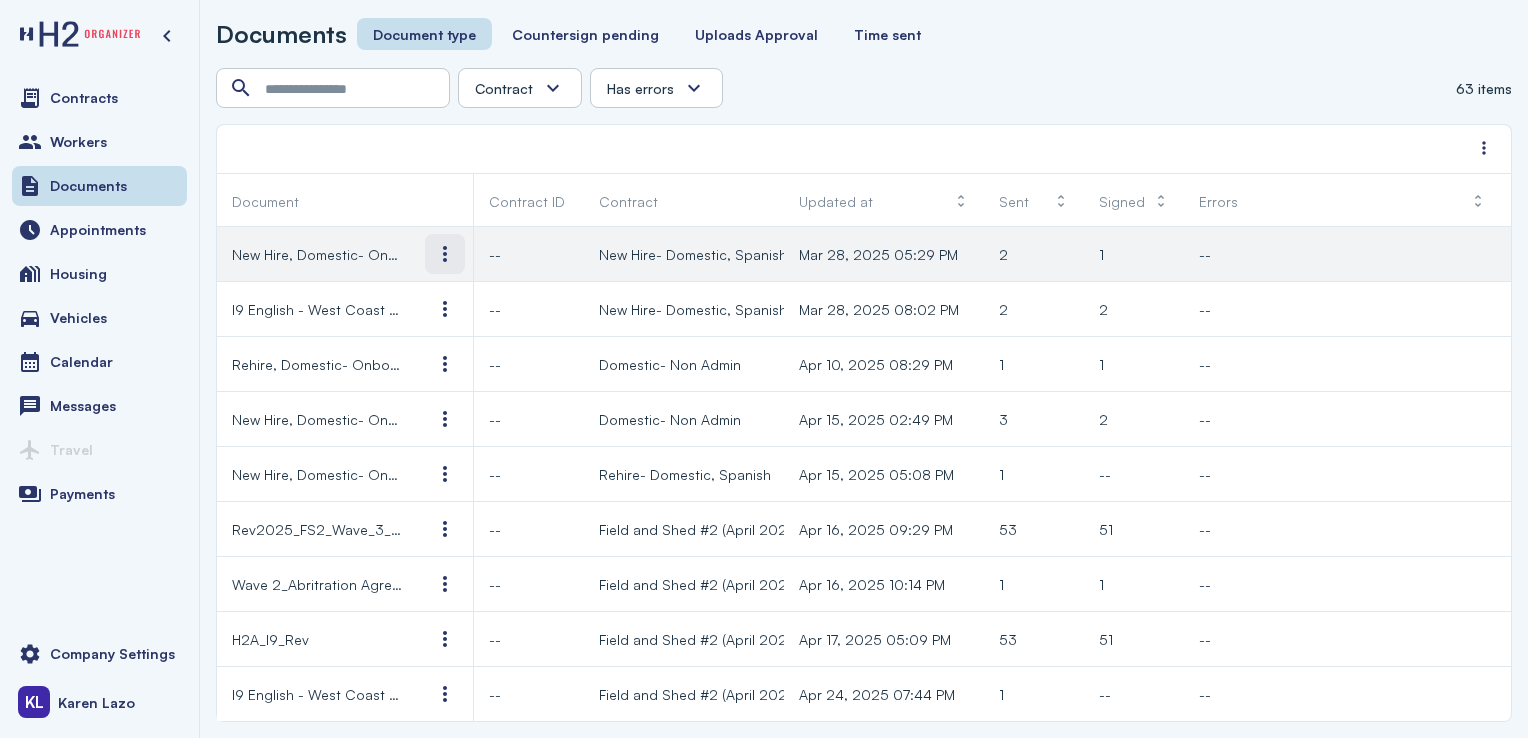 click at bounding box center (445, 254) 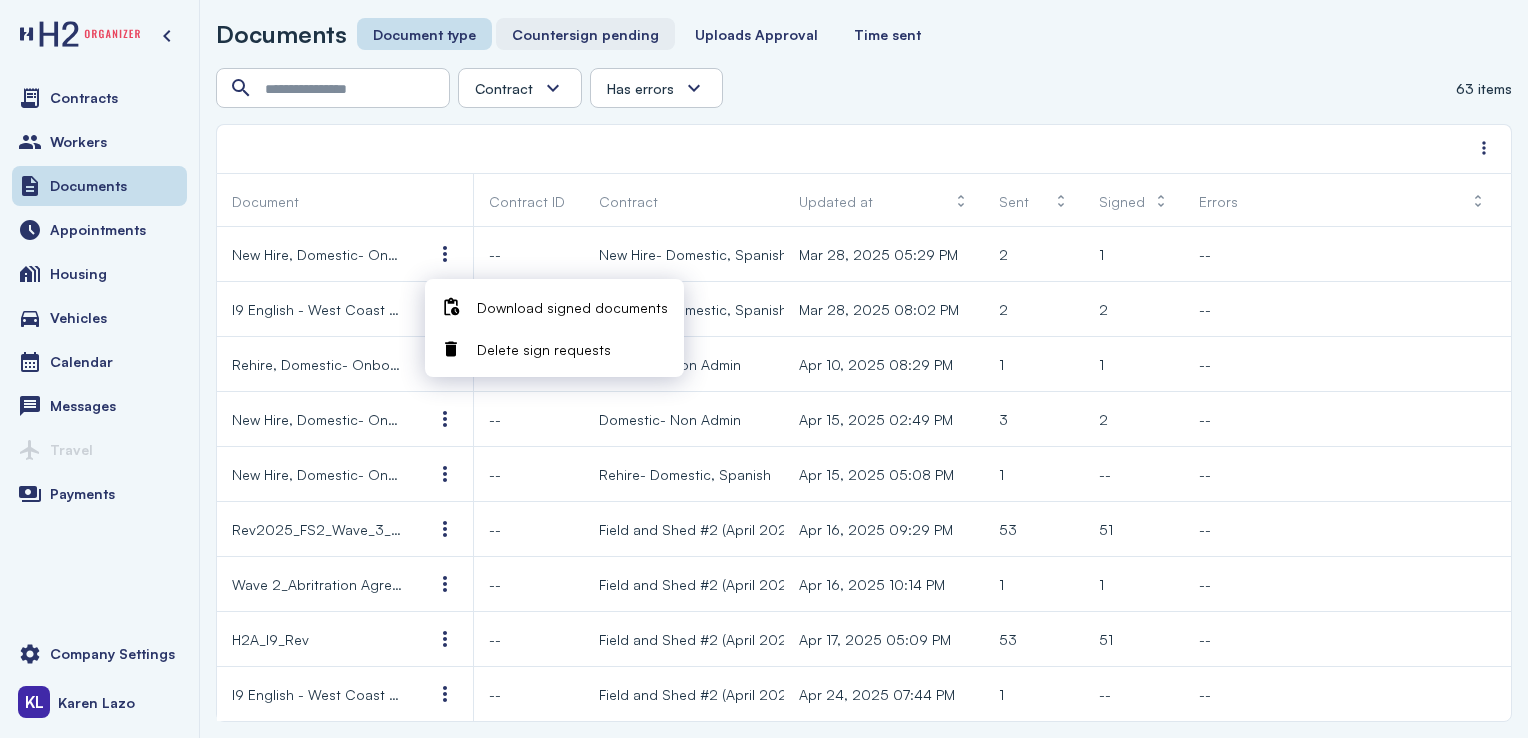 click on "Countersign pending" at bounding box center (585, 34) 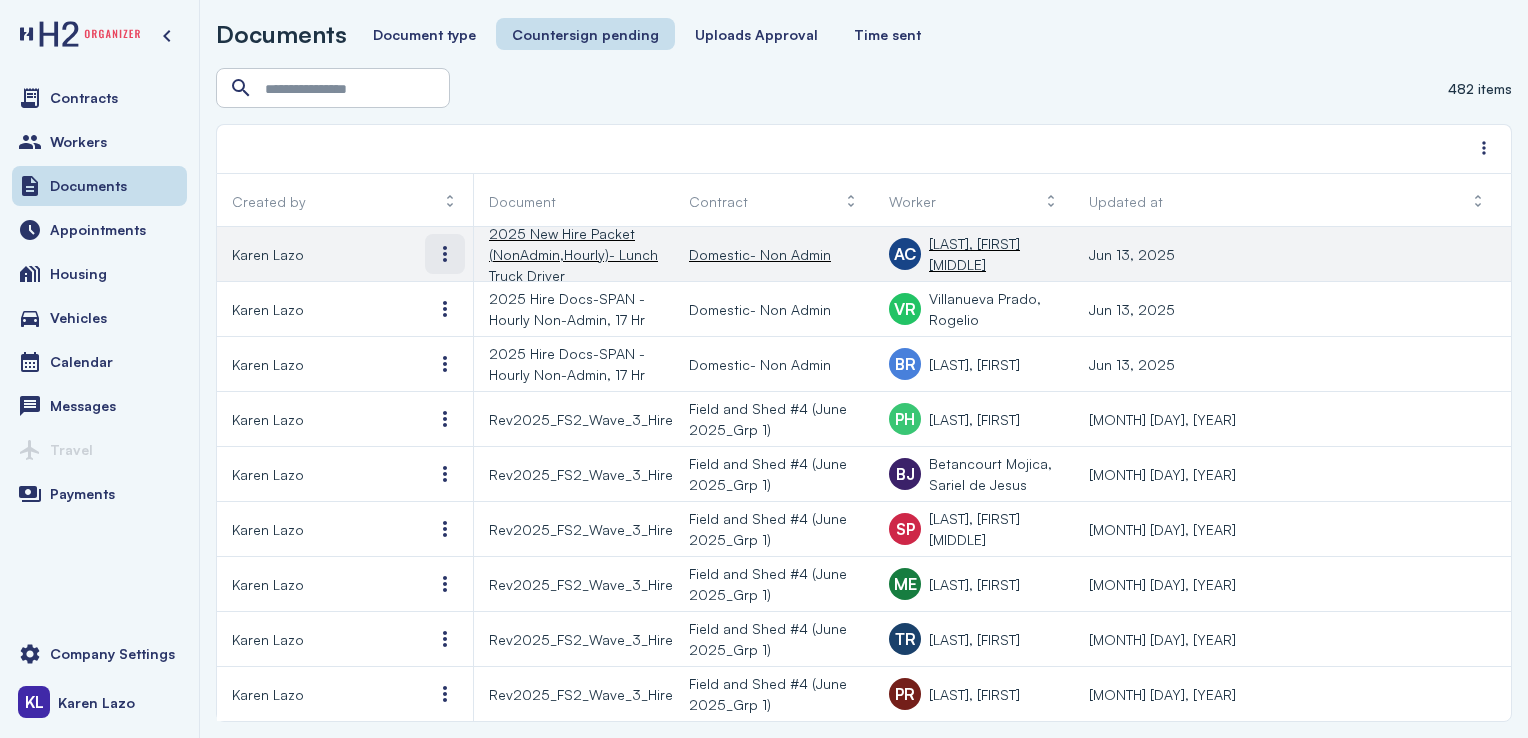 click at bounding box center [445, 254] 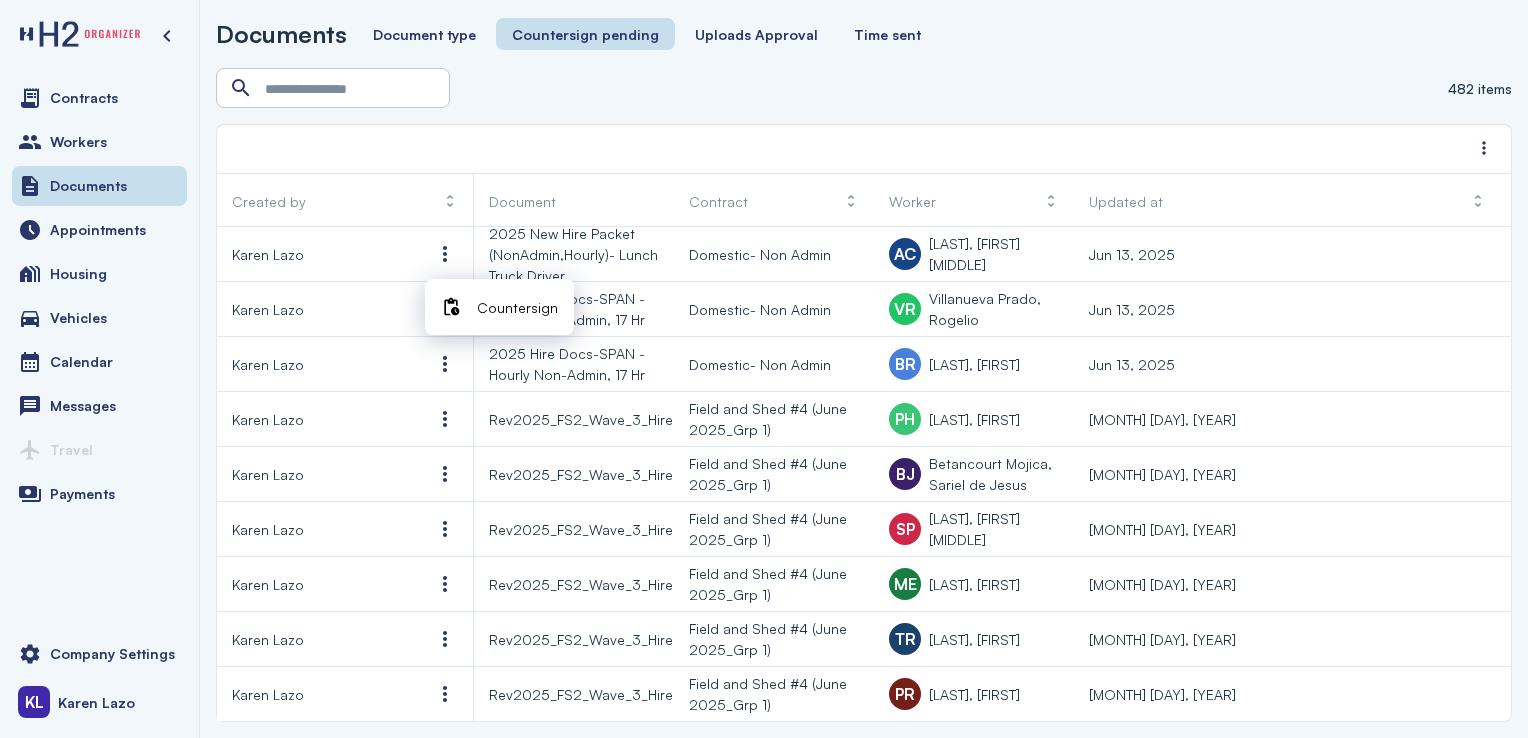 click on "Countersign" at bounding box center [517, 307] 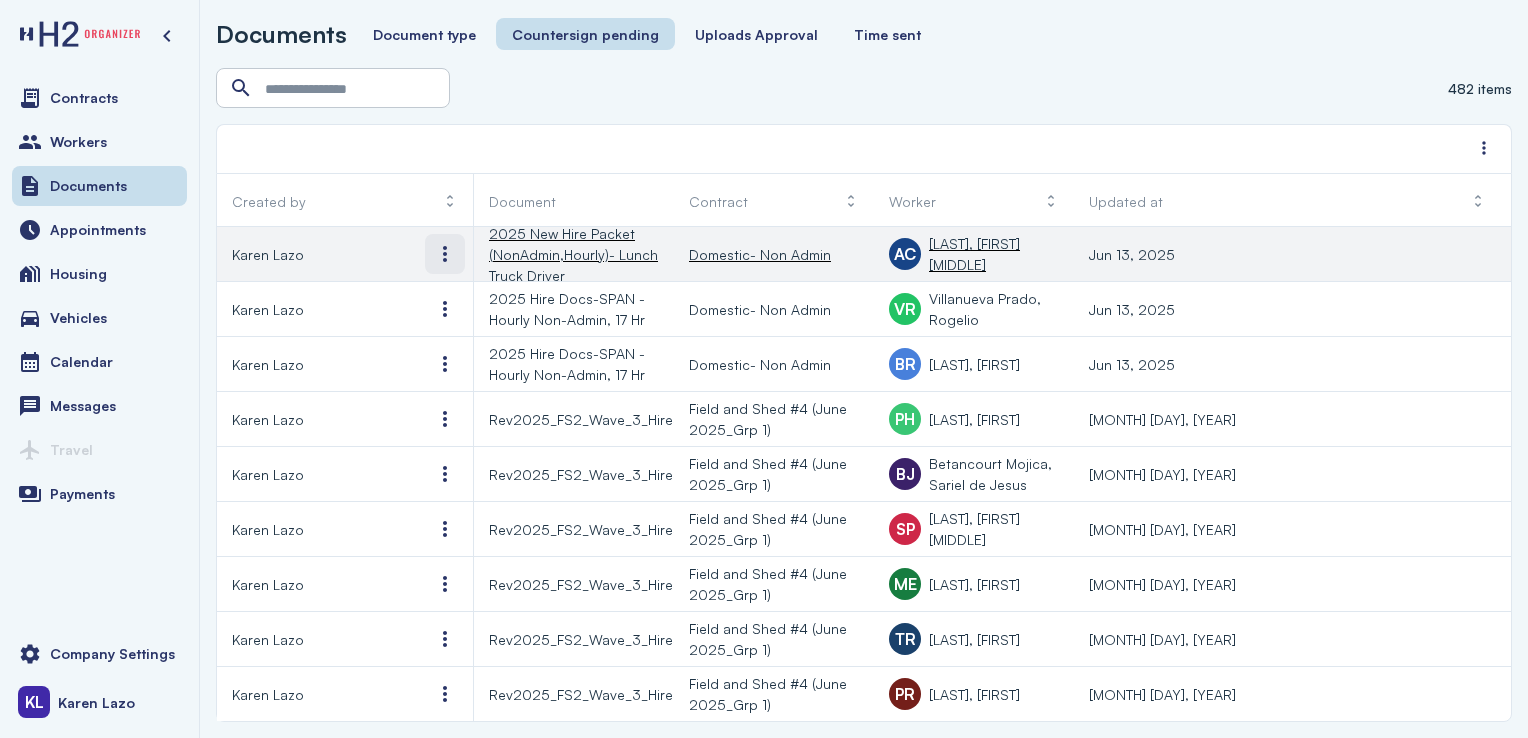 click at bounding box center (445, 254) 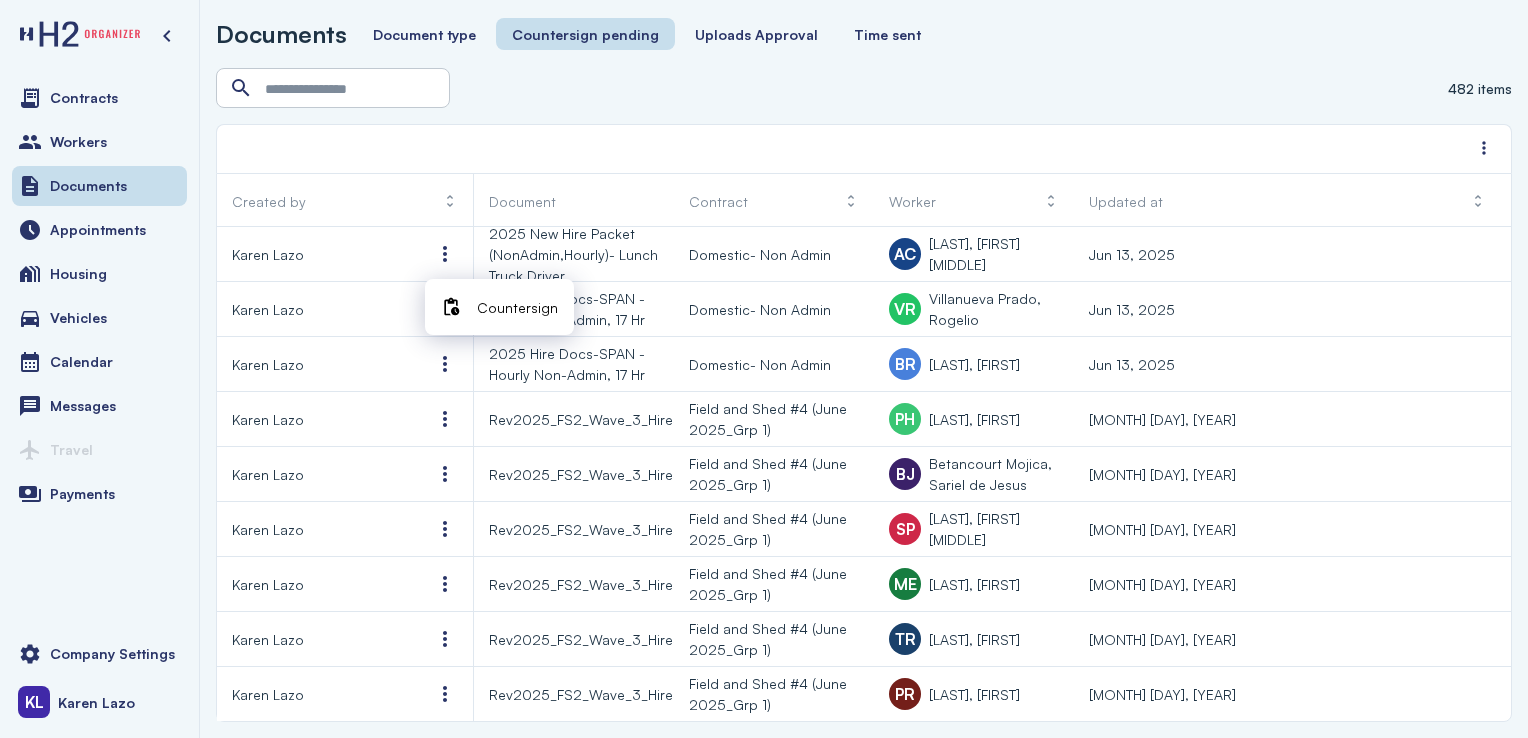 click on "Countersign" at bounding box center [517, 307] 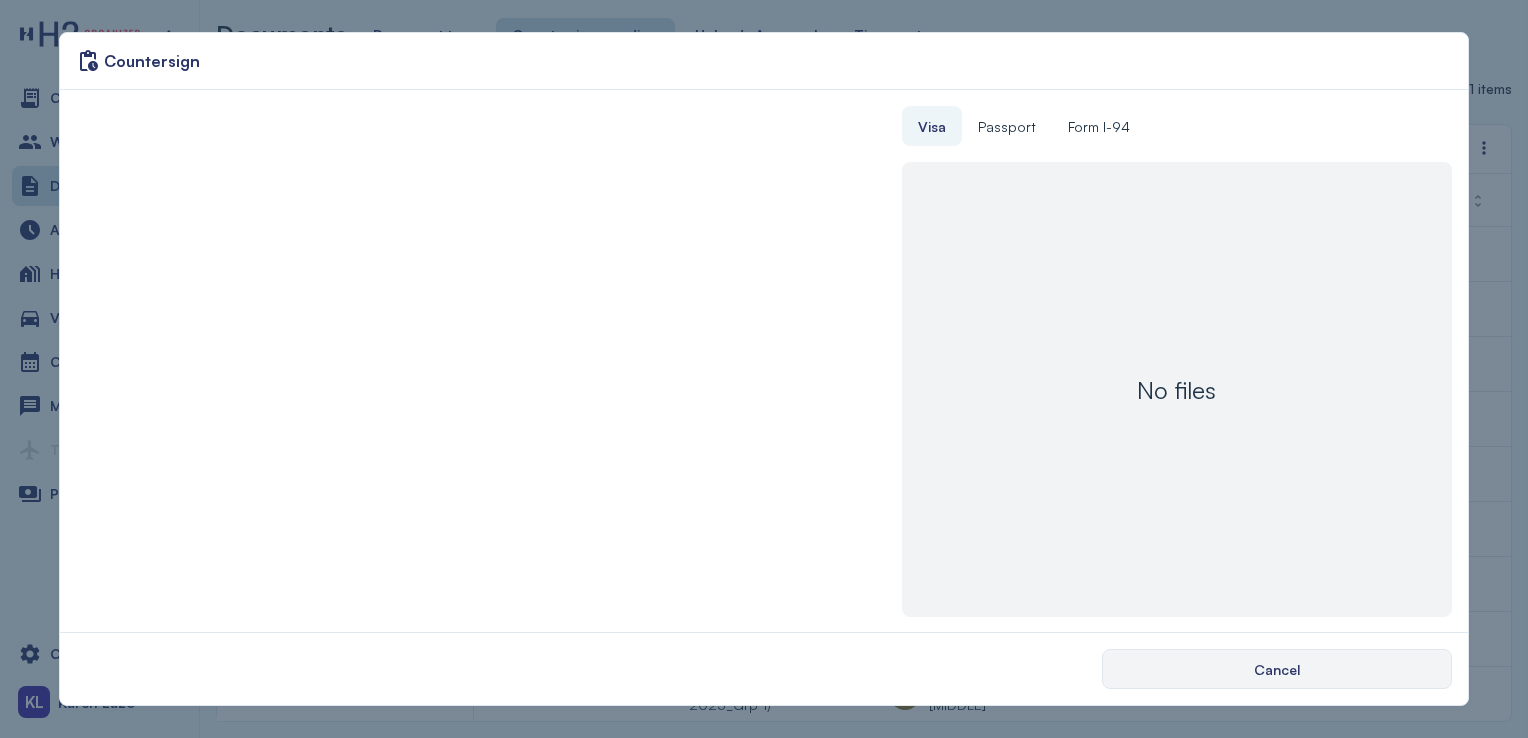 click on "Cancel" at bounding box center (1277, 669) 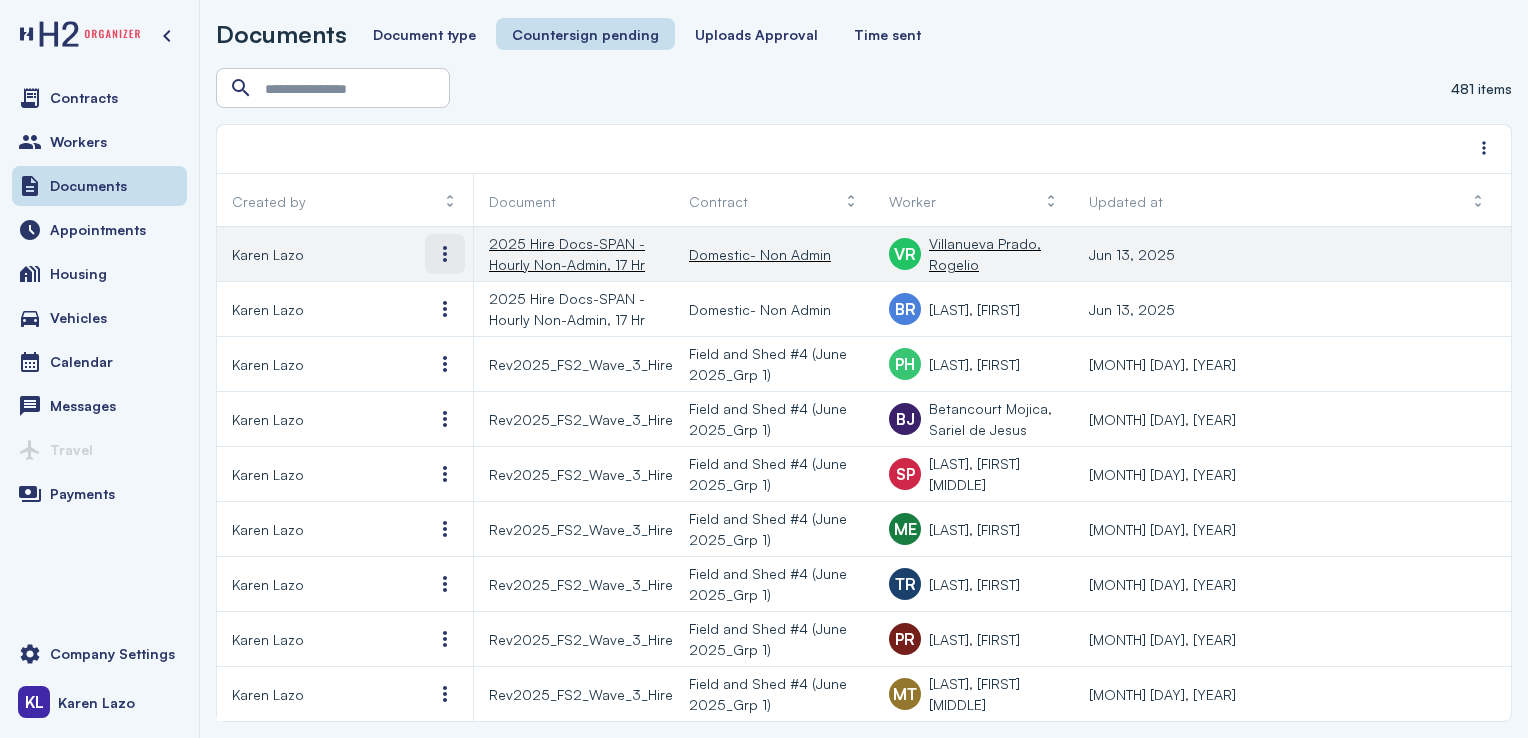 click at bounding box center [445, 254] 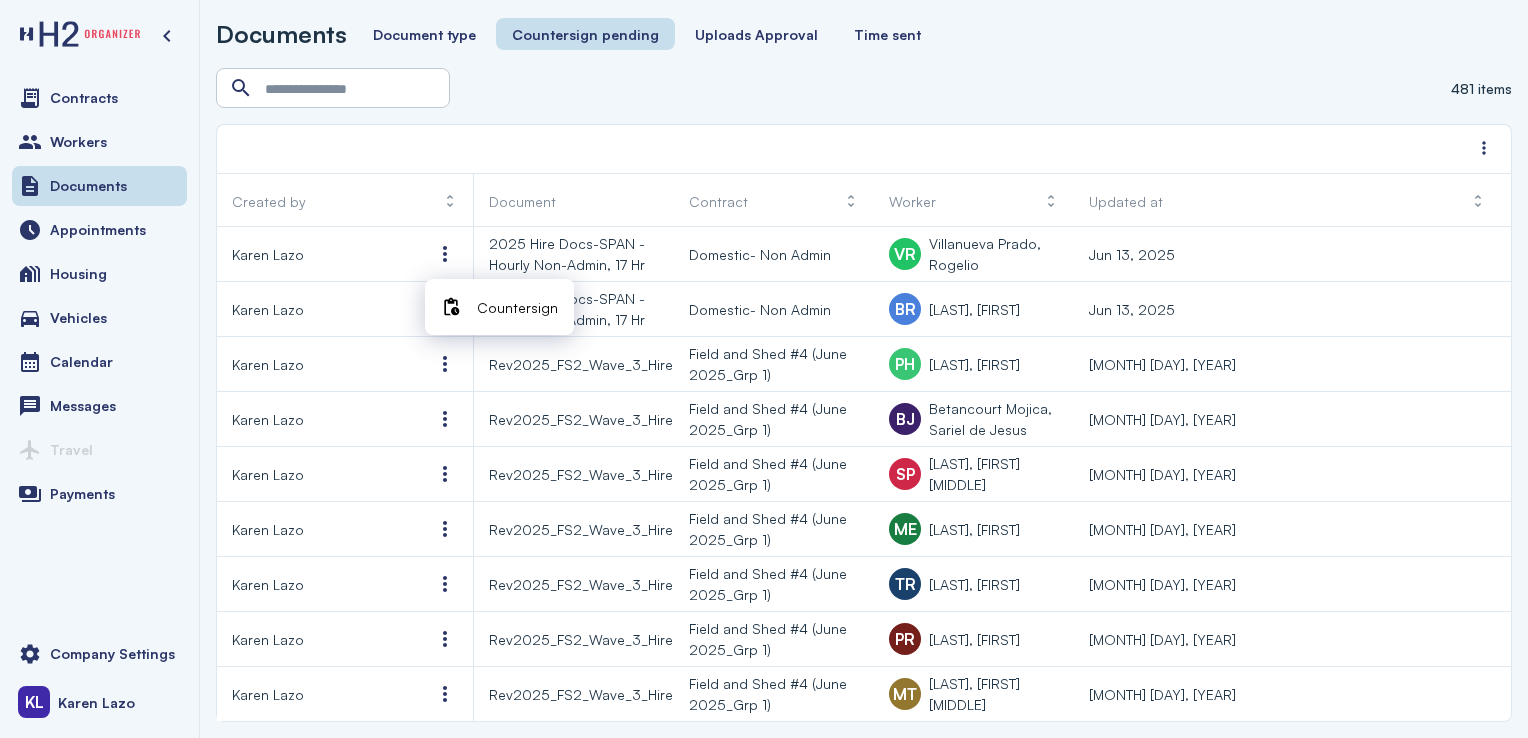 click on "Countersign" at bounding box center [517, 307] 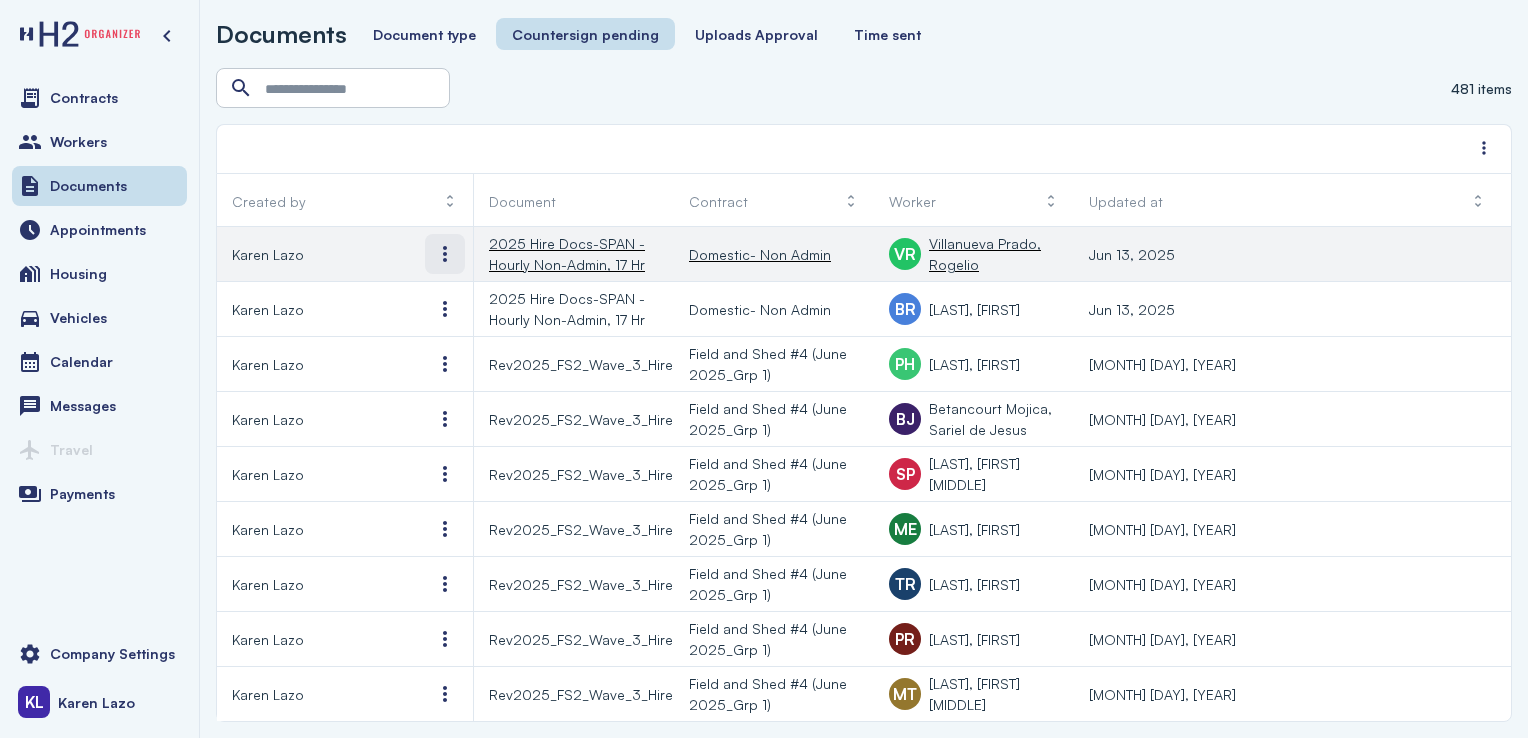 click at bounding box center [445, 254] 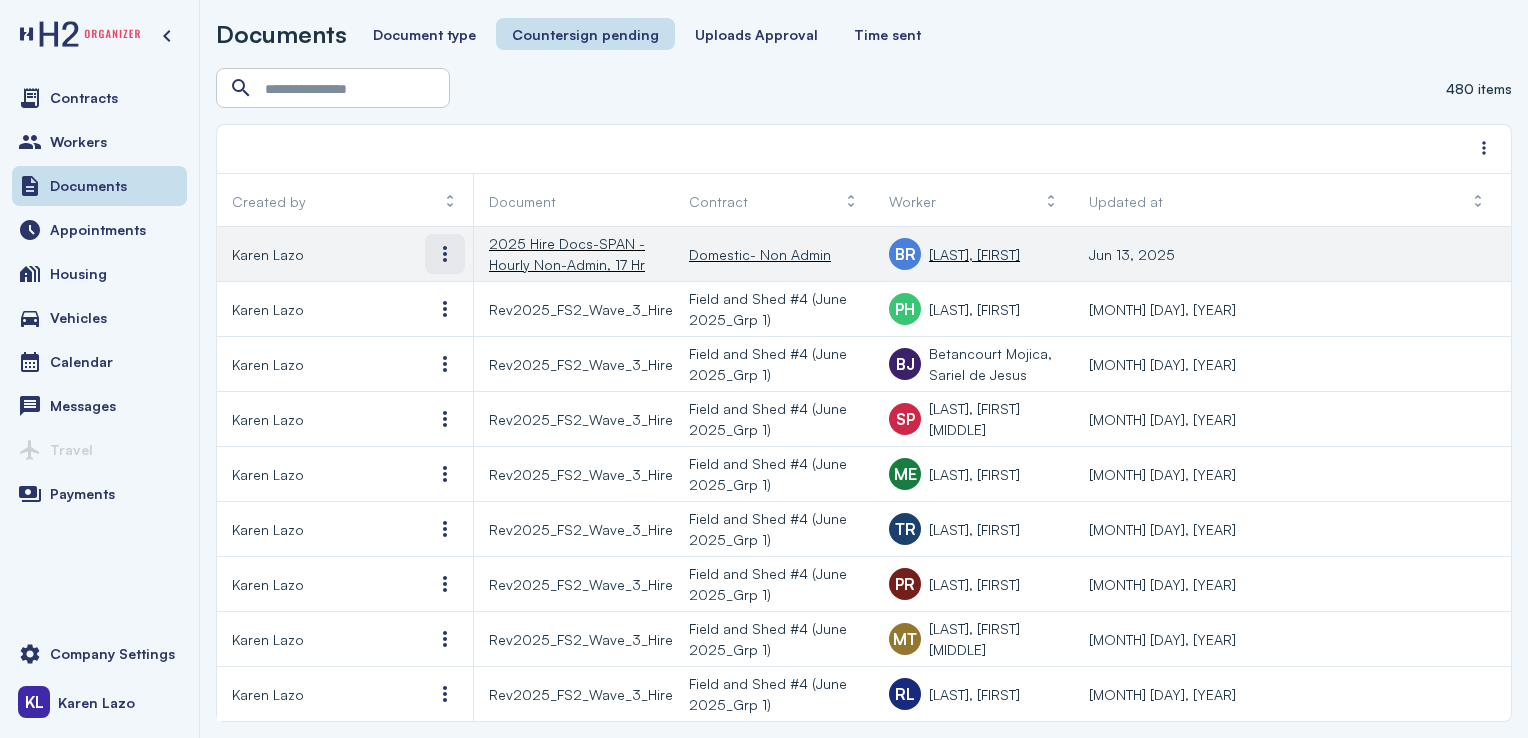 click at bounding box center (445, 254) 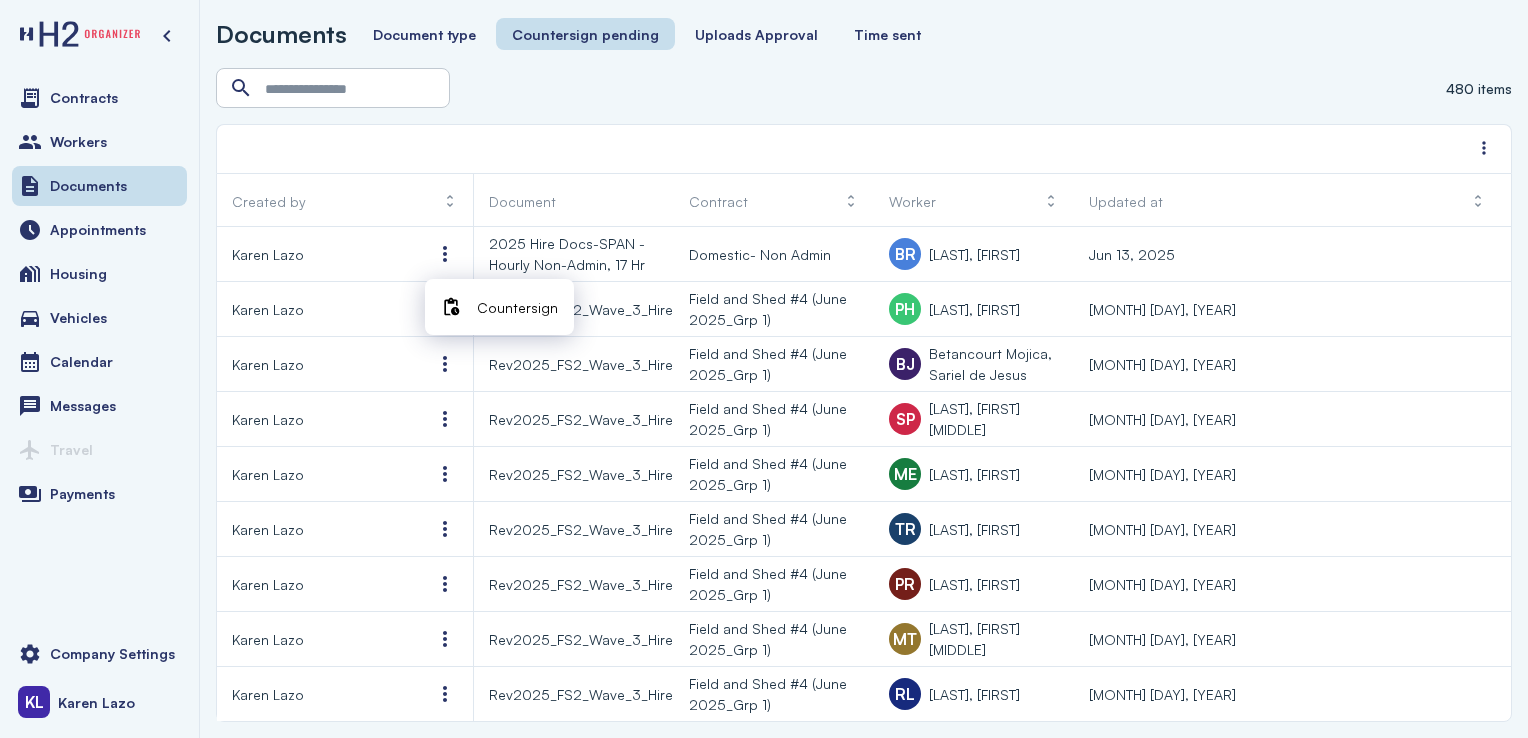 click on "Countersign" at bounding box center [499, 307] 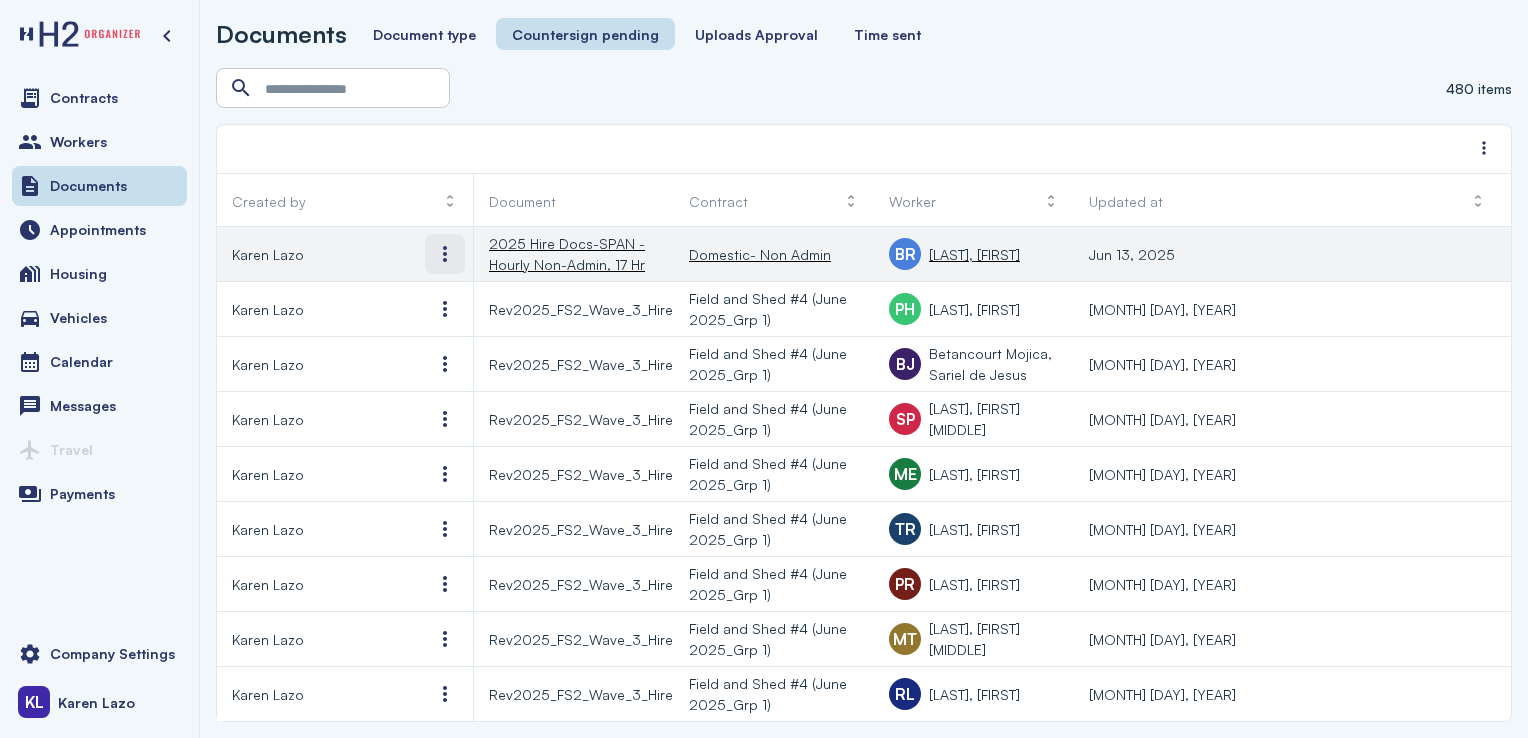 click at bounding box center [445, 254] 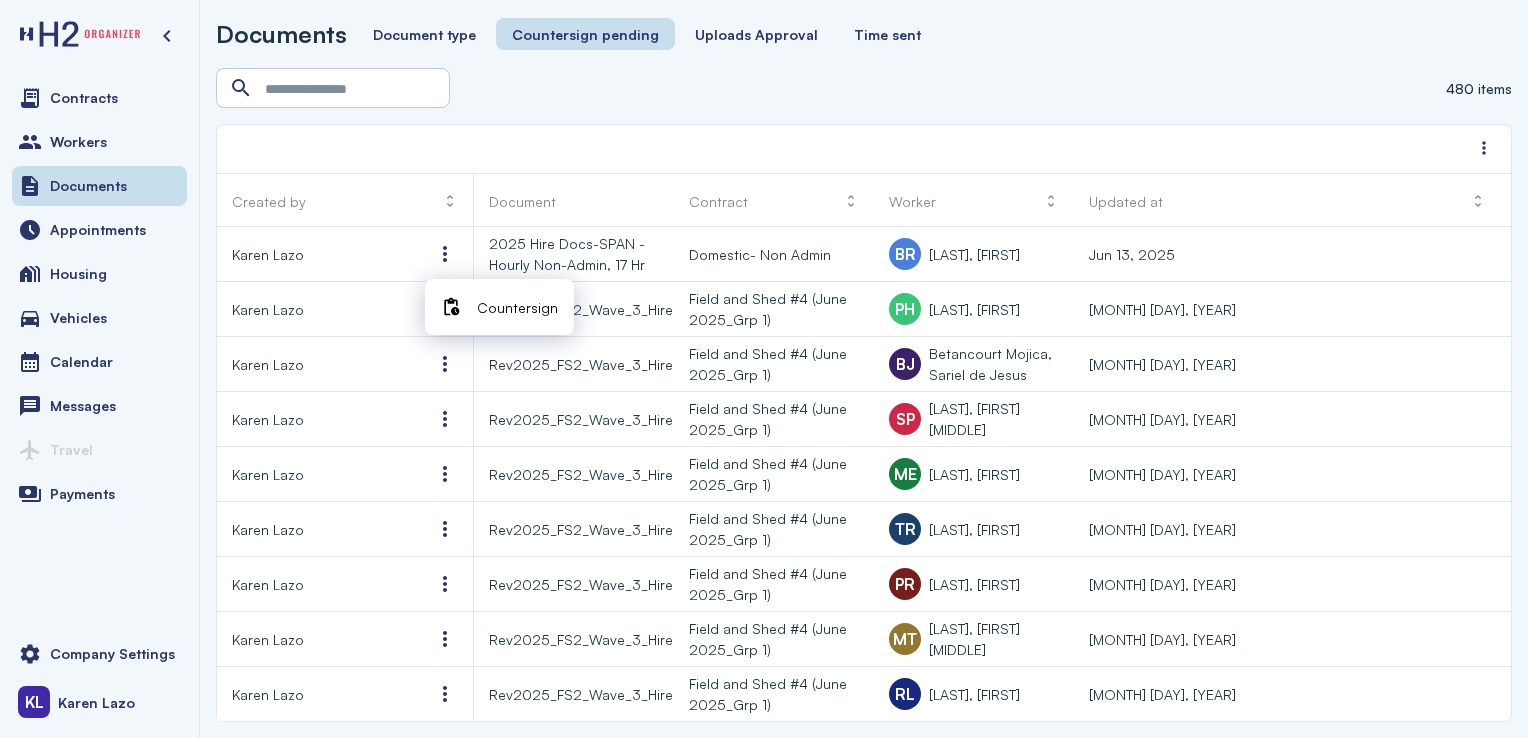 click on "Countersign" at bounding box center (517, 307) 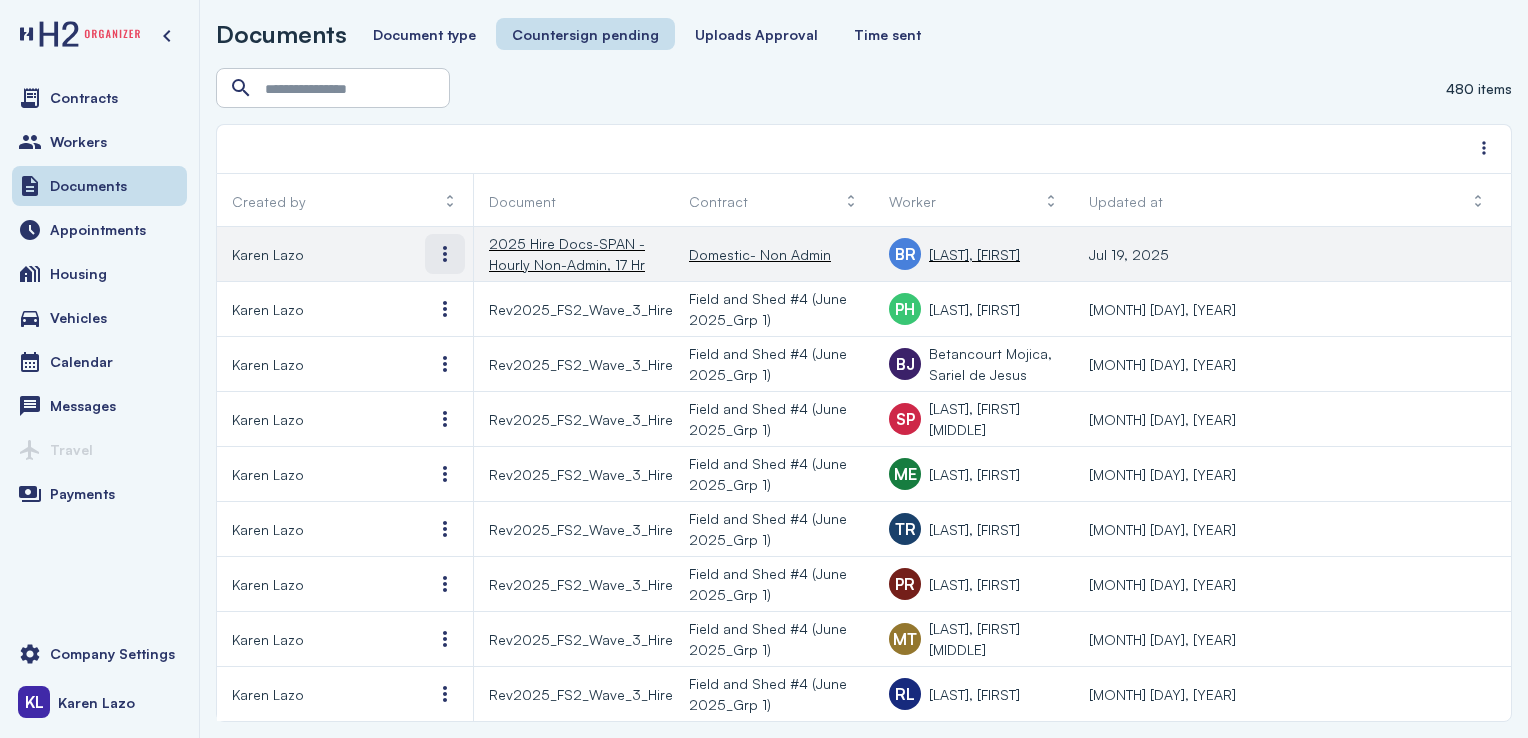 click at bounding box center [445, 254] 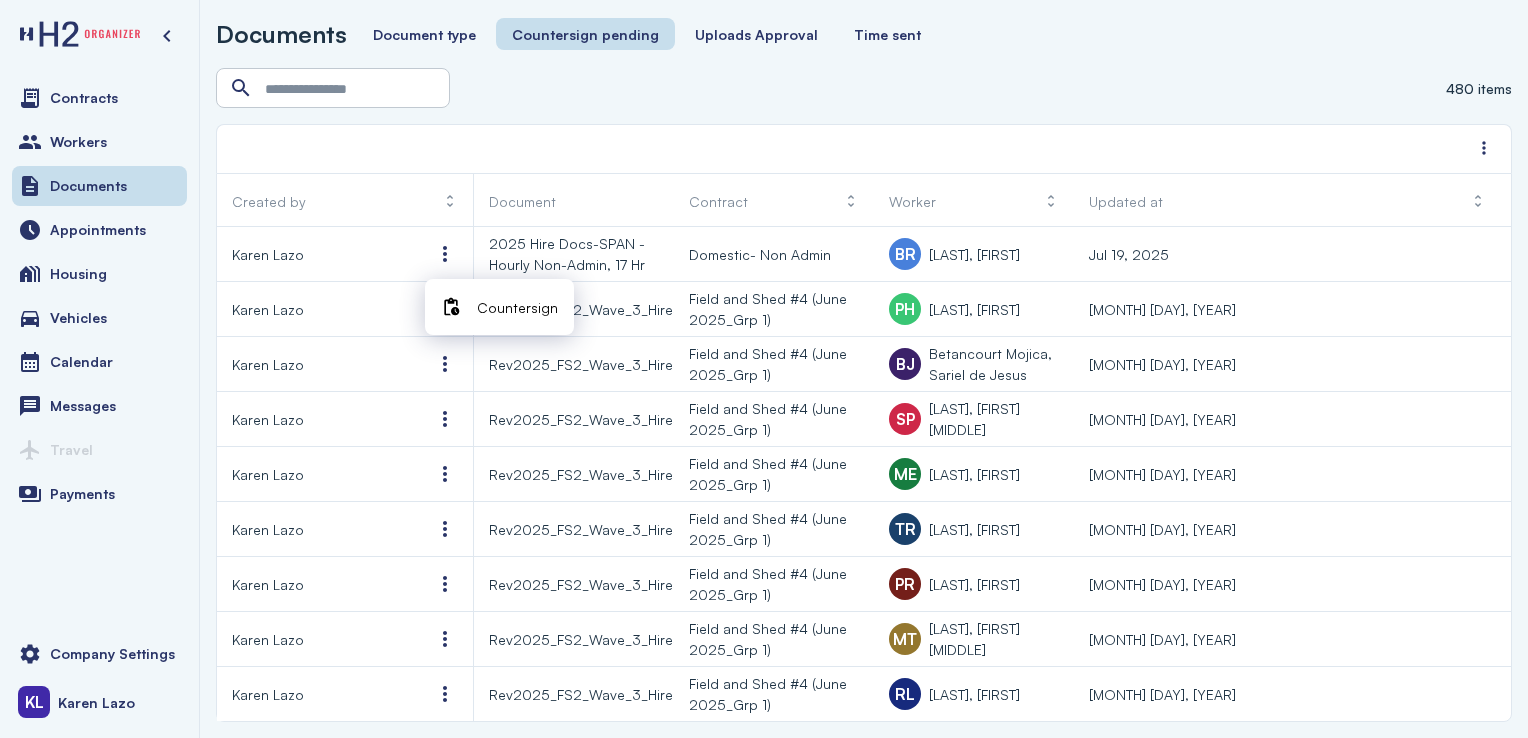 click on "Countersign" at bounding box center [499, 307] 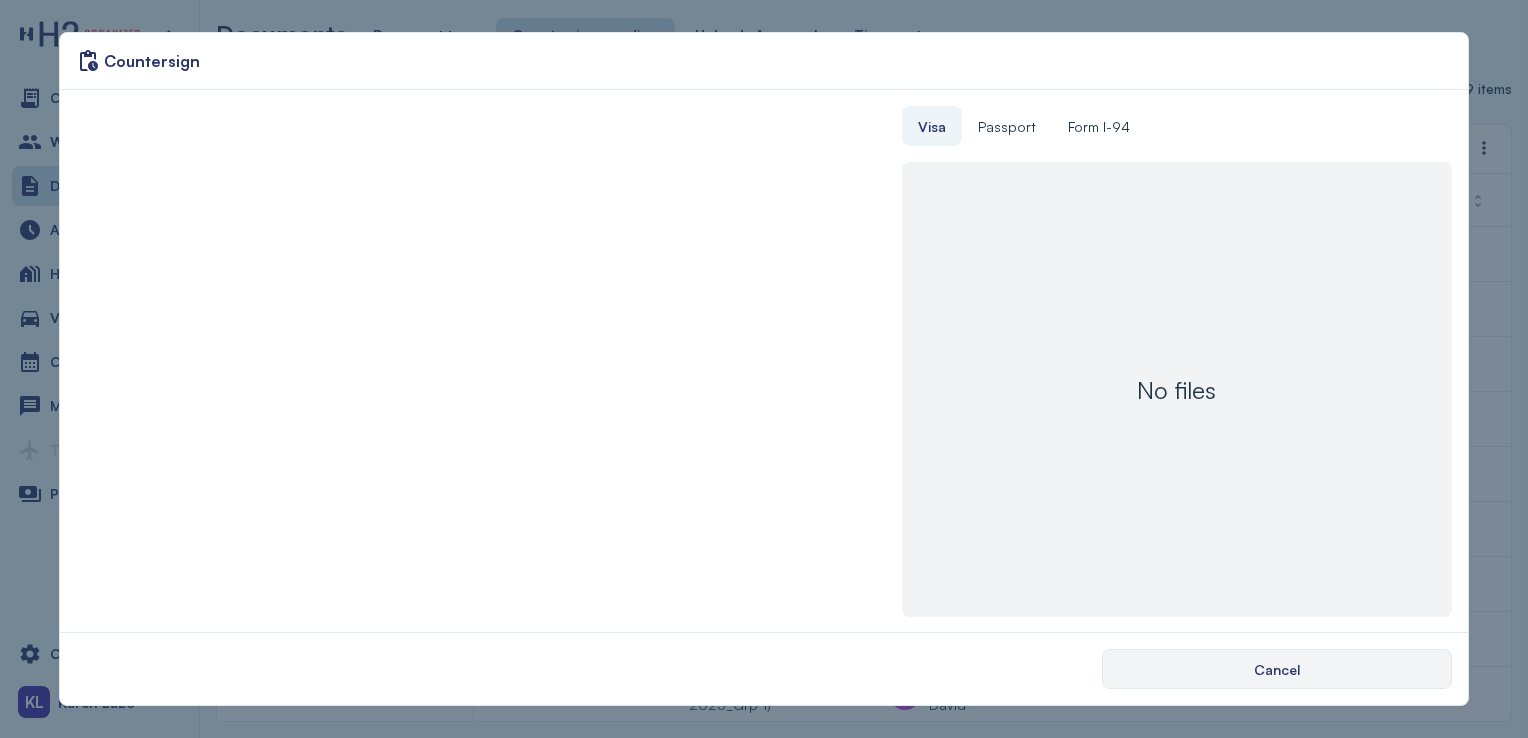 click on "Cancel" at bounding box center (1277, 669) 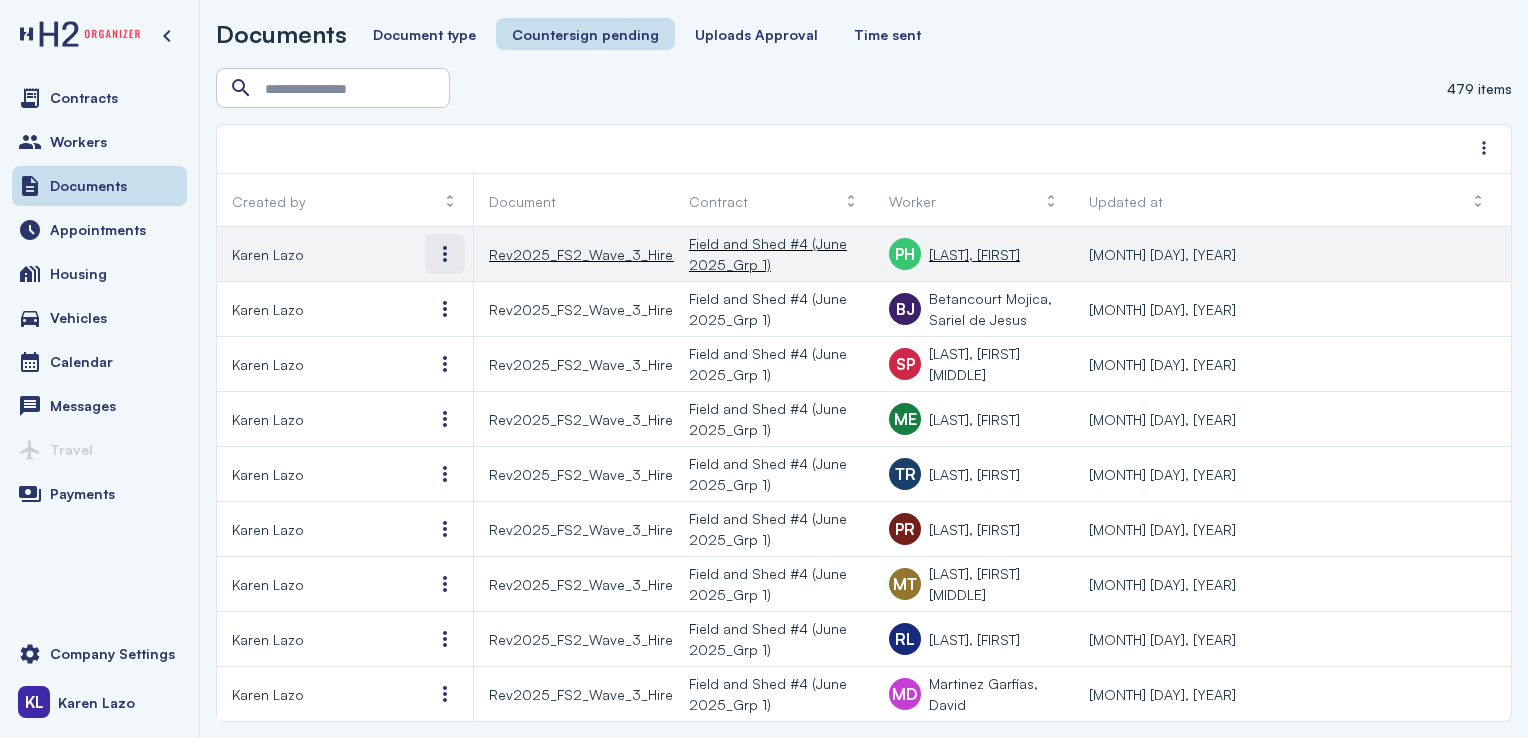click at bounding box center (445, 254) 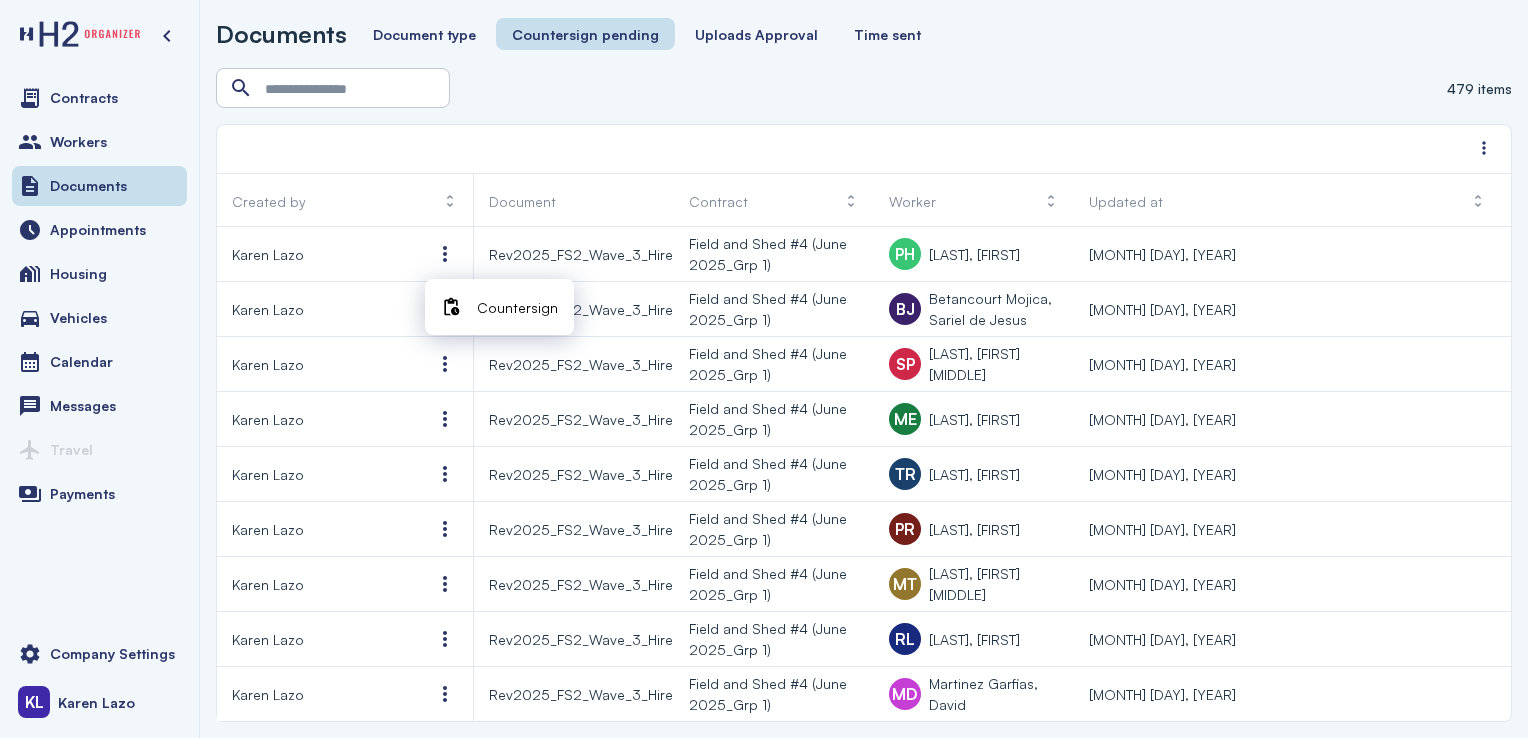 click on "Countersign" at bounding box center (517, 307) 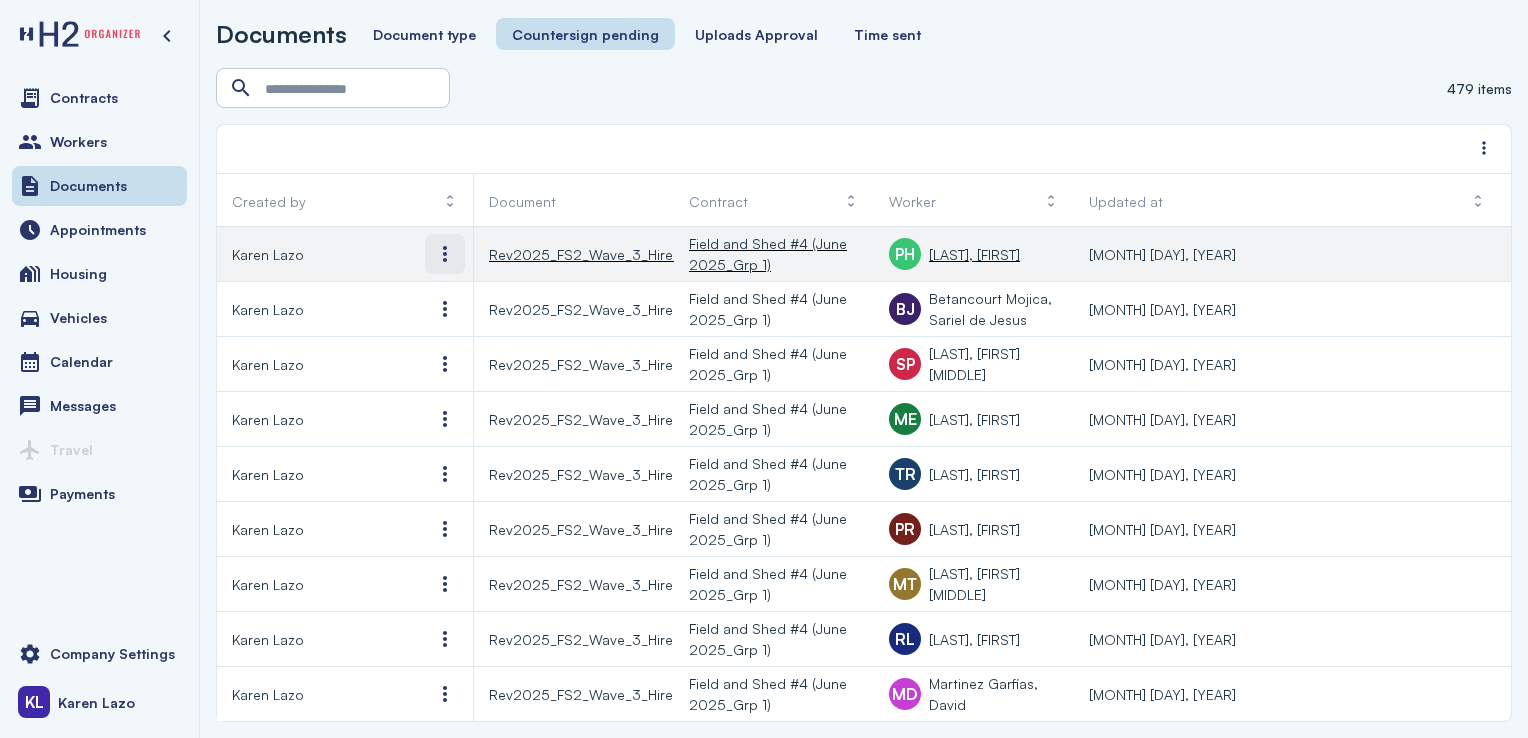 click at bounding box center [445, 254] 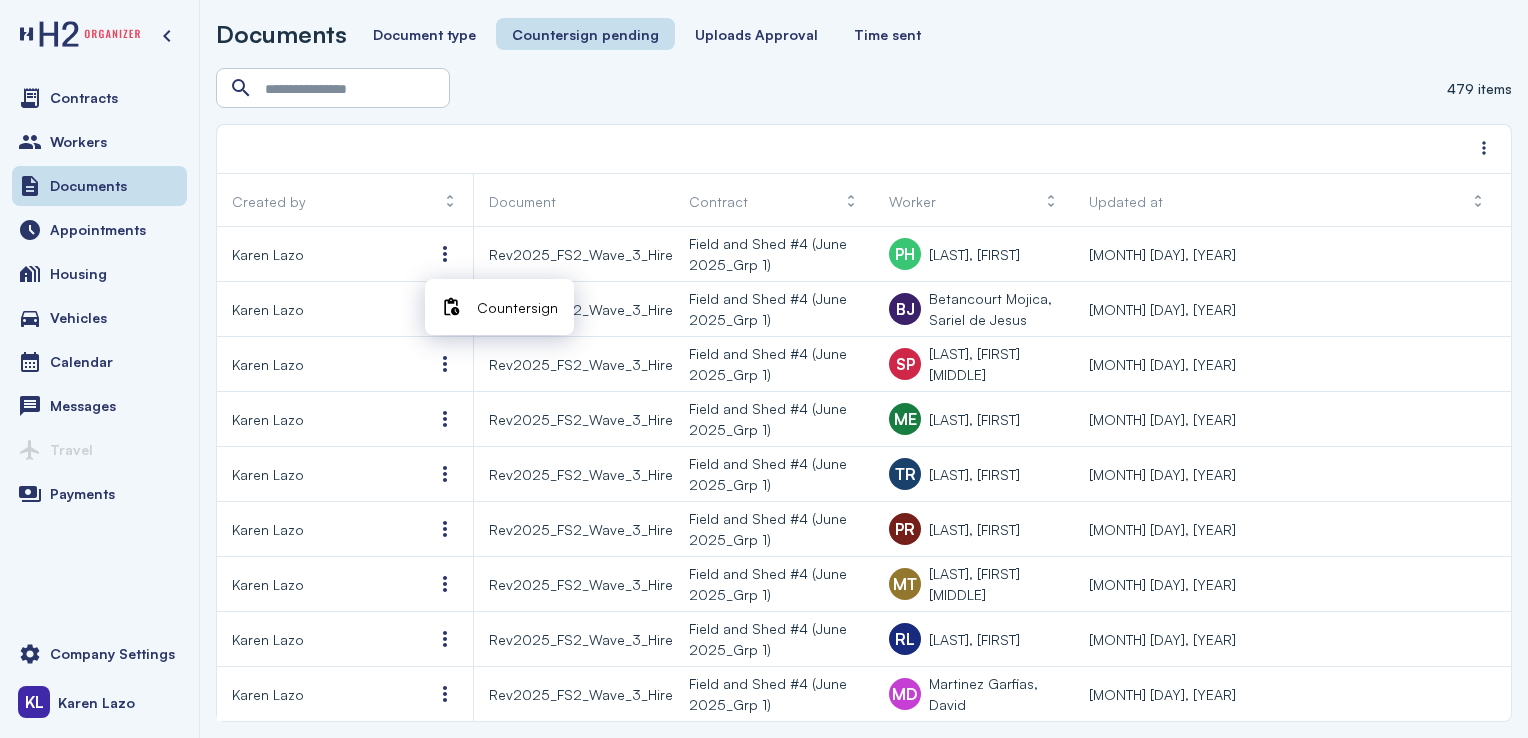 click on "Countersign" at bounding box center [517, 307] 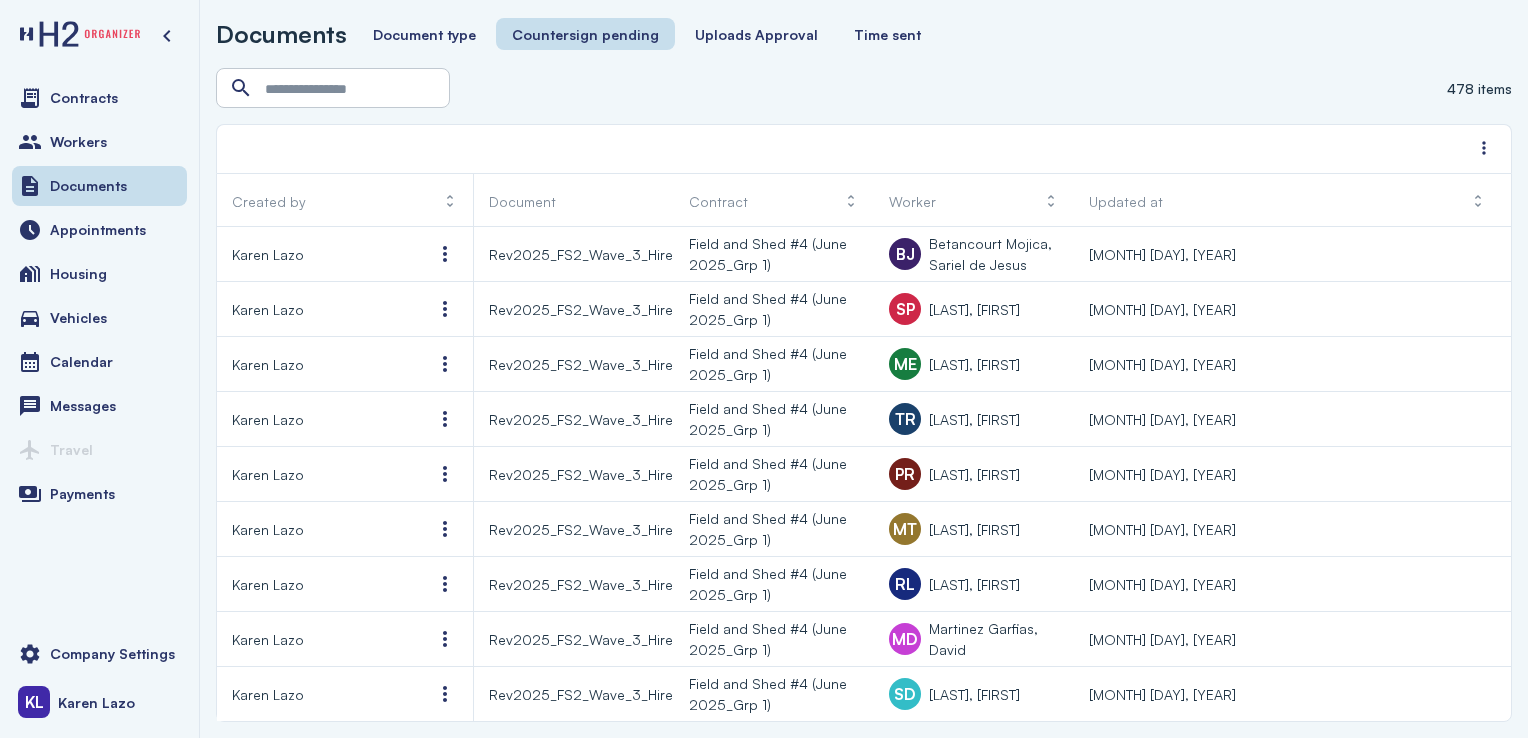 scroll, scrollTop: 0, scrollLeft: 0, axis: both 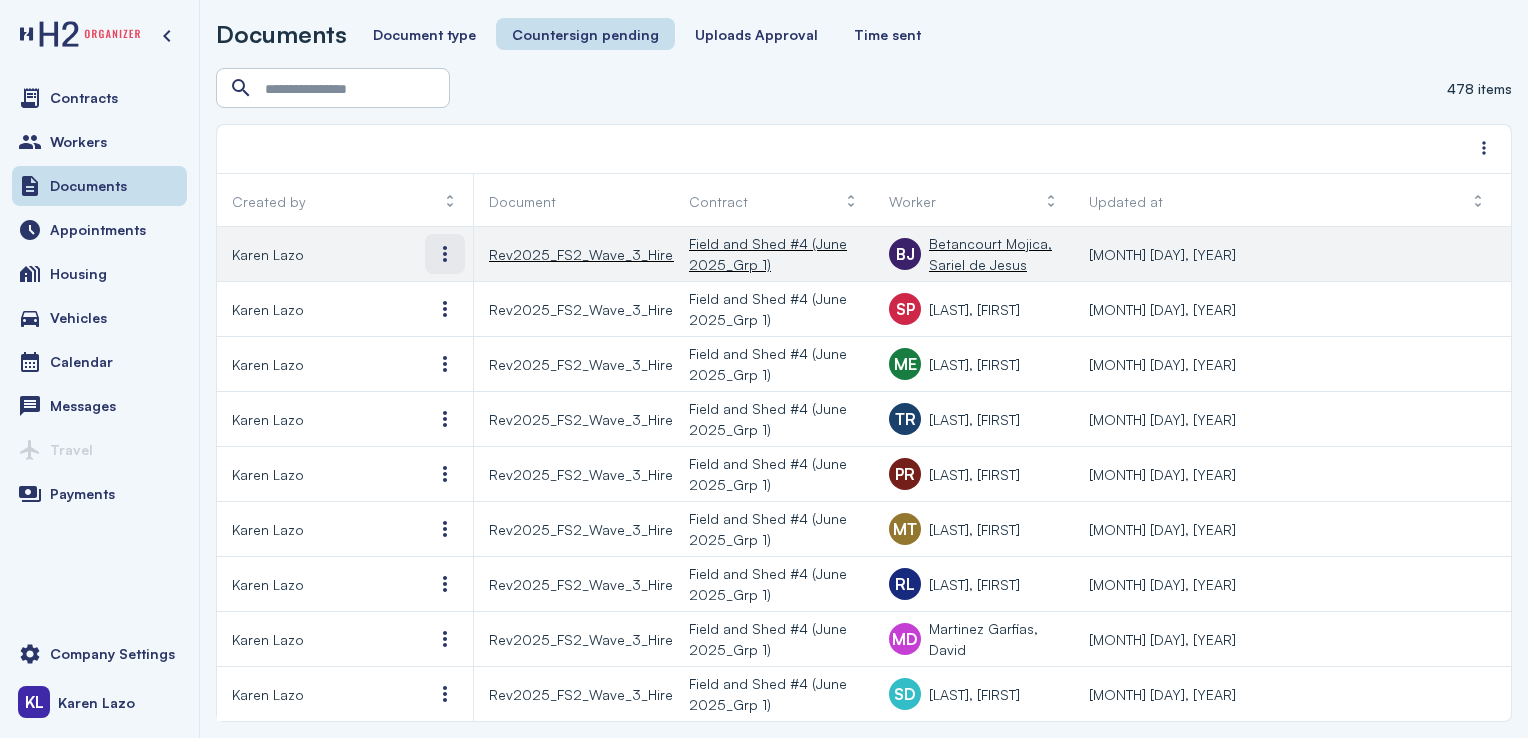click at bounding box center (445, 254) 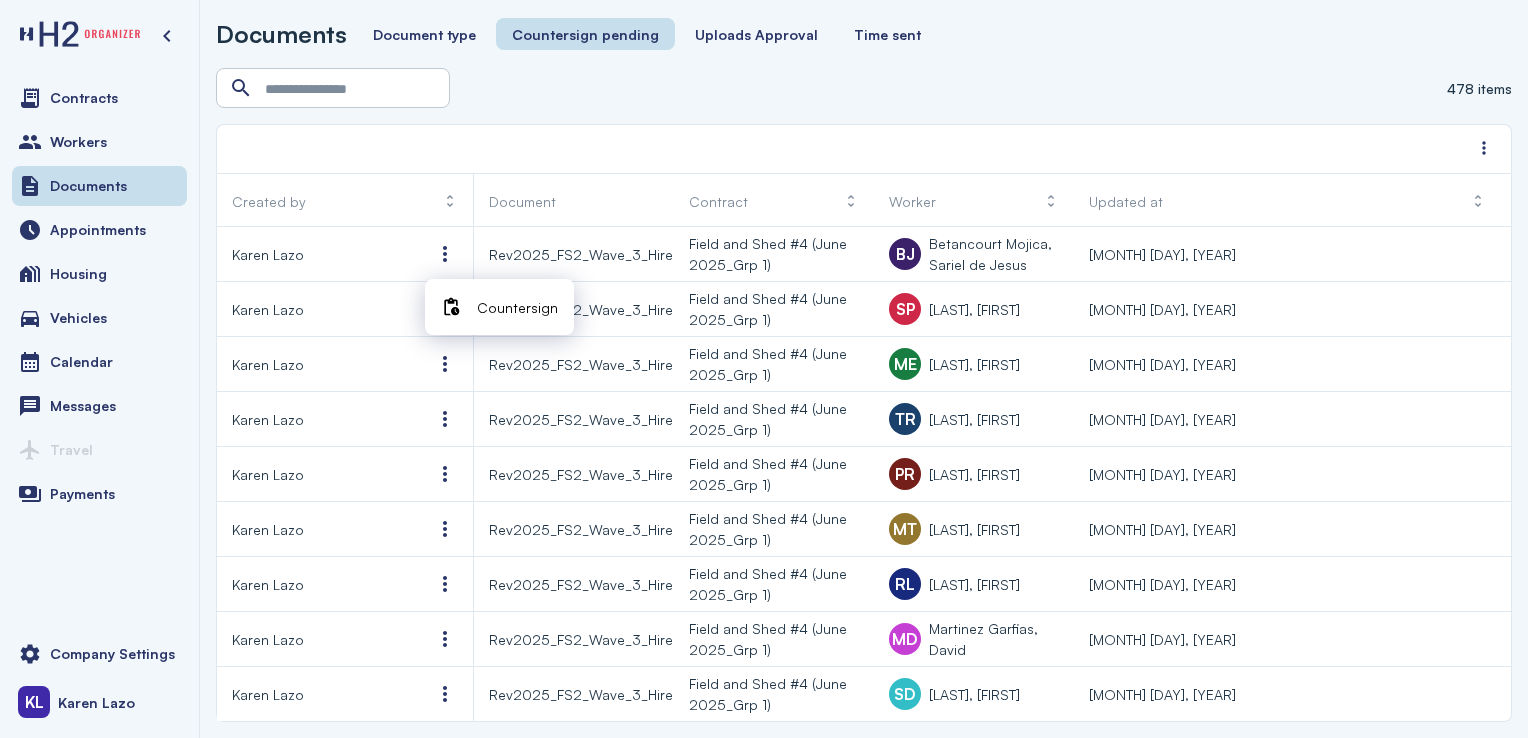 click at bounding box center (451, 307) 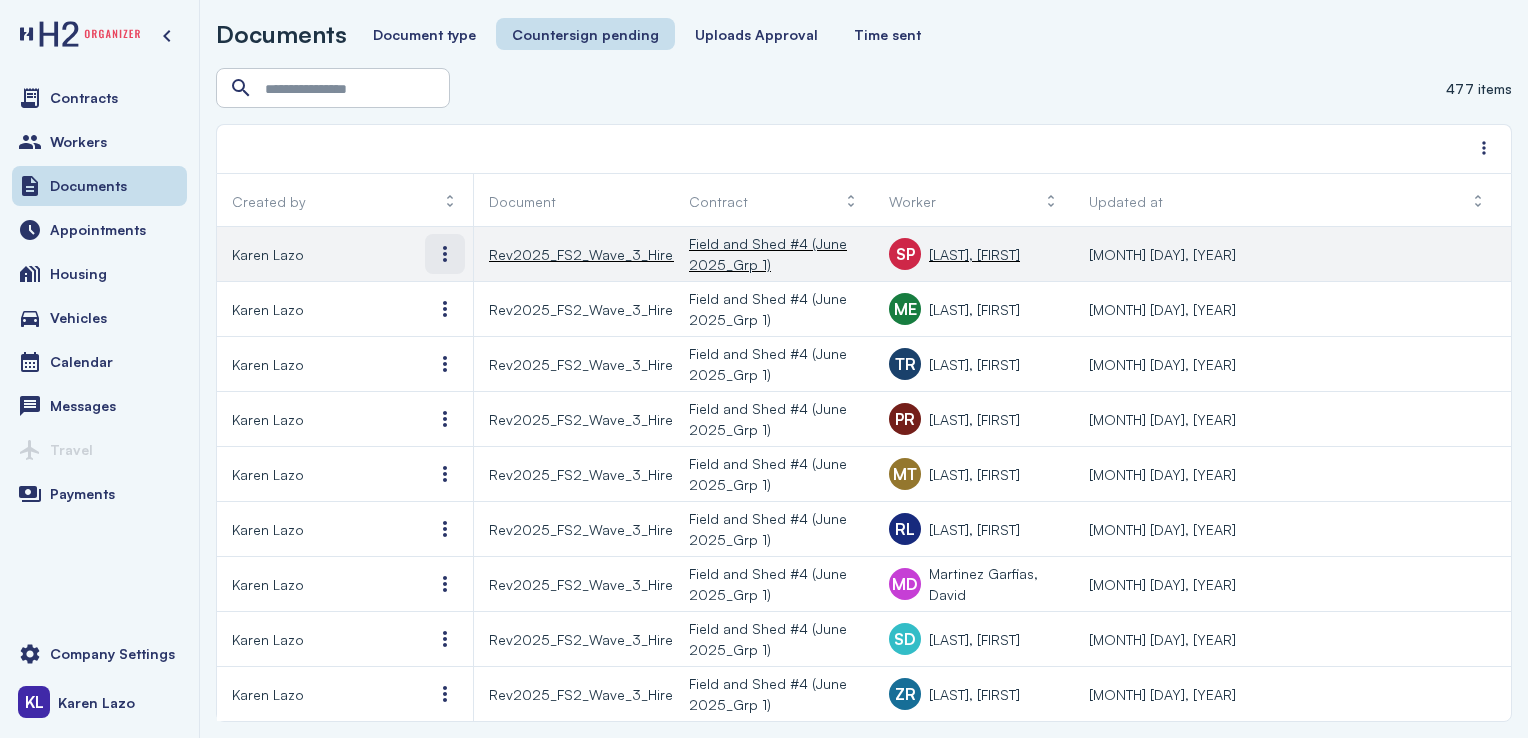 click at bounding box center (445, 254) 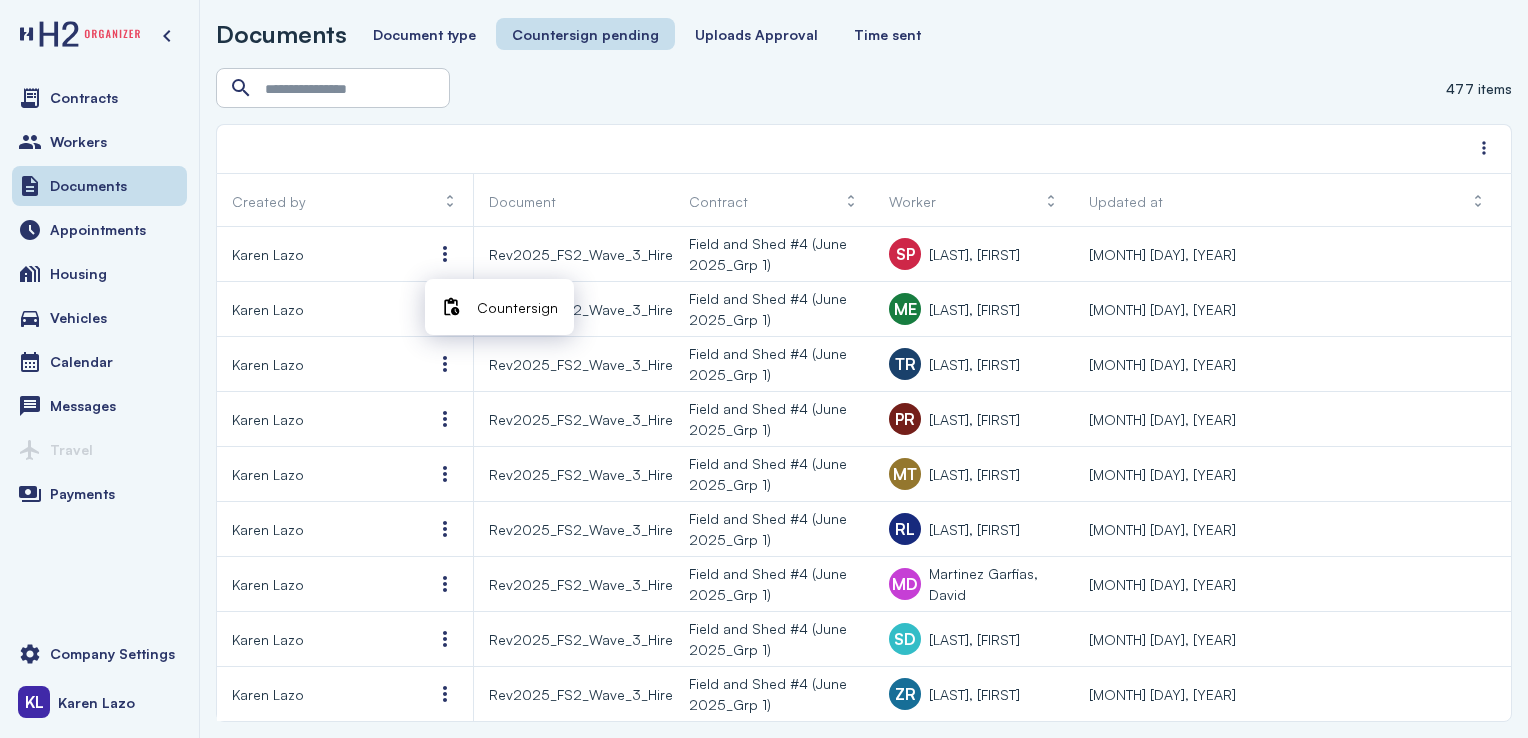 click at bounding box center [451, 307] 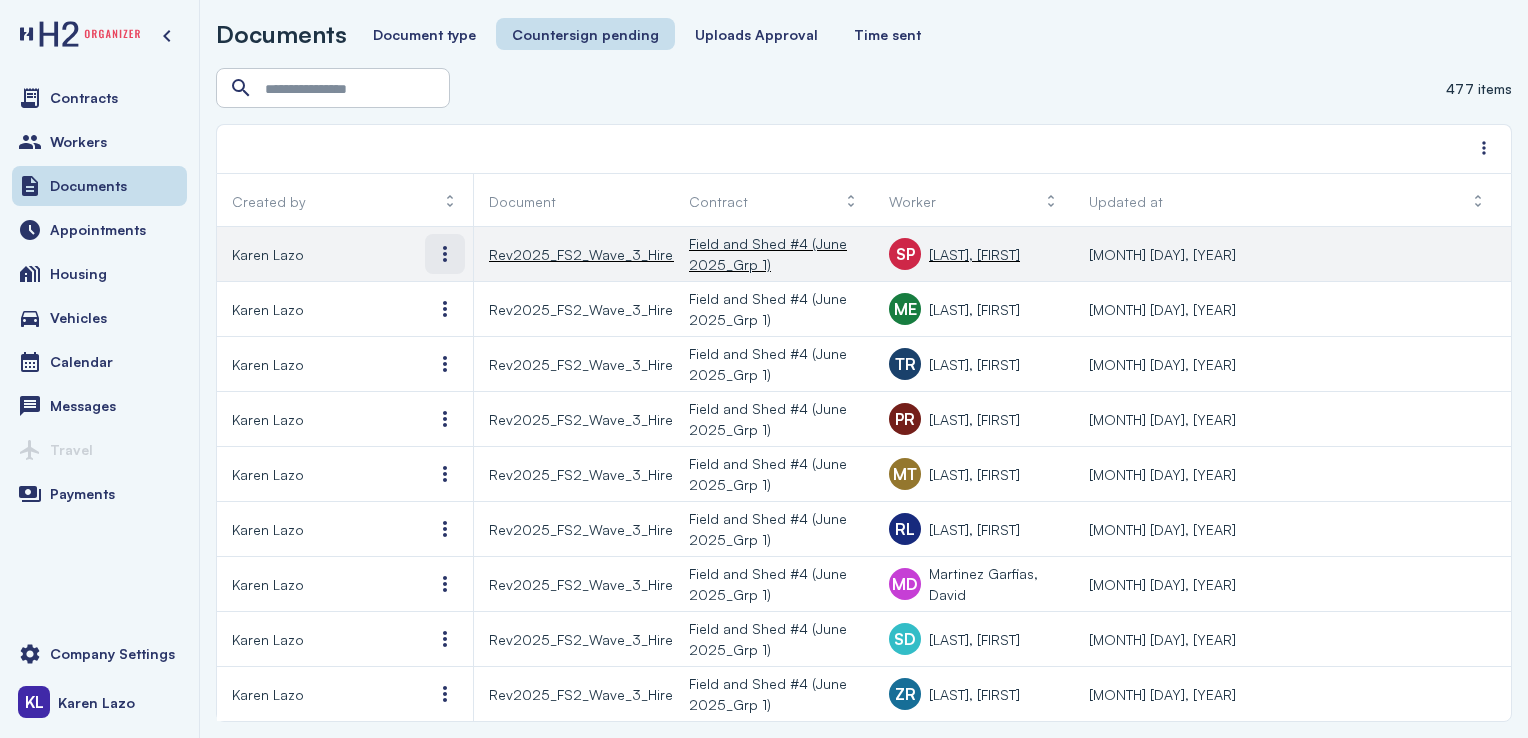 click at bounding box center [445, 254] 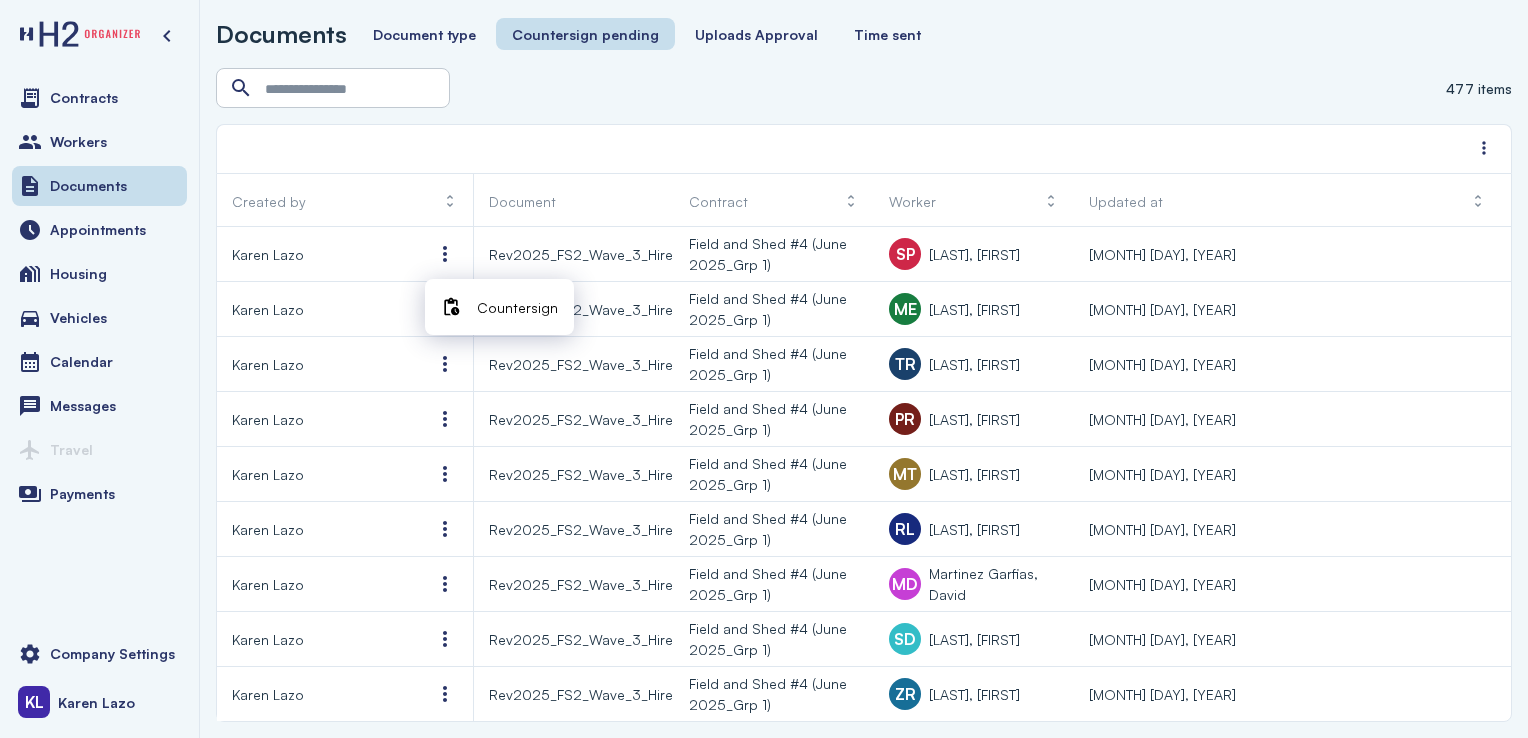 click on "Countersign" at bounding box center [517, 307] 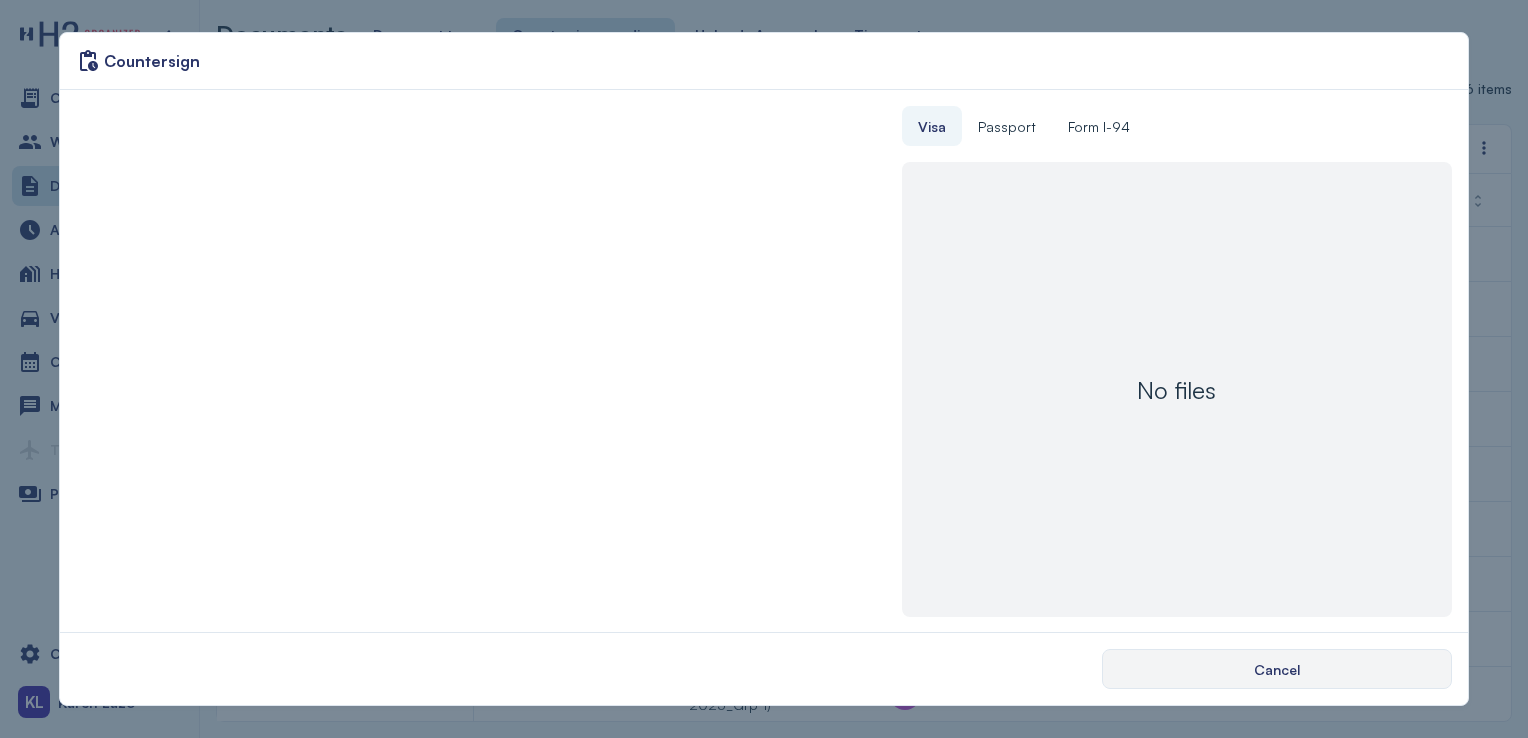 click on "Cancel" at bounding box center (1277, 669) 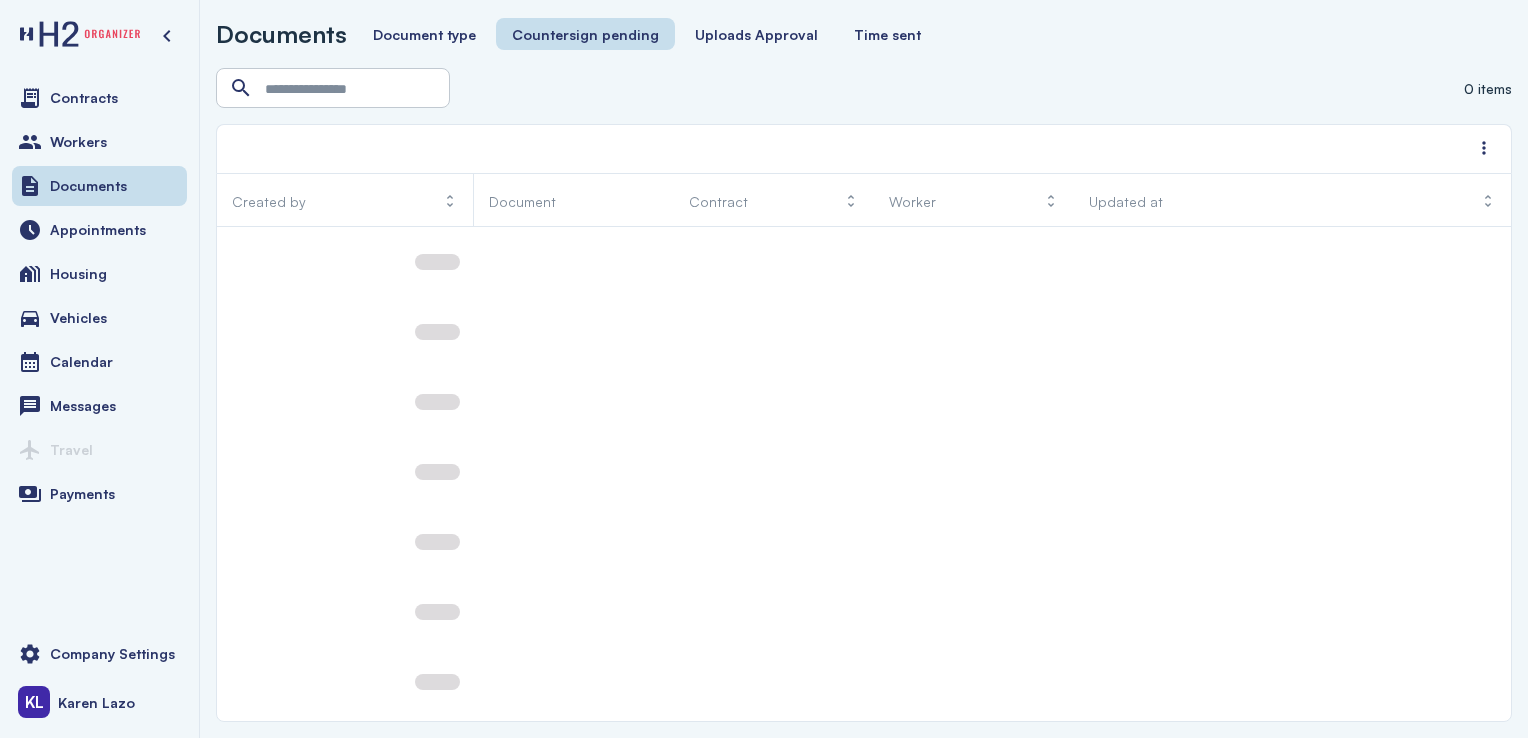 scroll, scrollTop: 0, scrollLeft: 0, axis: both 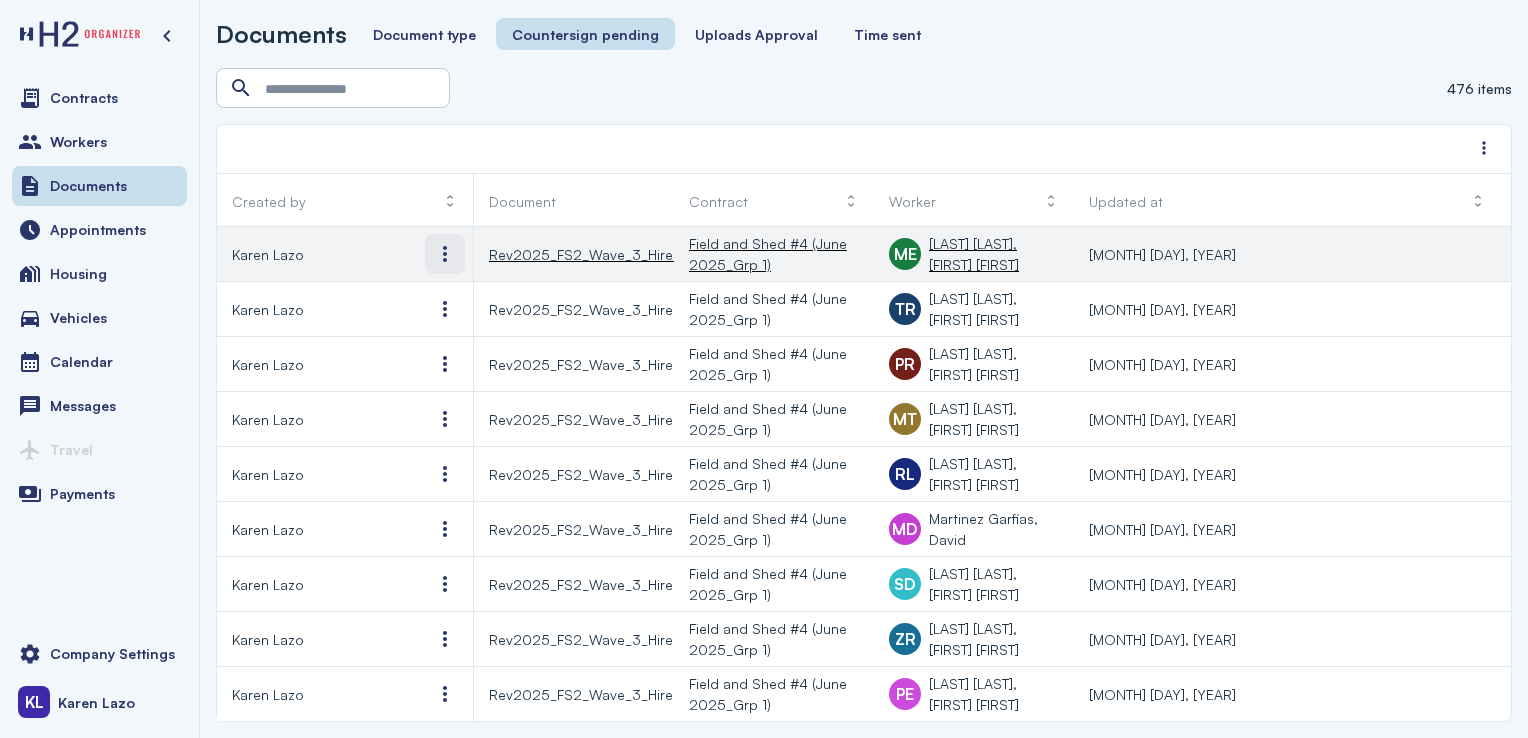 click at bounding box center (445, 254) 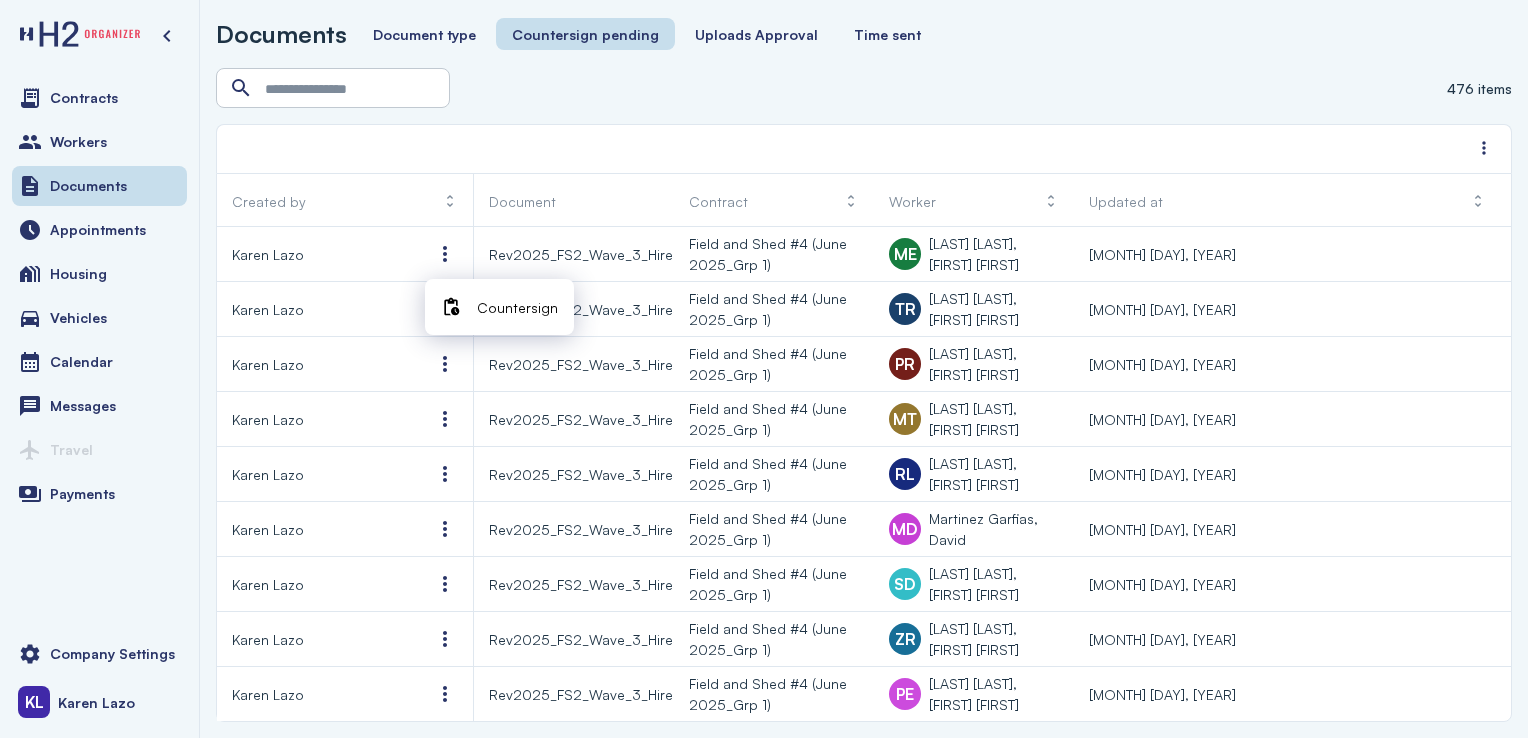 click on "Countersign" at bounding box center (517, 307) 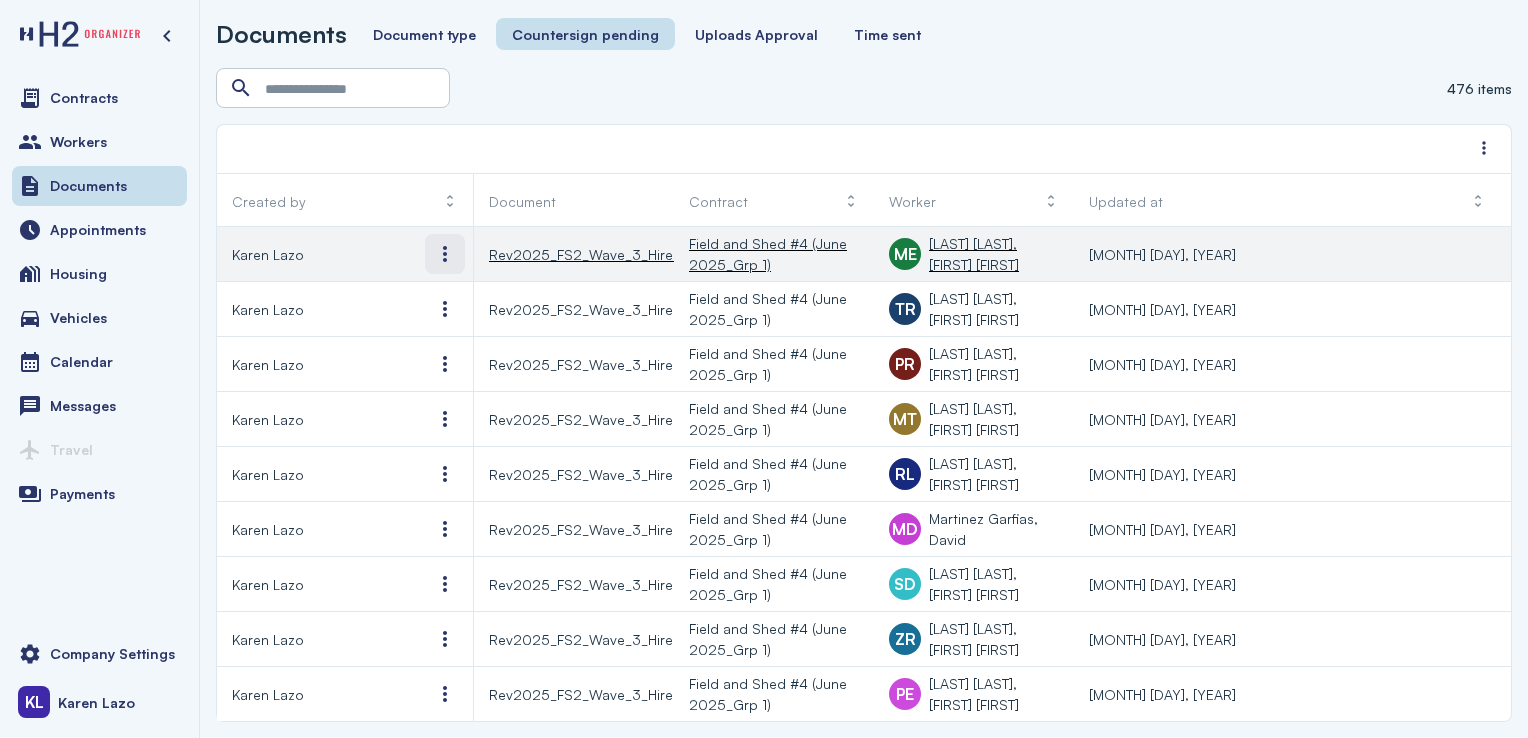 click at bounding box center [445, 254] 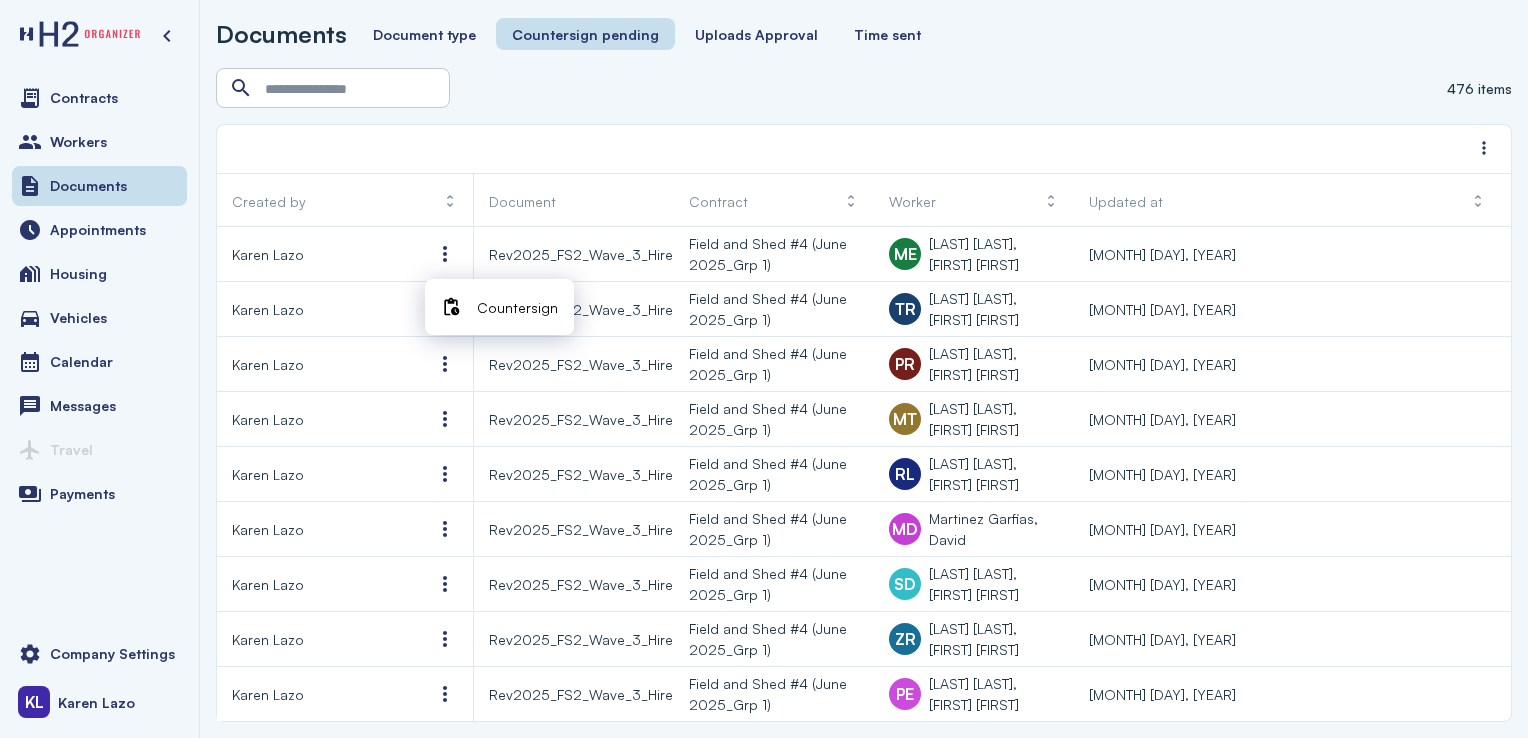 click on "Countersign" at bounding box center [517, 307] 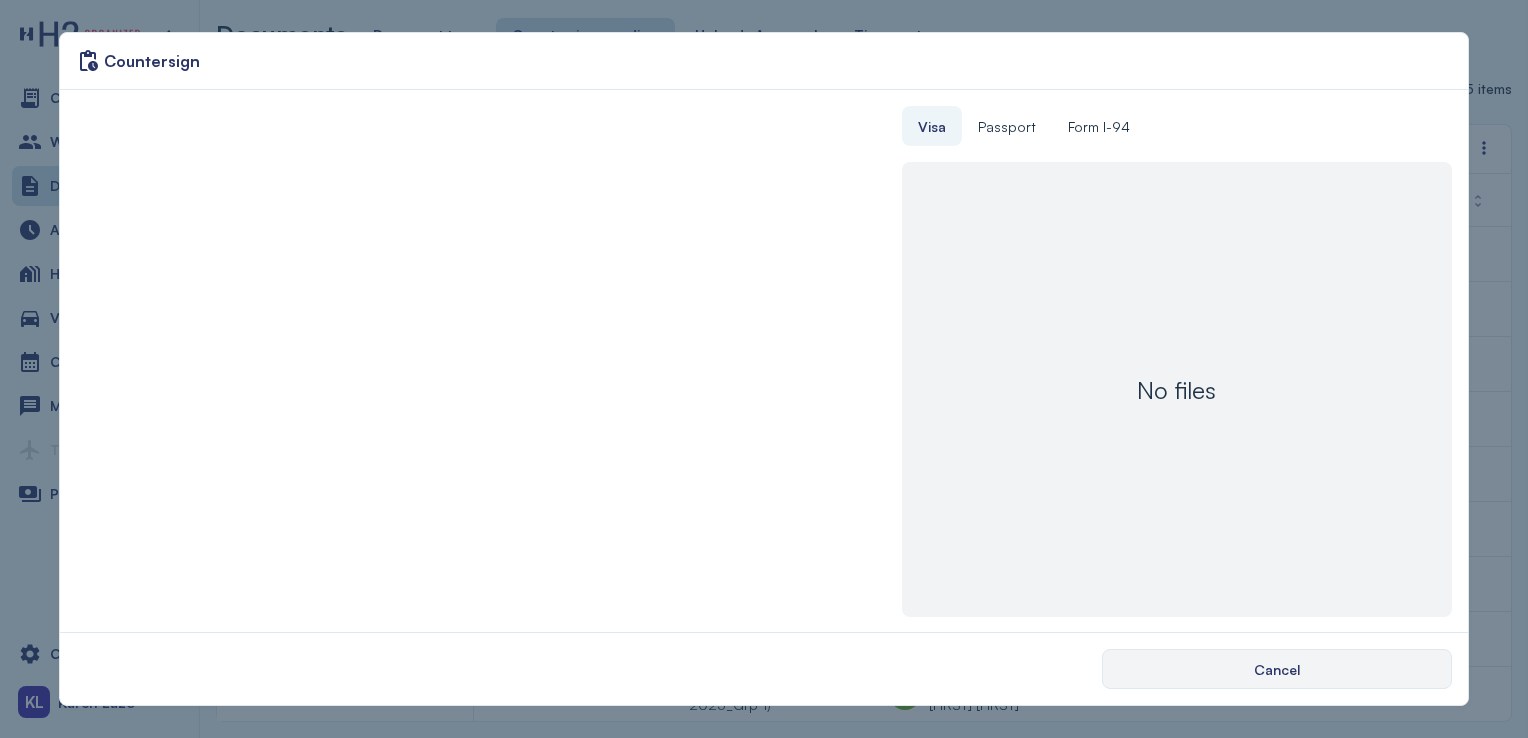 click on "Cancel" at bounding box center (1277, 669) 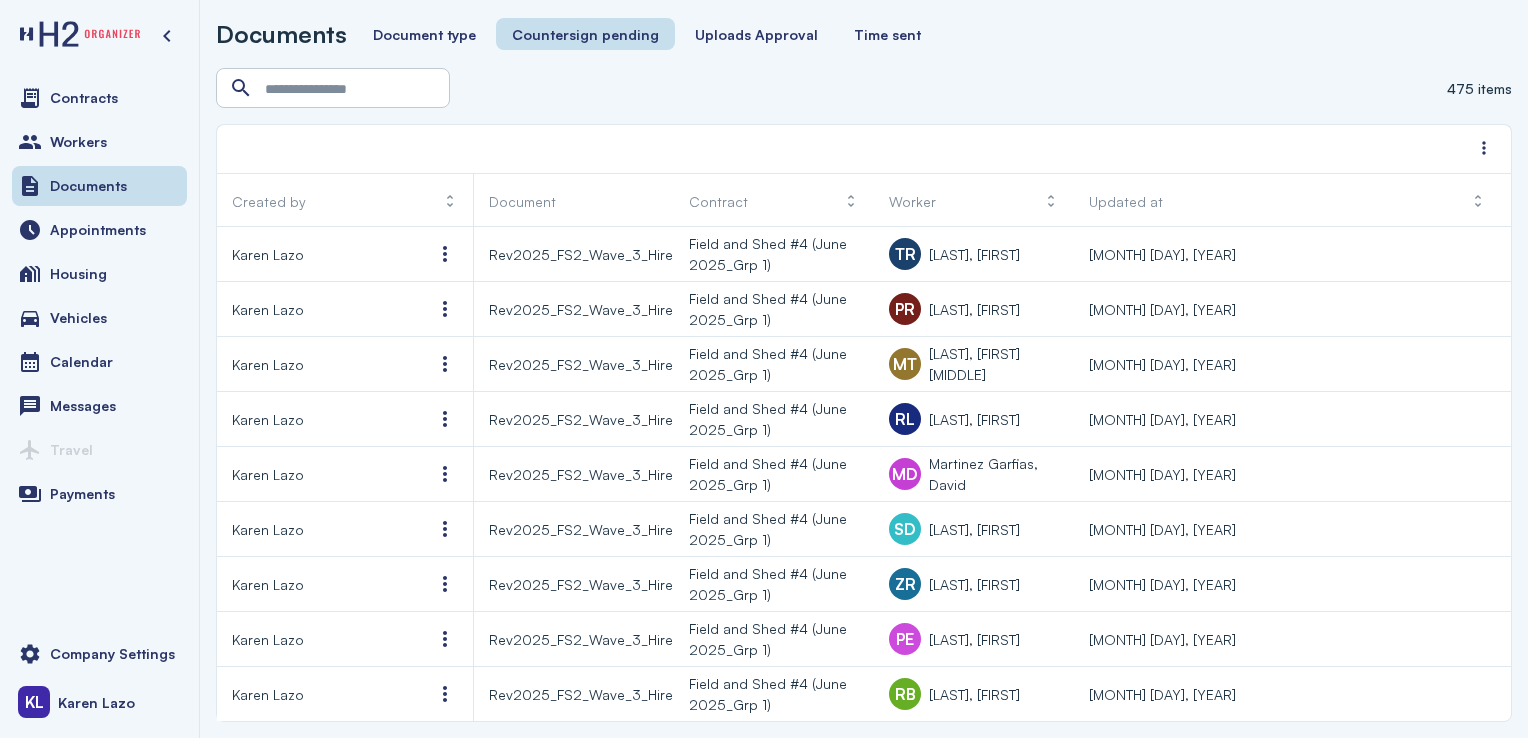 scroll, scrollTop: 0, scrollLeft: 0, axis: both 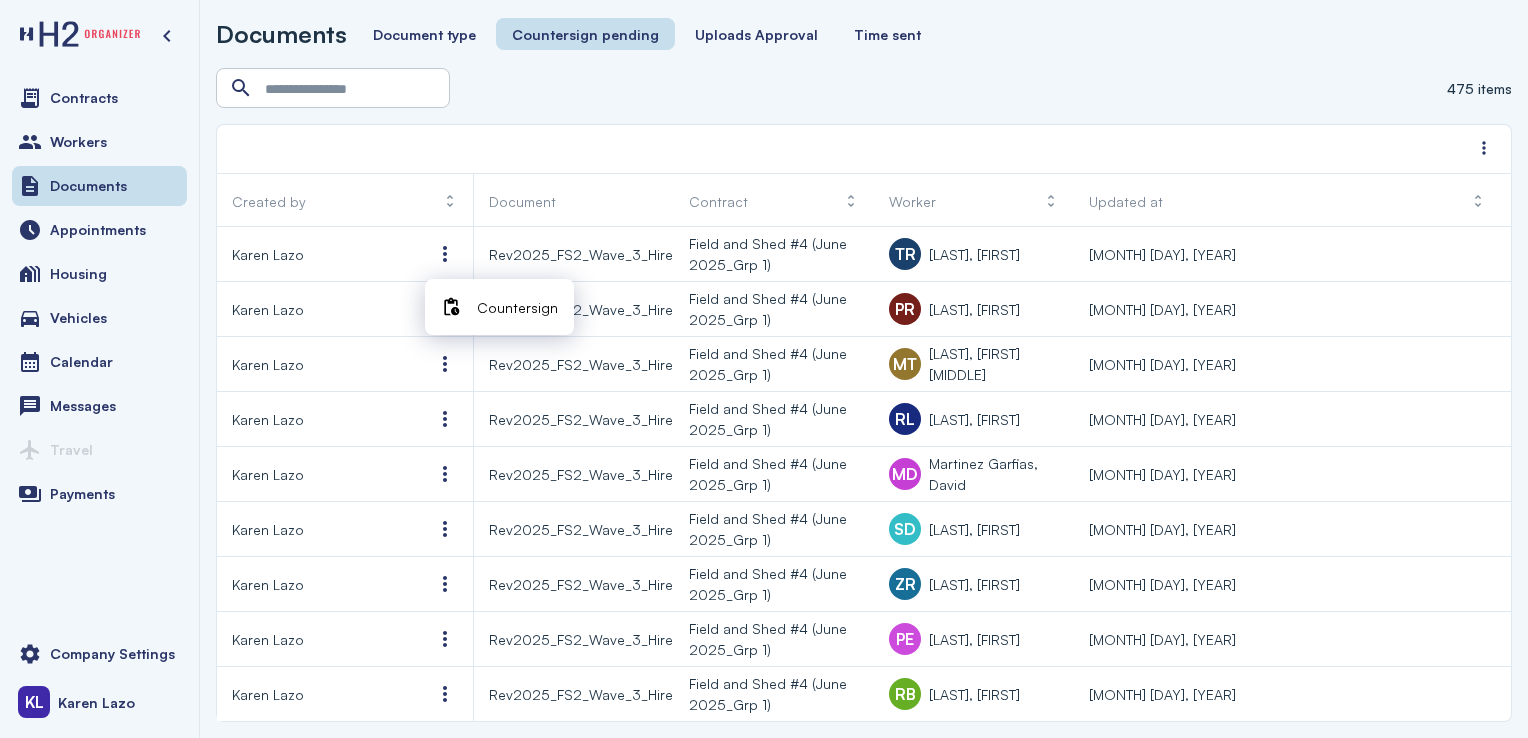 click on "Countersign" at bounding box center (517, 307) 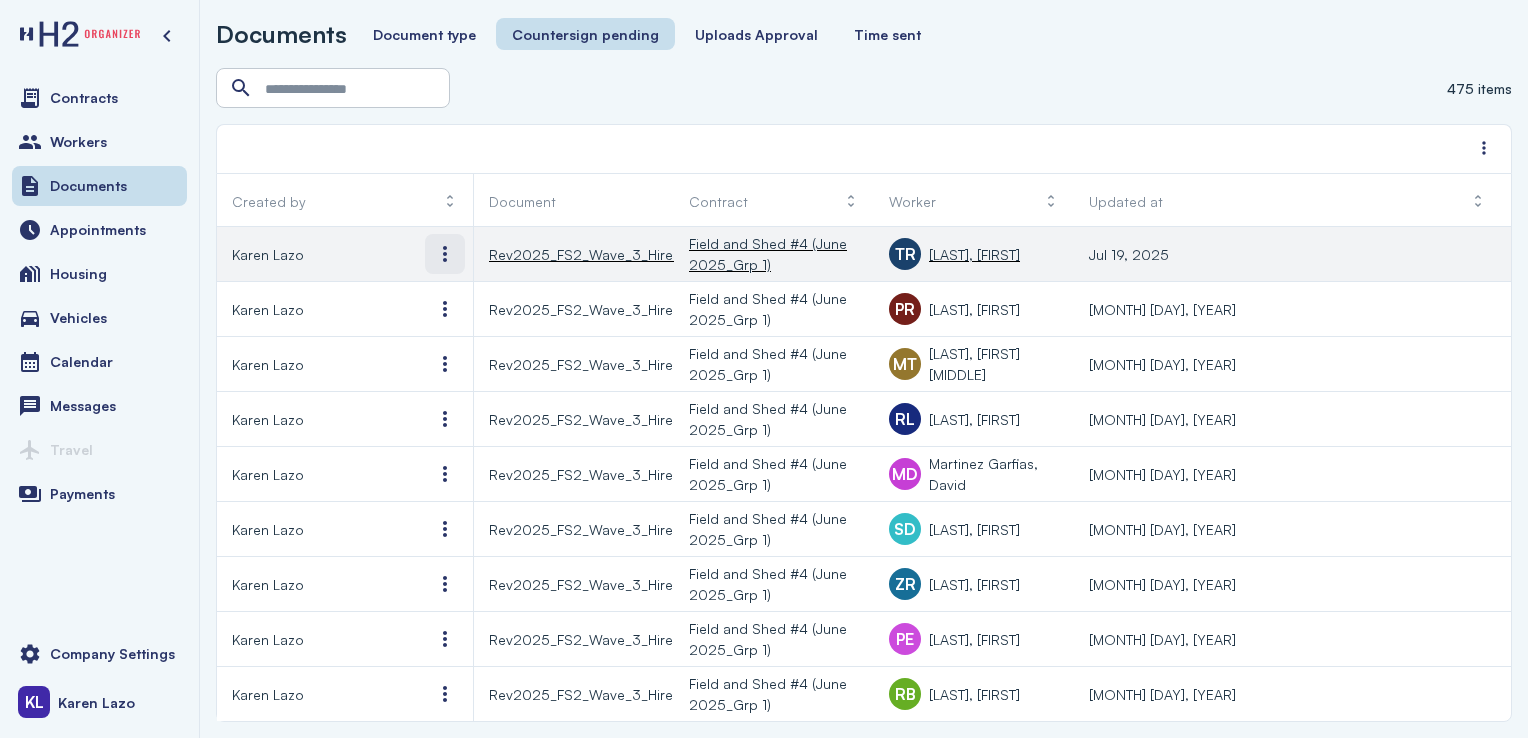 click at bounding box center [445, 254] 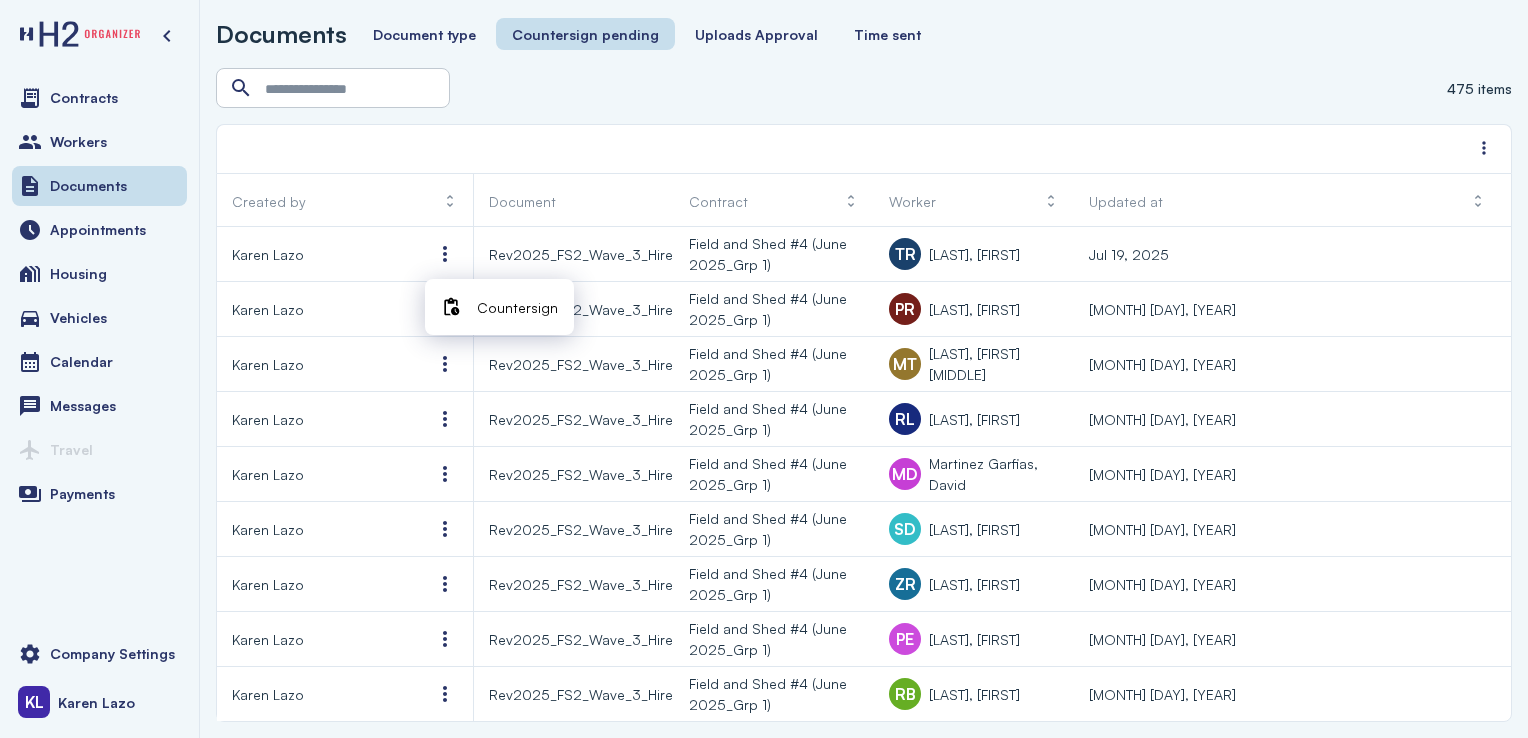 click on "Countersign" at bounding box center [517, 307] 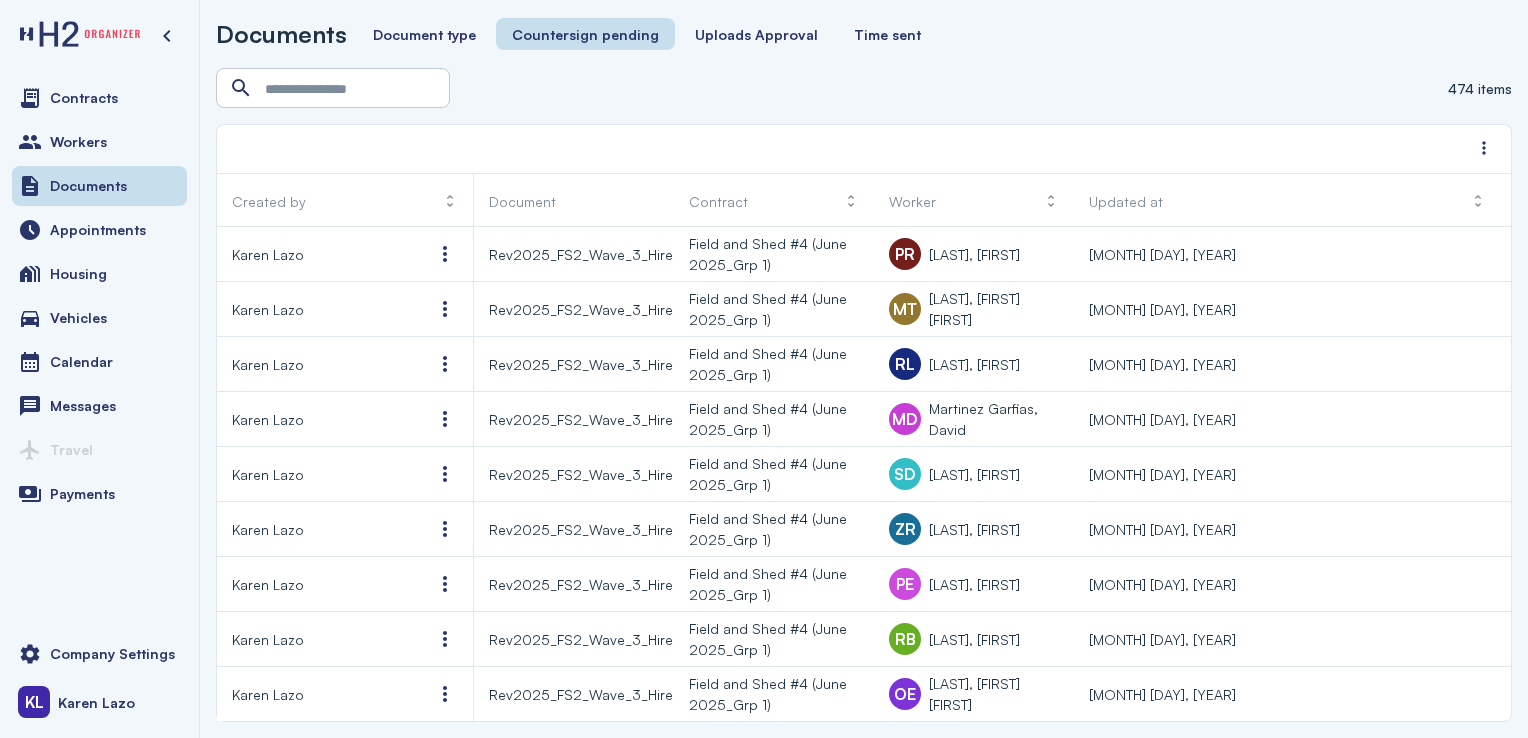 scroll, scrollTop: 0, scrollLeft: 0, axis: both 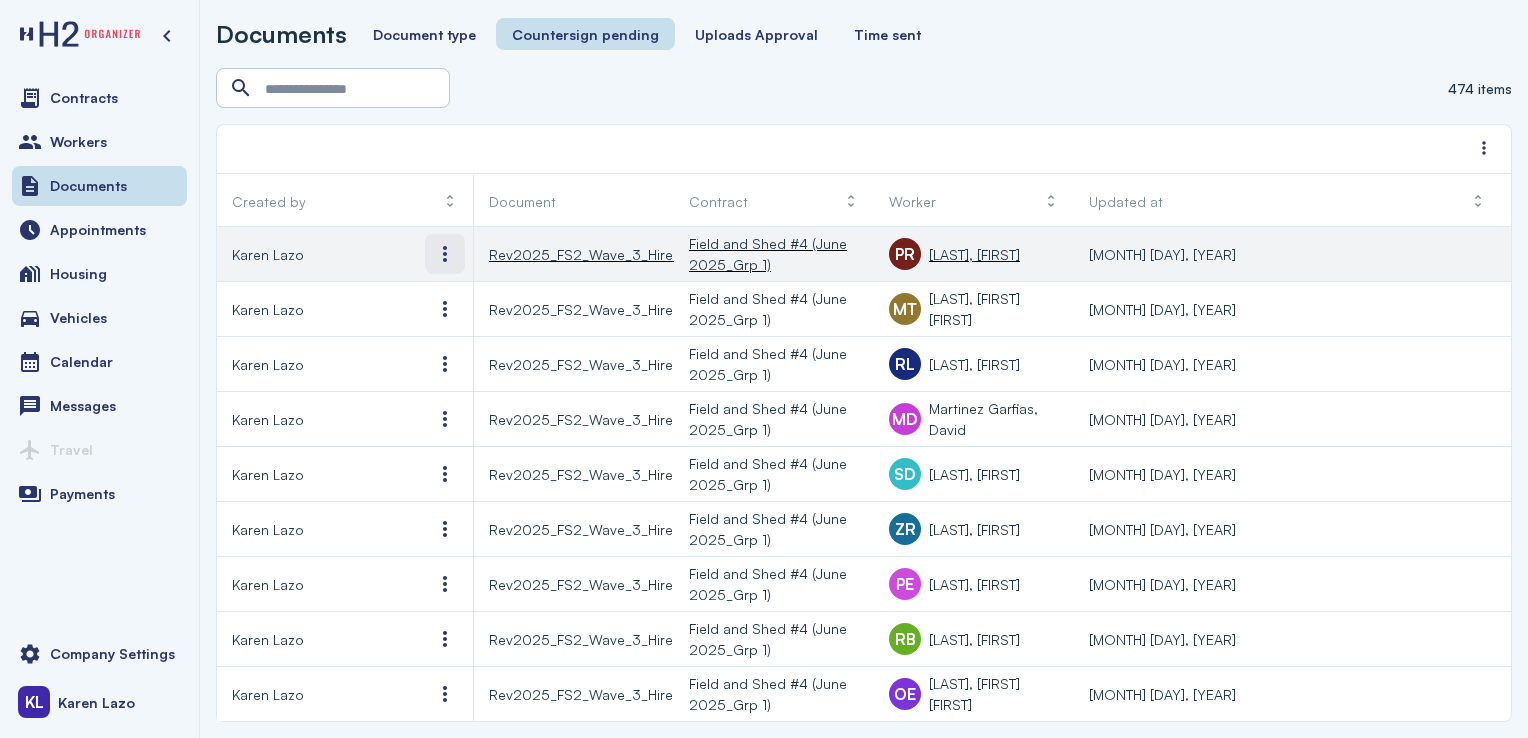click at bounding box center [445, 254] 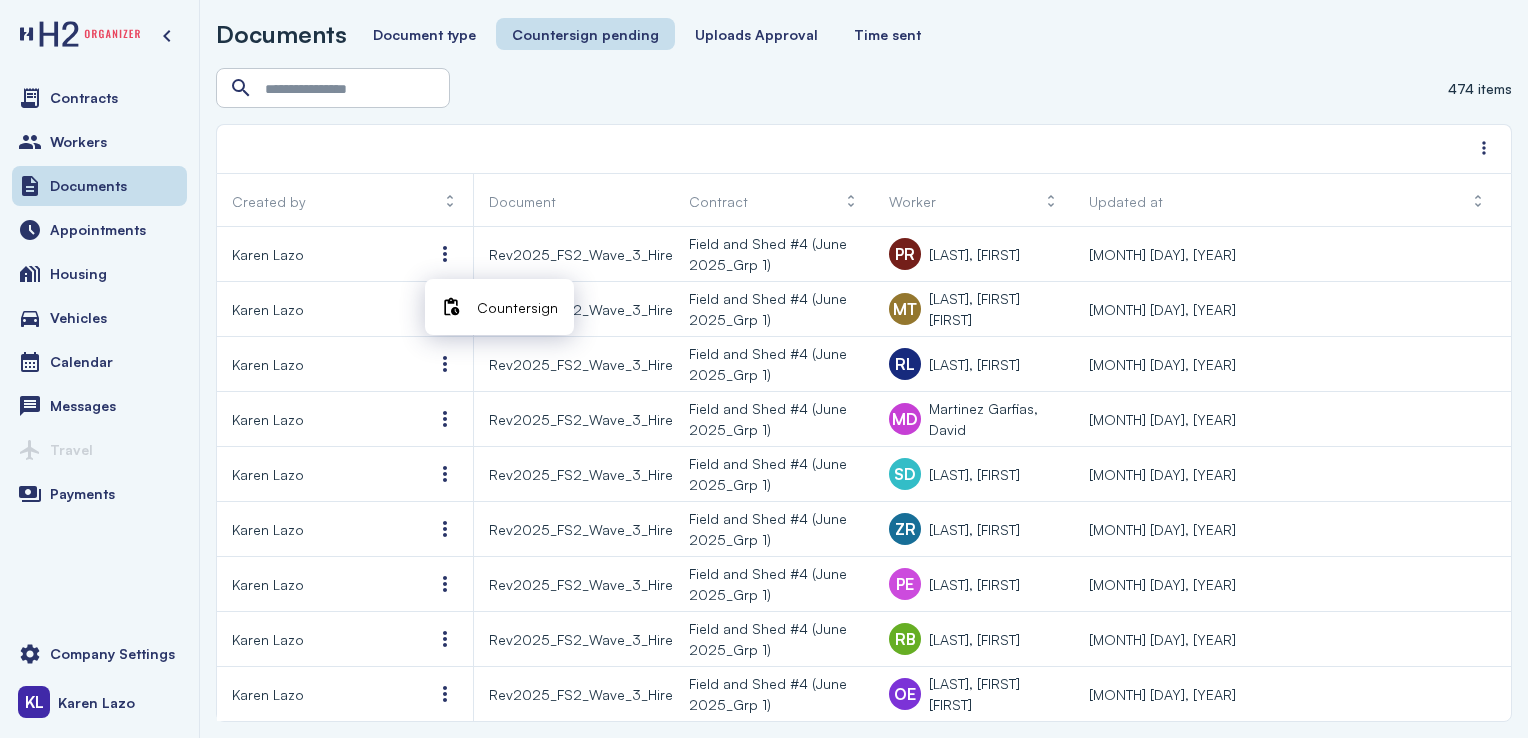 click on "Countersign" at bounding box center [517, 307] 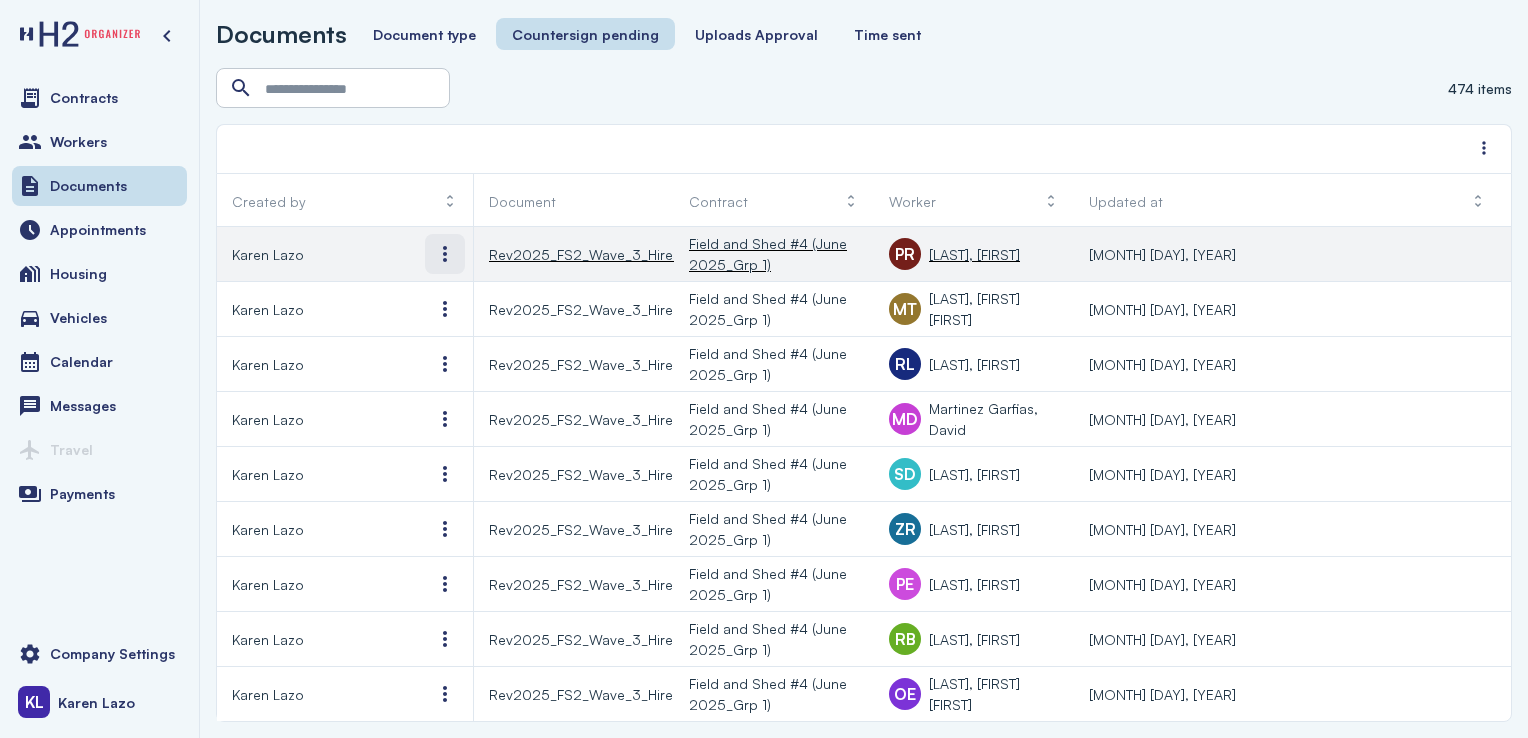 click at bounding box center (445, 254) 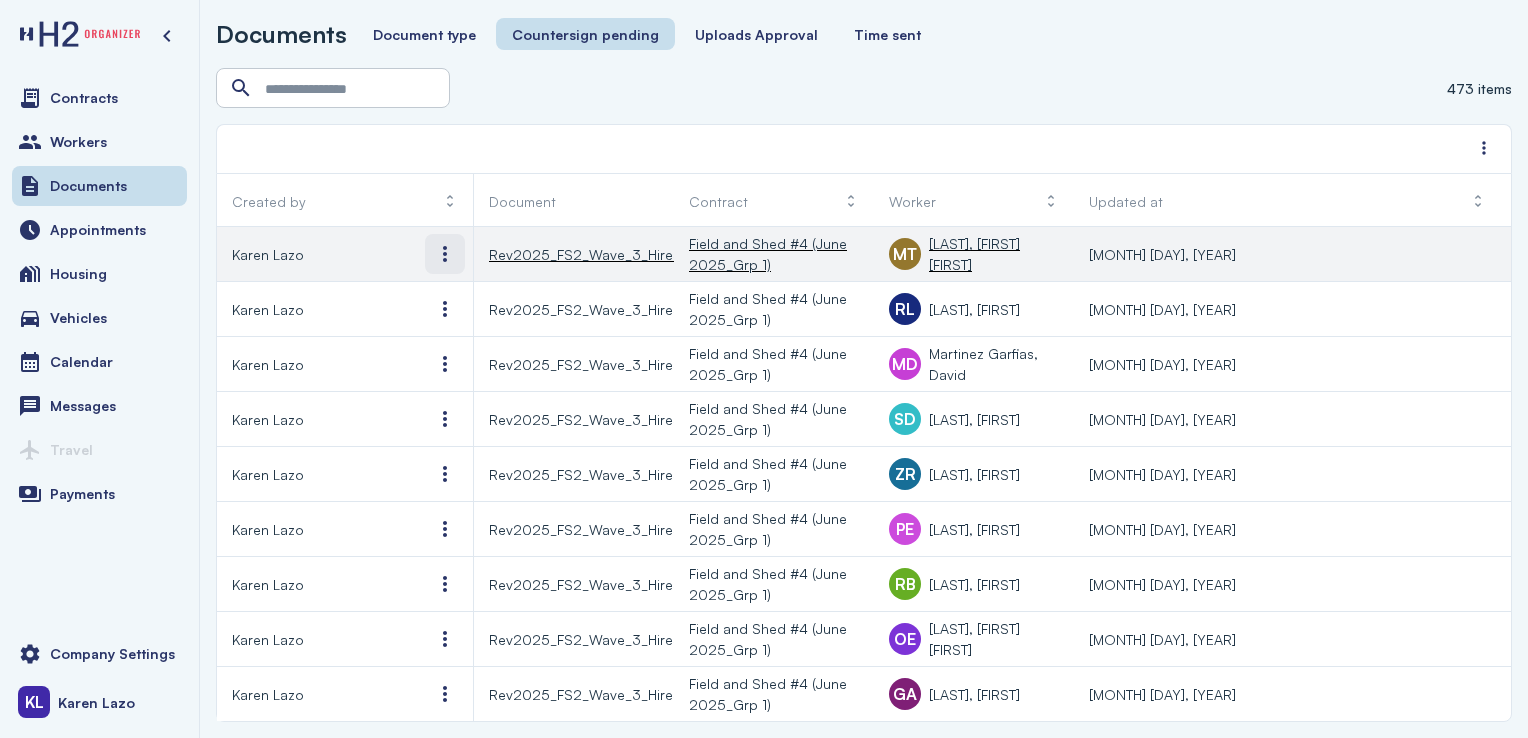 click at bounding box center [445, 254] 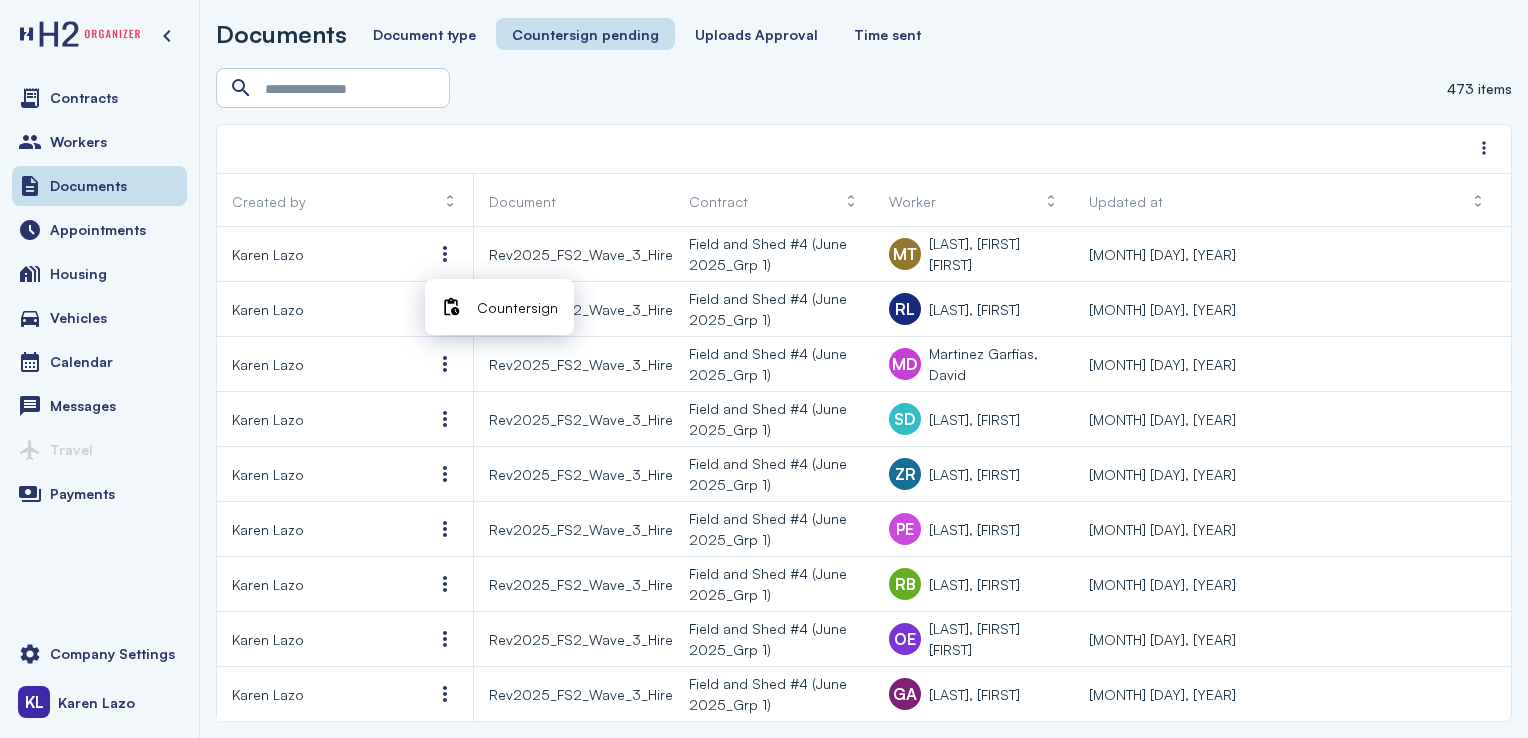 click on "Countersign" at bounding box center [517, 307] 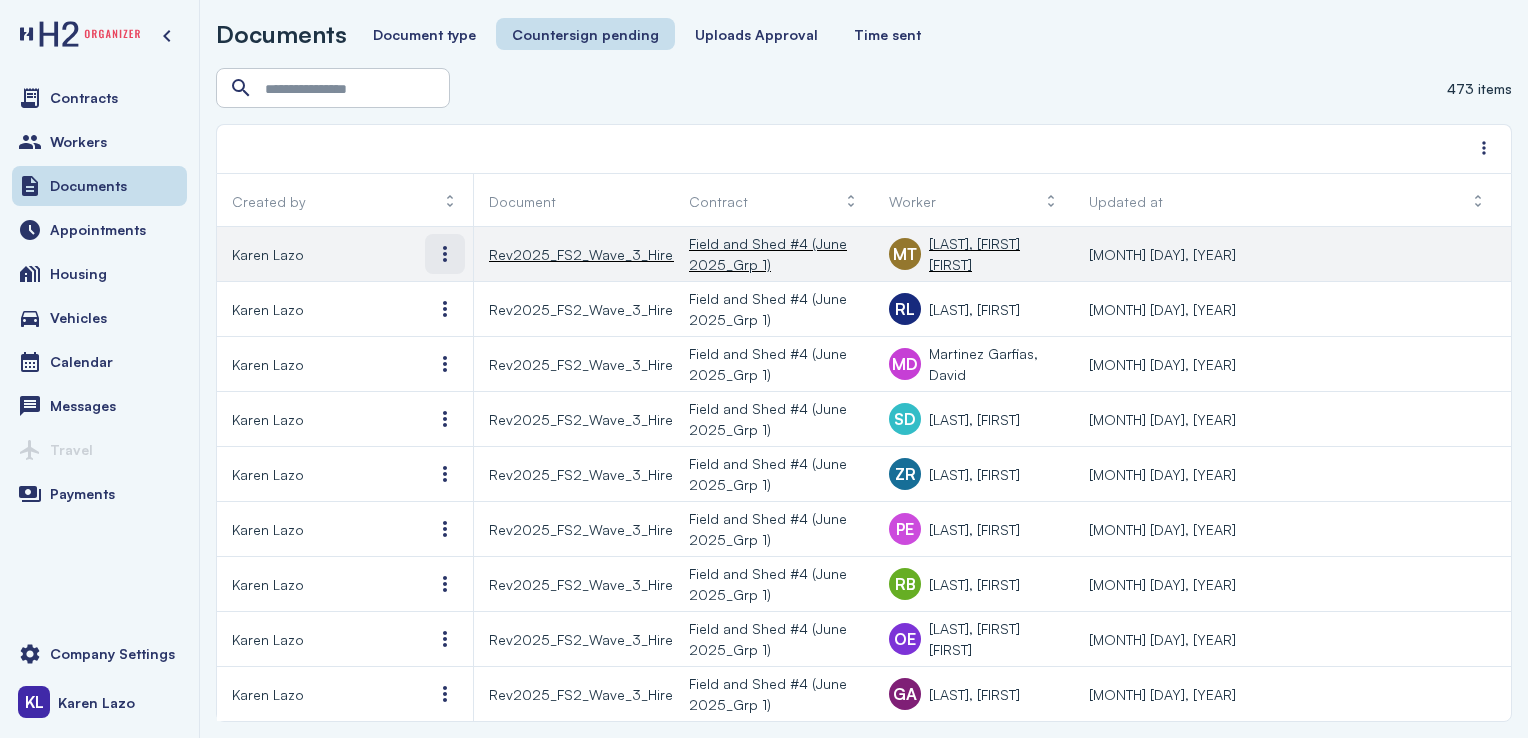 click at bounding box center (445, 254) 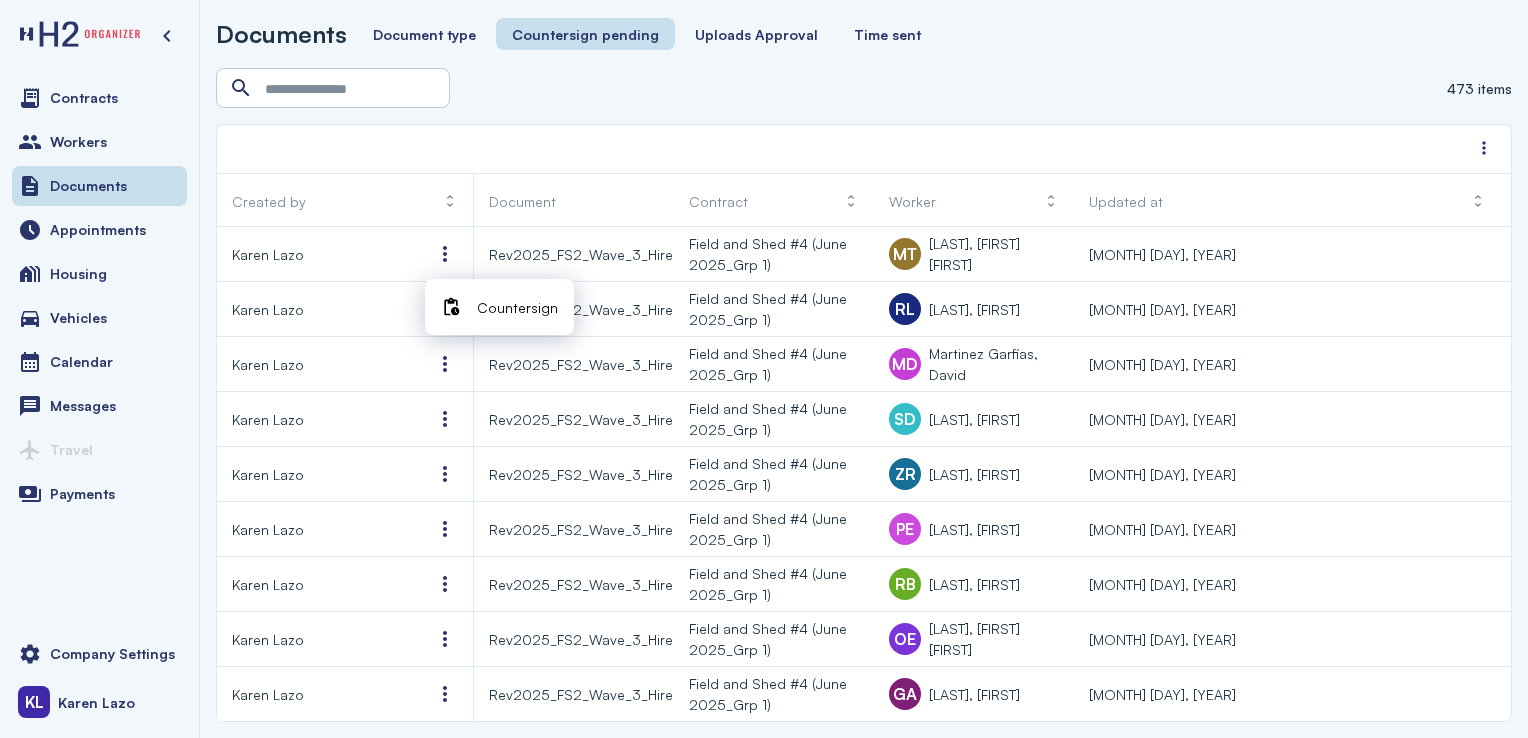click on "Countersign" at bounding box center [517, 307] 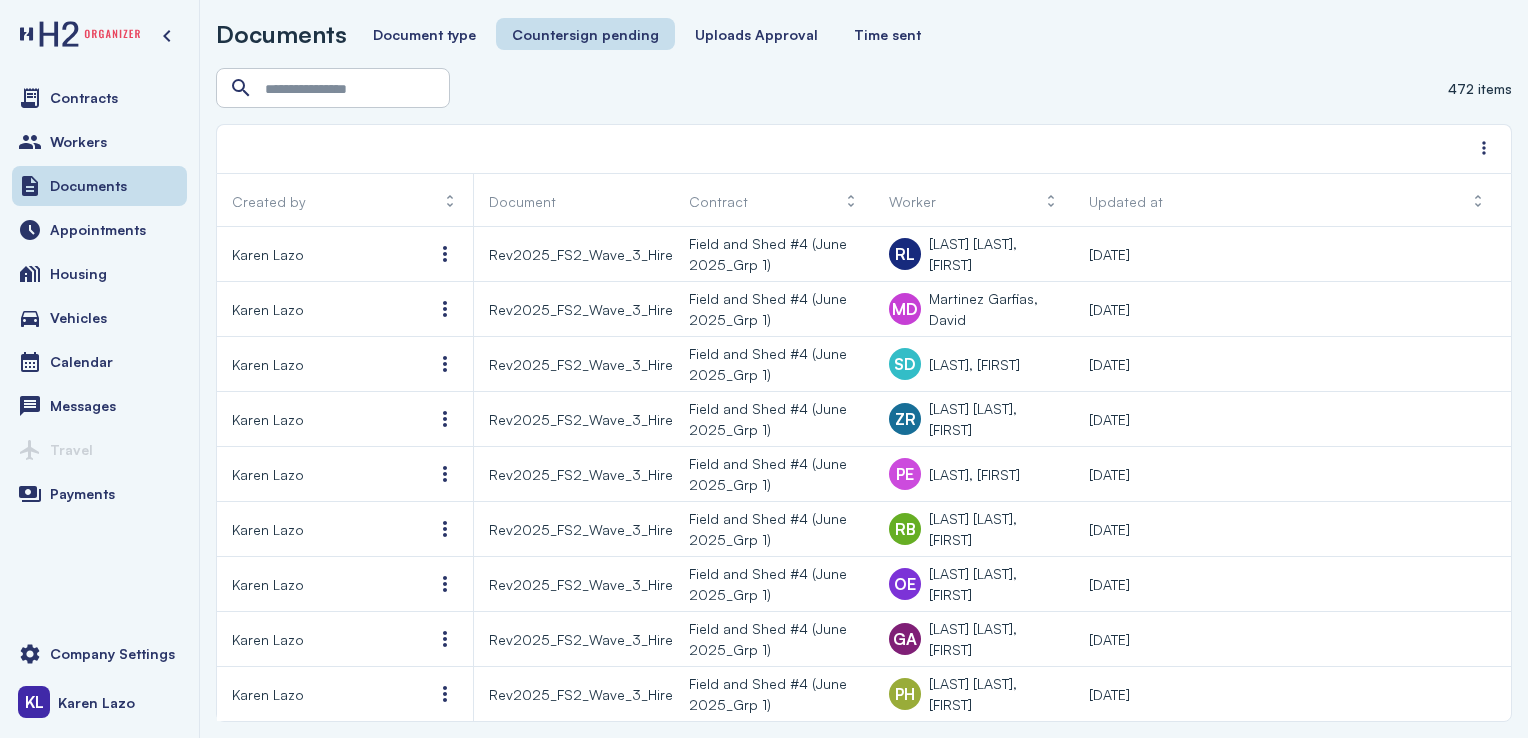 scroll, scrollTop: 0, scrollLeft: 0, axis: both 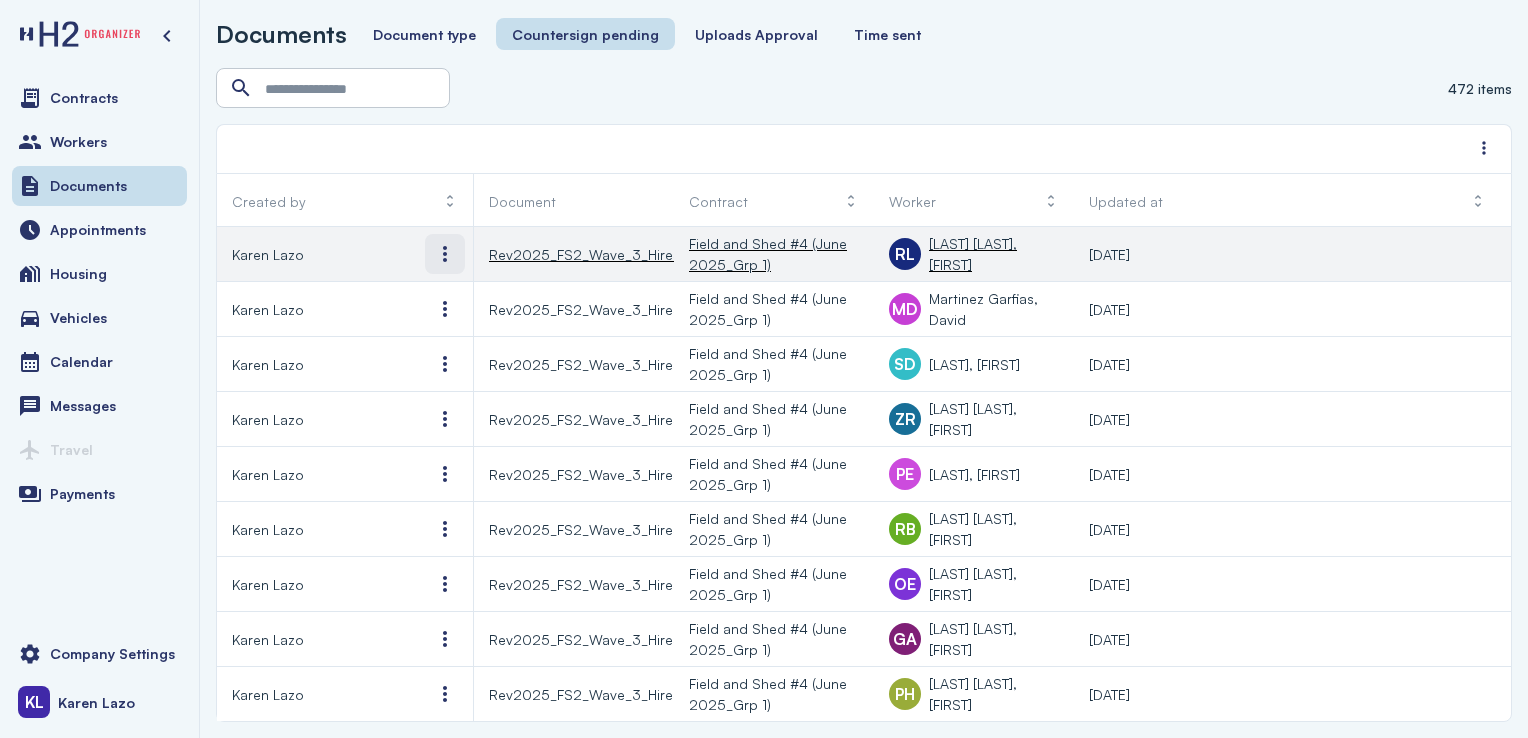 click at bounding box center [445, 254] 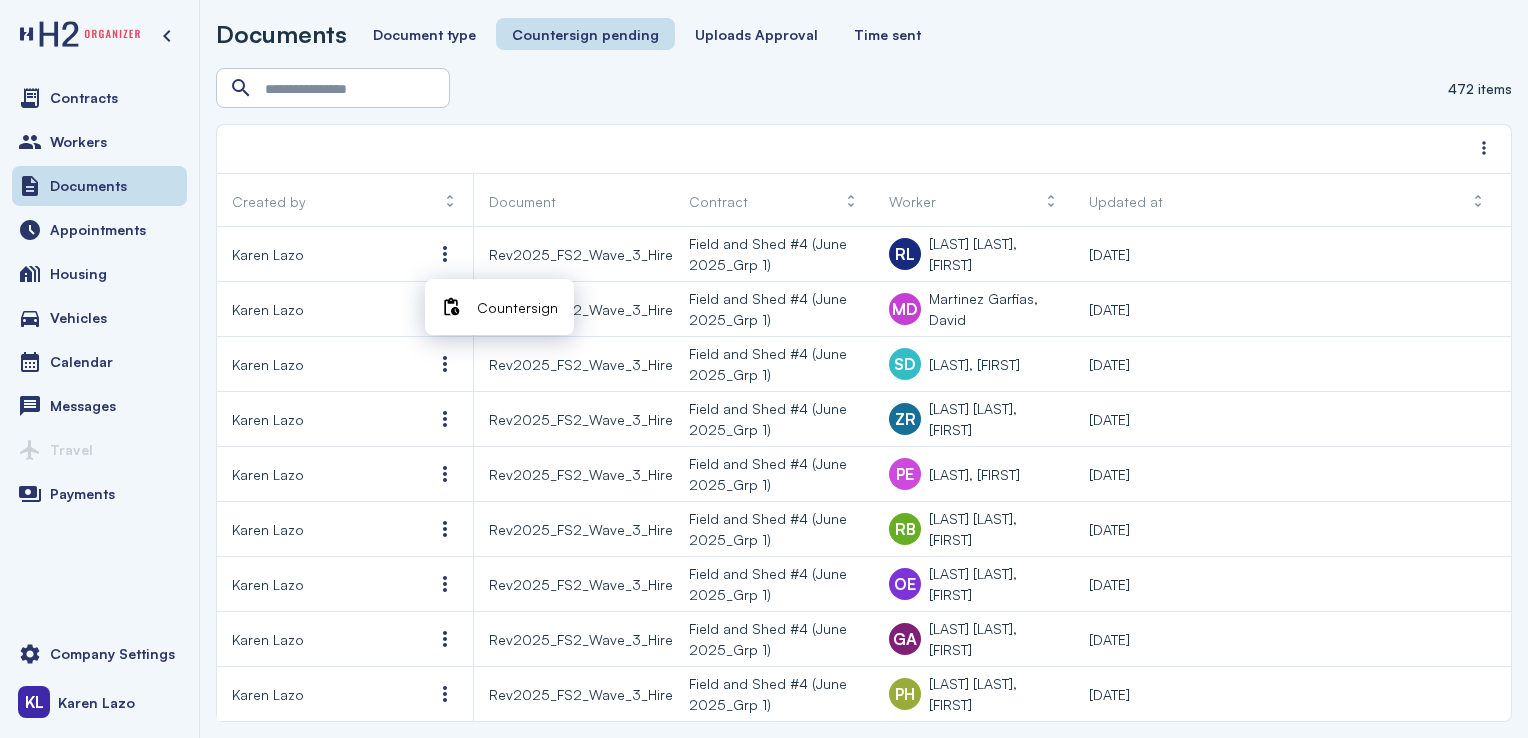 click on "Countersign" at bounding box center (517, 307) 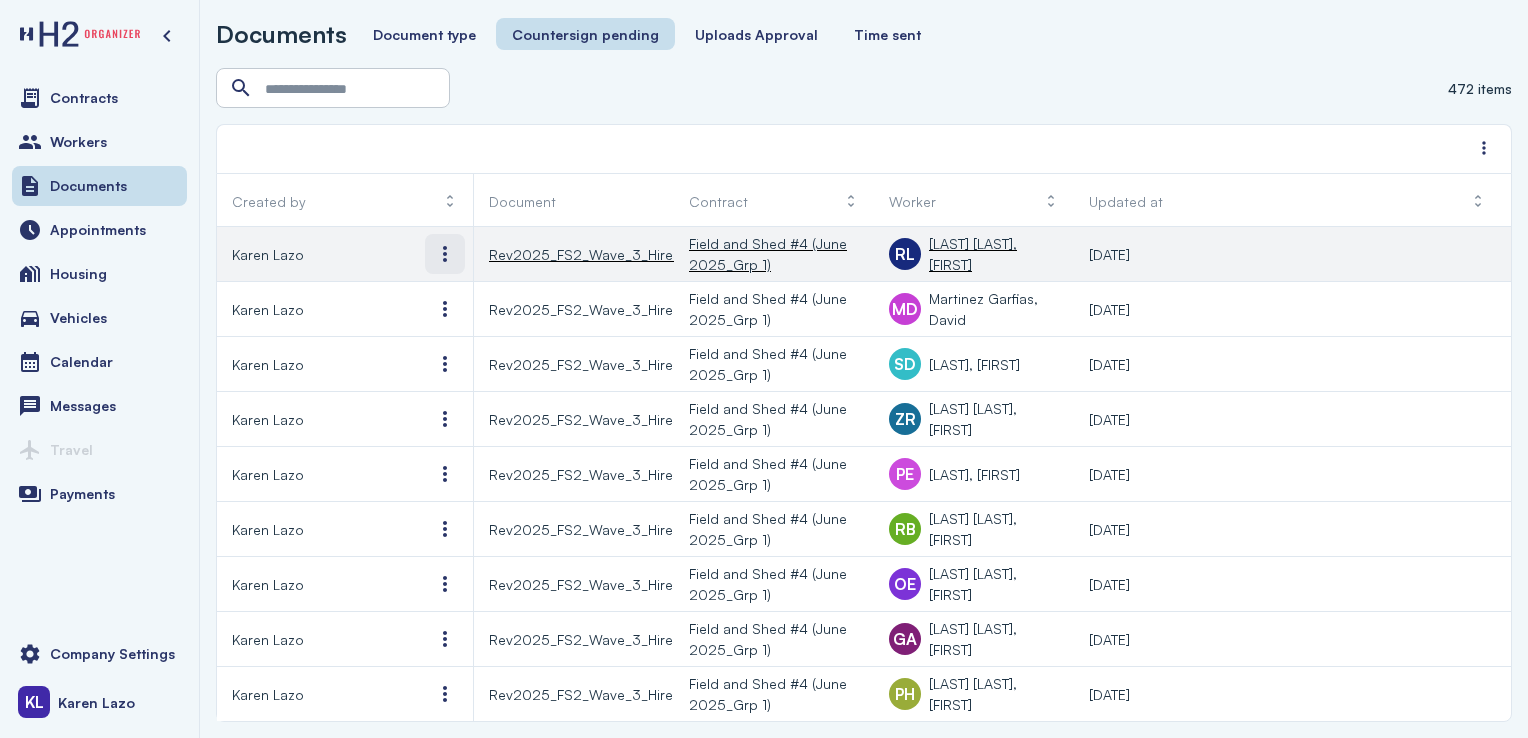 click at bounding box center [445, 254] 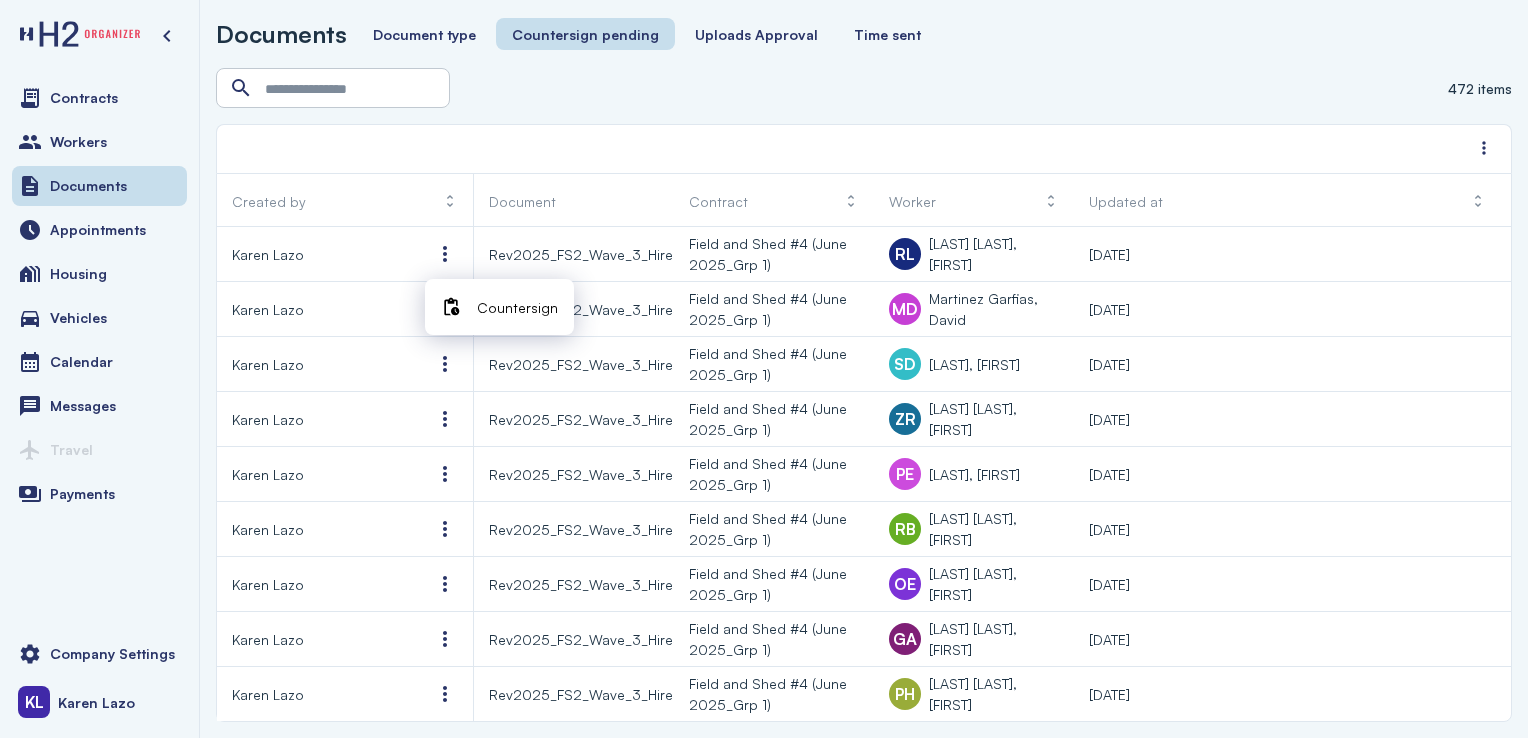 click on "Countersign" at bounding box center [517, 307] 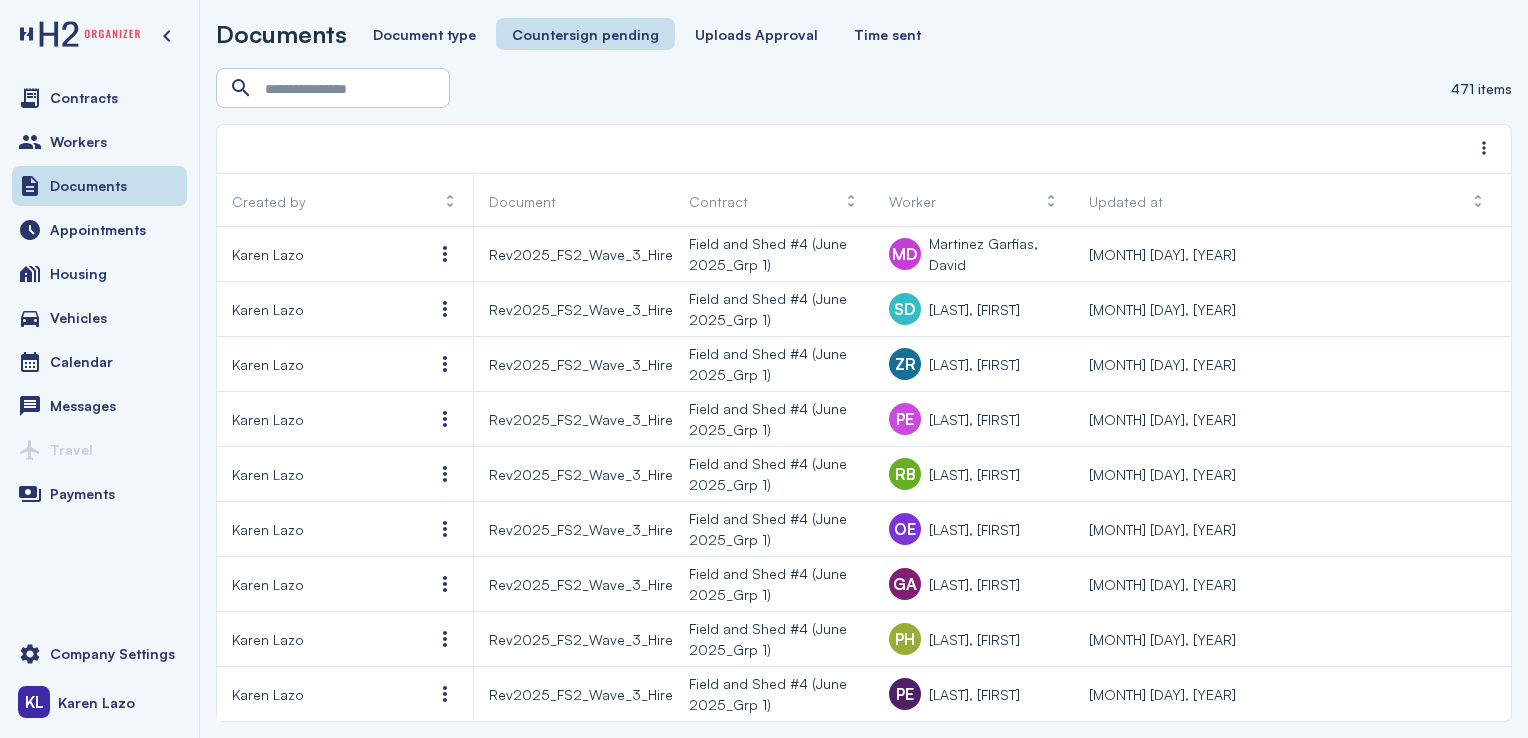 scroll, scrollTop: 0, scrollLeft: 0, axis: both 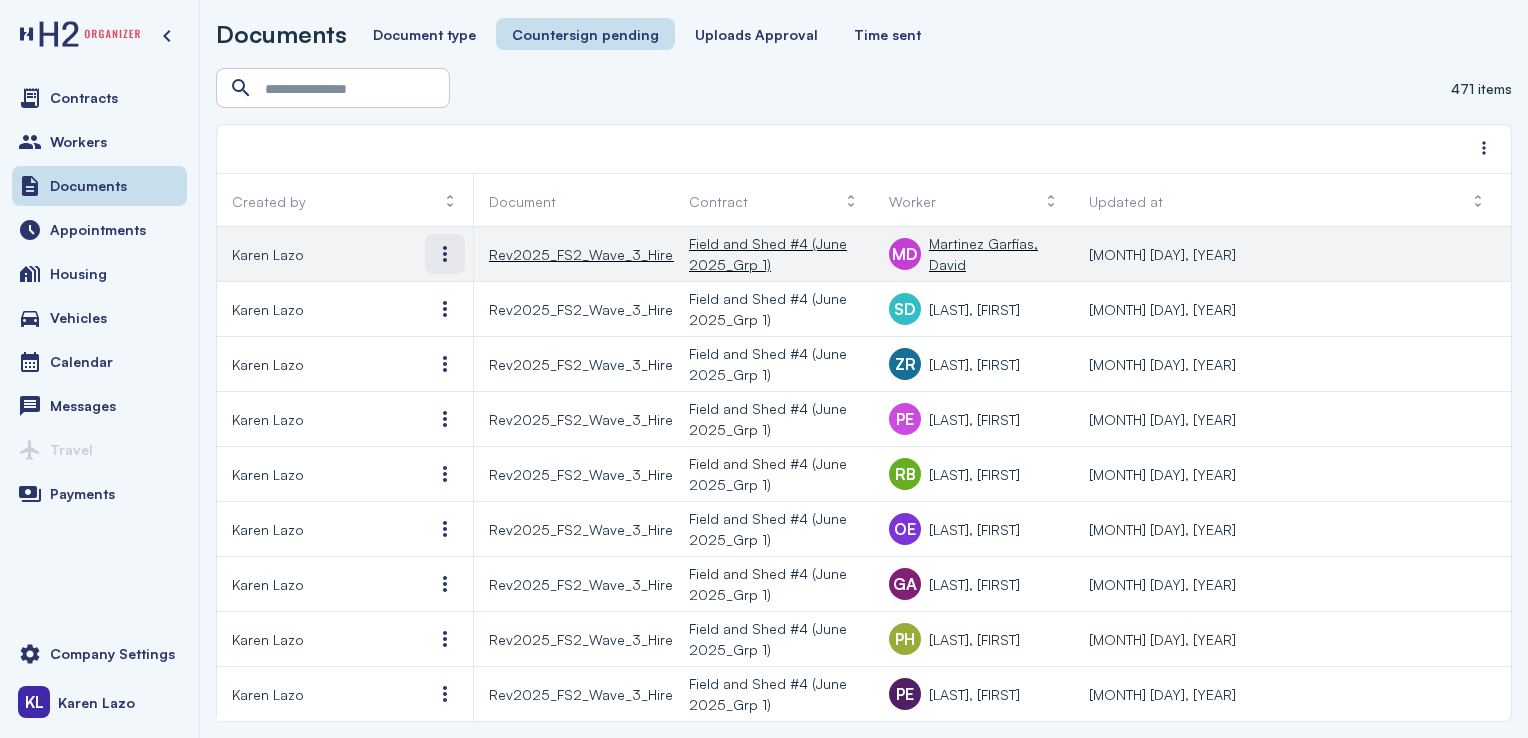 click at bounding box center (445, 254) 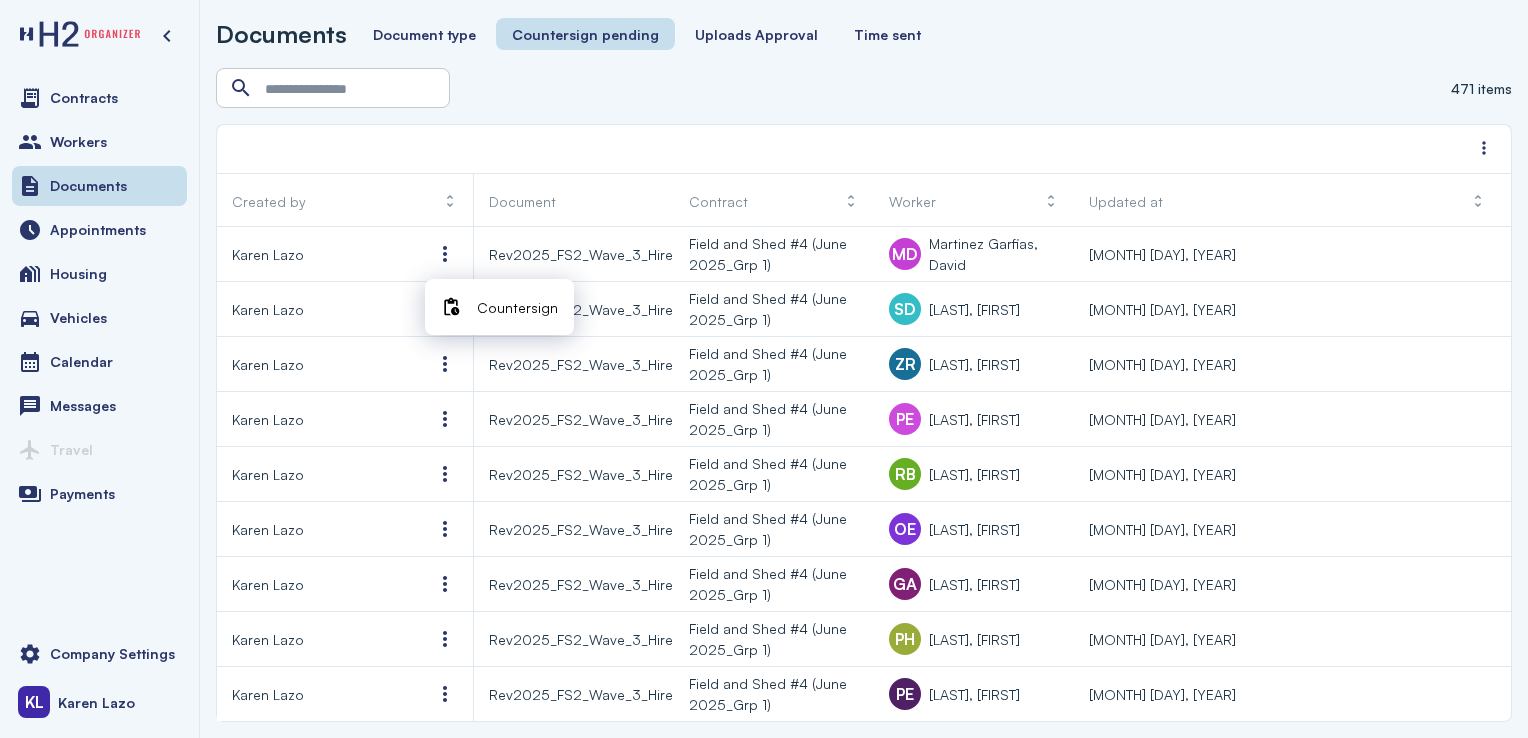 click on "Countersign" at bounding box center [517, 307] 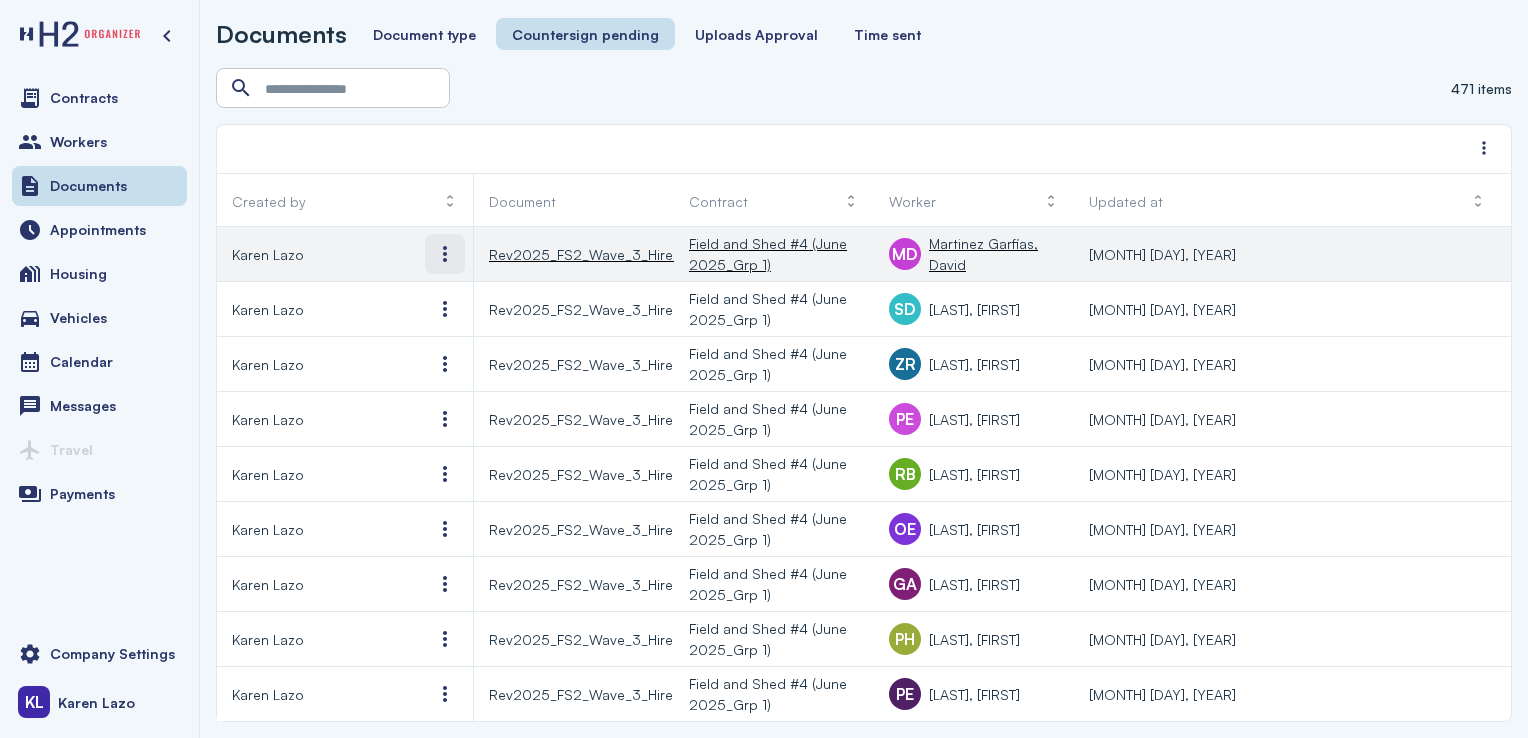 click at bounding box center (445, 254) 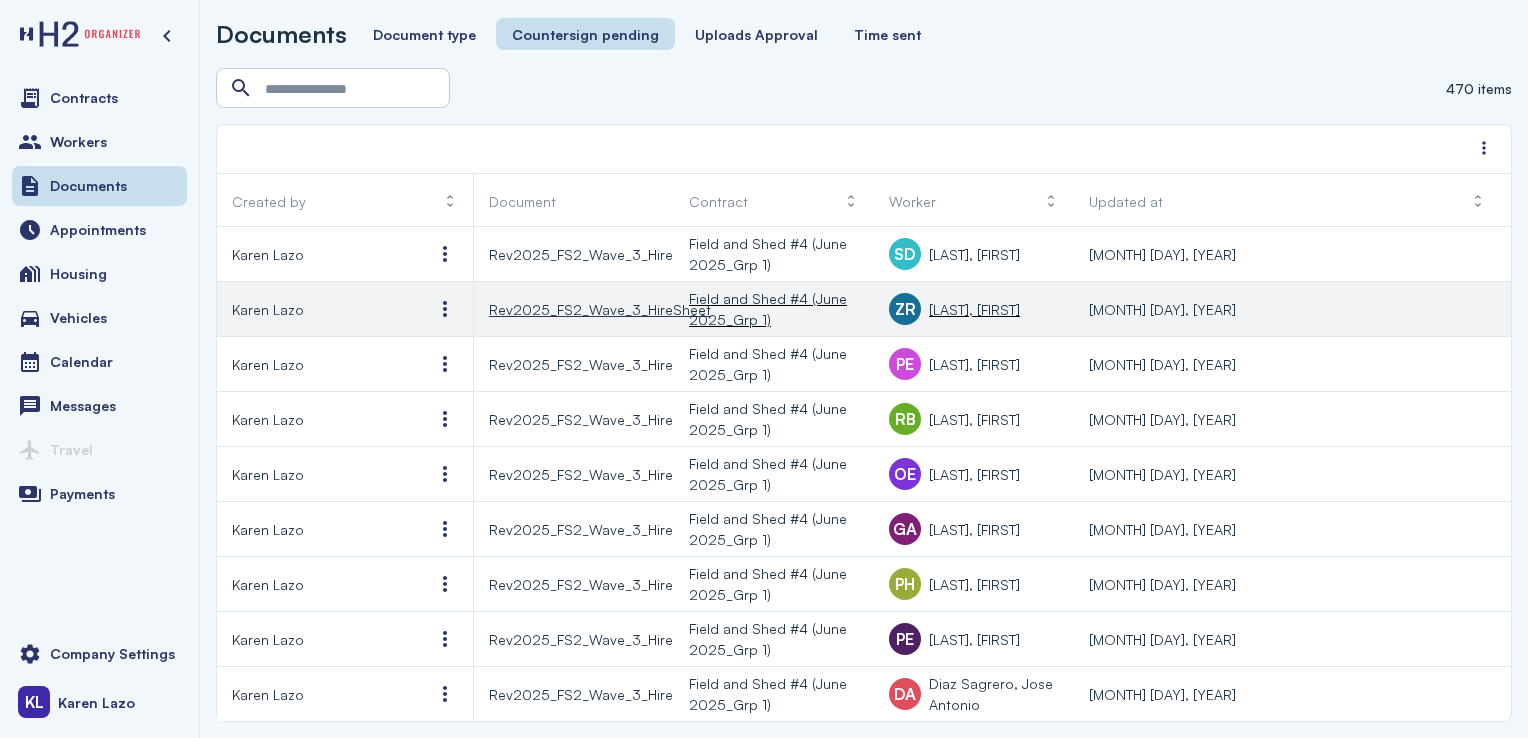 click on "Rev2025_FS2_Wave_3_HireSheet" at bounding box center (574, 309) 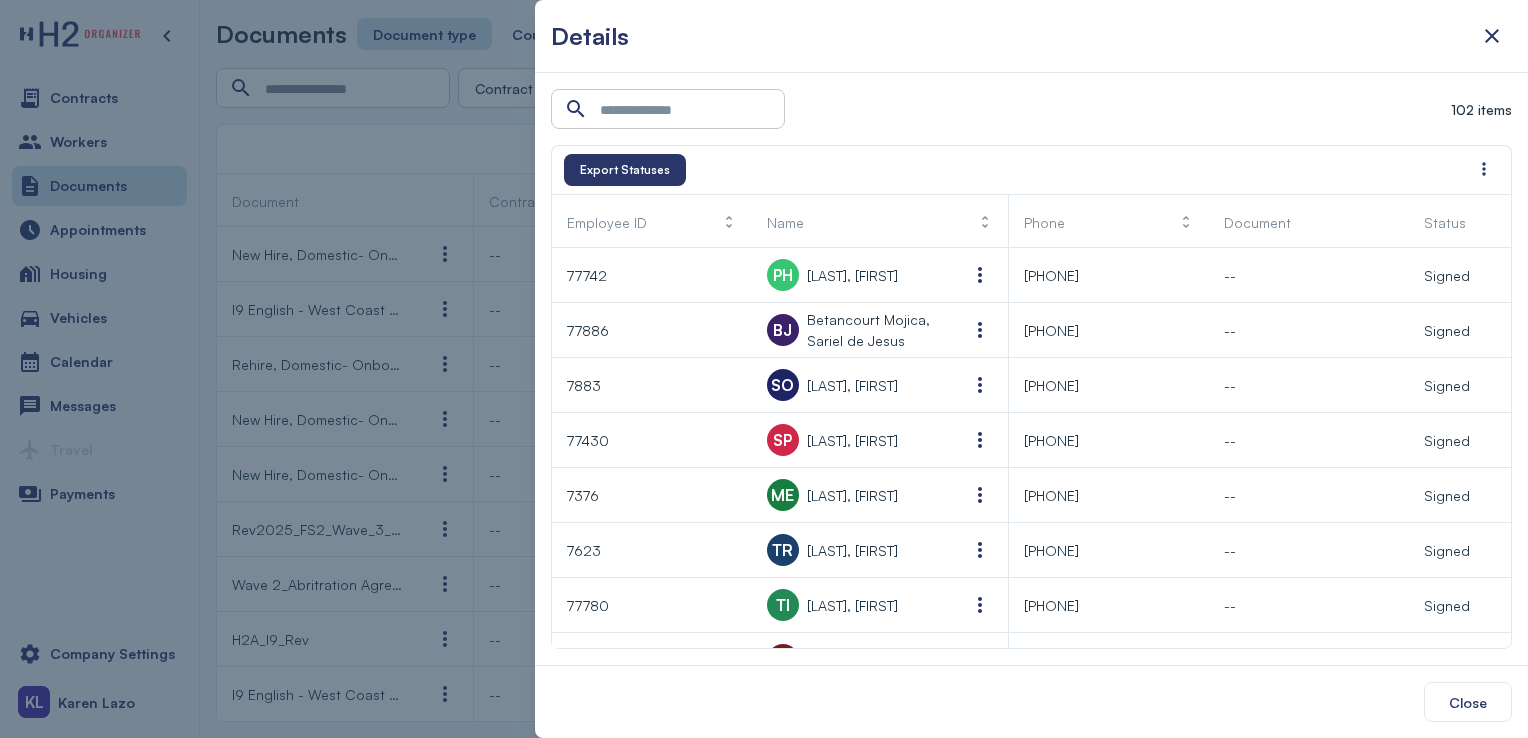 click at bounding box center [764, 369] 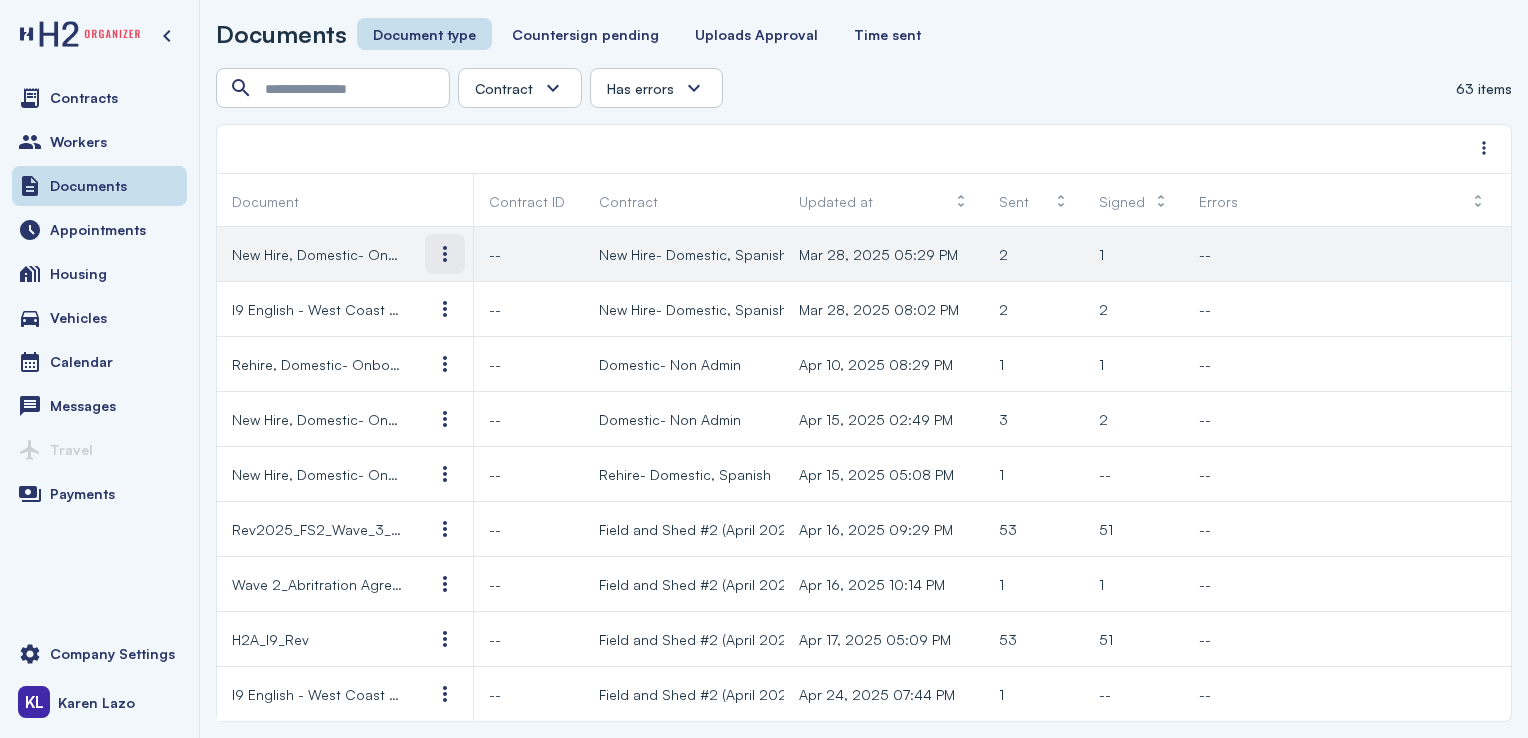 click at bounding box center (445, 254) 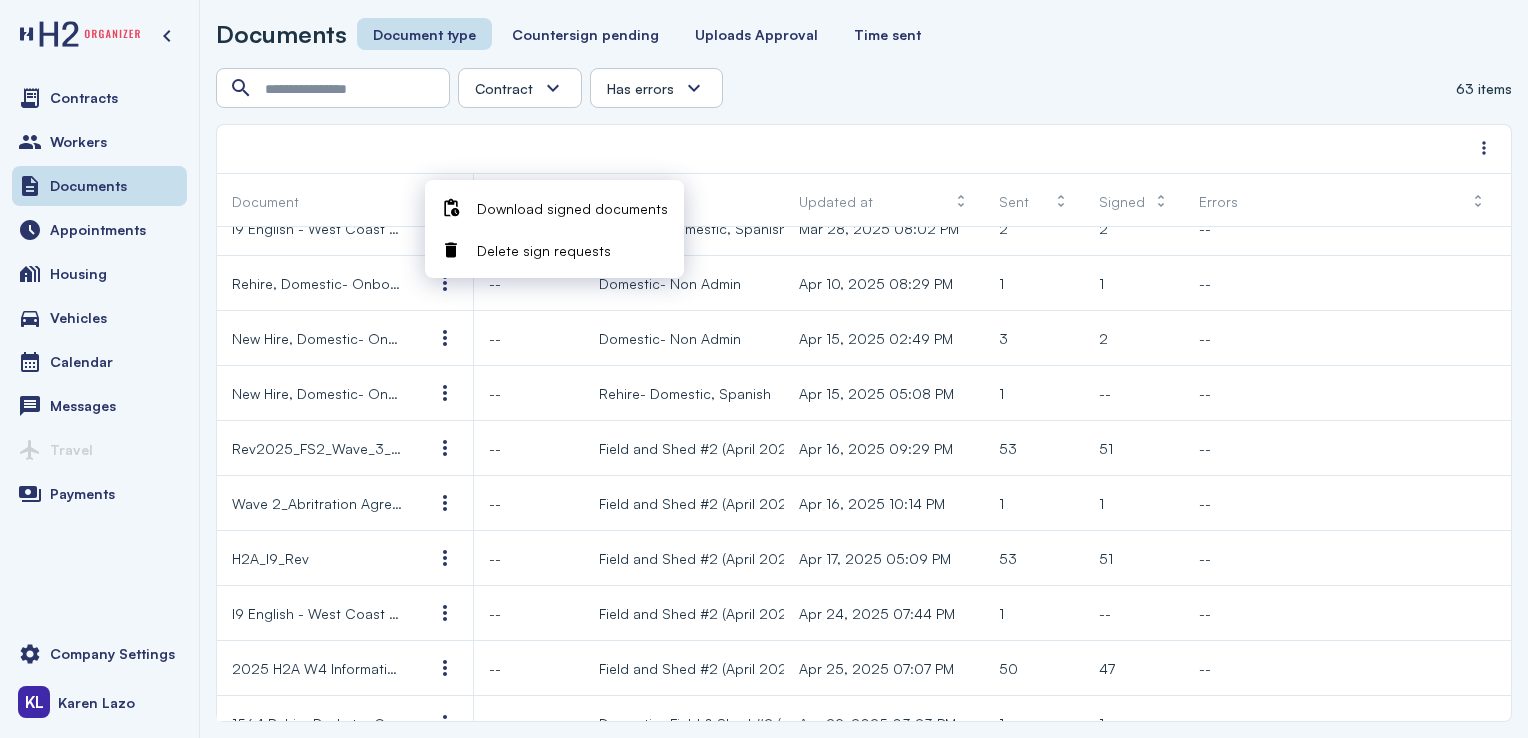 scroll, scrollTop: 2, scrollLeft: 0, axis: vertical 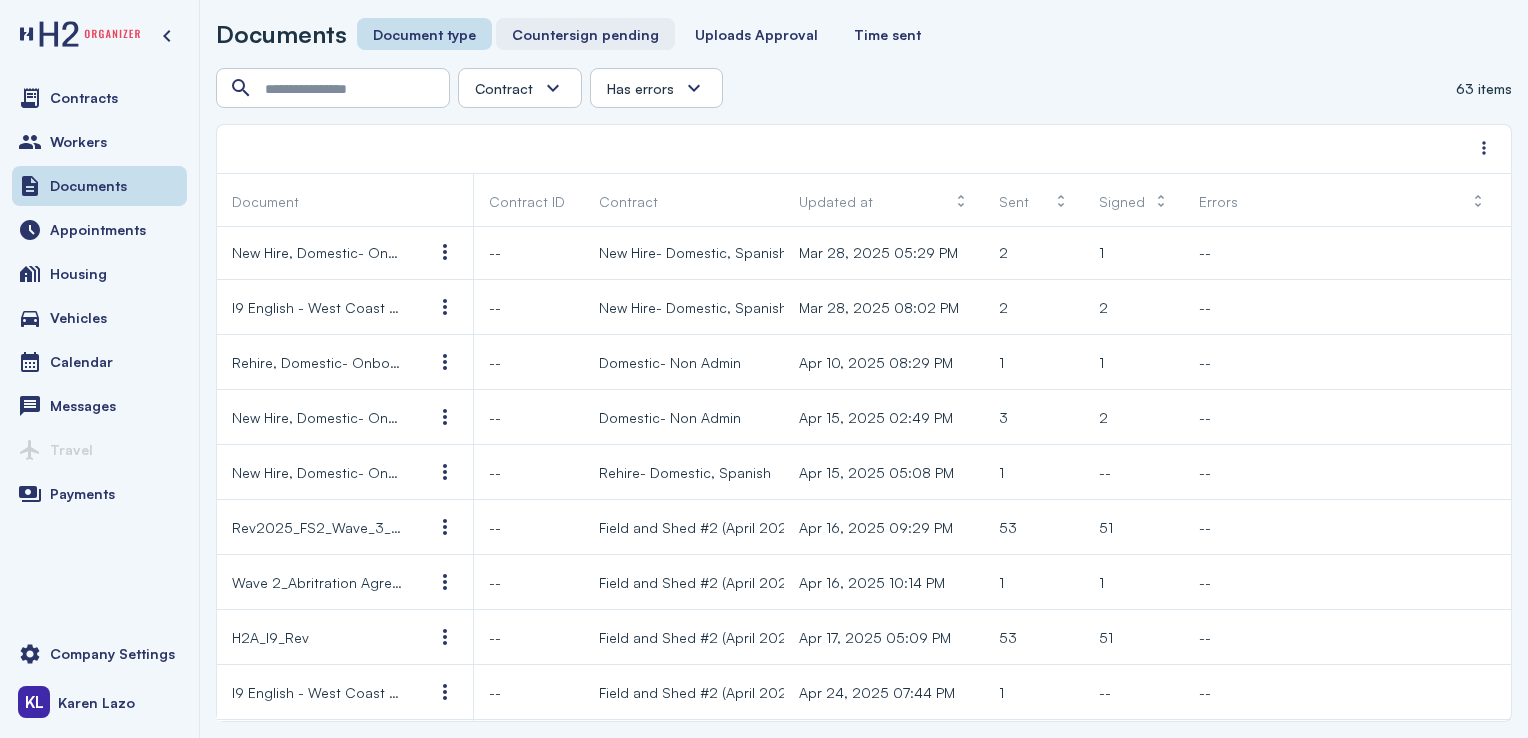 click on "Countersign pending" at bounding box center [585, 34] 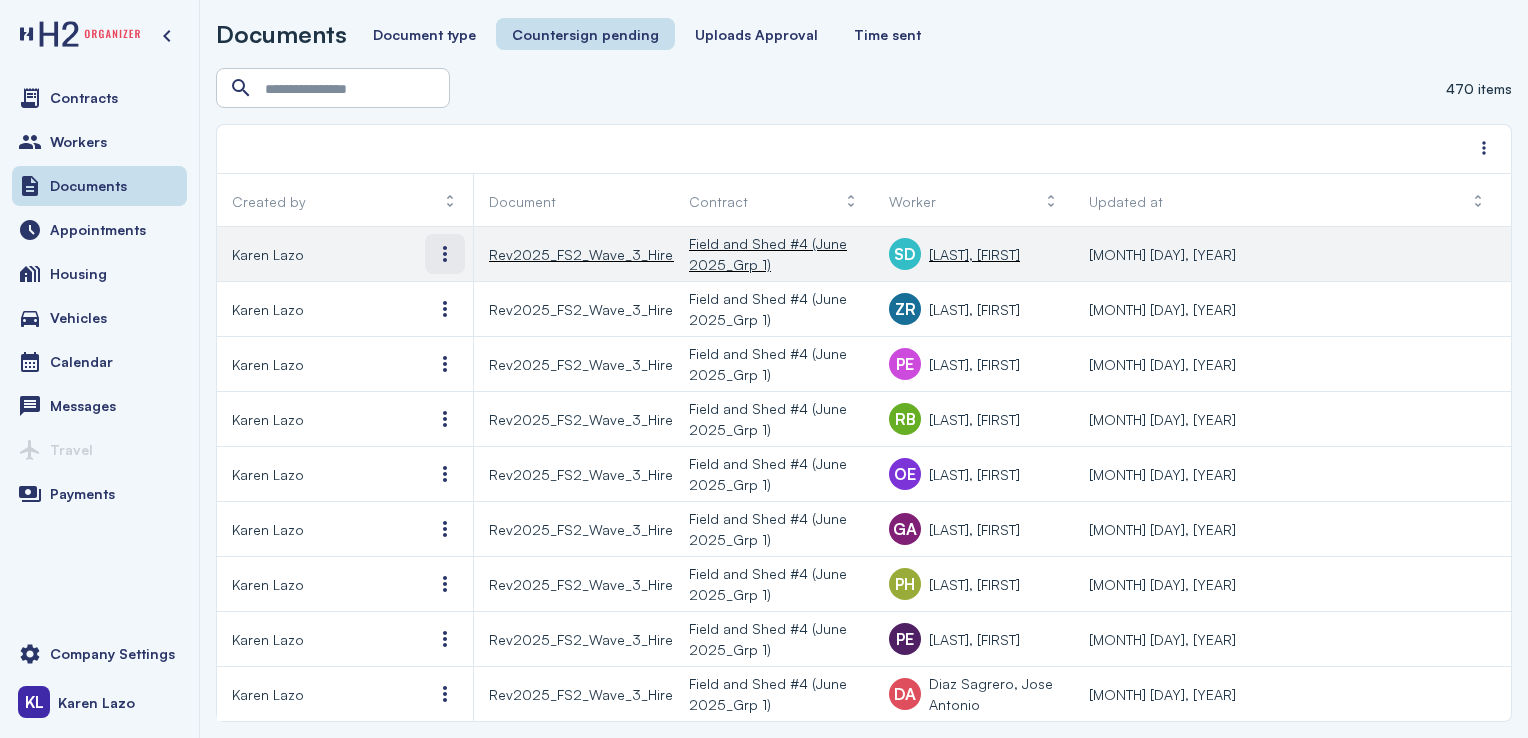 click at bounding box center (445, 254) 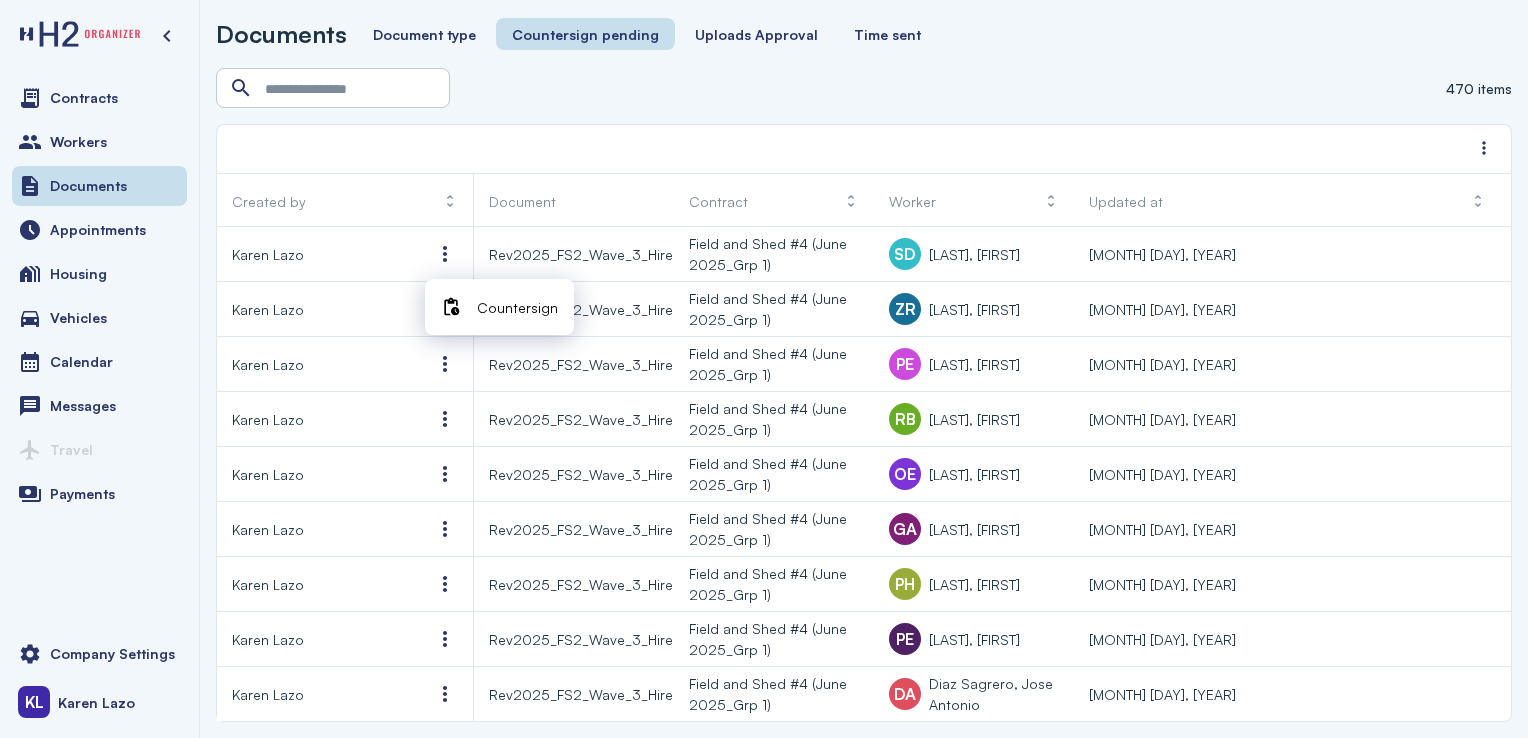 click on "Countersign" at bounding box center [517, 307] 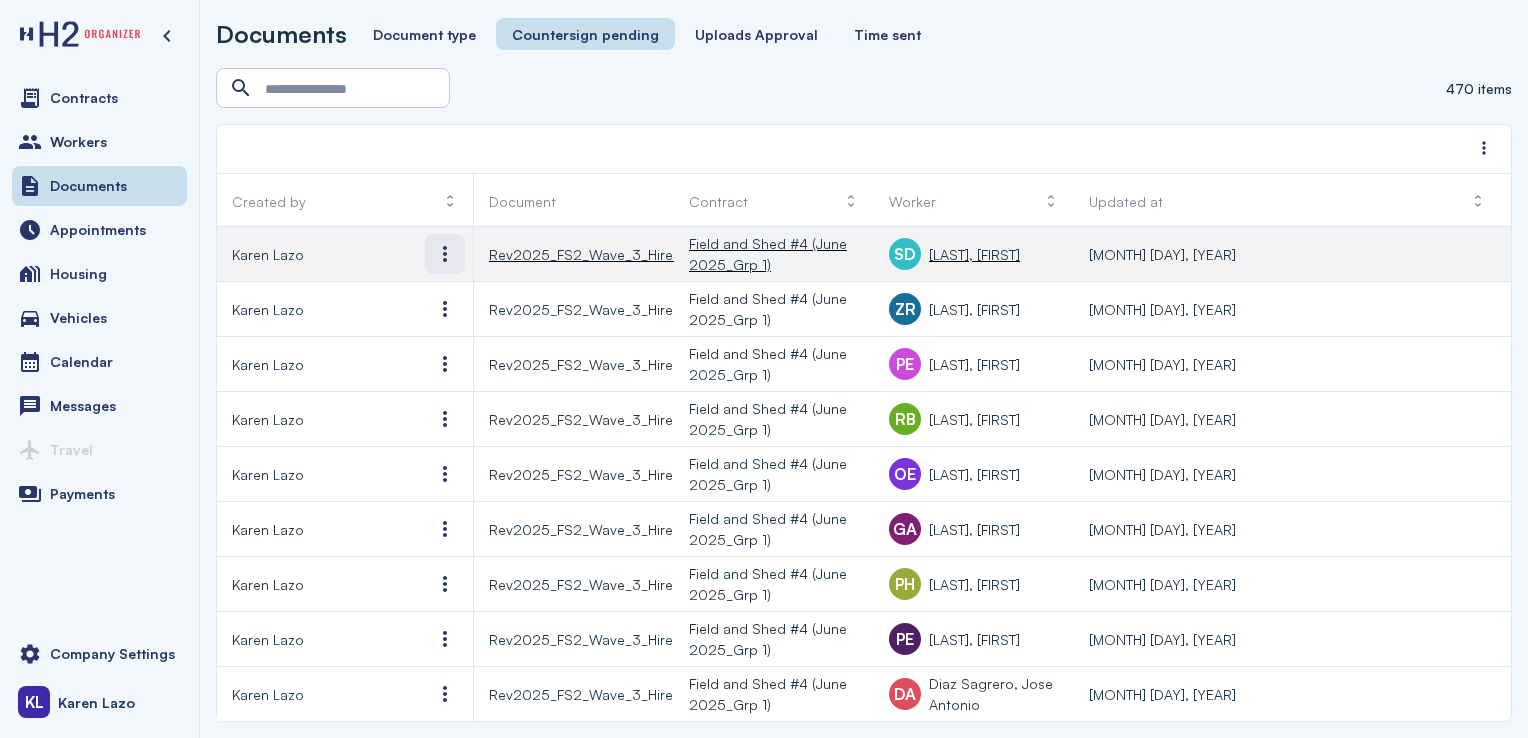 click at bounding box center [445, 254] 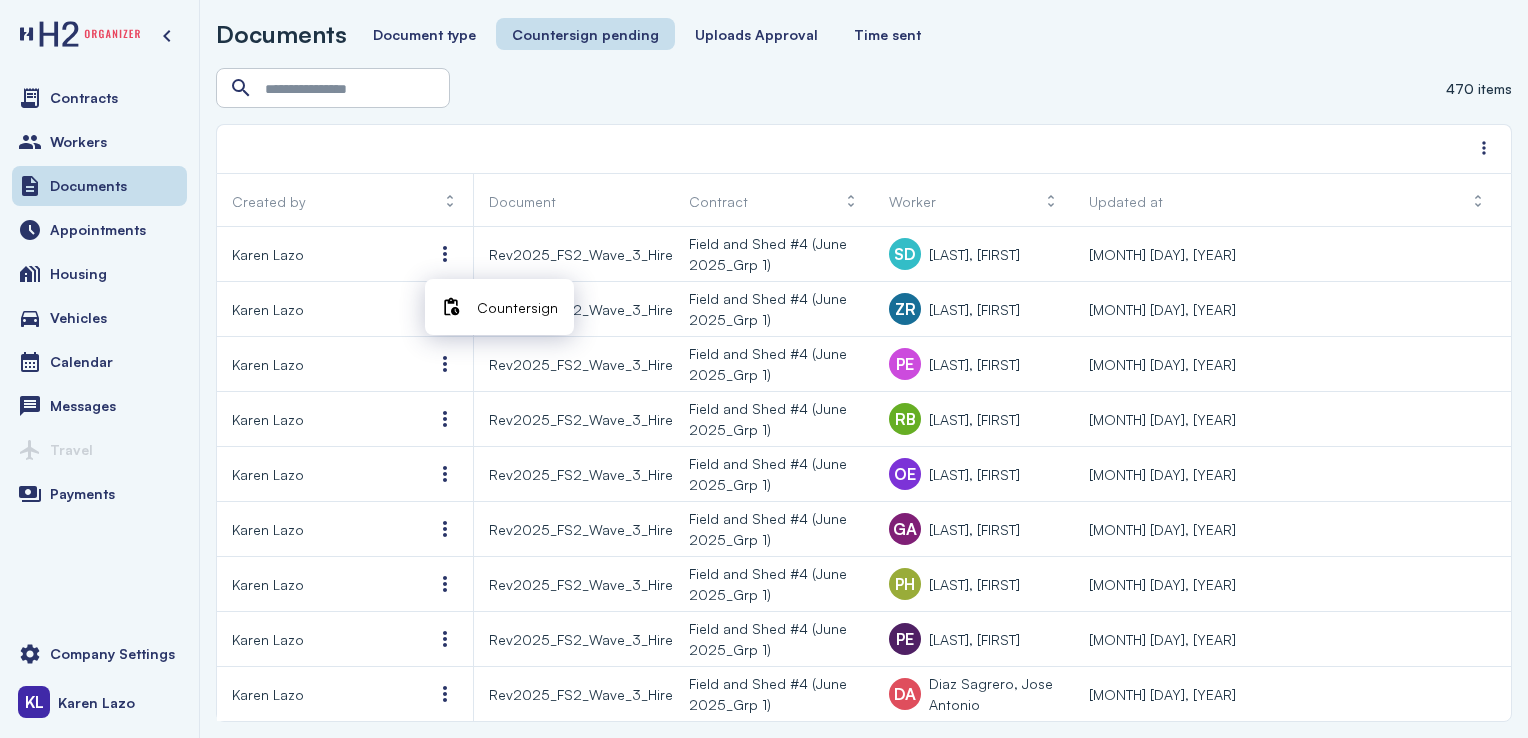 click on "Countersign" at bounding box center (499, 307) 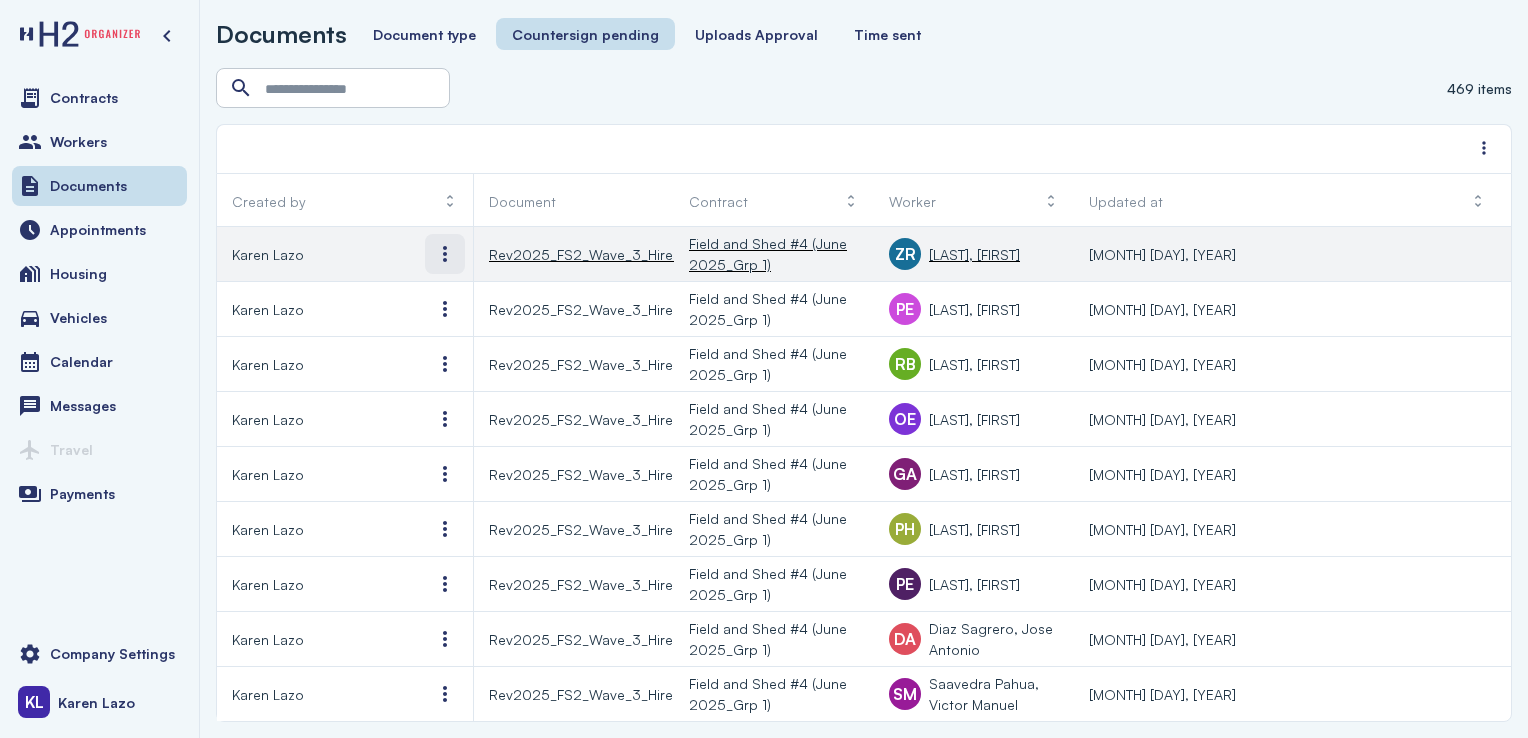 click at bounding box center (445, 254) 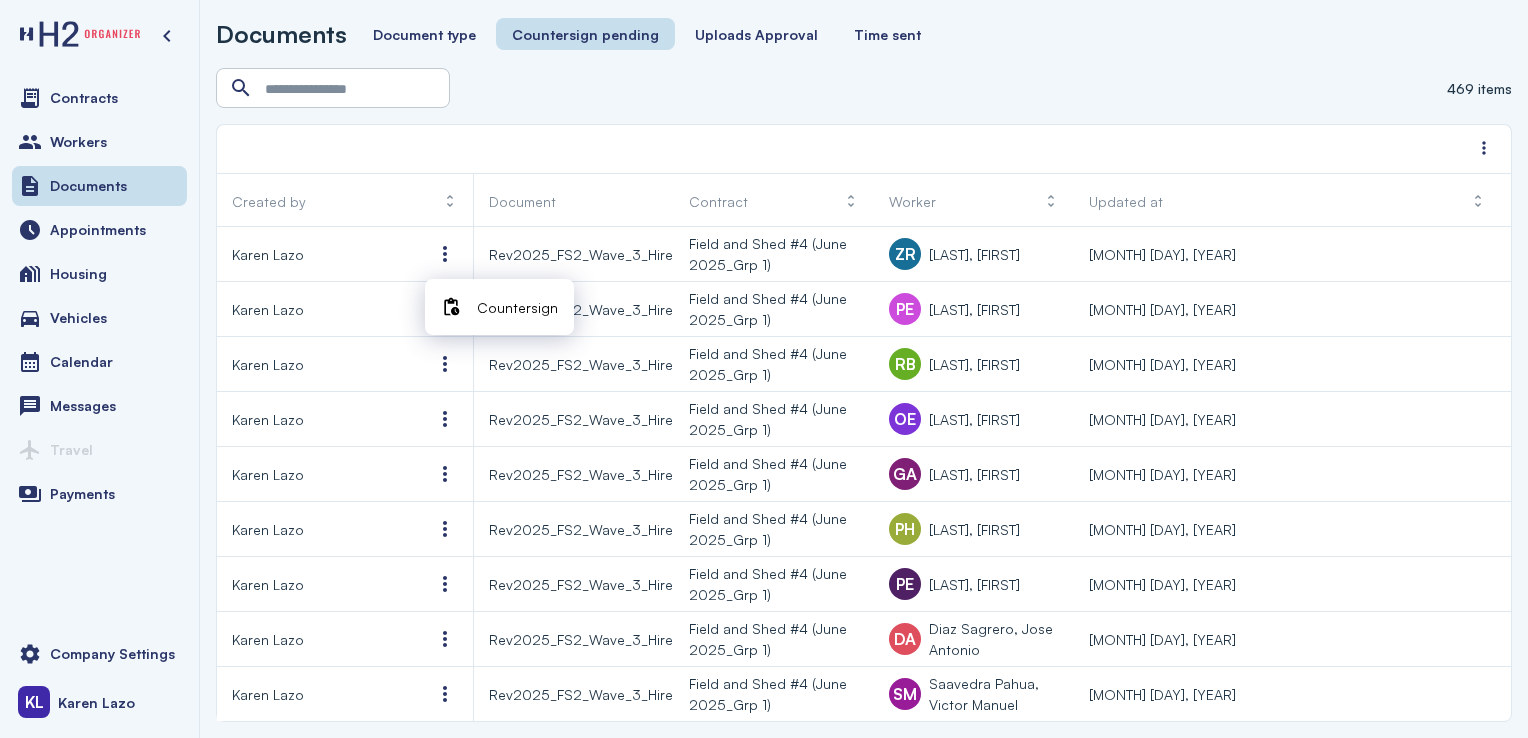click on "Countersign" at bounding box center [517, 307] 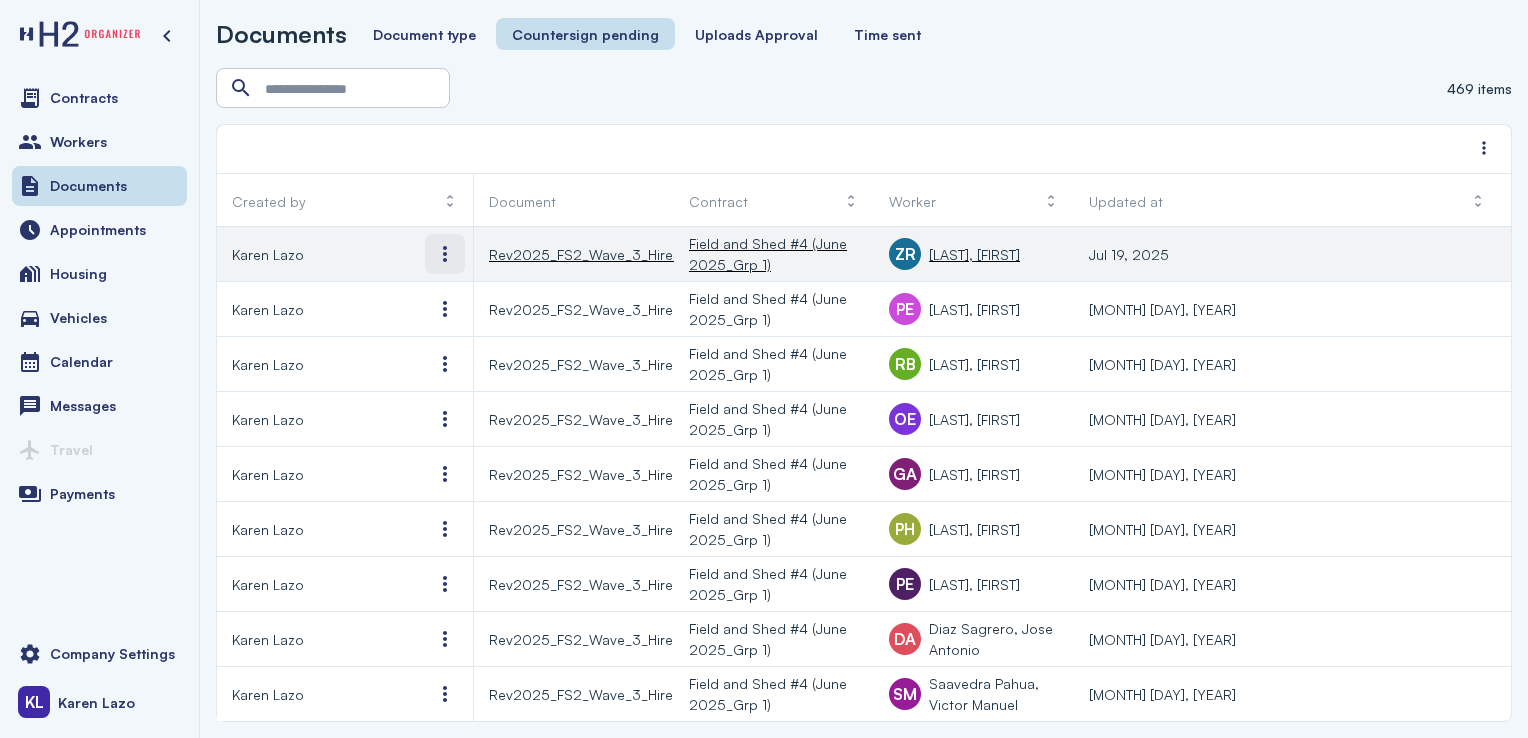 click at bounding box center [445, 254] 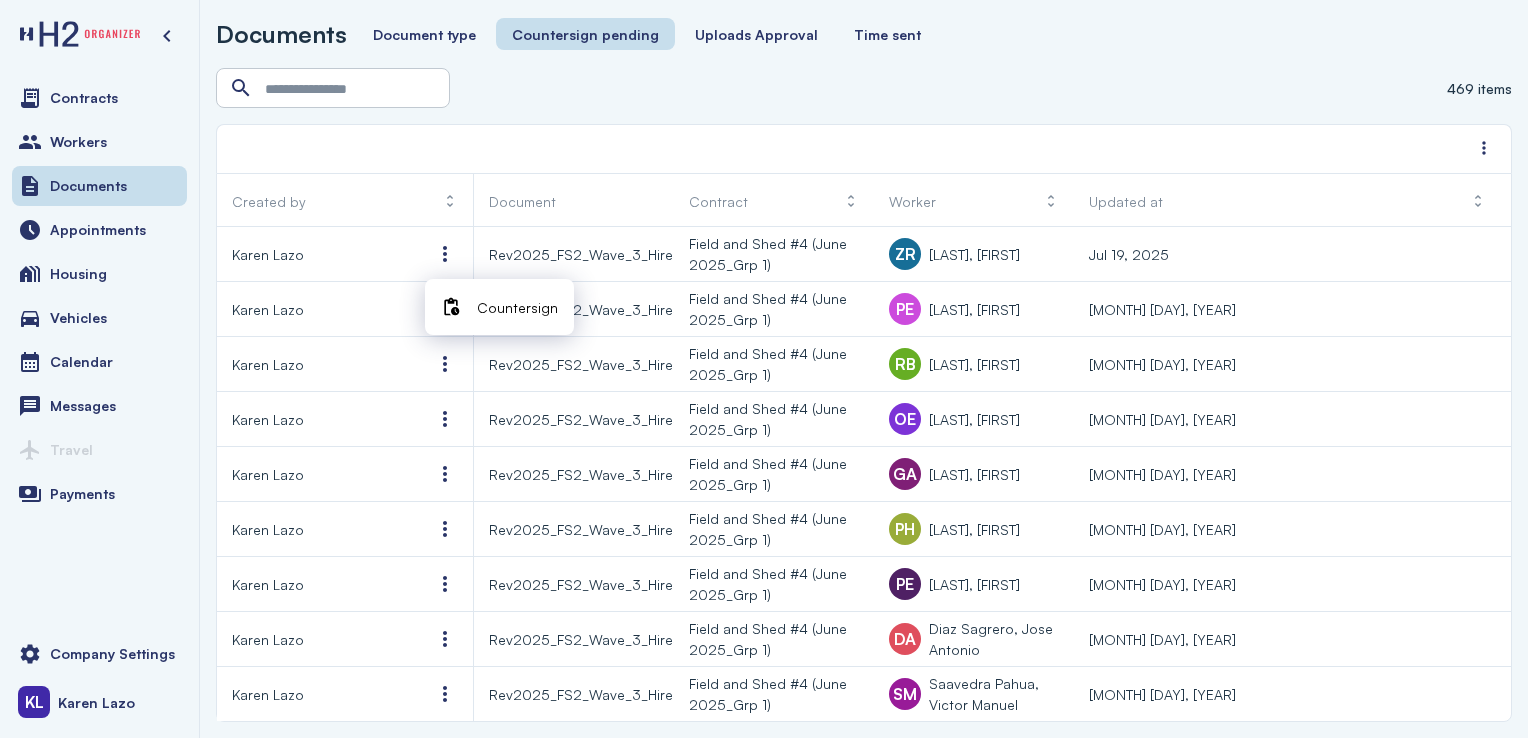 click on "Countersign" at bounding box center [517, 307] 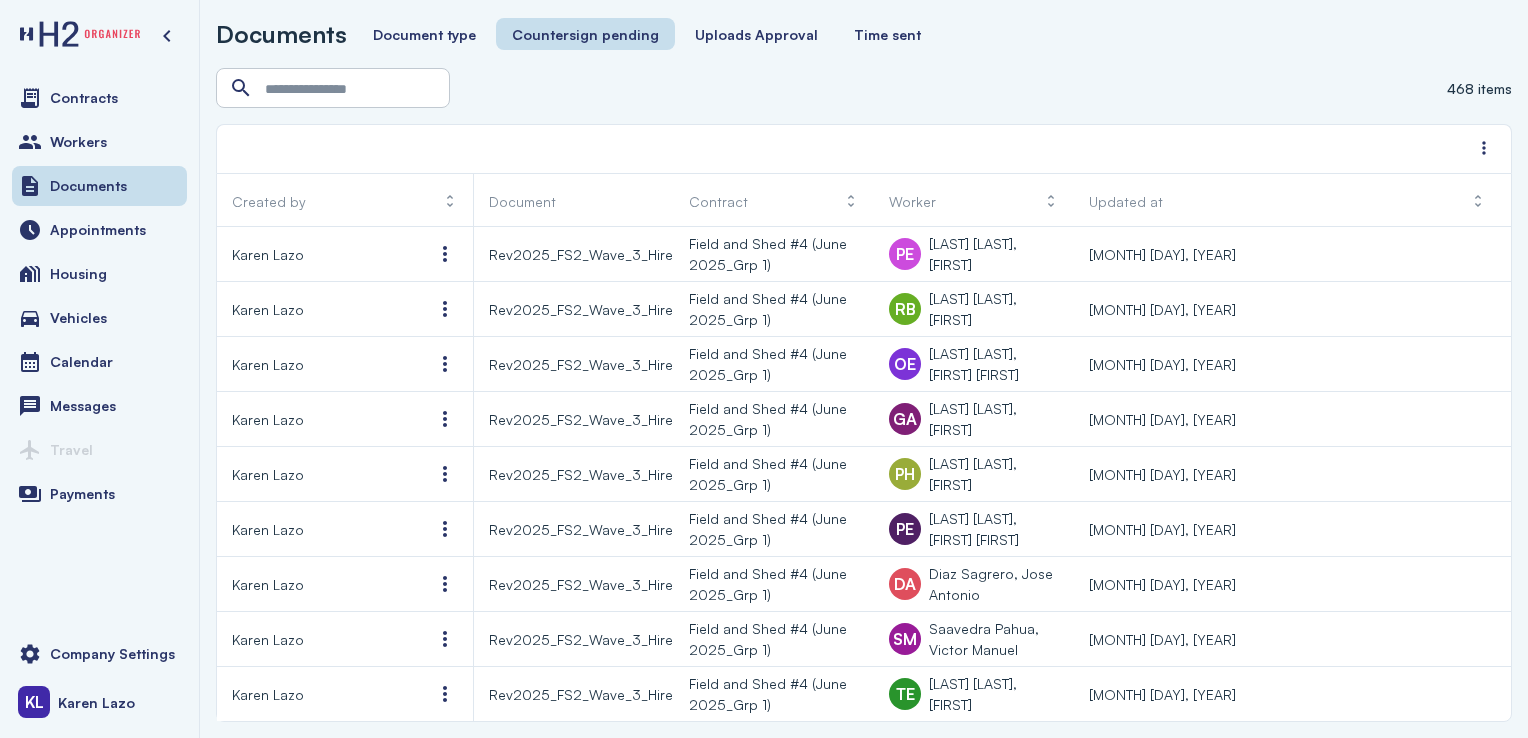 scroll, scrollTop: 0, scrollLeft: 0, axis: both 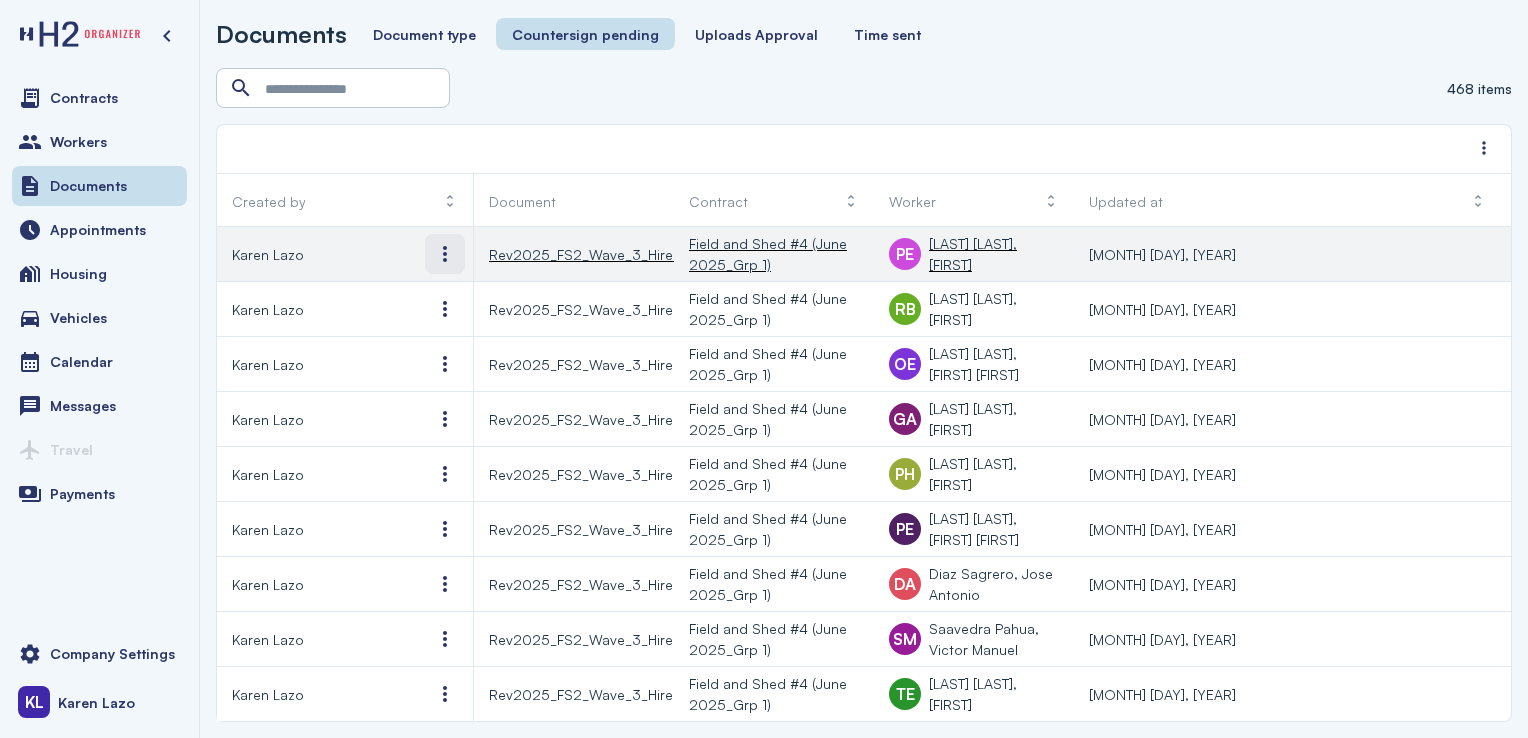 click at bounding box center (445, 254) 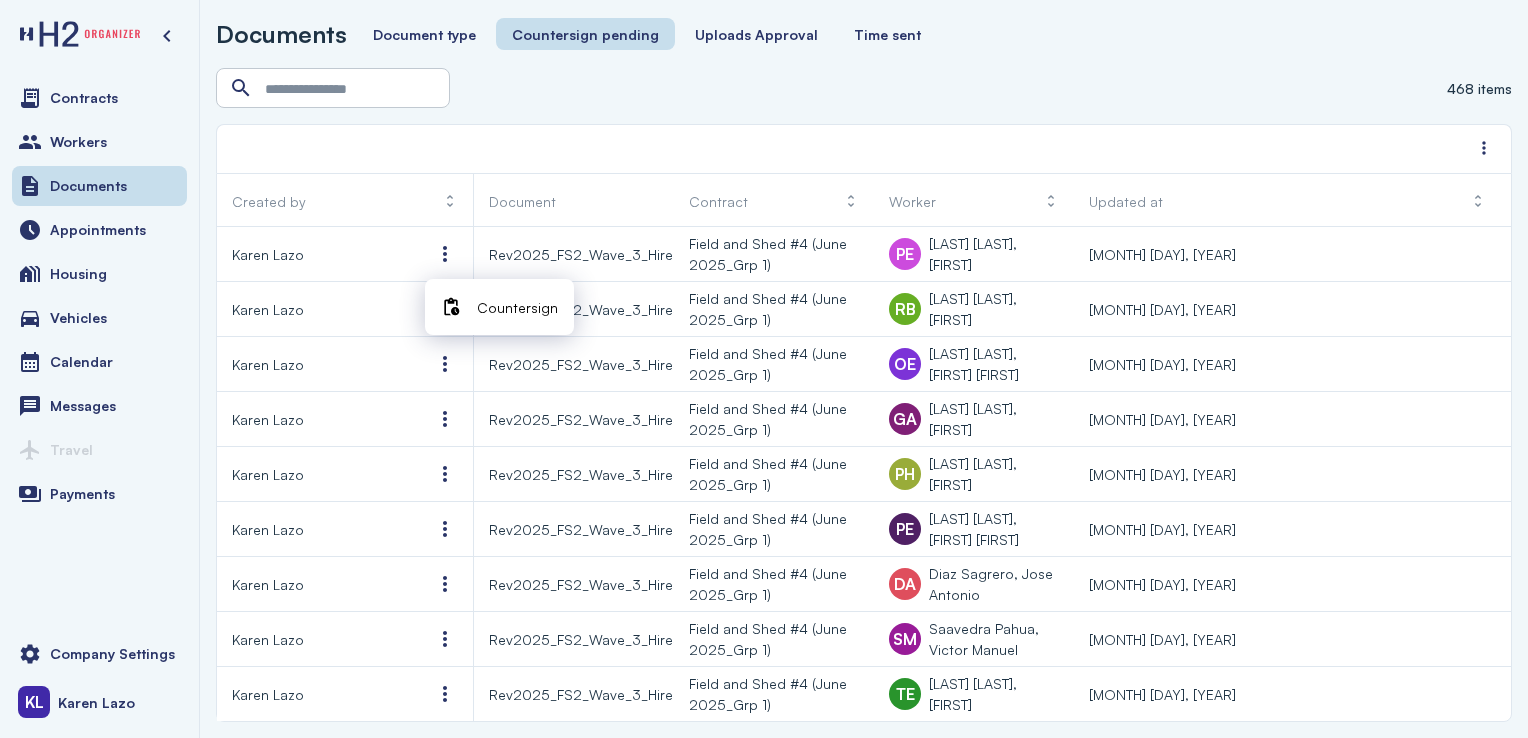 click on "Countersign" at bounding box center (517, 307) 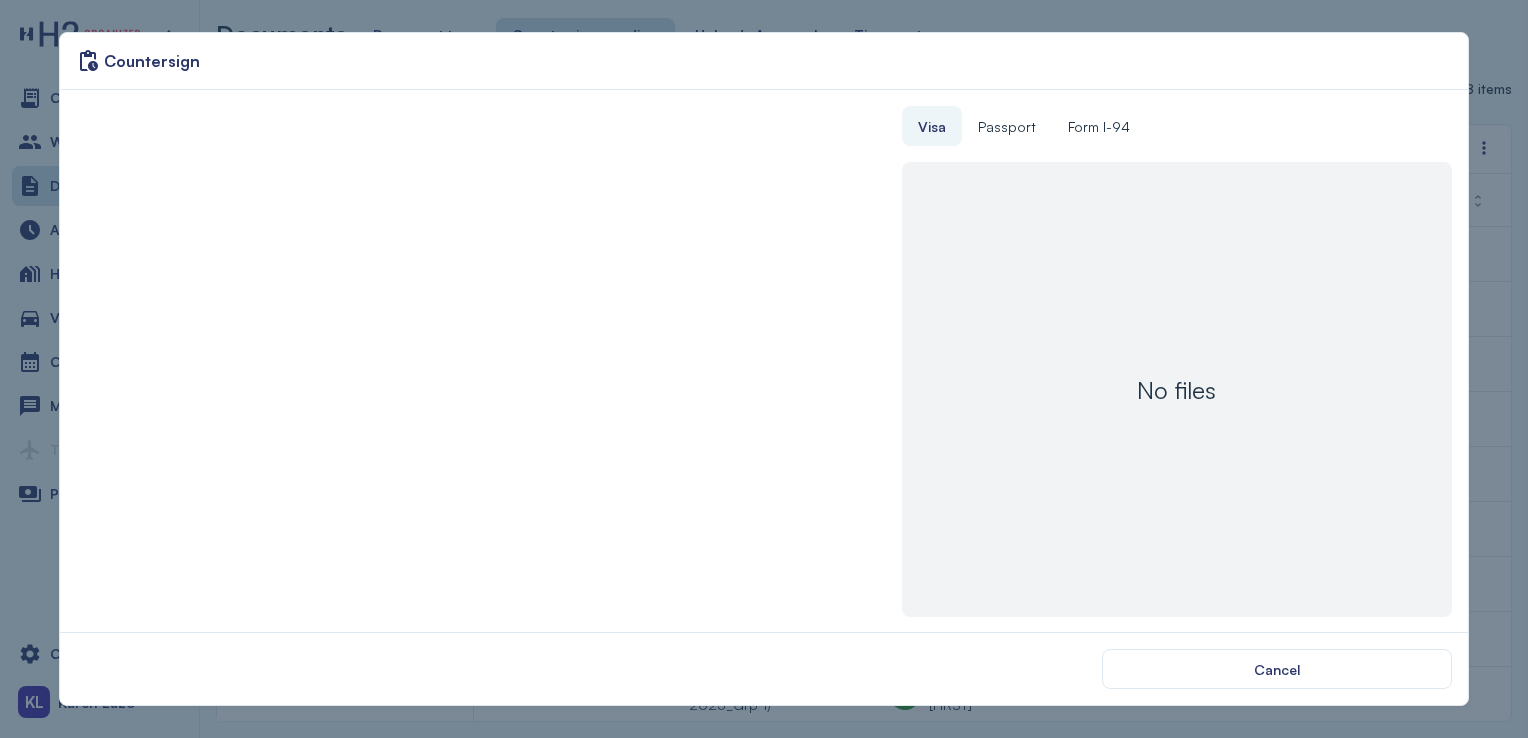 click at bounding box center [488, 361] 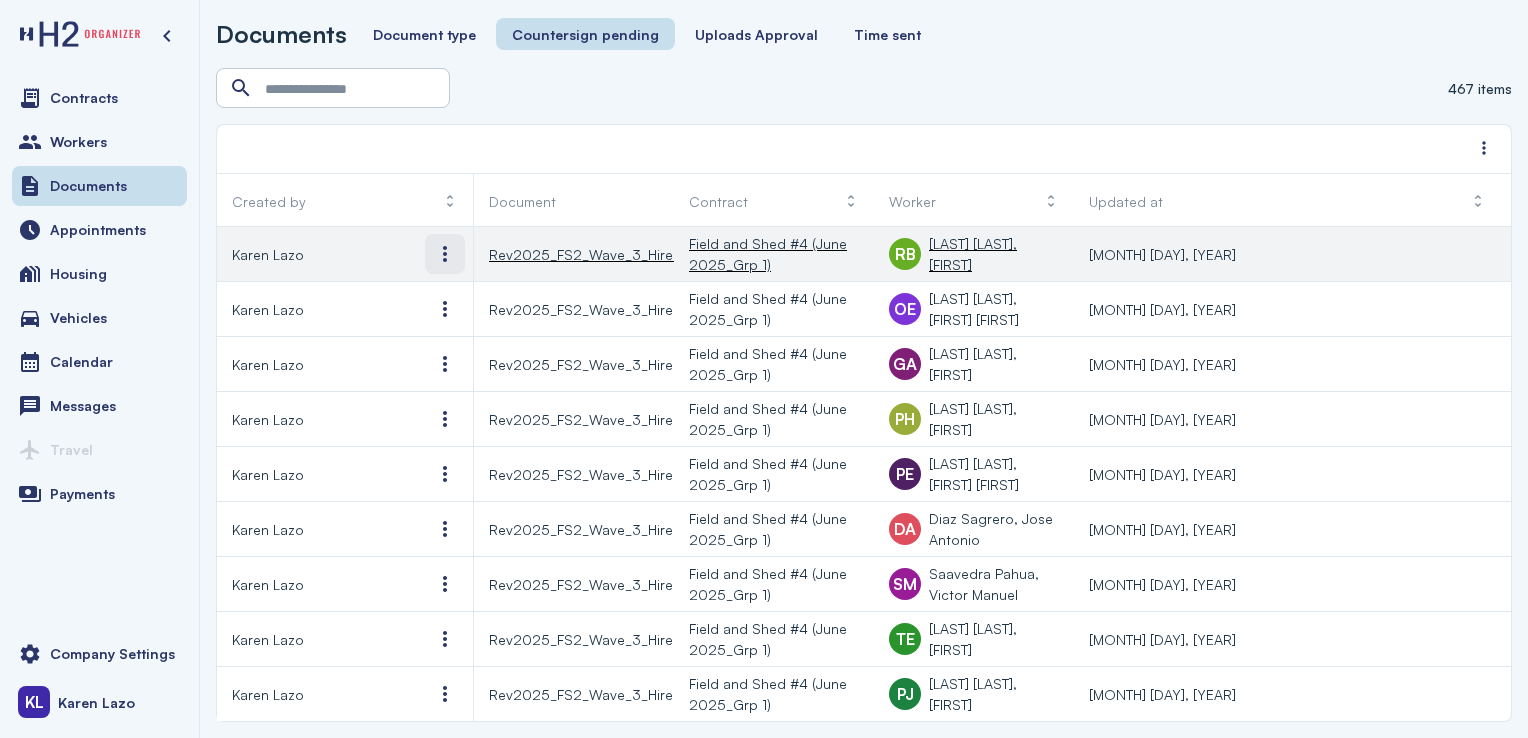 click at bounding box center [445, 254] 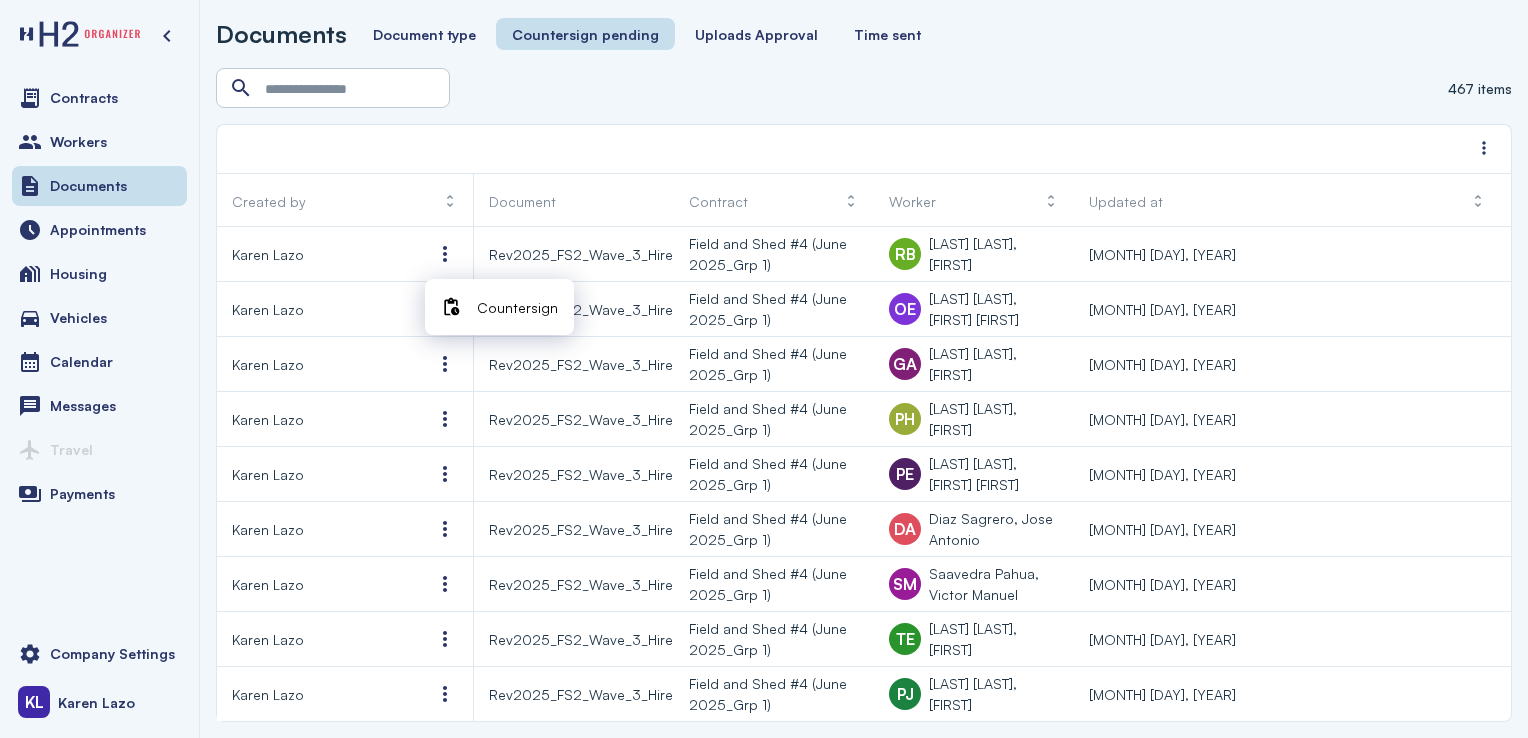 click on "Countersign" at bounding box center (517, 307) 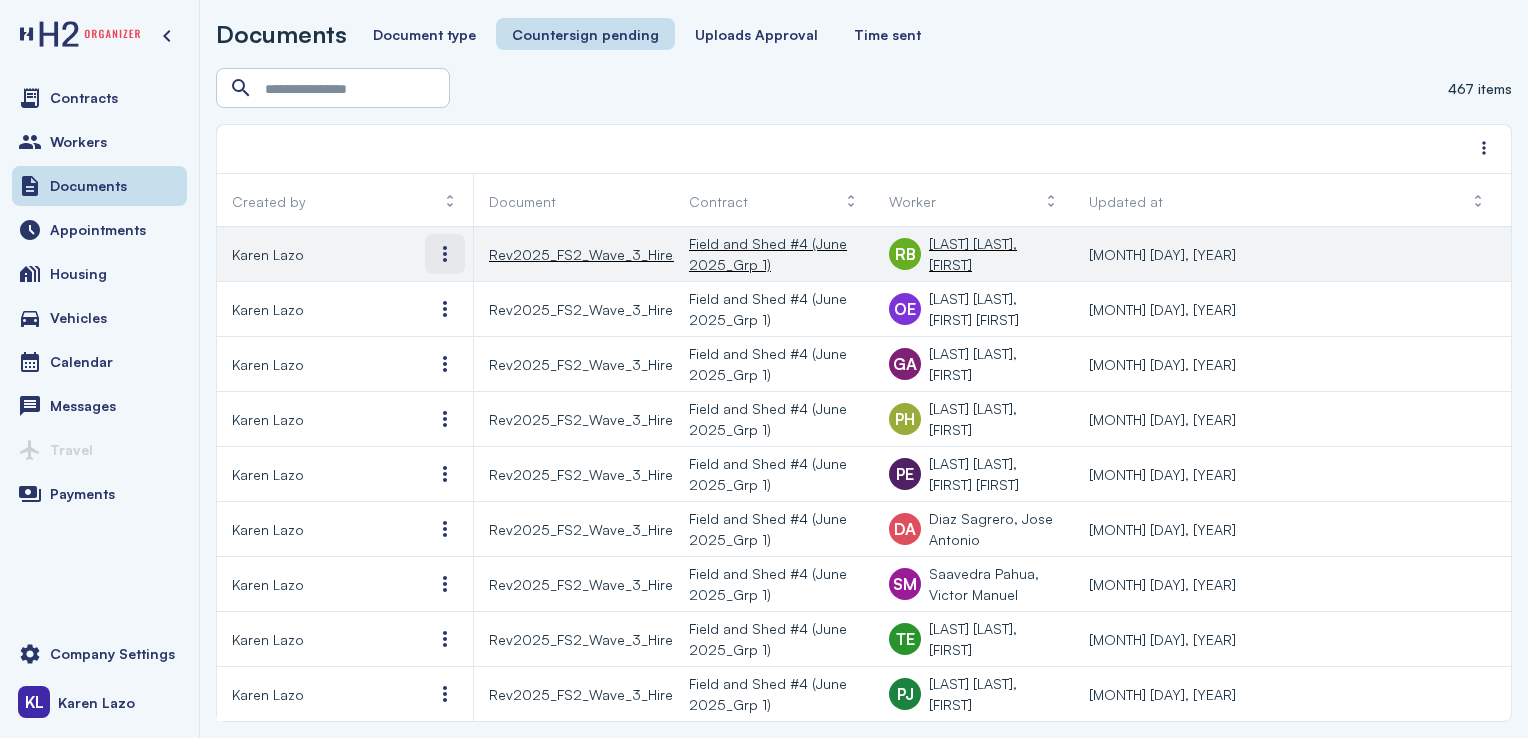 click at bounding box center (445, 254) 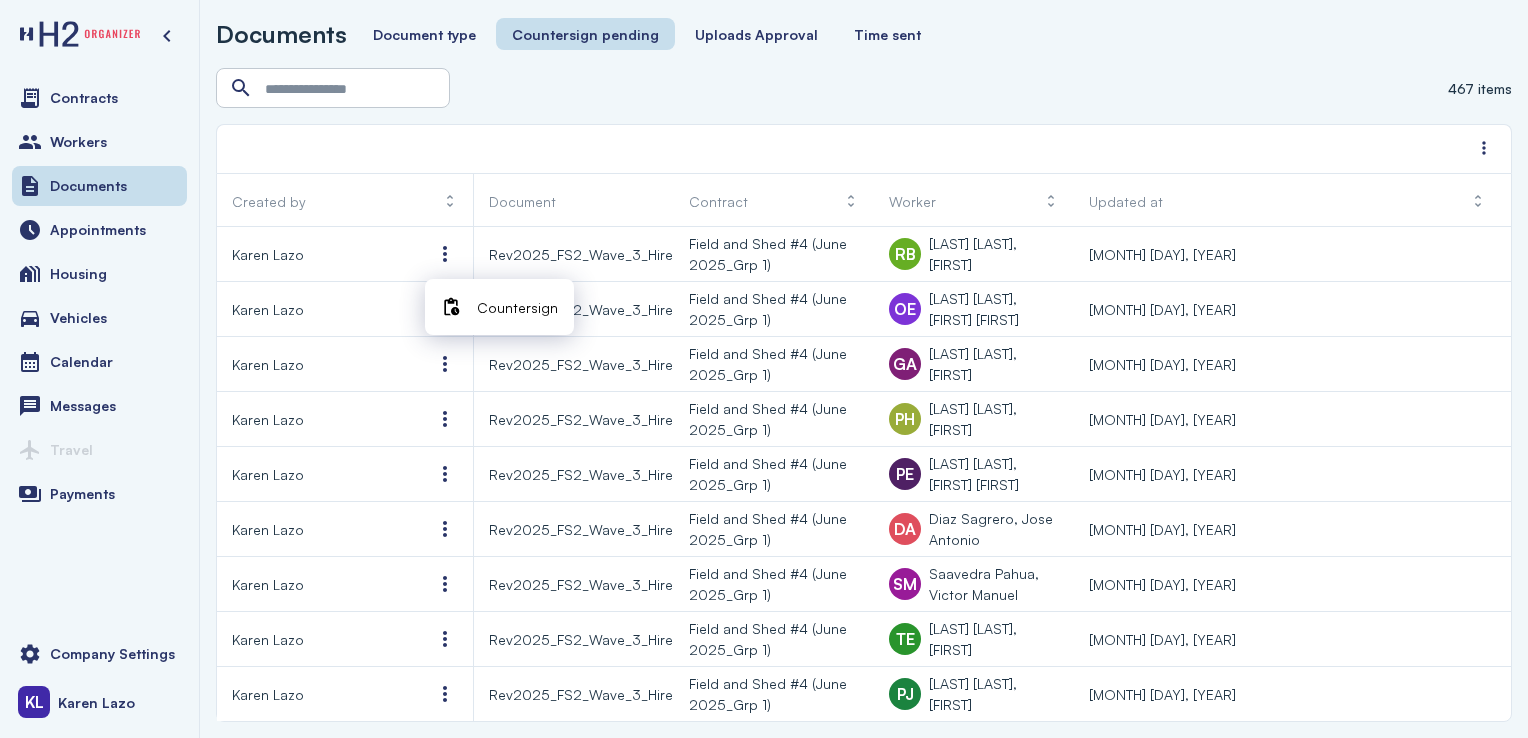 click on "Countersign" at bounding box center [517, 307] 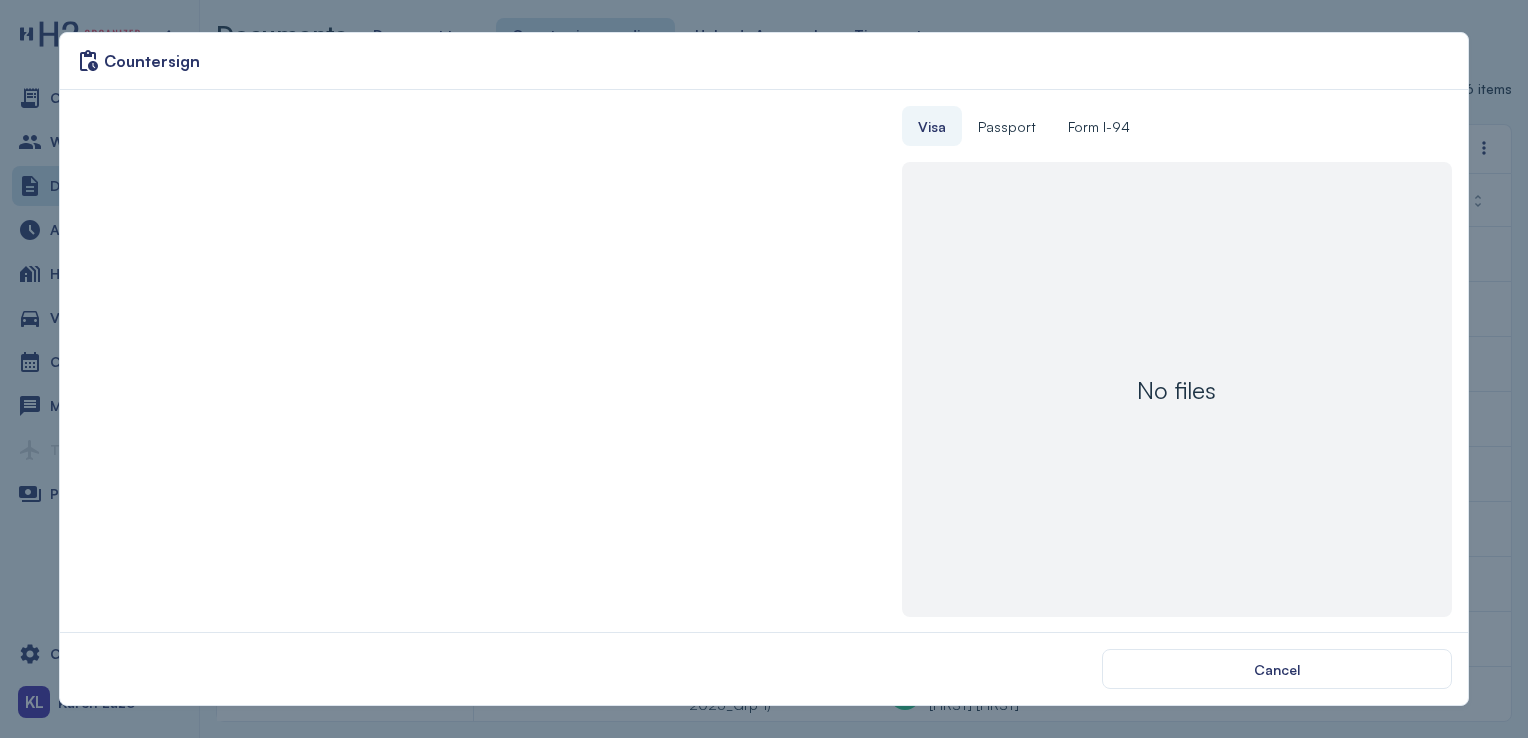type 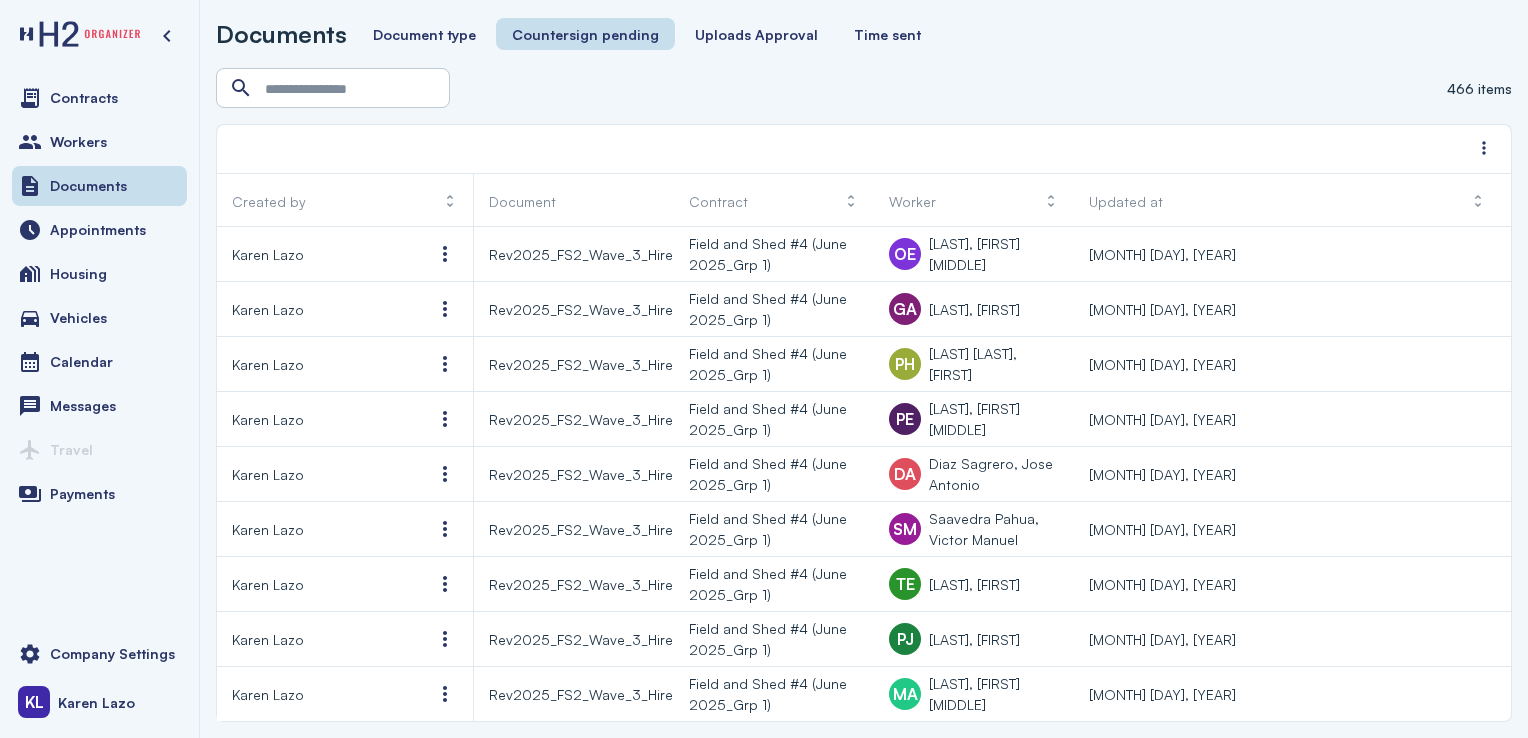scroll, scrollTop: 0, scrollLeft: 0, axis: both 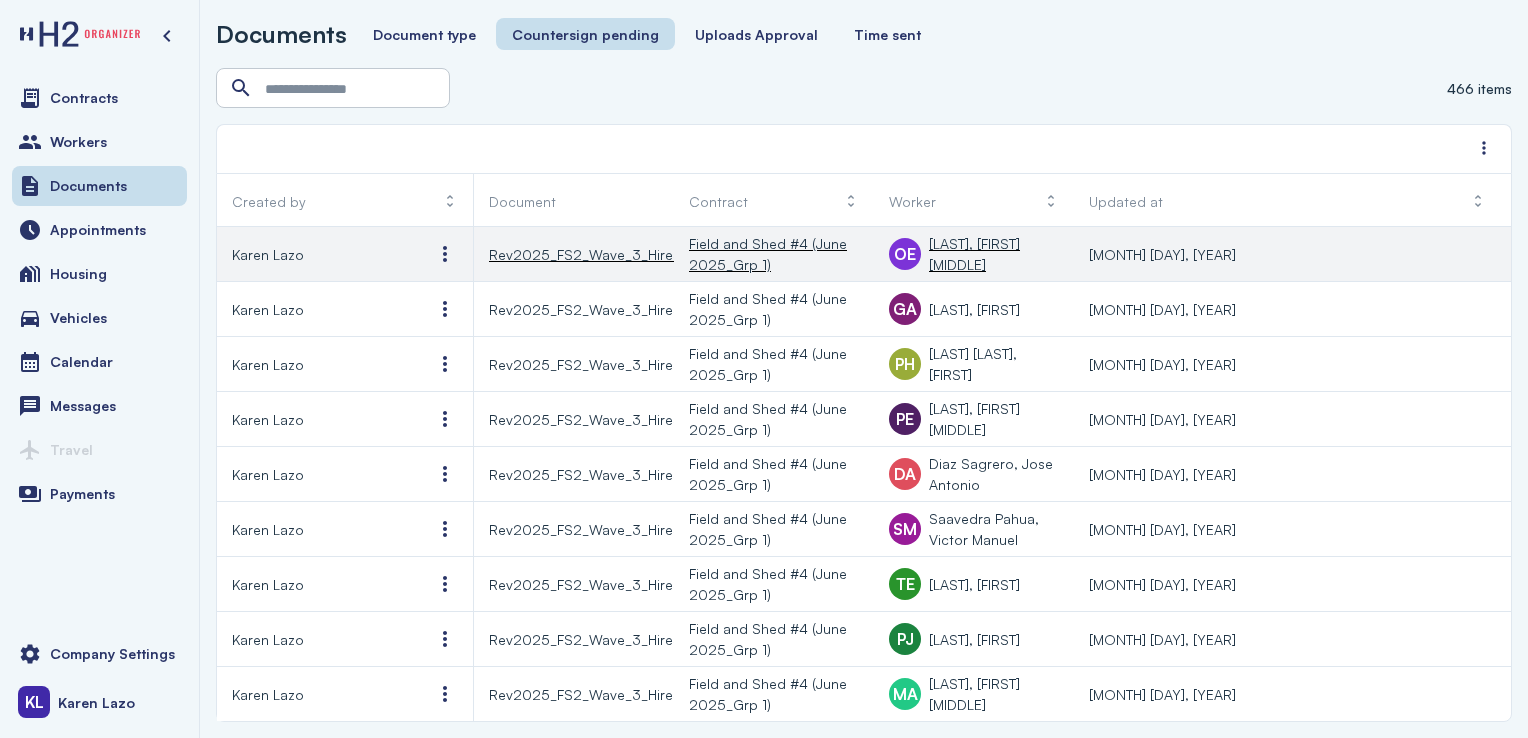 click on "Karen Lazo" at bounding box center (317, 254) 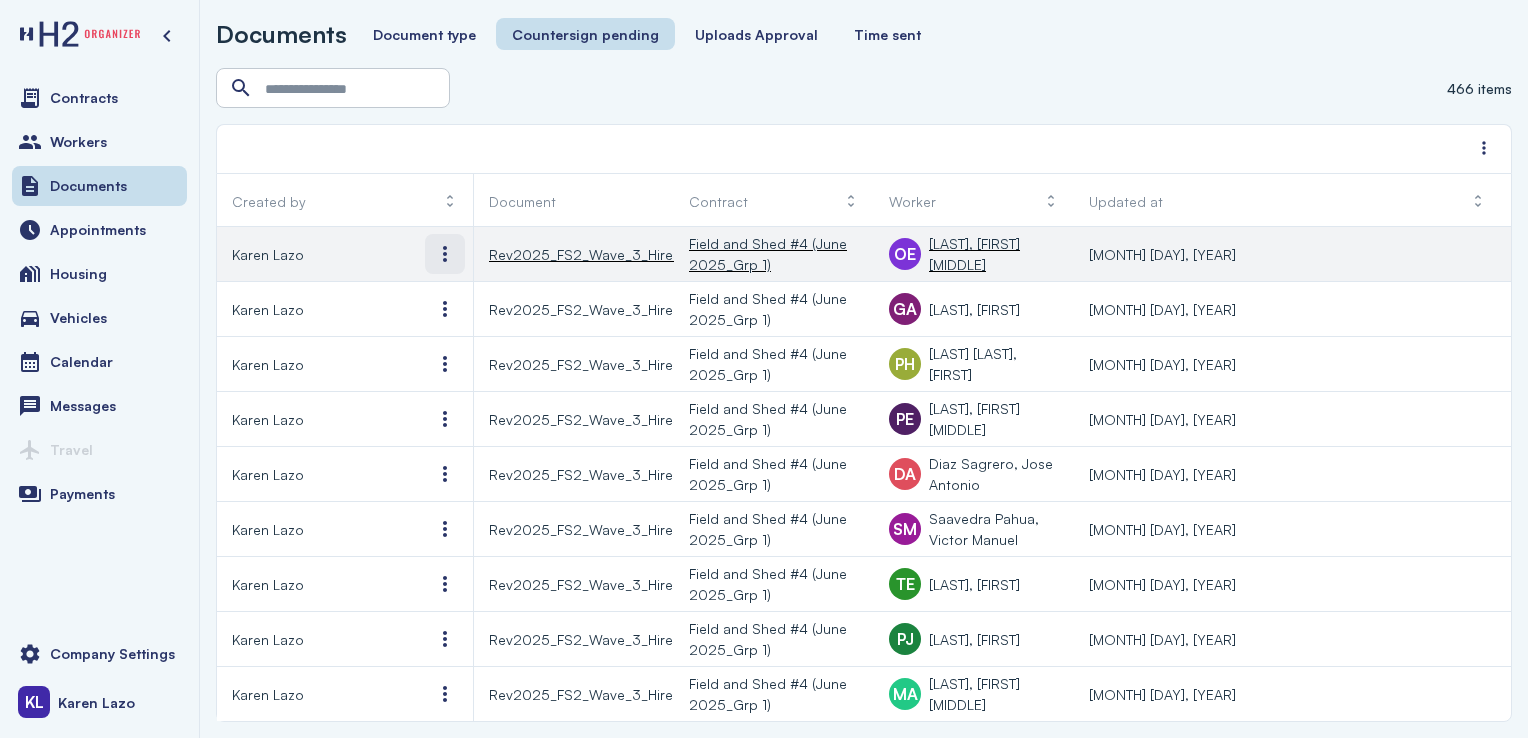 click at bounding box center [445, 254] 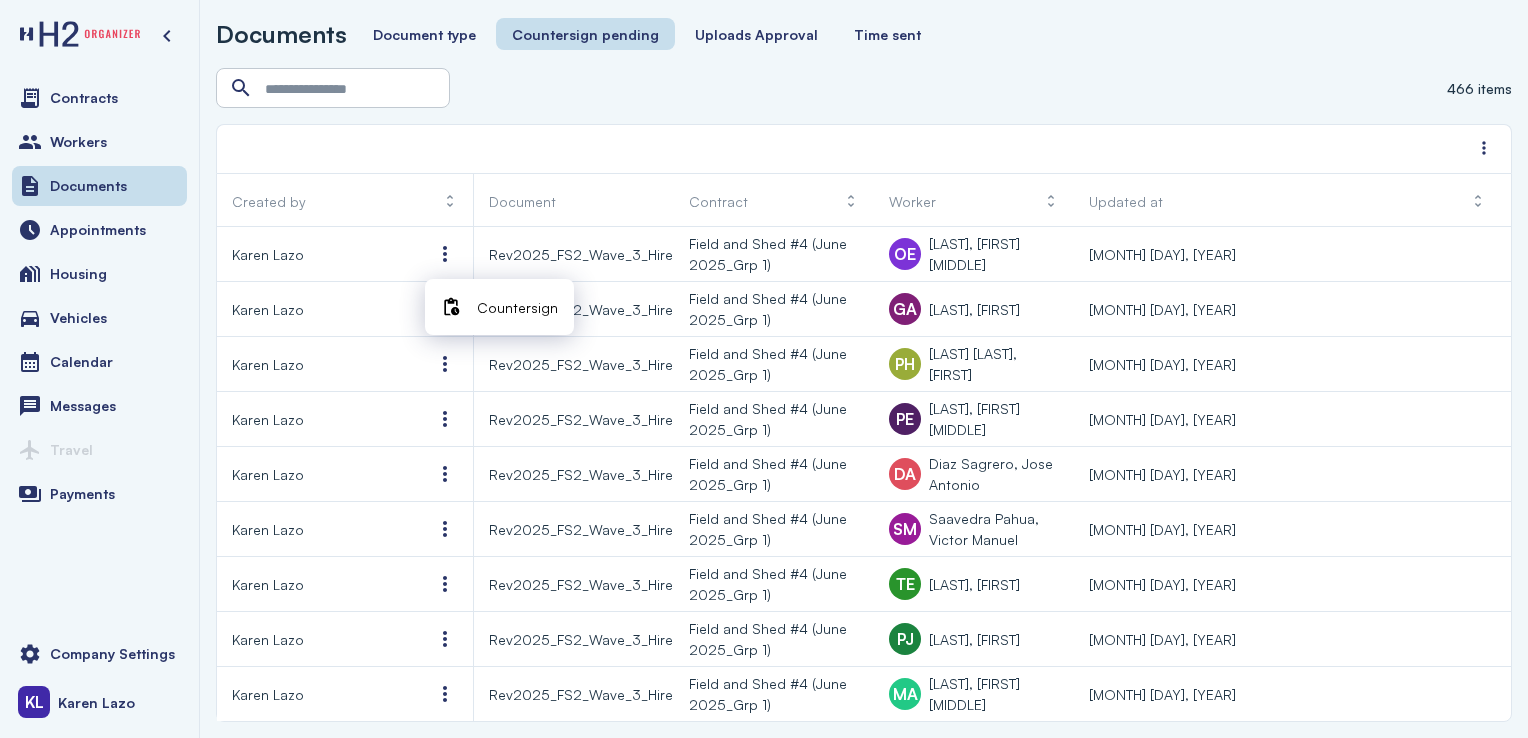 click on "Countersign" at bounding box center [517, 307] 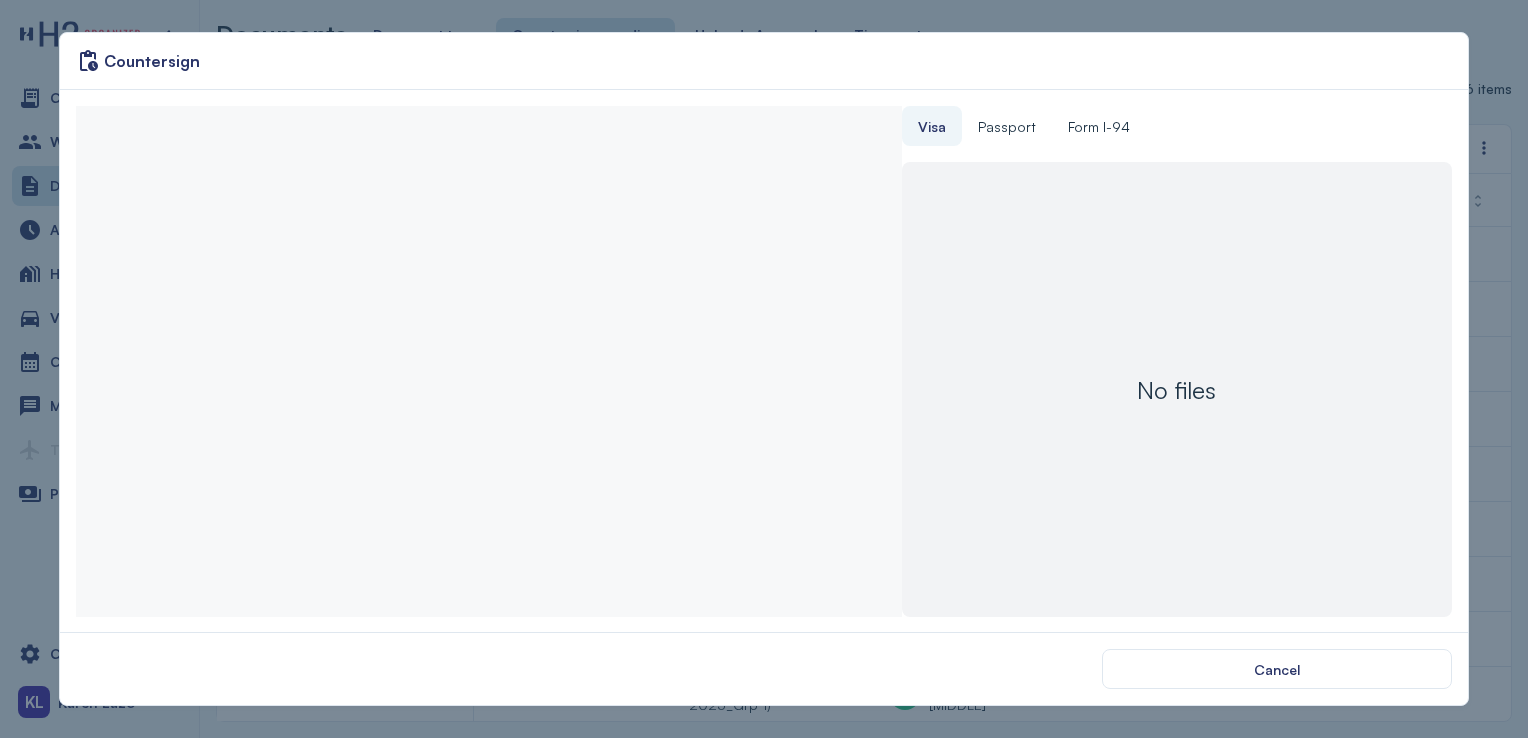 click at bounding box center [488, 361] 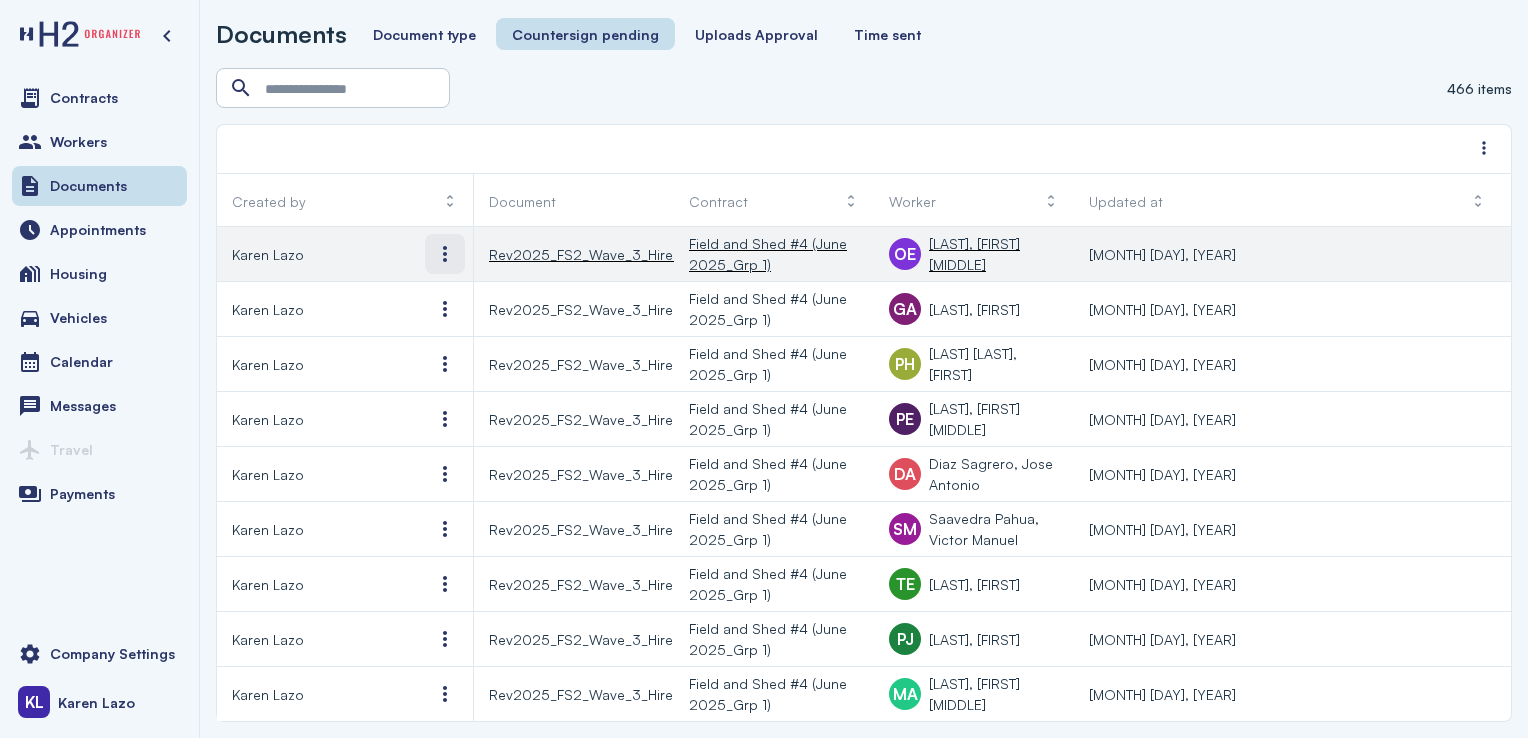 click at bounding box center [445, 254] 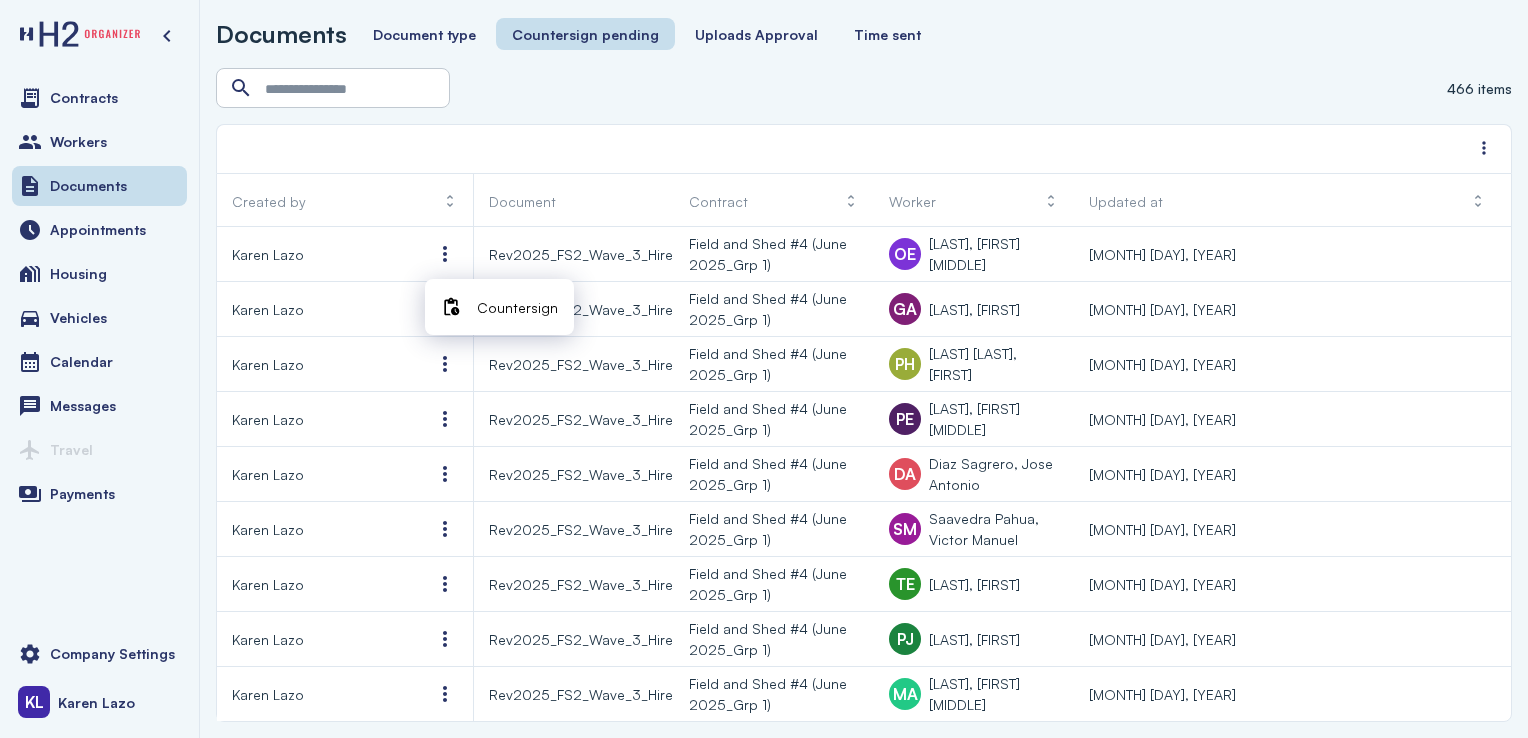 click on "Countersign" at bounding box center (517, 307) 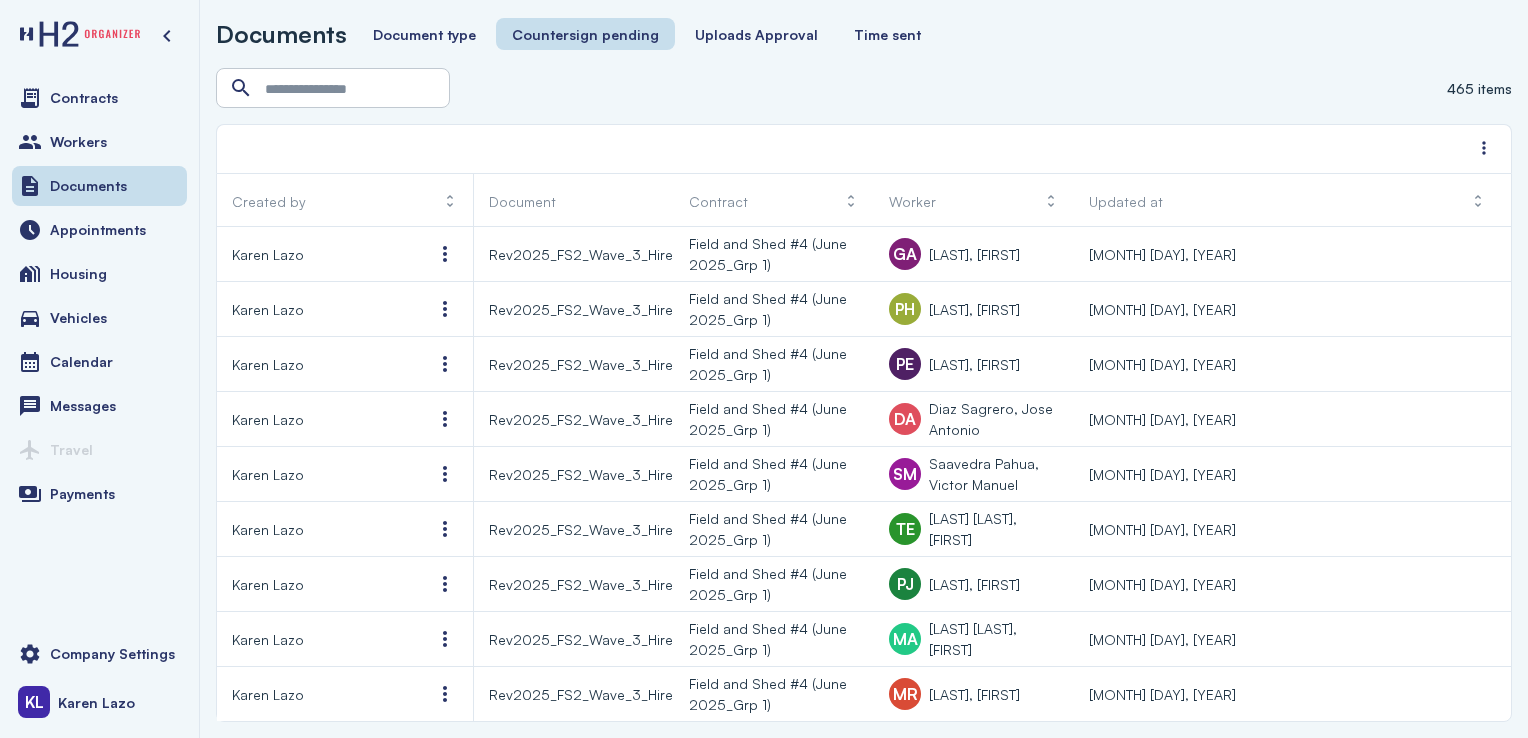 scroll, scrollTop: 0, scrollLeft: 0, axis: both 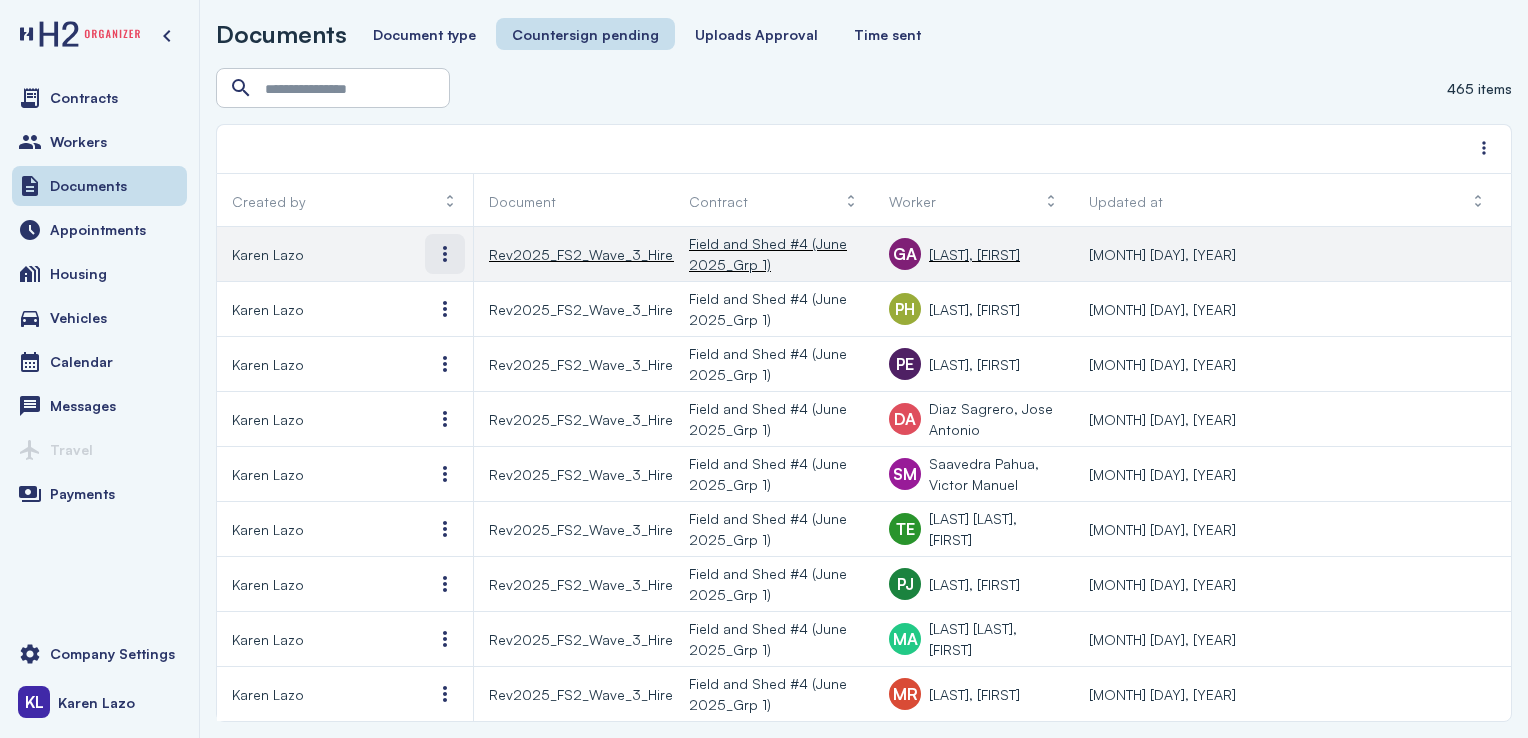 click at bounding box center (445, 254) 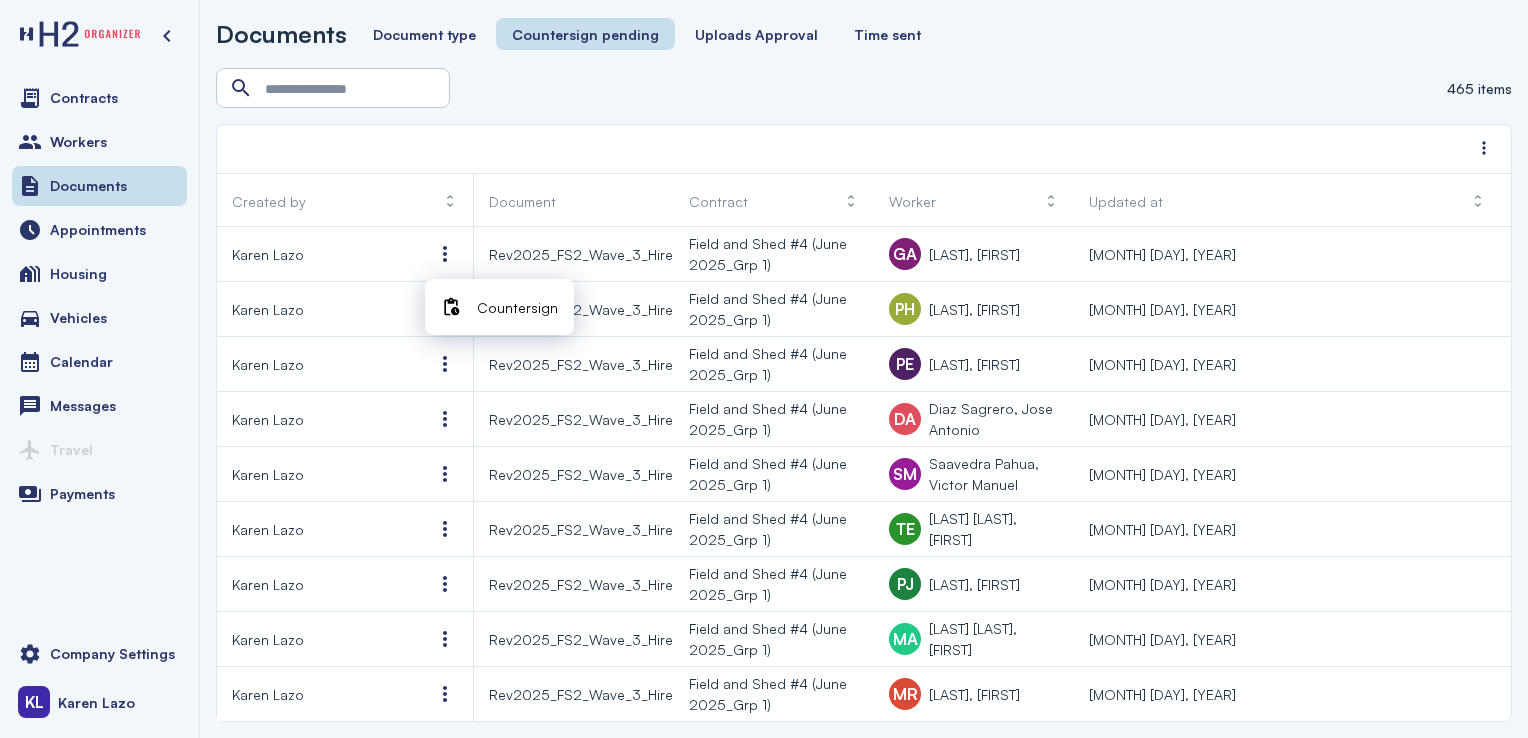 click on "Countersign" at bounding box center [517, 307] 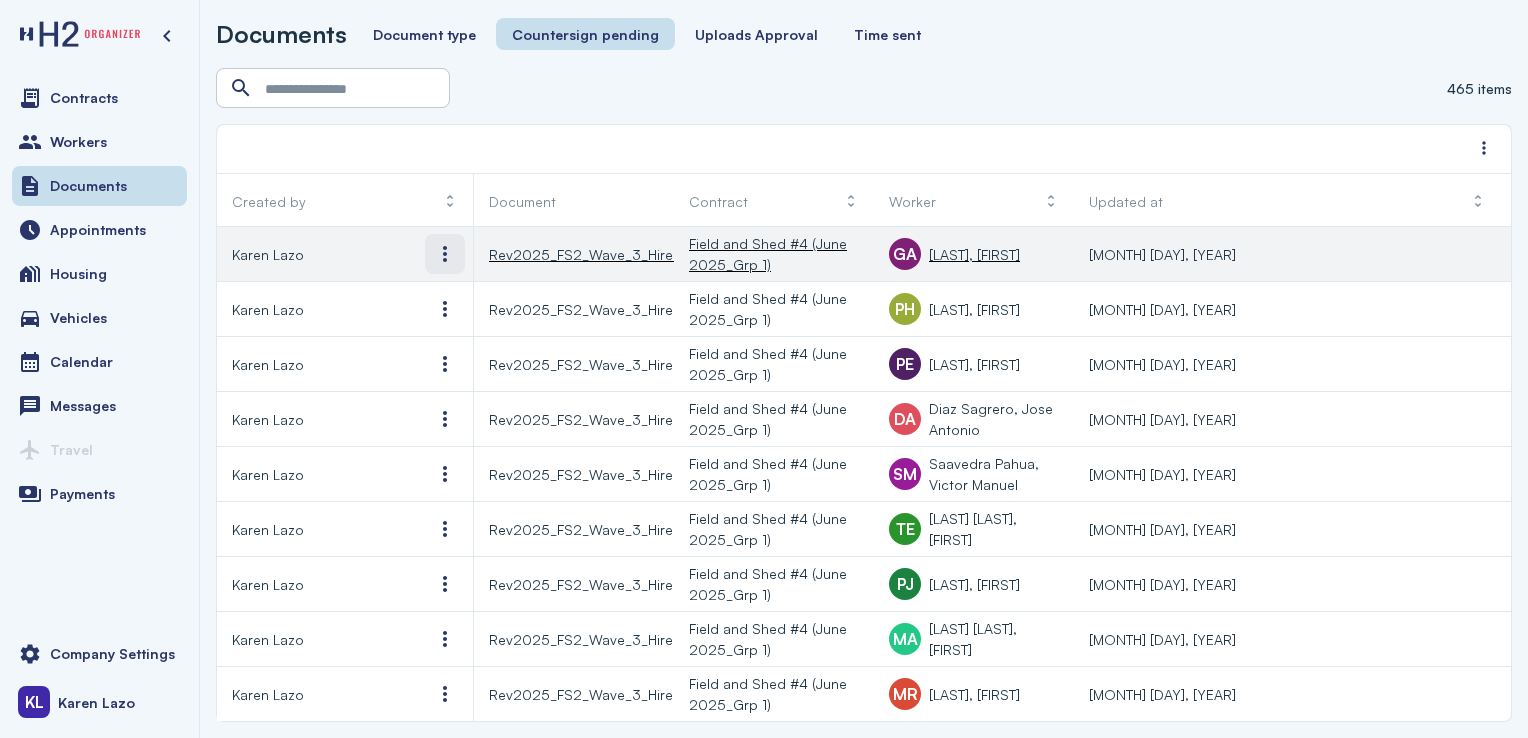 click at bounding box center (445, 254) 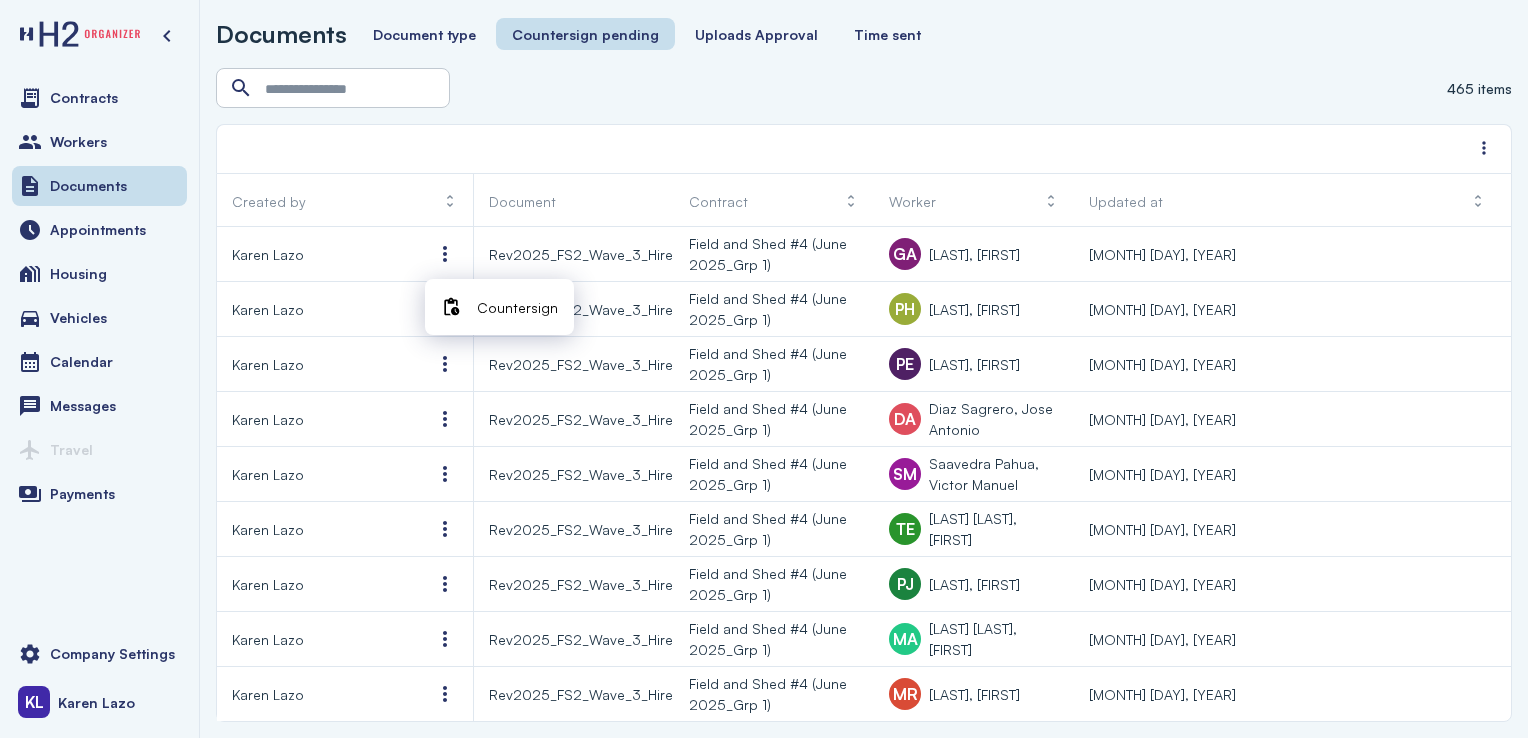 click on "Countersign" at bounding box center [517, 307] 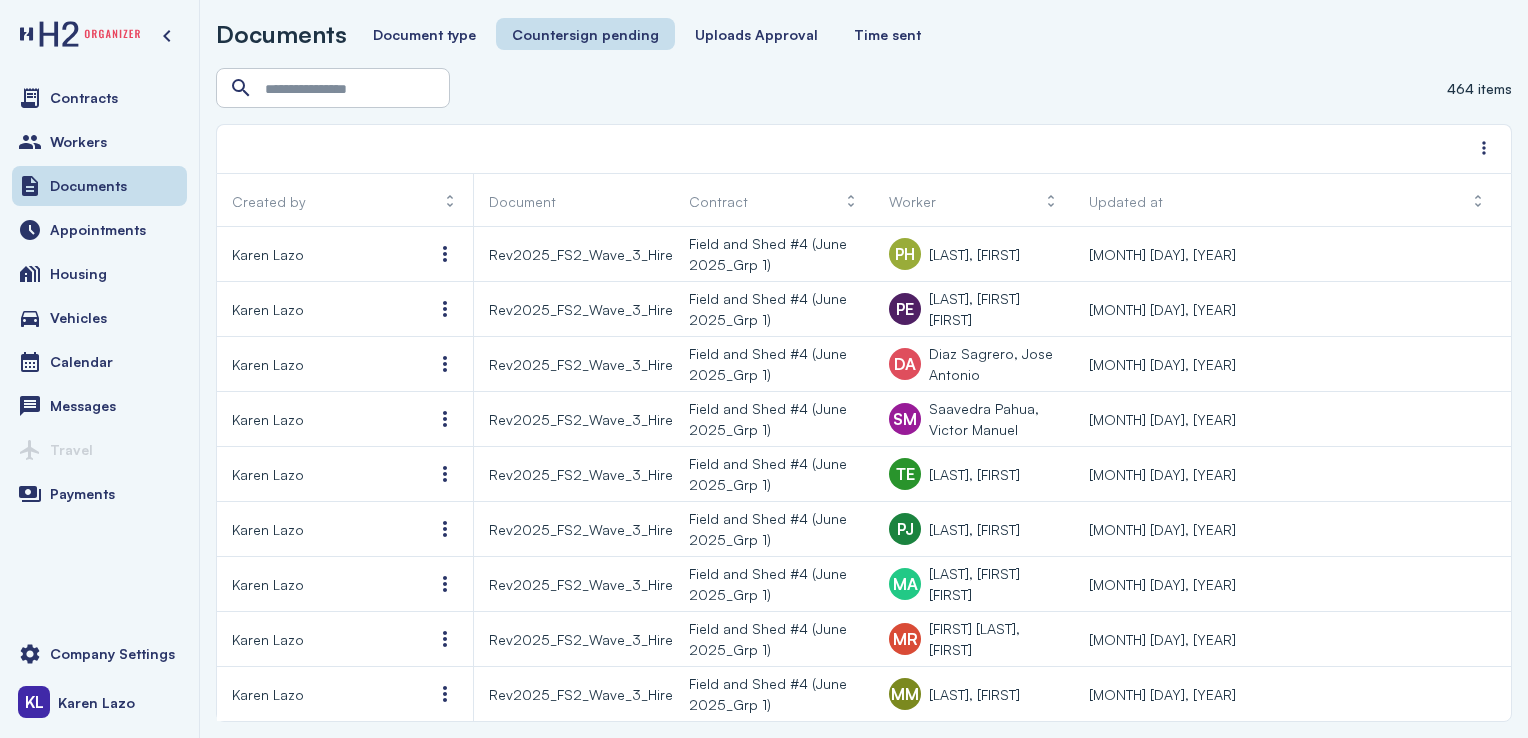 scroll, scrollTop: 0, scrollLeft: 0, axis: both 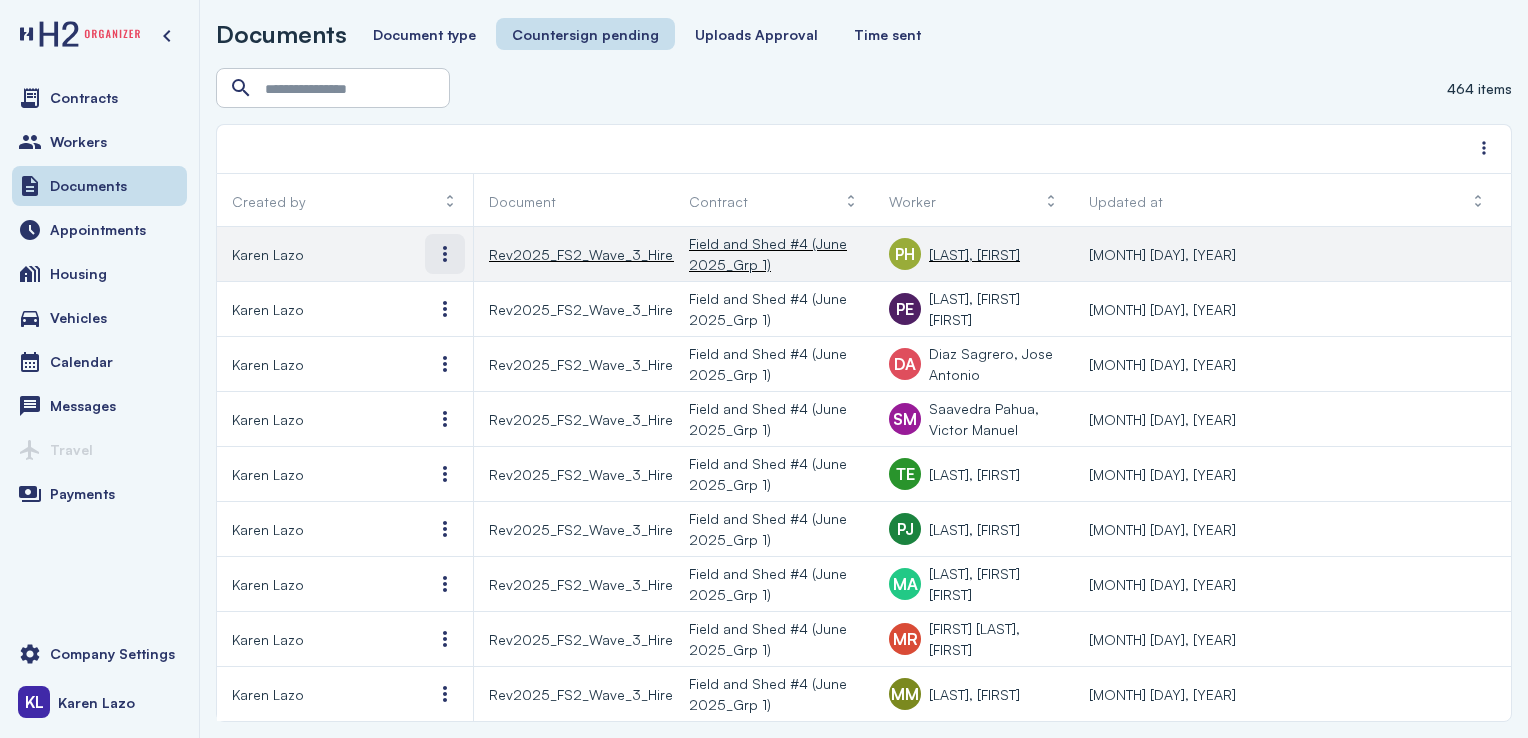 click at bounding box center (445, 254) 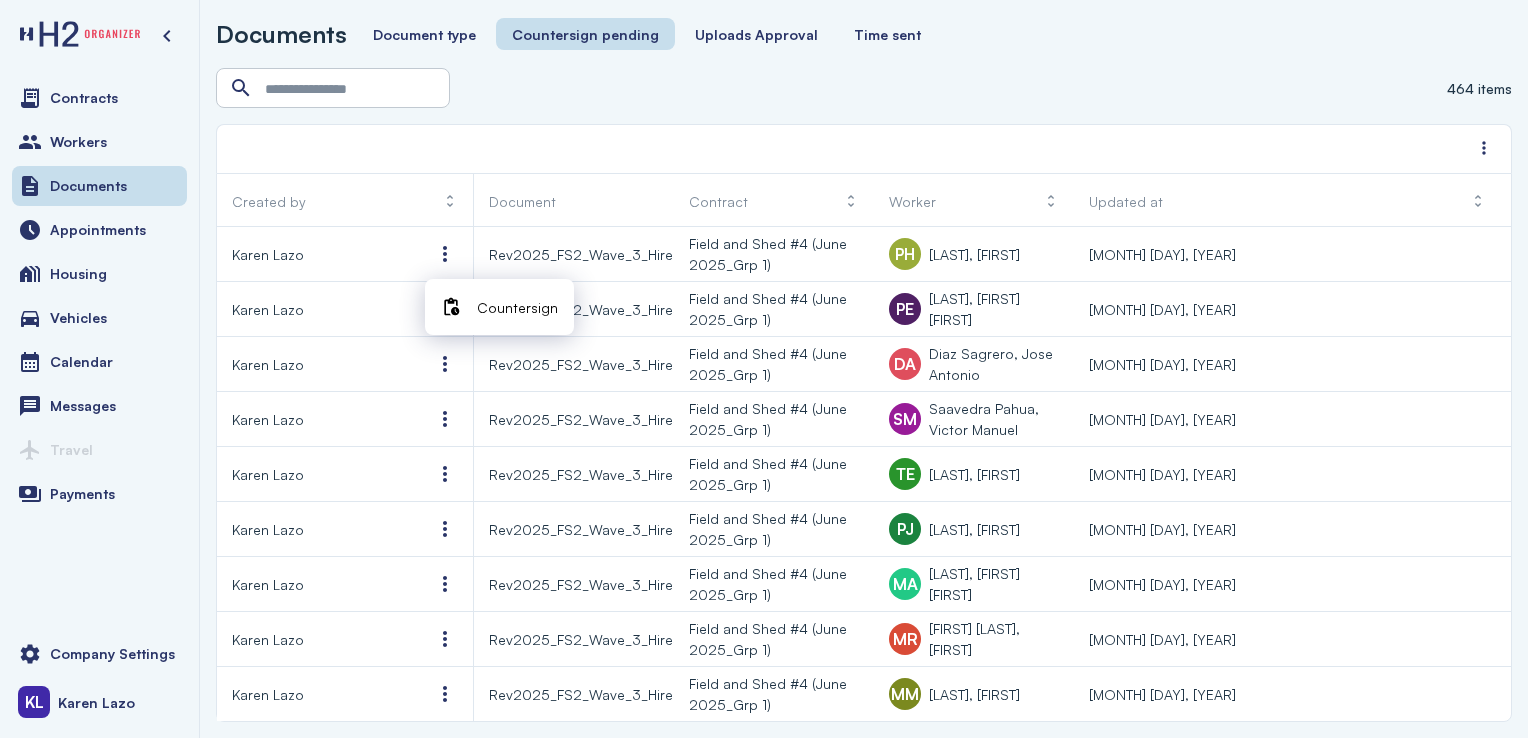 click on "Countersign" at bounding box center (517, 307) 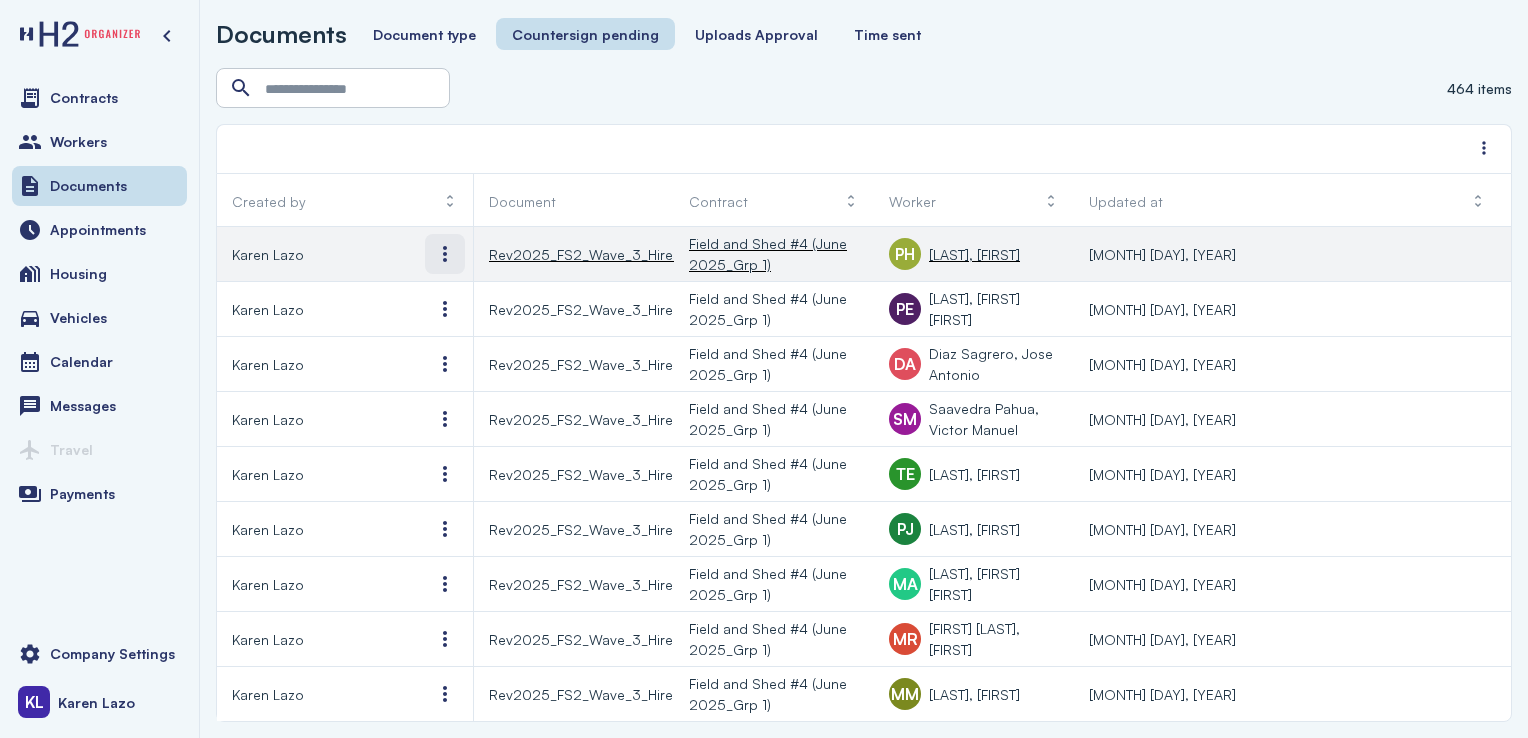 click at bounding box center (445, 254) 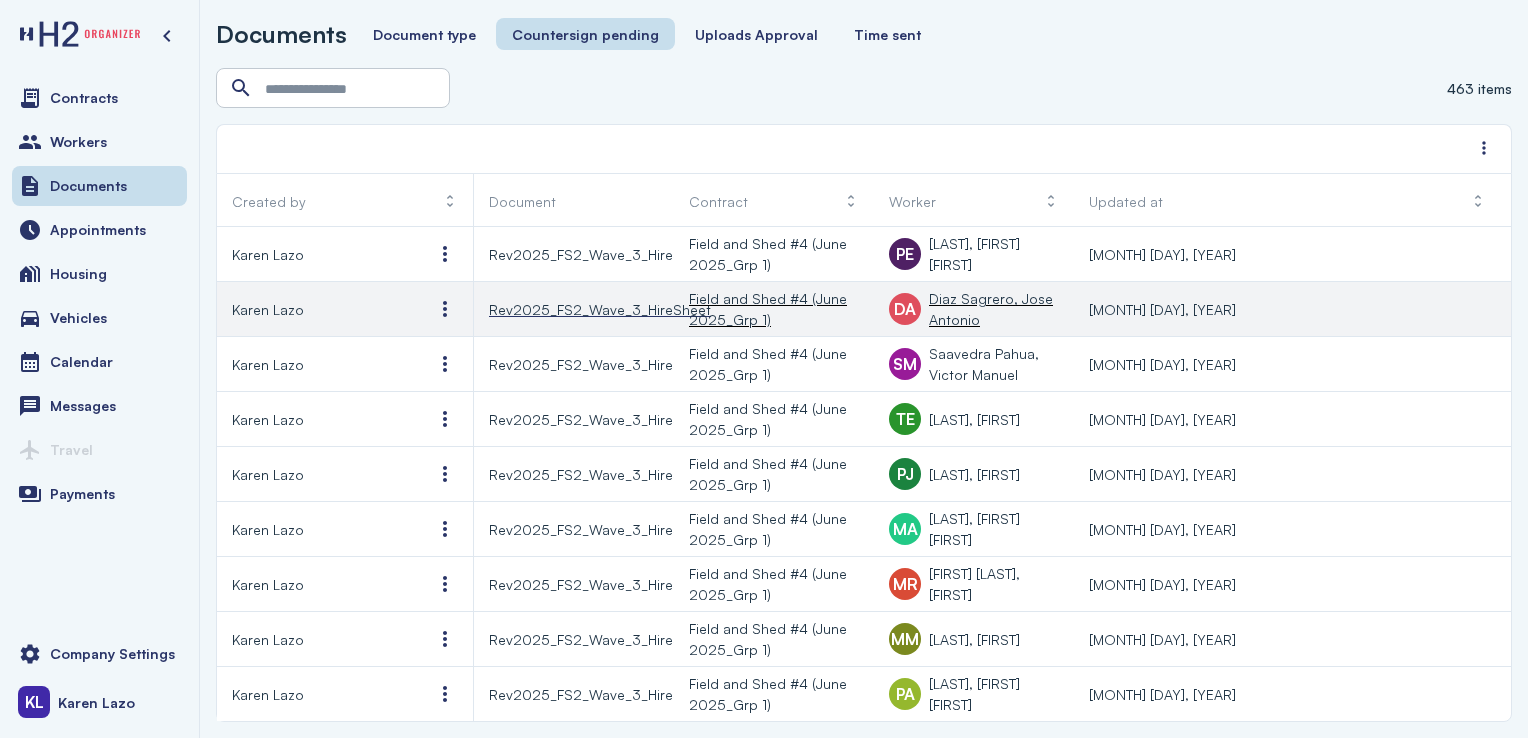 click on "Rev2025_FS2_Wave_3_HireSheet" at bounding box center (600, 309) 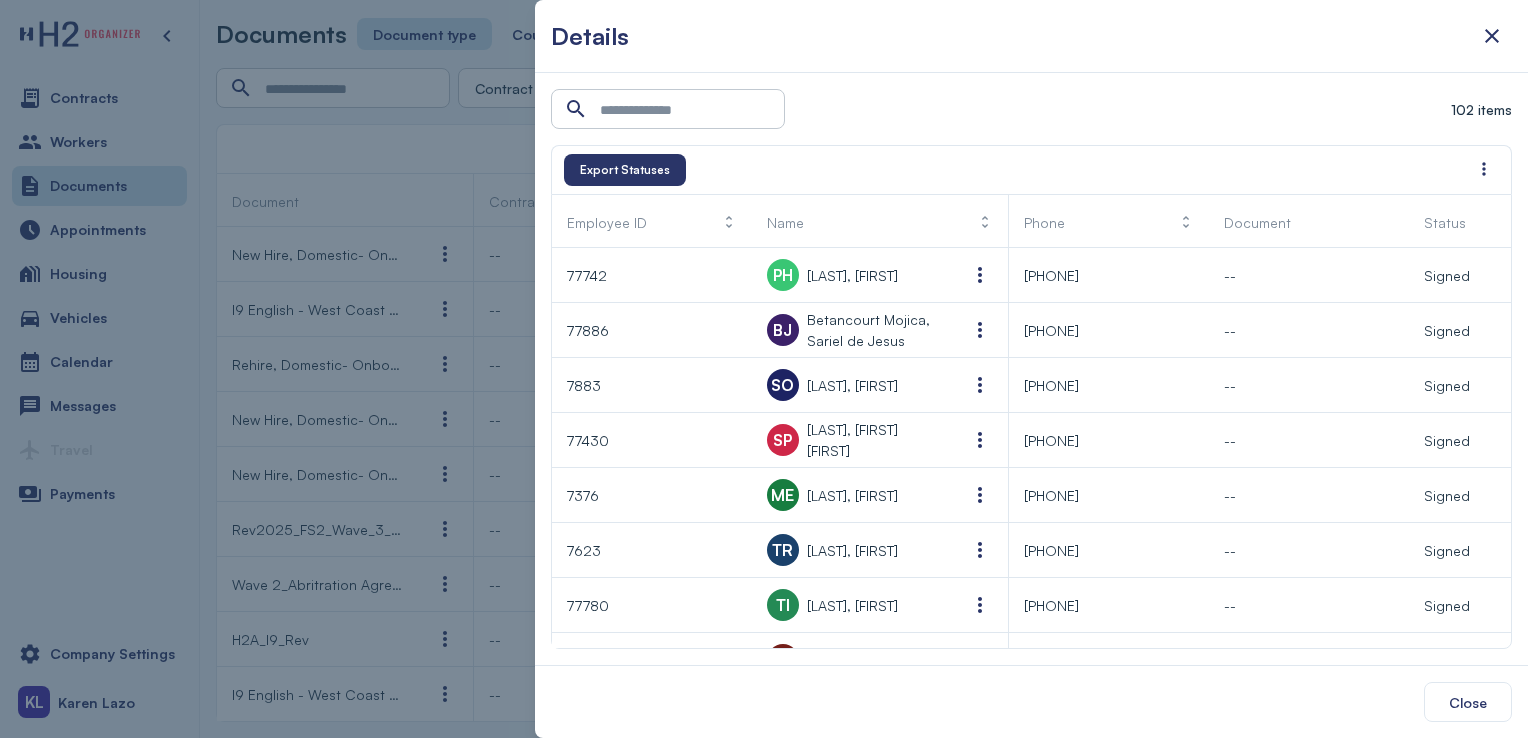 click at bounding box center [764, 369] 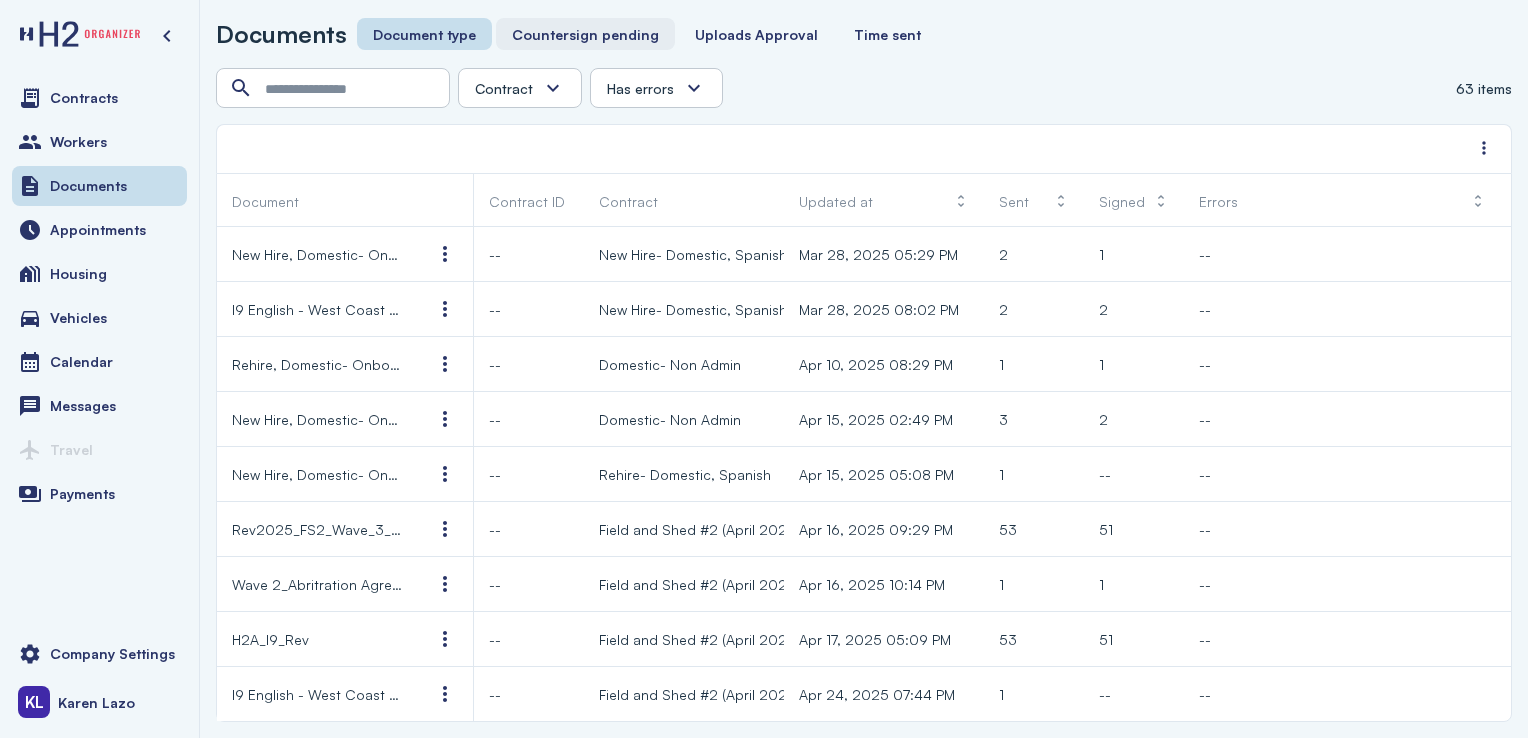 click on "Countersign pending" at bounding box center (585, 34) 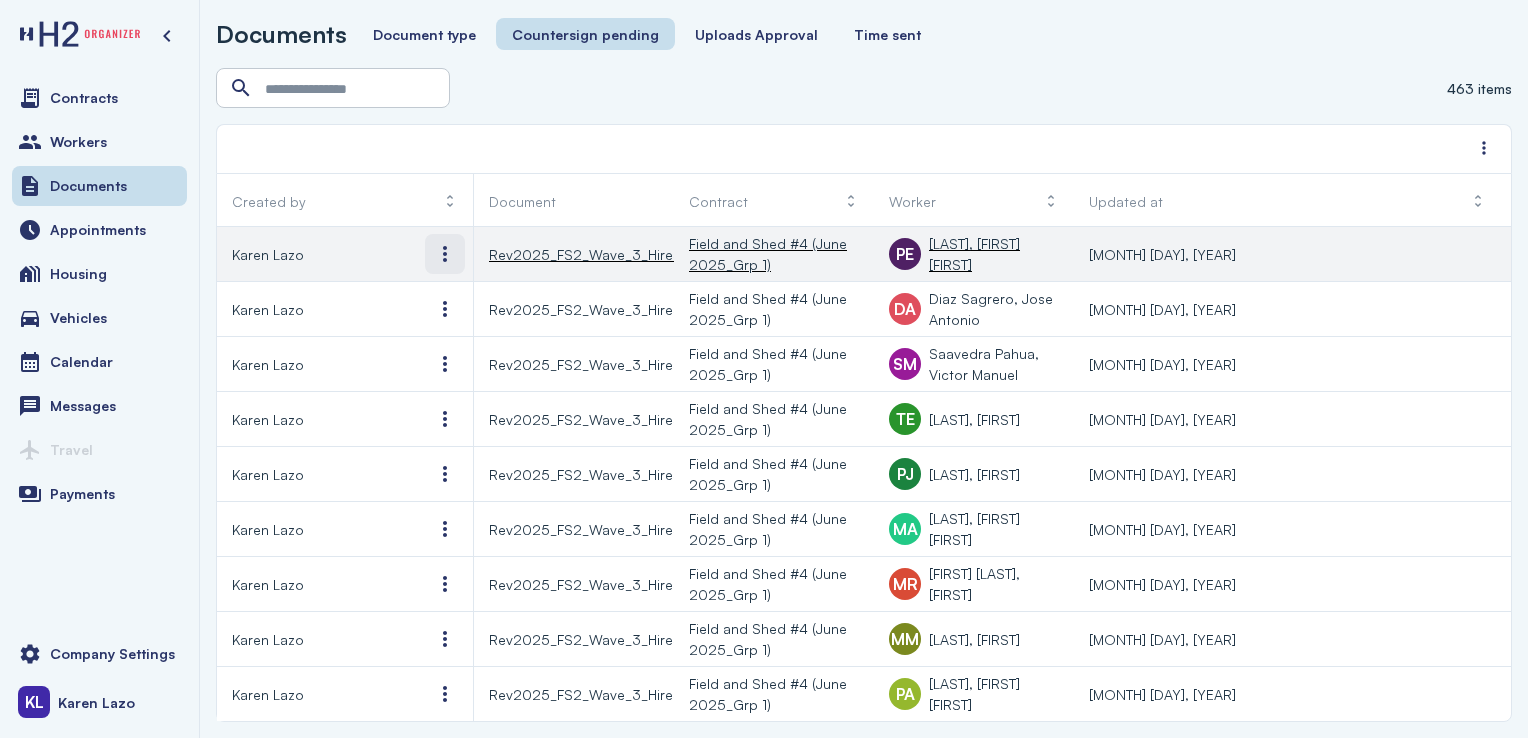 click at bounding box center (445, 254) 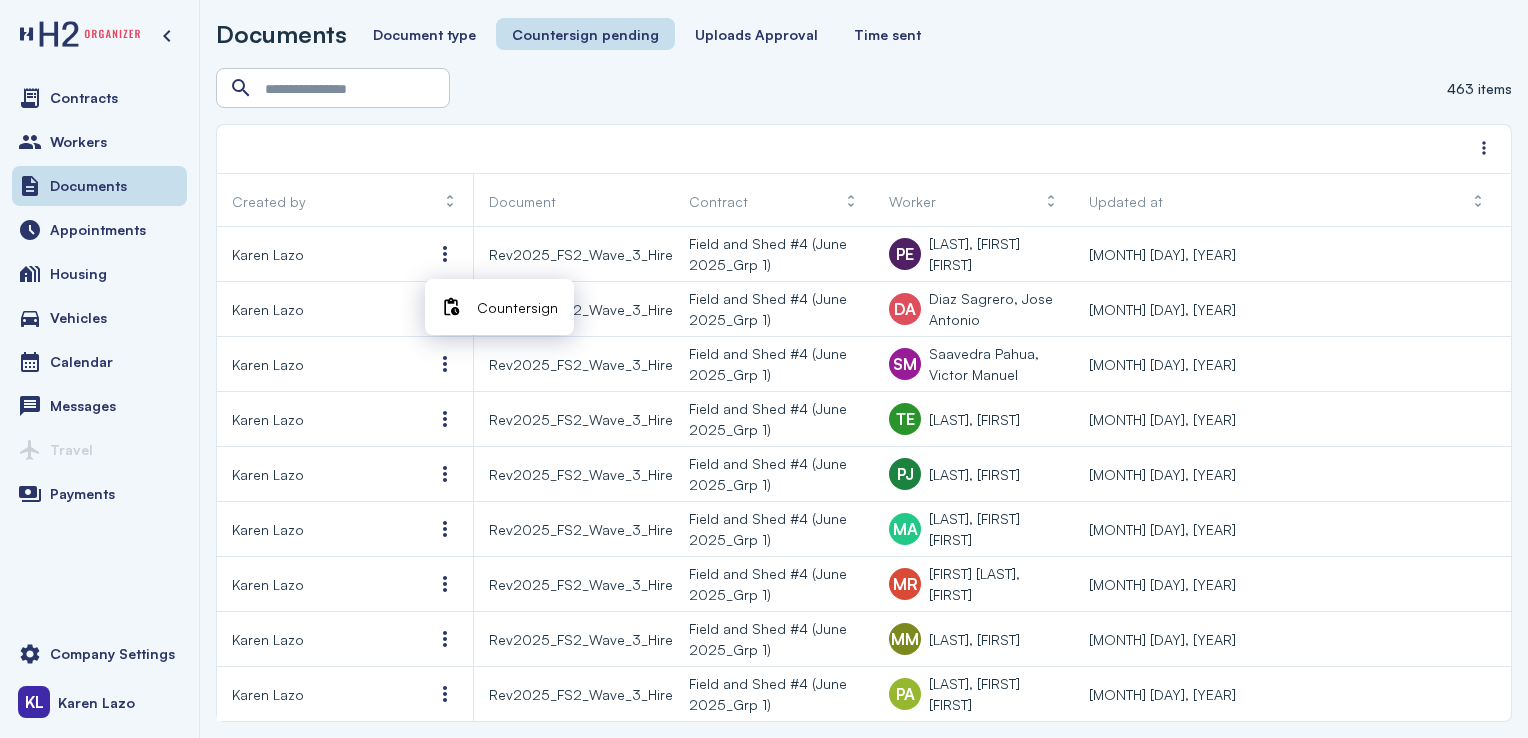 click on "Countersign" at bounding box center [517, 307] 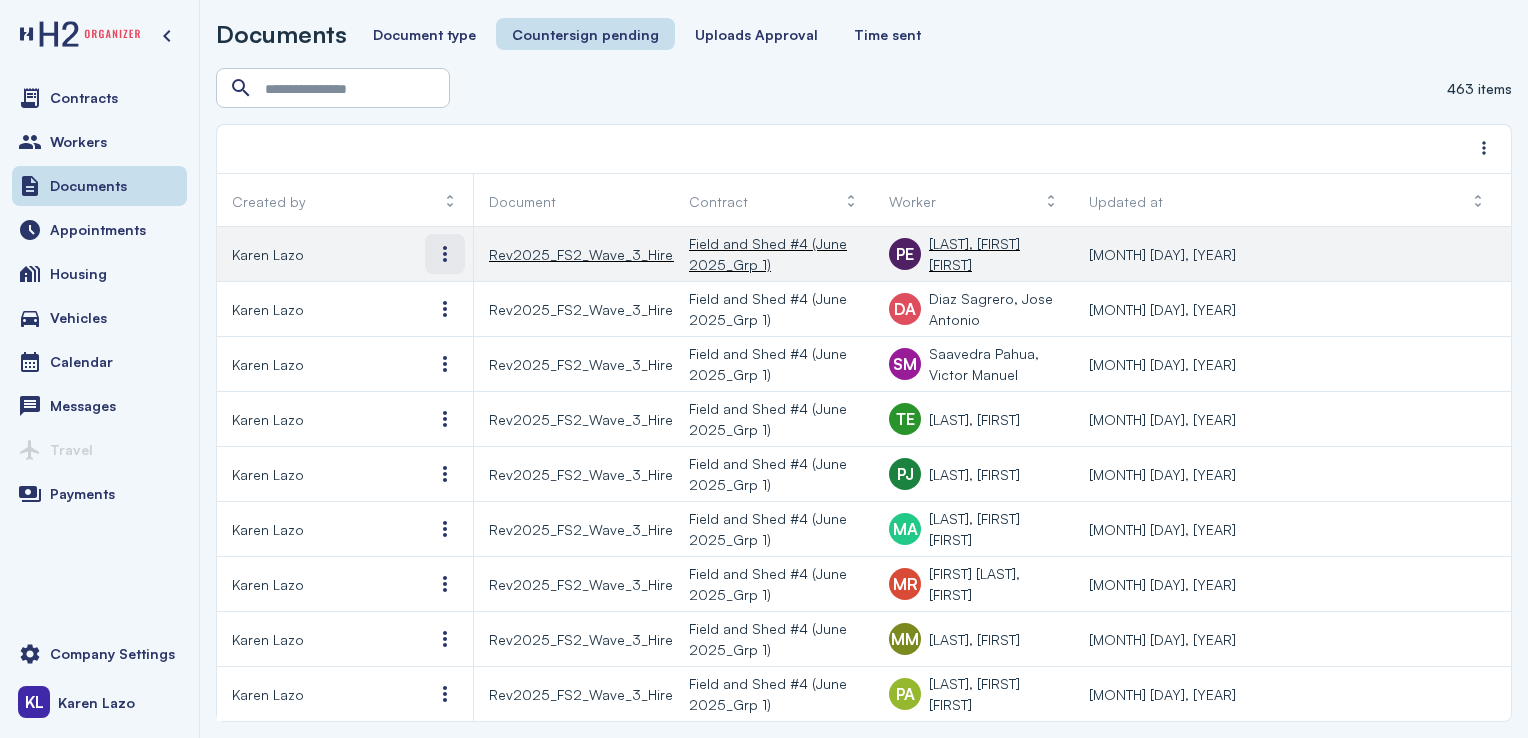 click at bounding box center (445, 254) 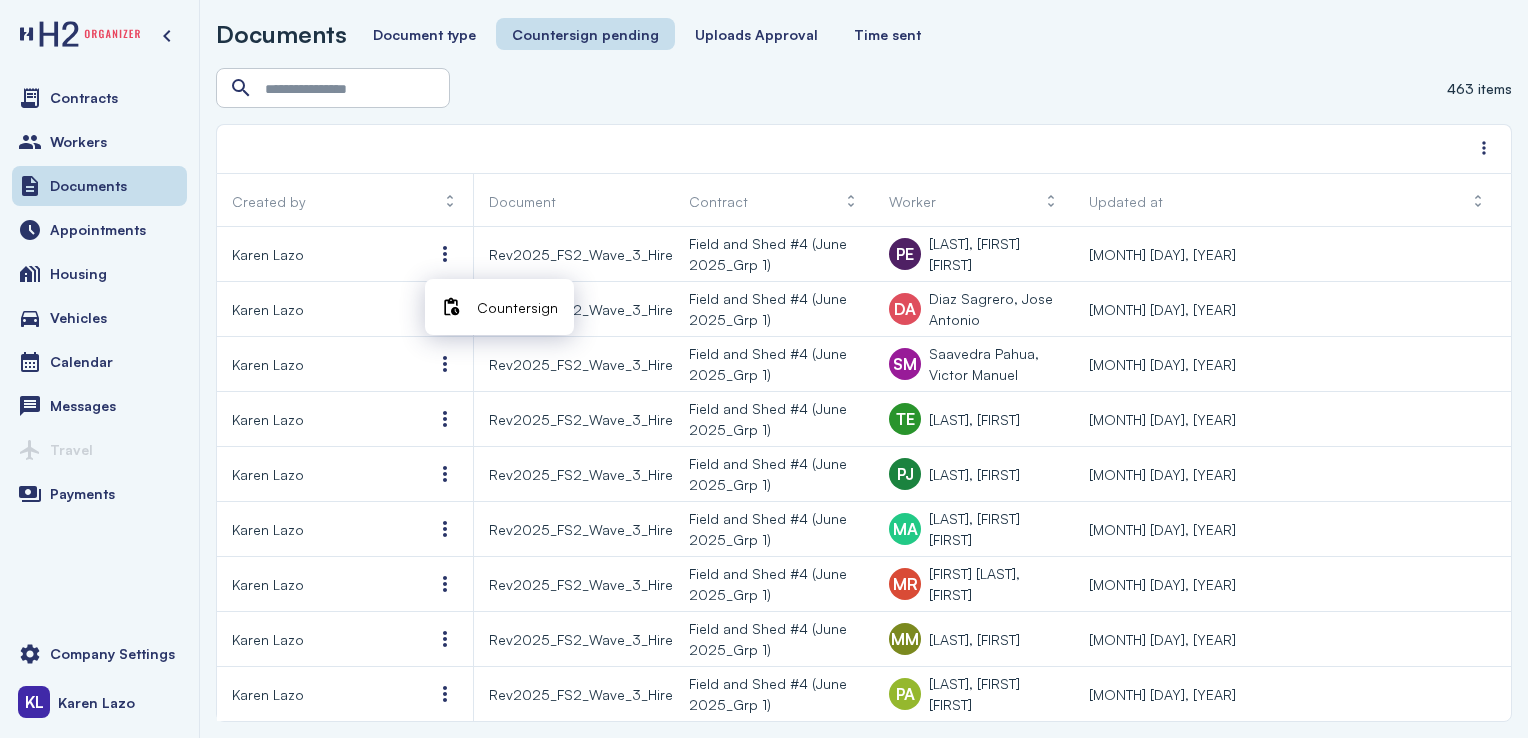 click on "Countersign" at bounding box center (517, 307) 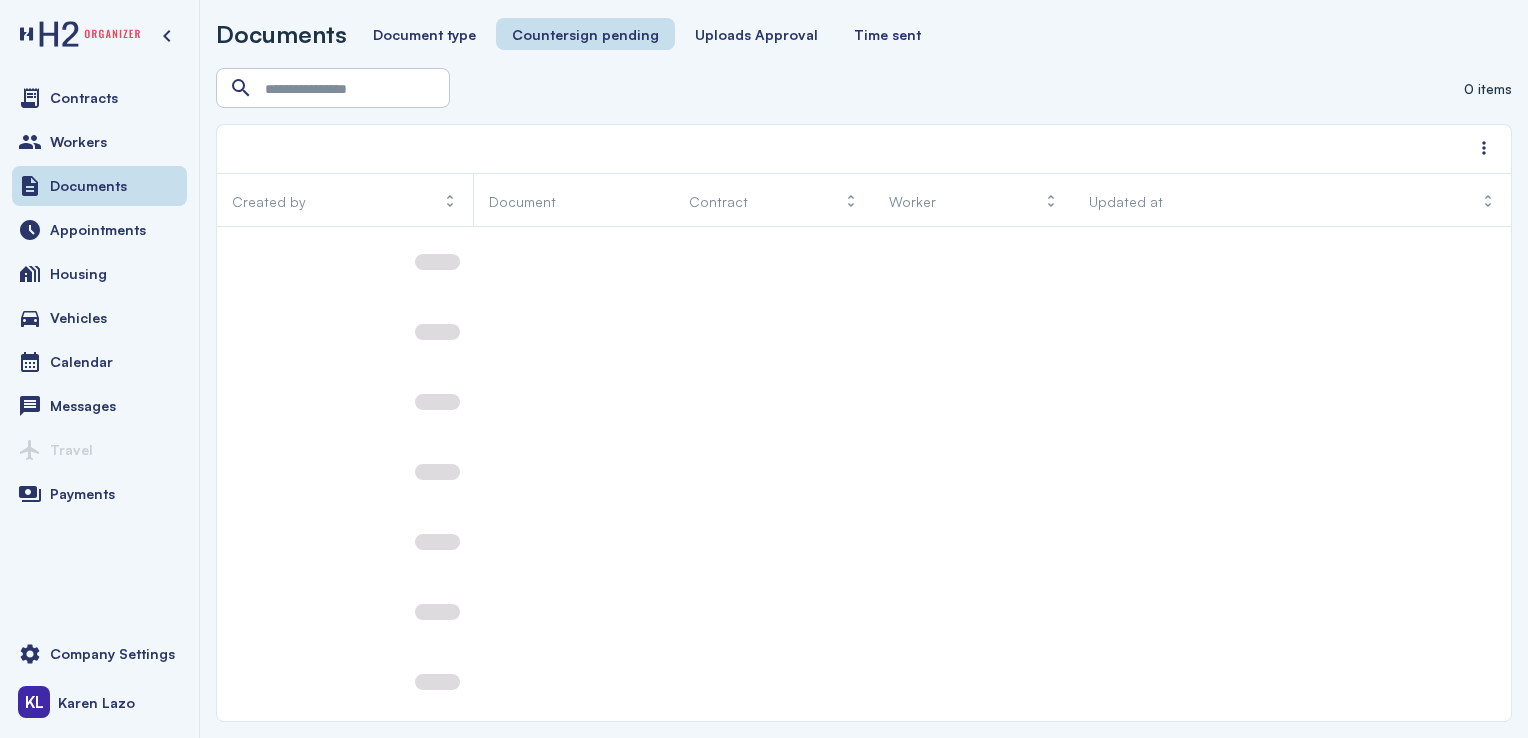 scroll, scrollTop: 0, scrollLeft: 0, axis: both 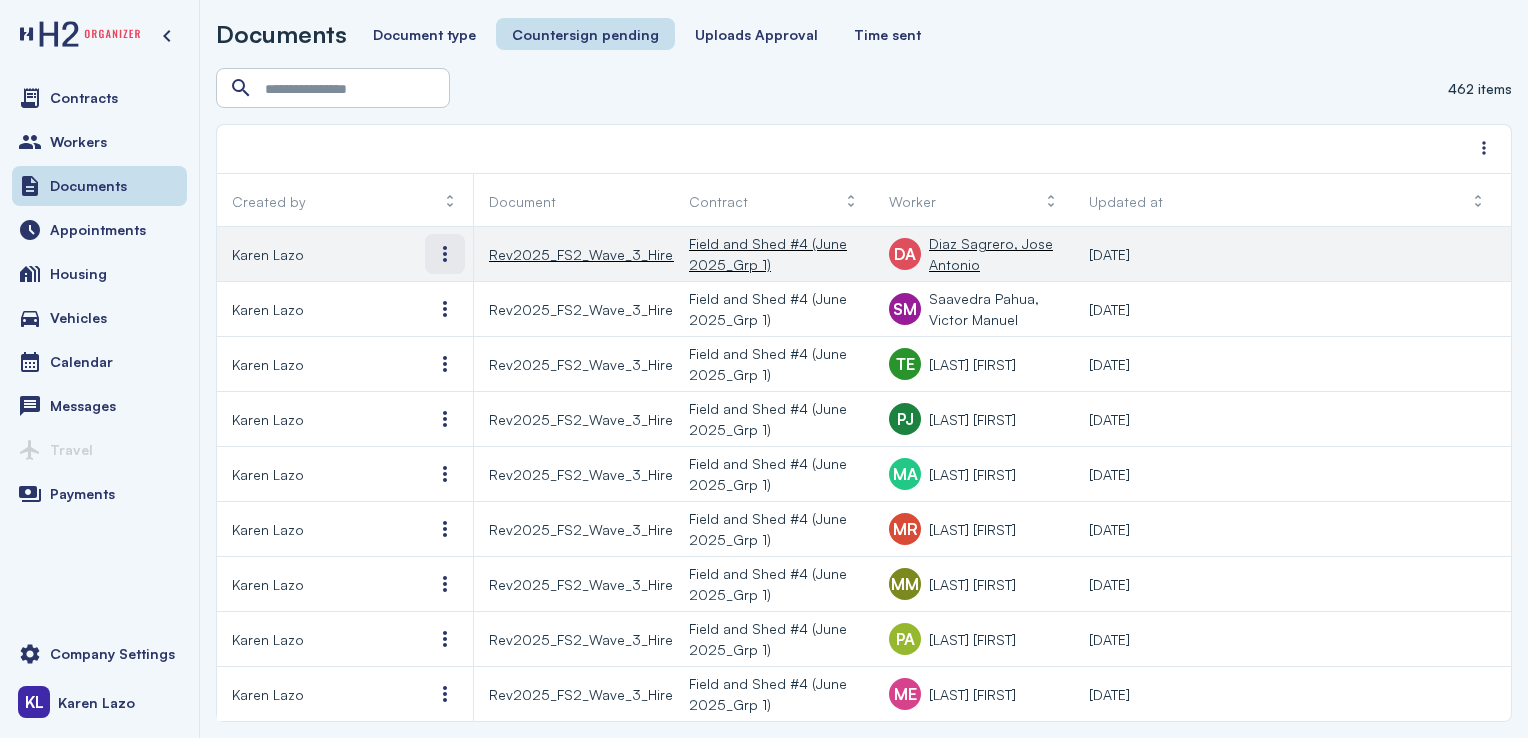 click at bounding box center (445, 254) 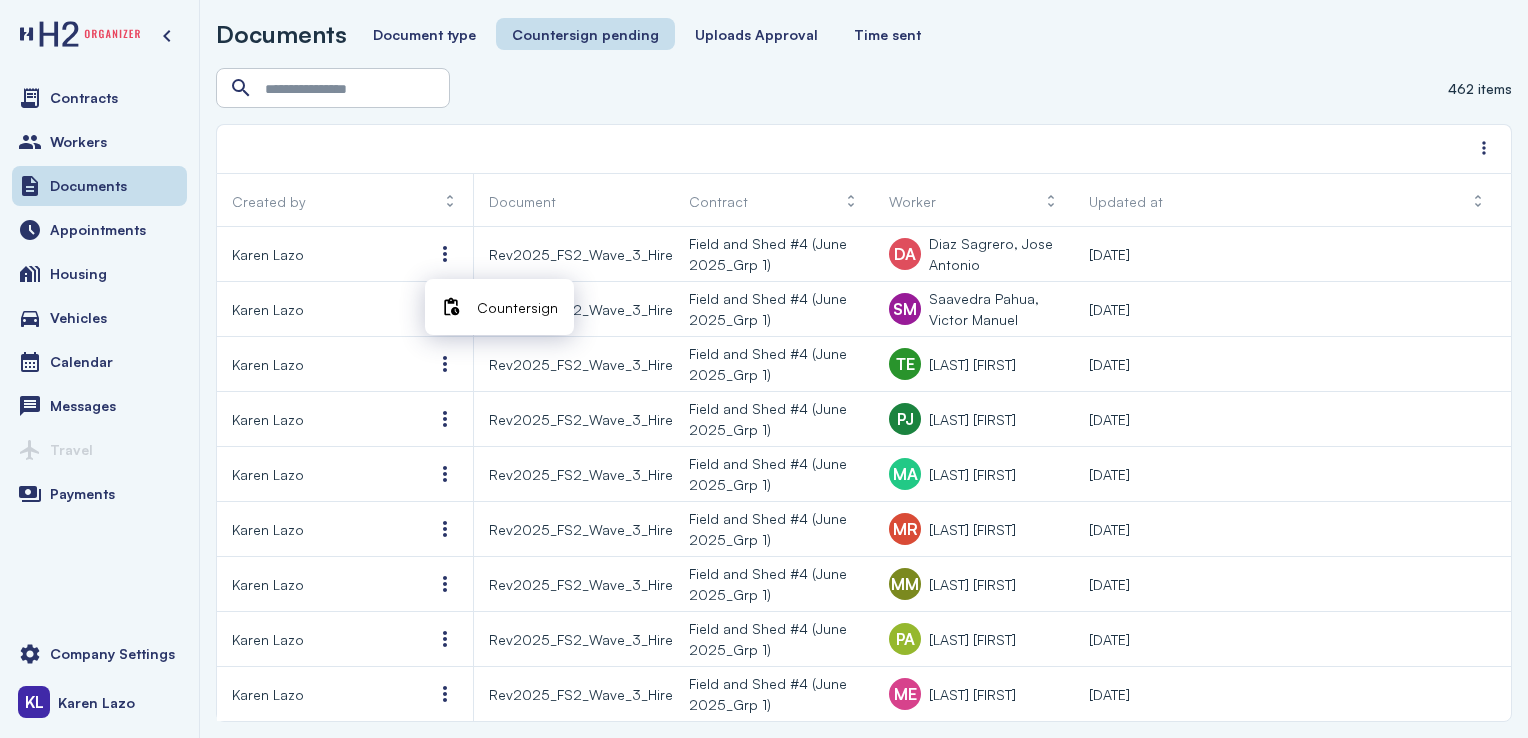 click on "Countersign" at bounding box center (517, 307) 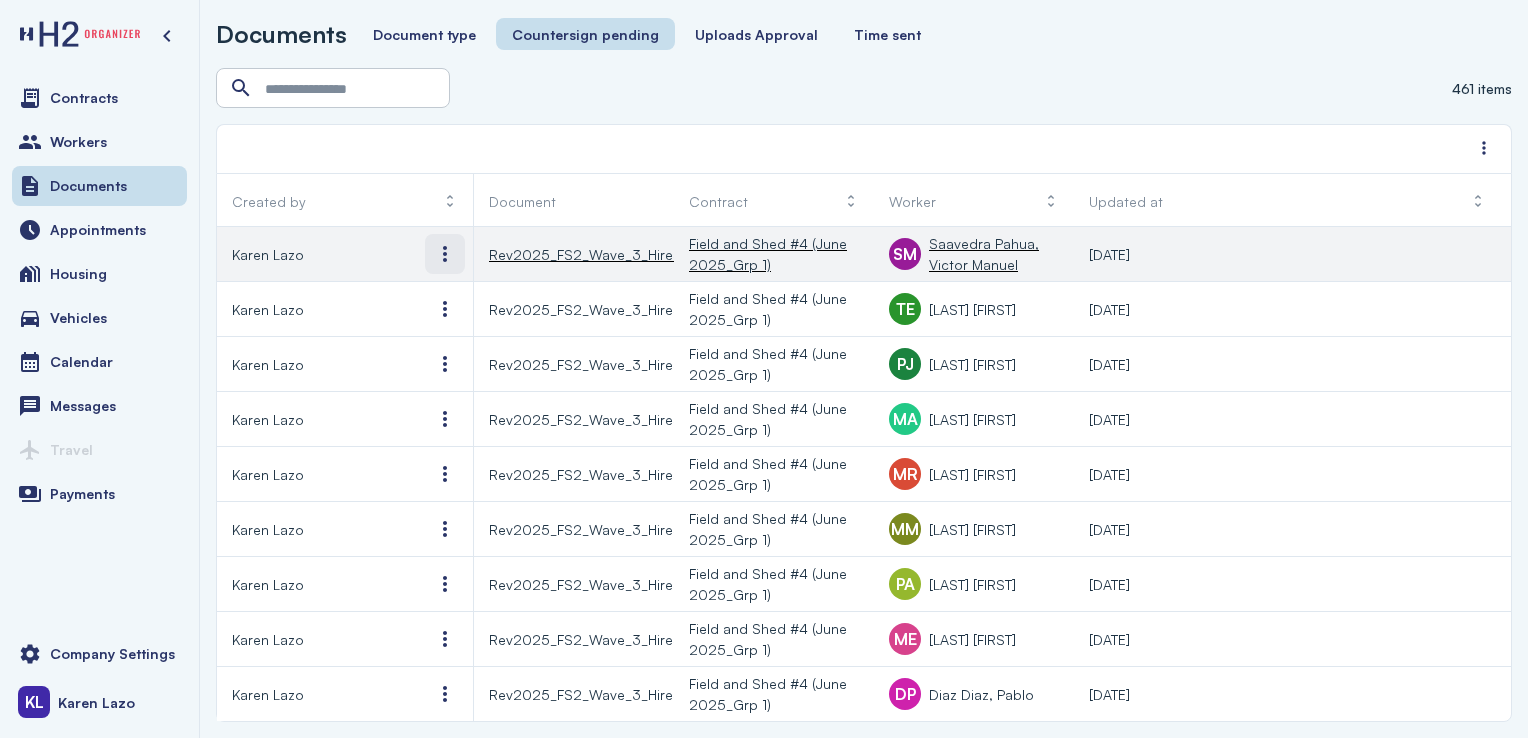 click at bounding box center [445, 254] 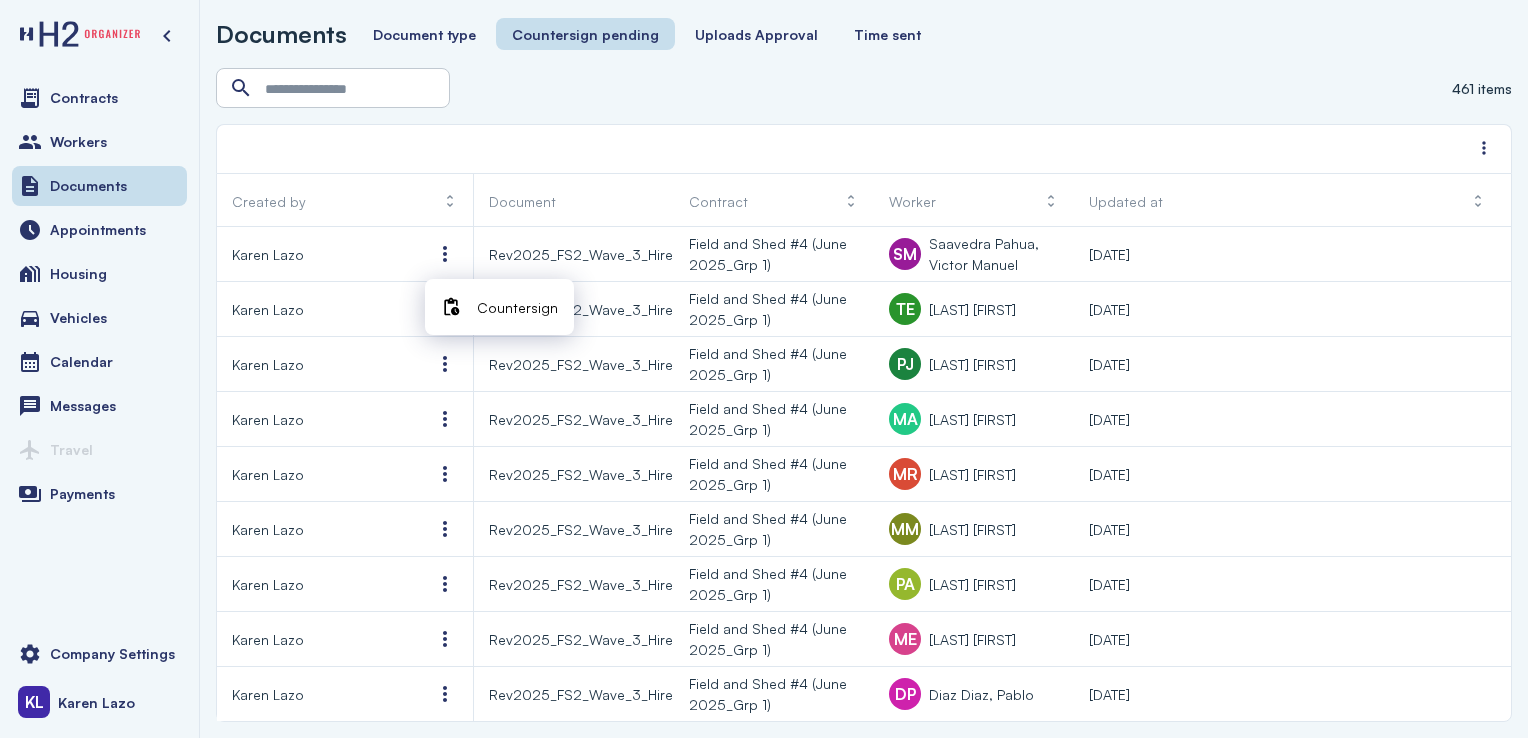 click on "Countersign" at bounding box center (517, 307) 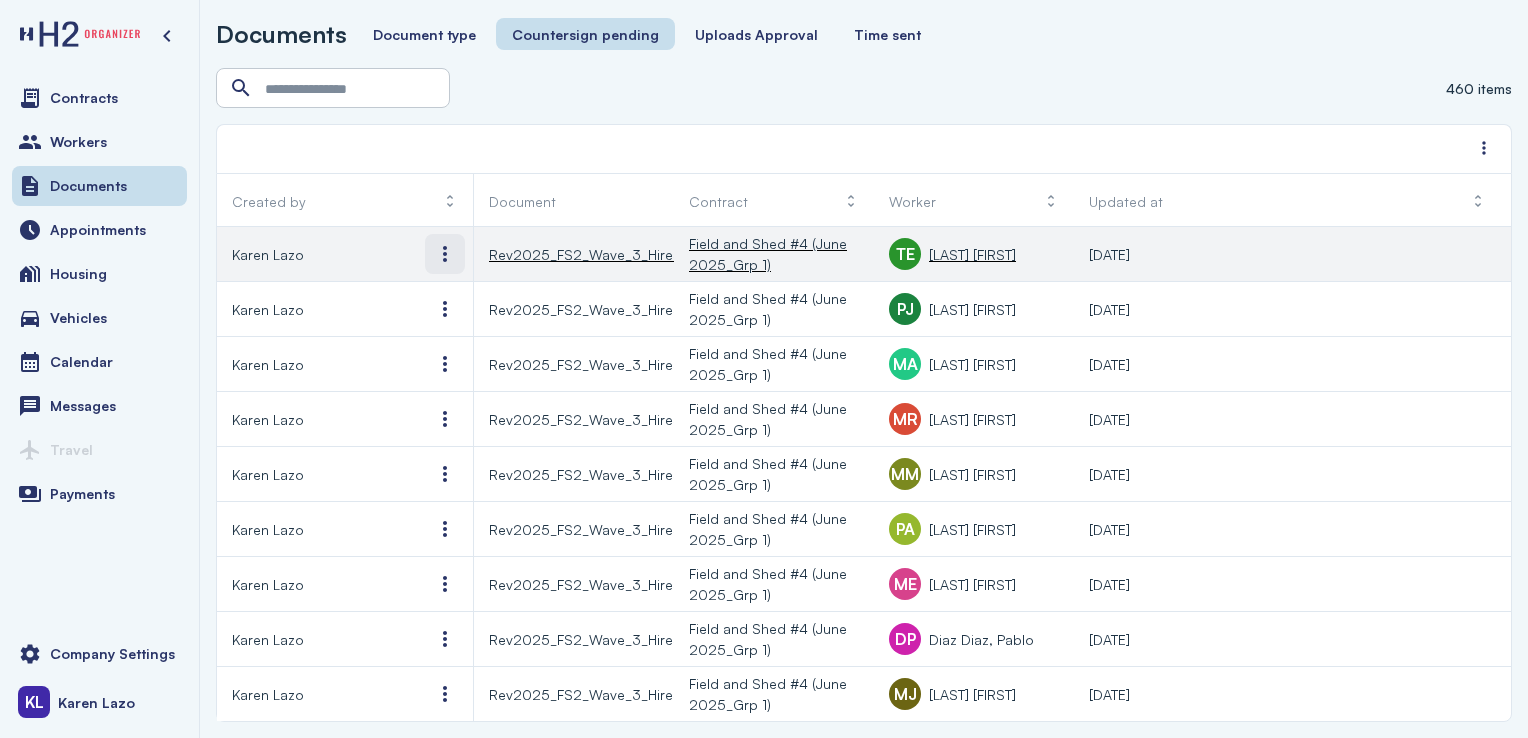 click at bounding box center (445, 254) 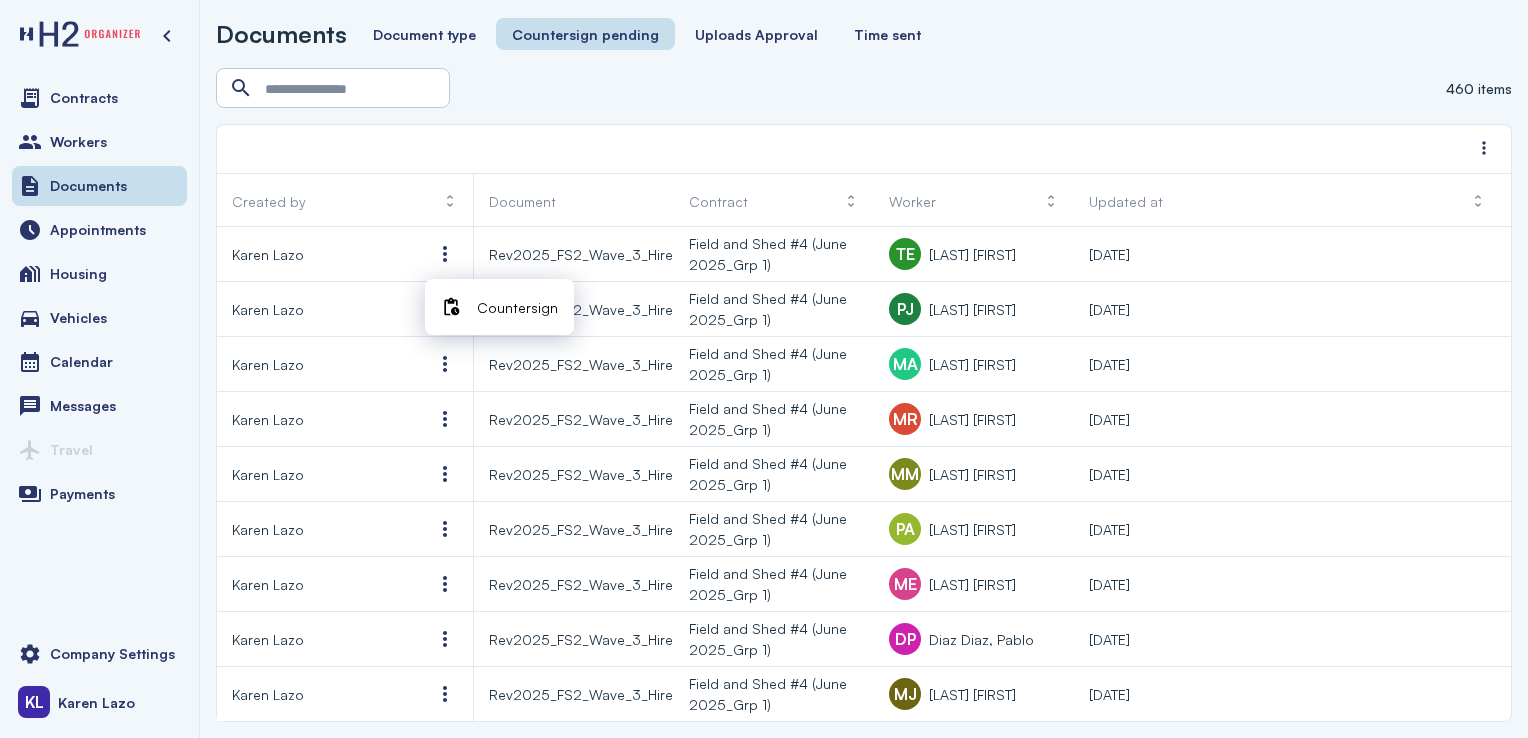 click on "Countersign" at bounding box center [517, 307] 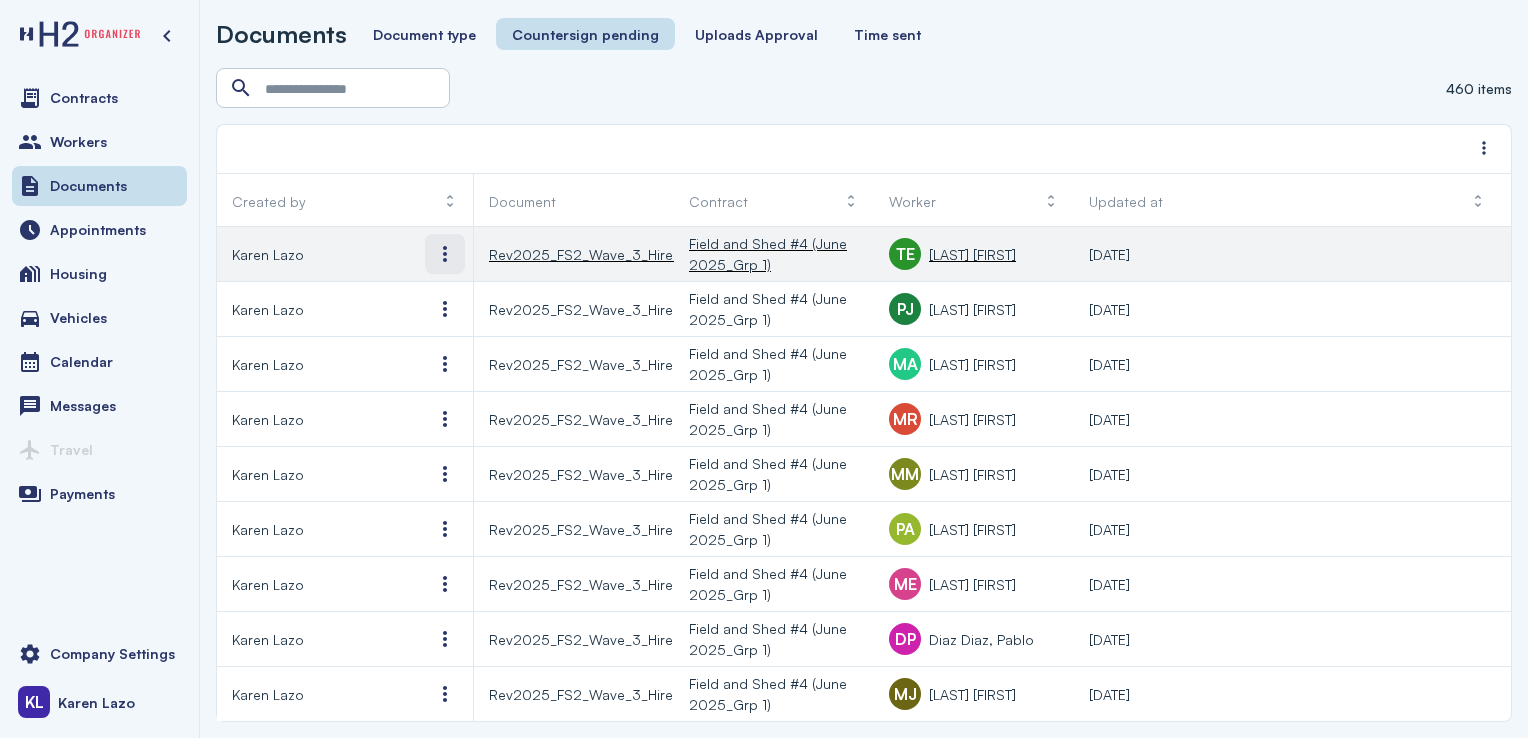 click at bounding box center [445, 254] 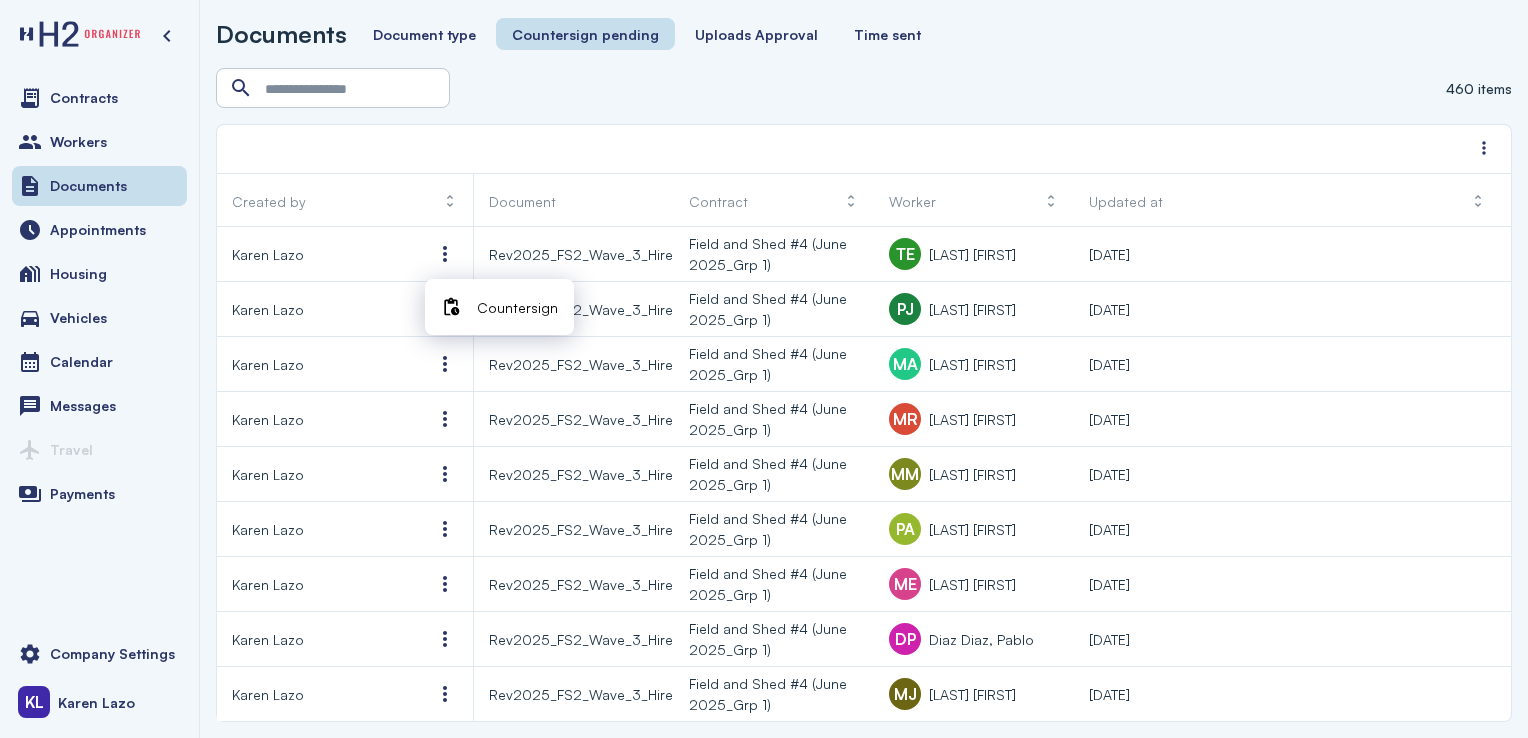 click on "Countersign" at bounding box center [517, 307] 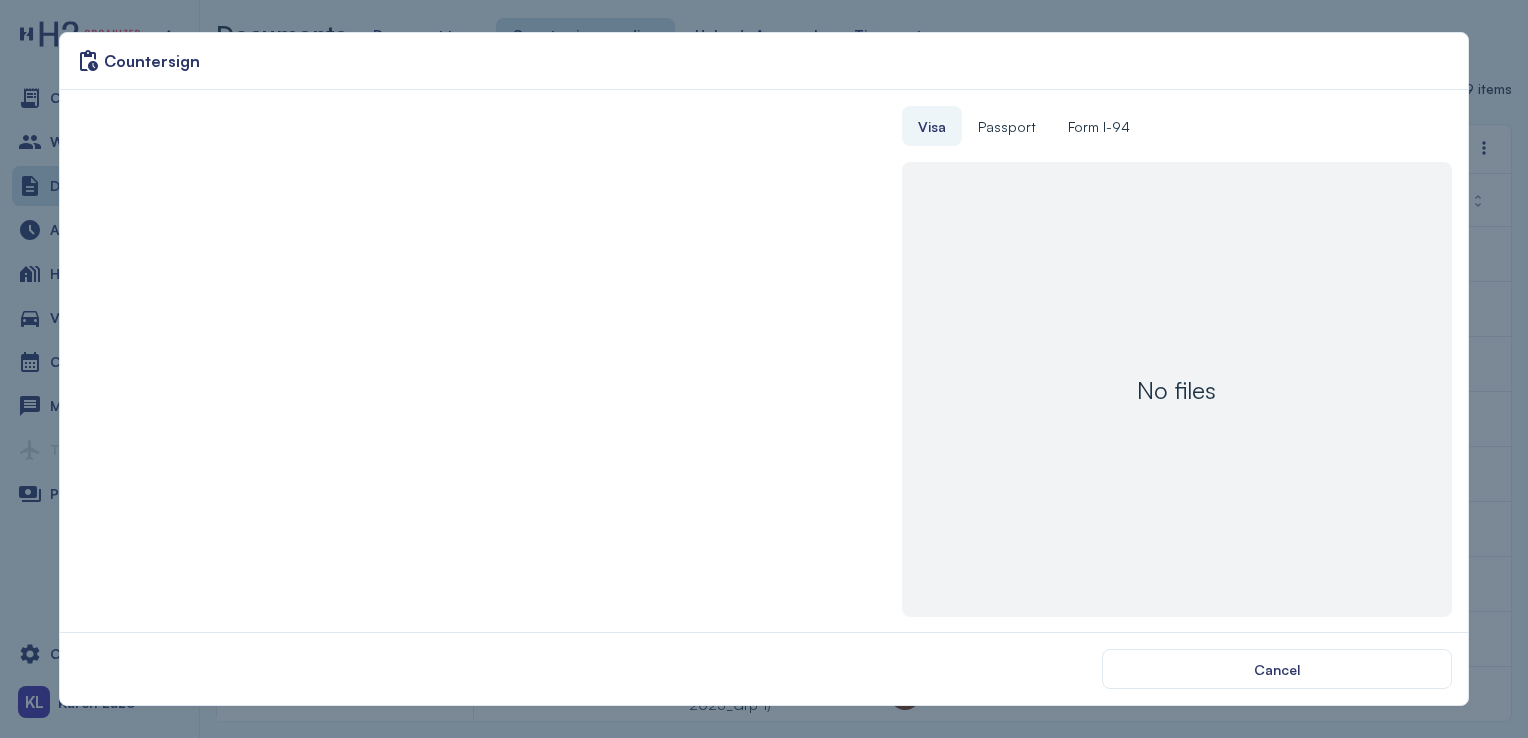 click at bounding box center (488, 361) 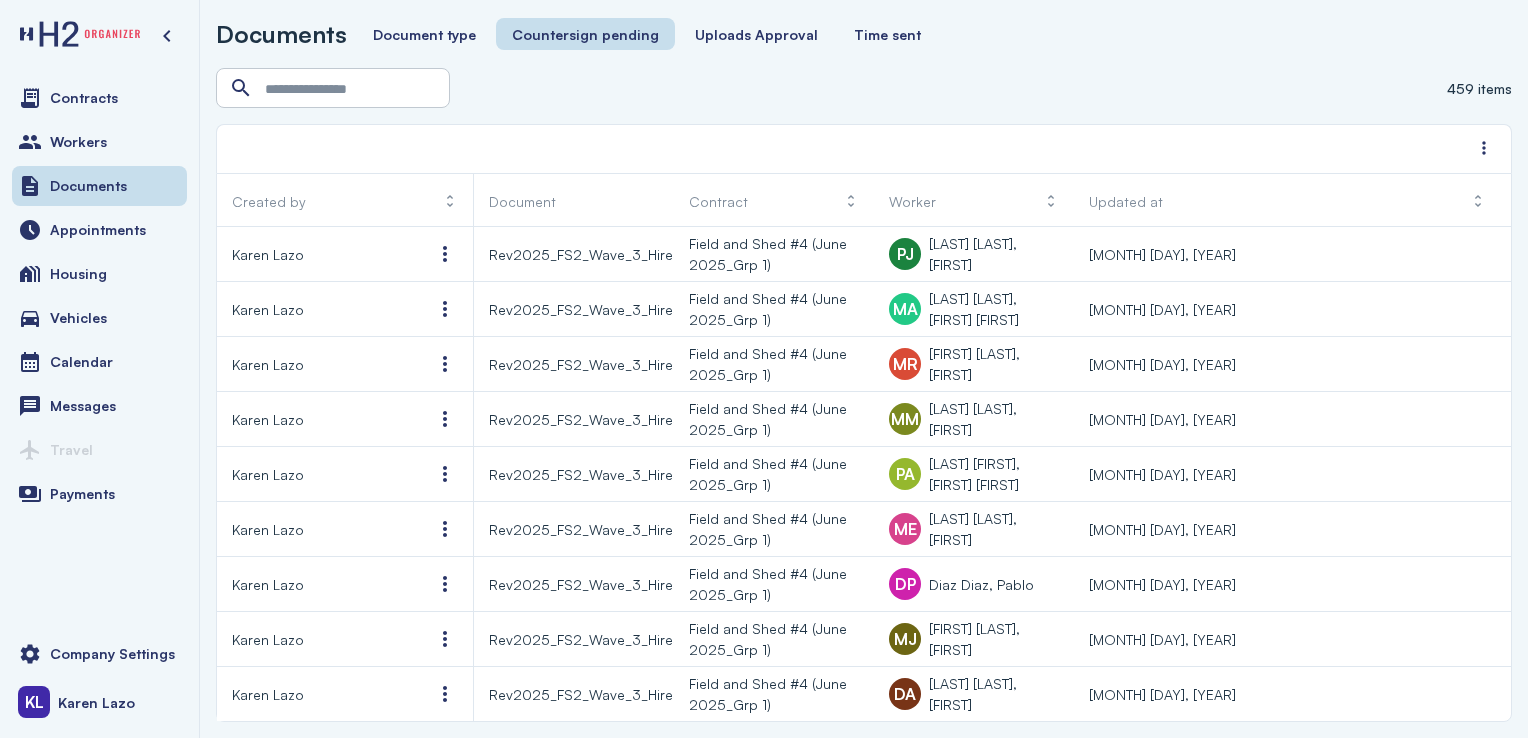 scroll, scrollTop: 0, scrollLeft: 0, axis: both 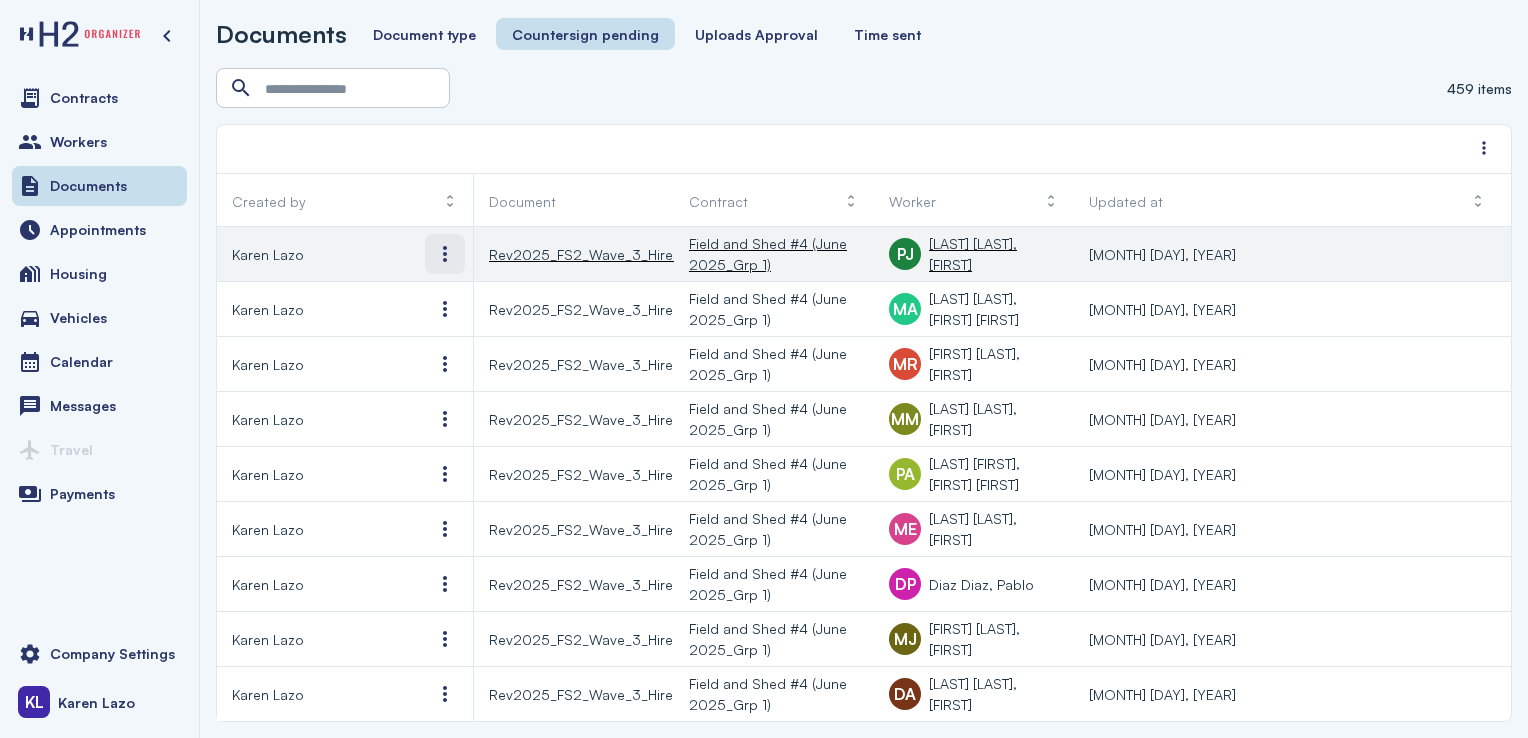 click at bounding box center [445, 254] 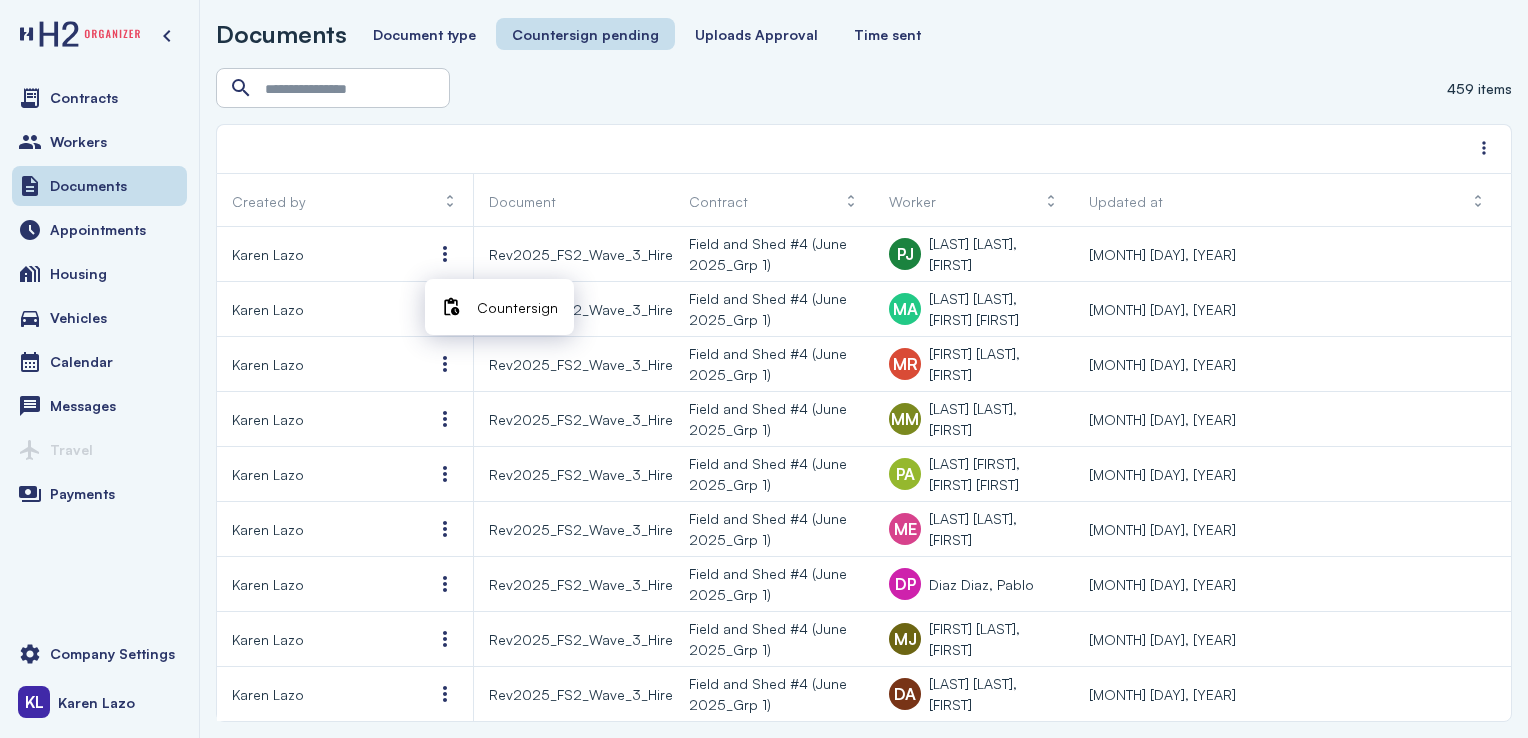 click on "Countersign" at bounding box center [517, 307] 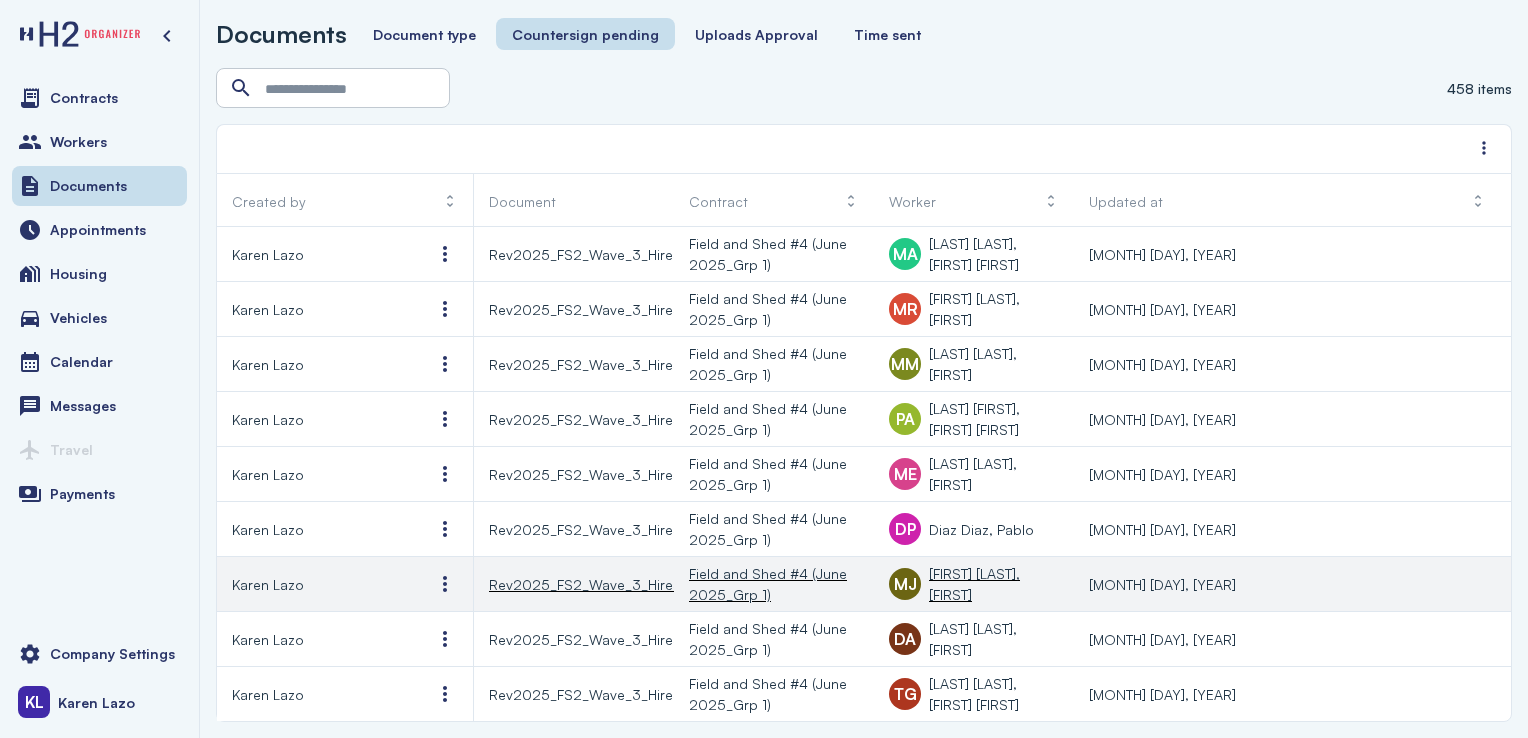 click on "[MONTH] [DAY], [YEAR]" 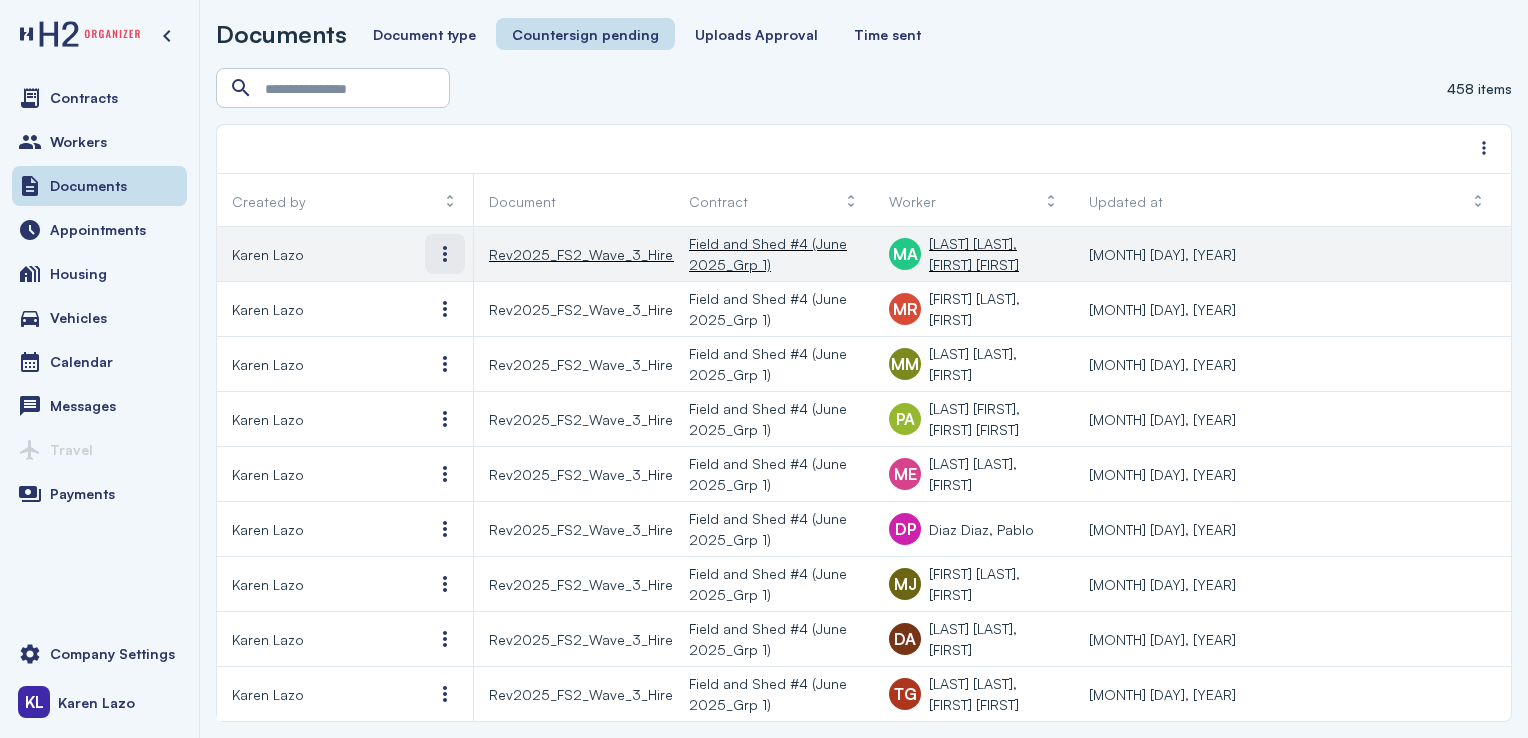 click at bounding box center (445, 254) 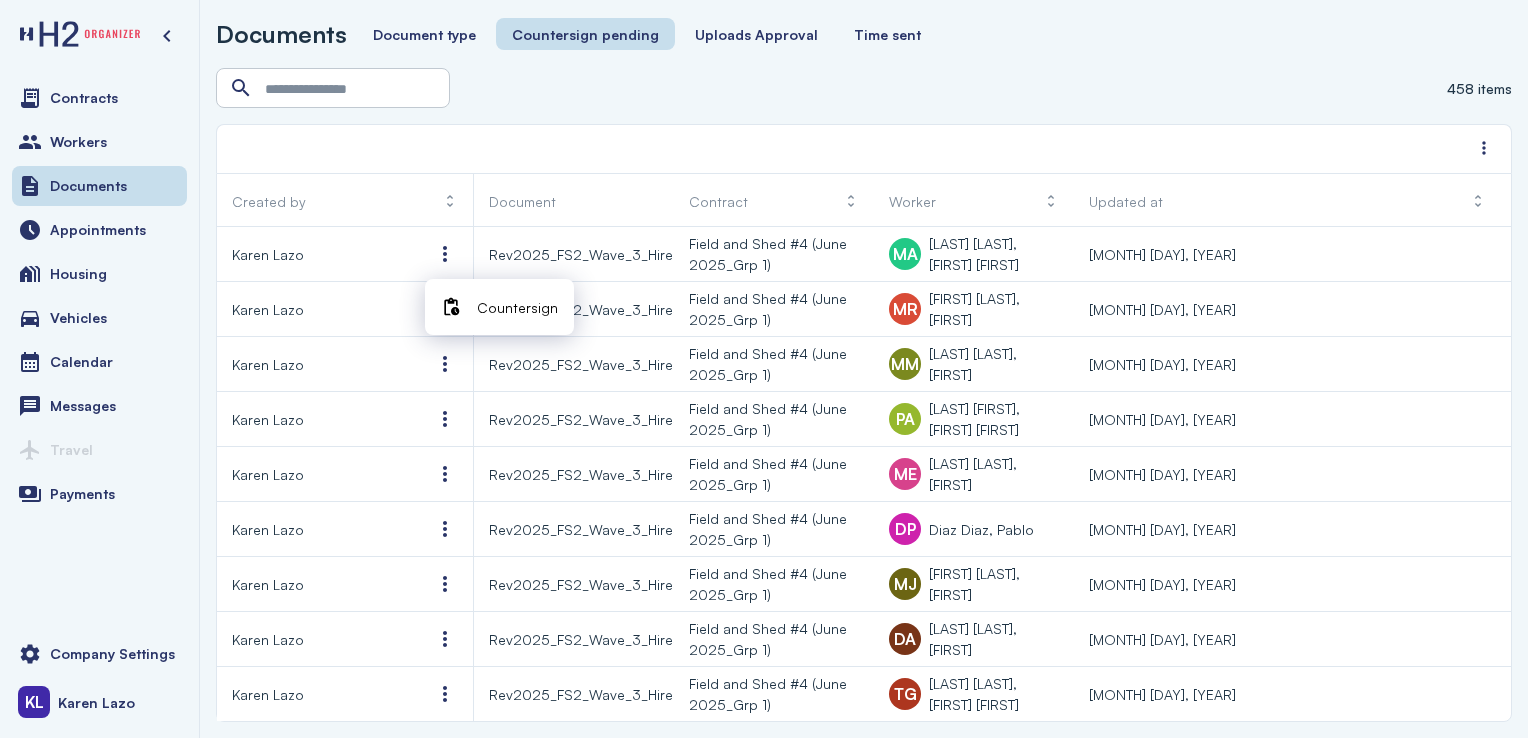 click on "Countersign" at bounding box center [517, 307] 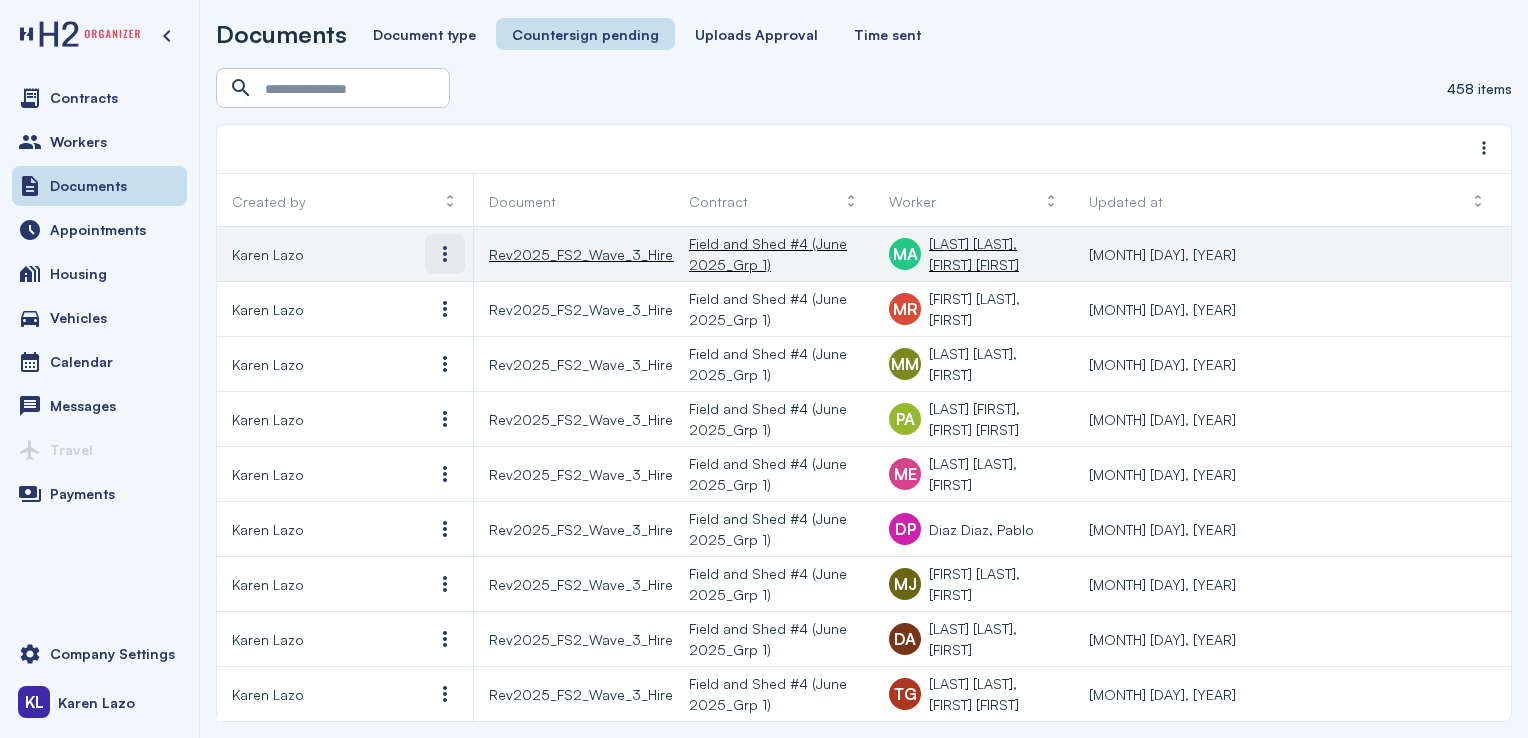 click at bounding box center [445, 254] 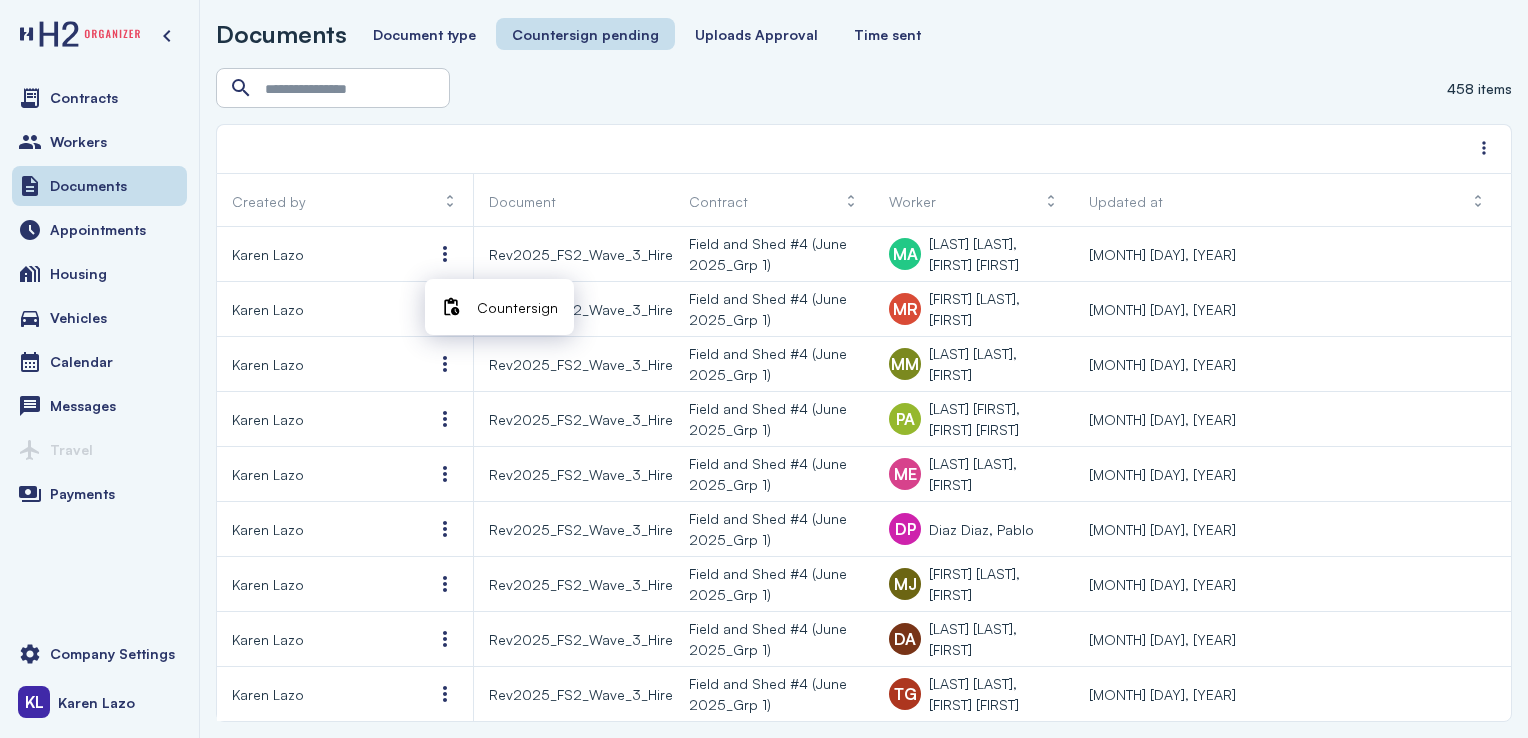 click on "Countersign" at bounding box center (517, 307) 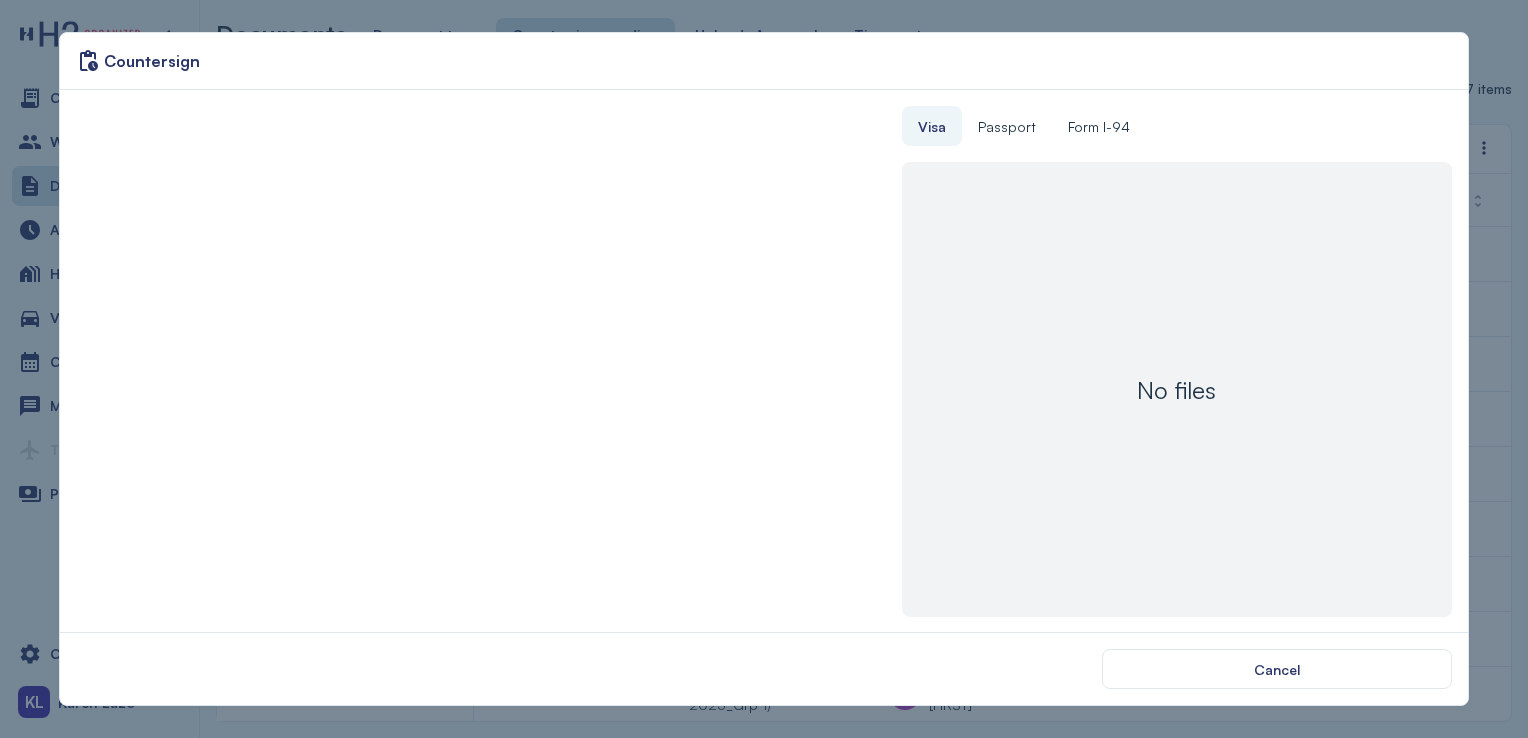 type 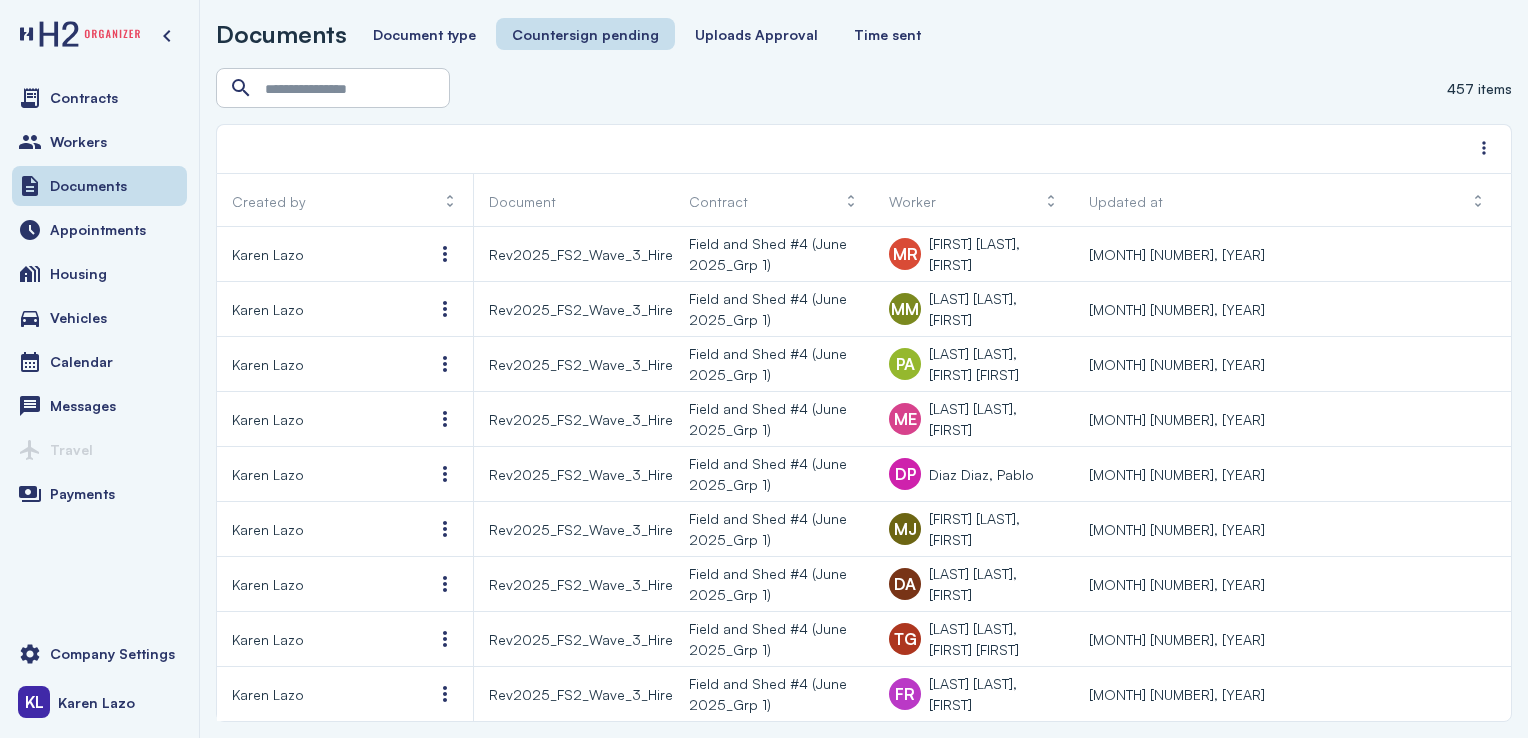 scroll, scrollTop: 0, scrollLeft: 0, axis: both 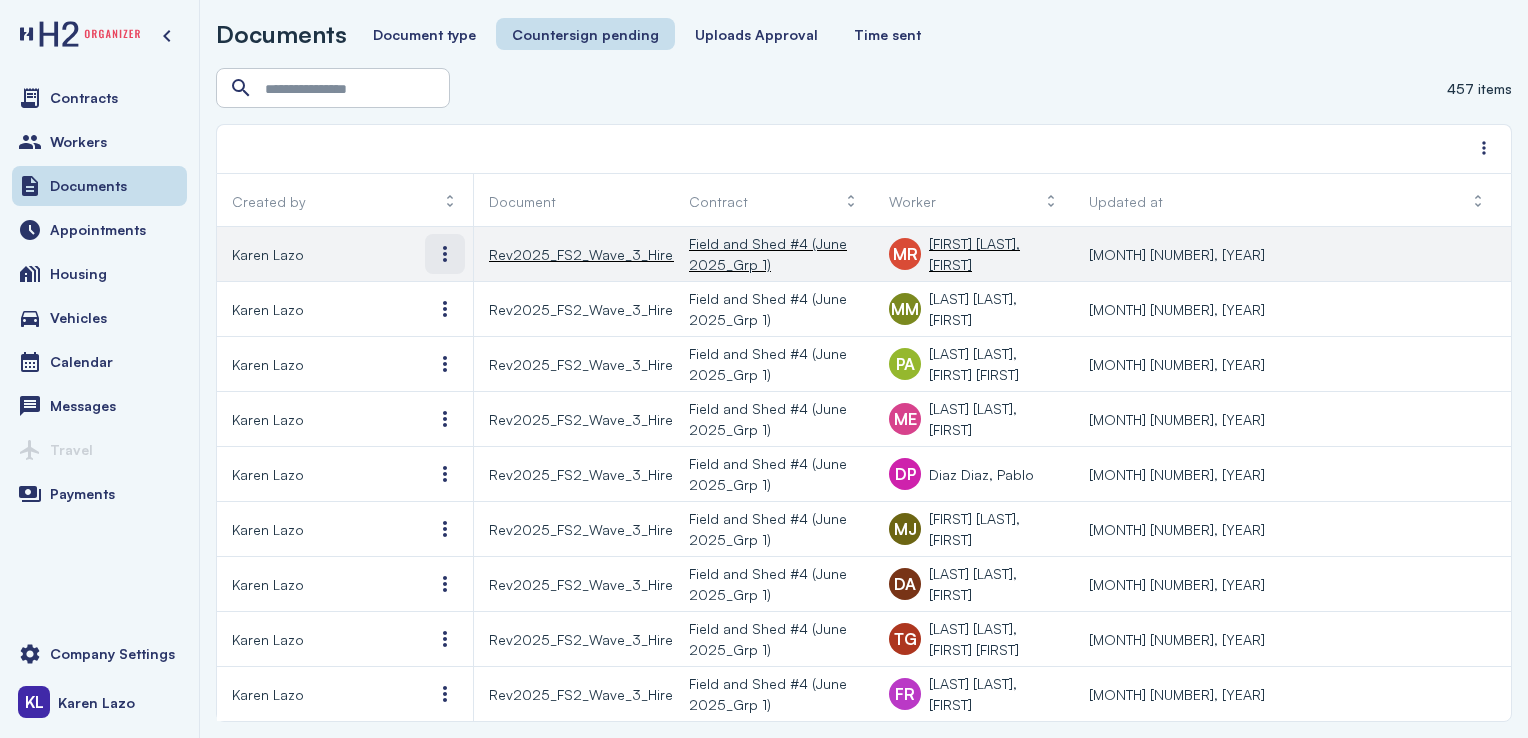 click at bounding box center [445, 254] 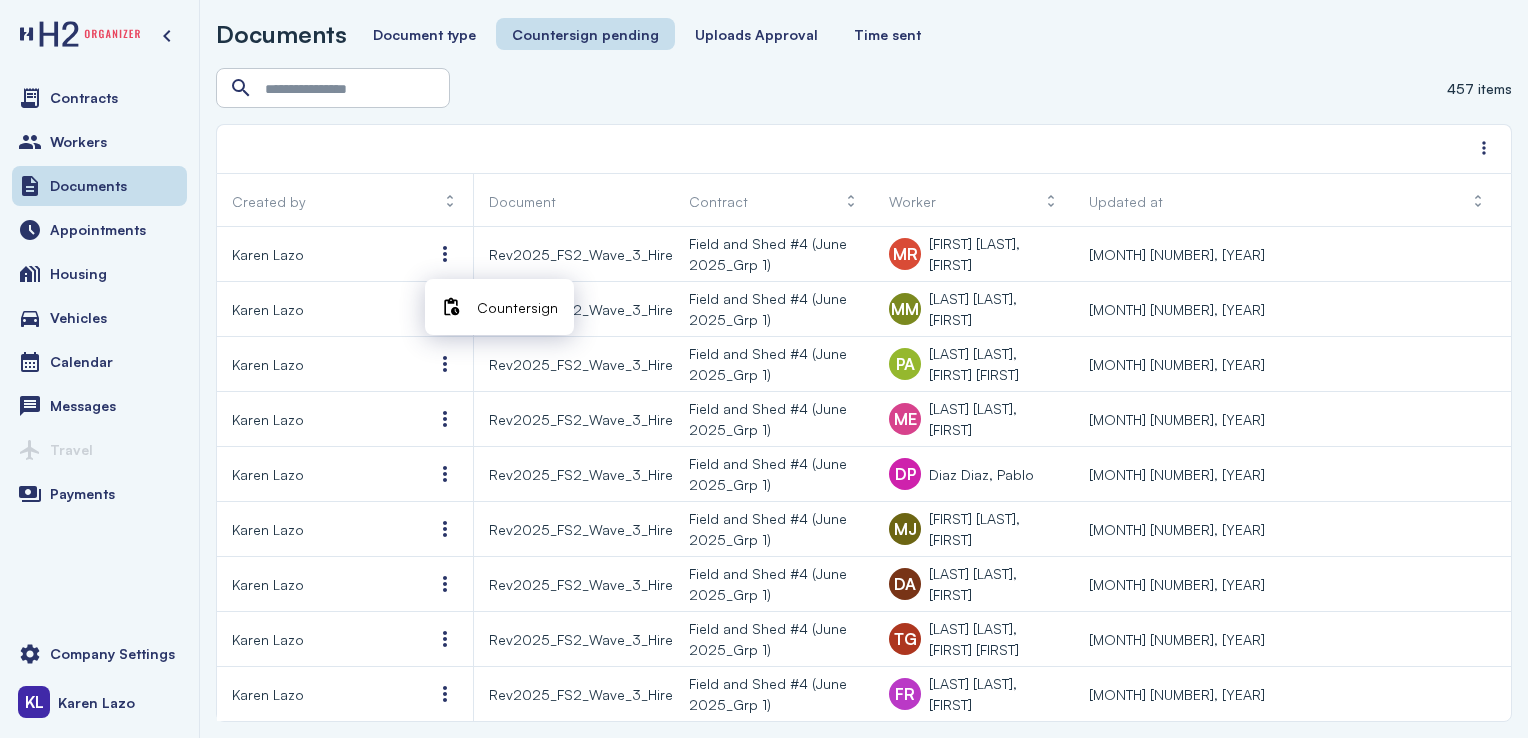 click on "Countersign" at bounding box center [517, 307] 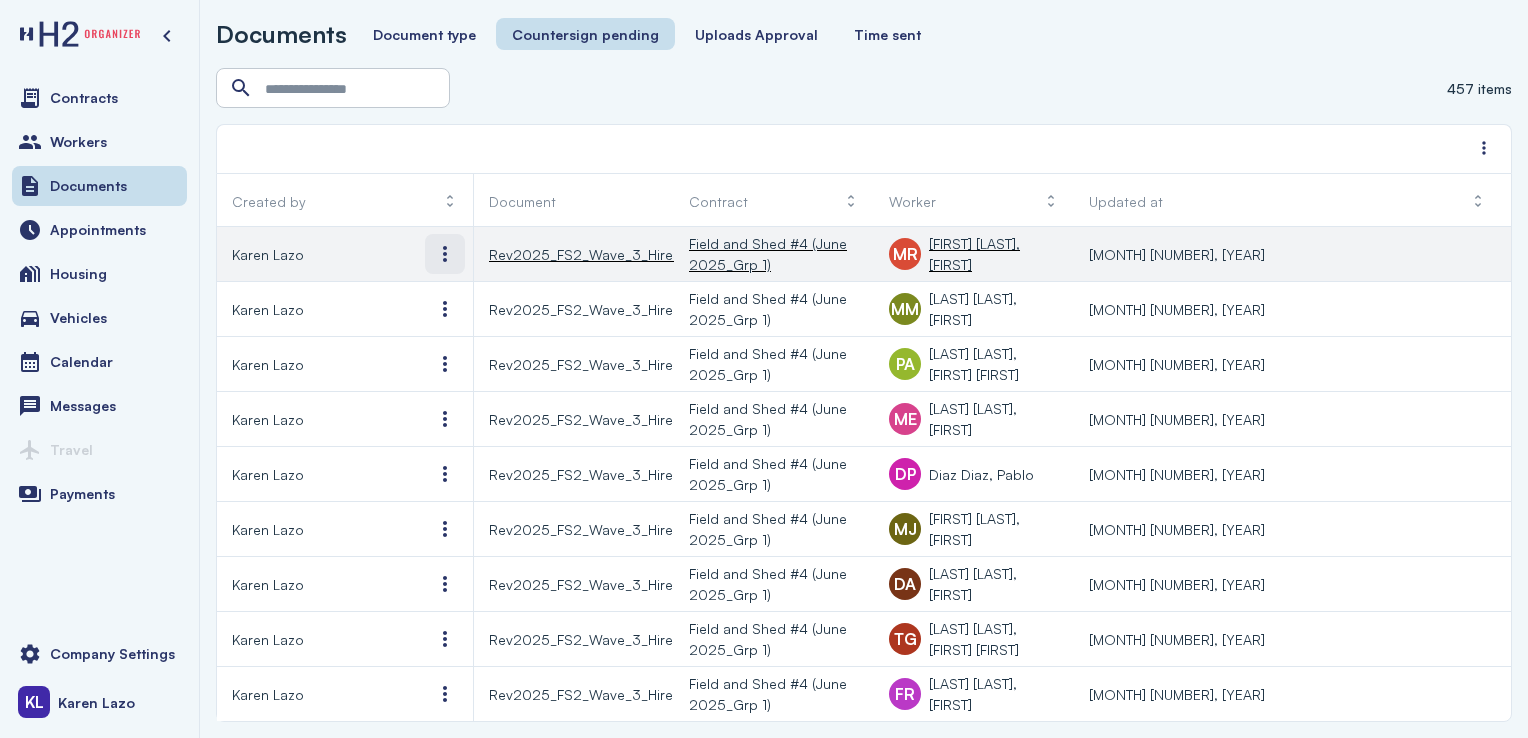 click at bounding box center (445, 254) 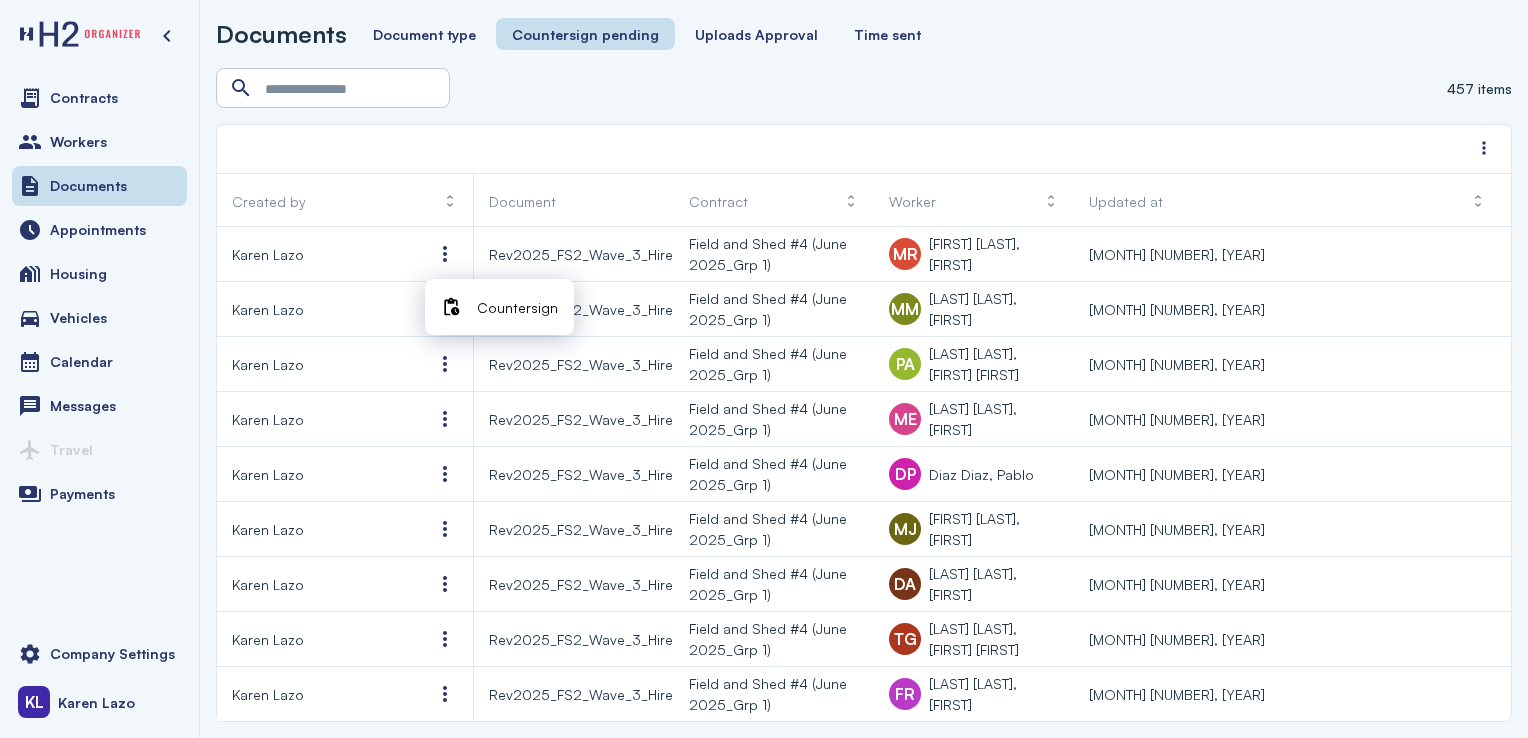 click on "Countersign" at bounding box center [517, 307] 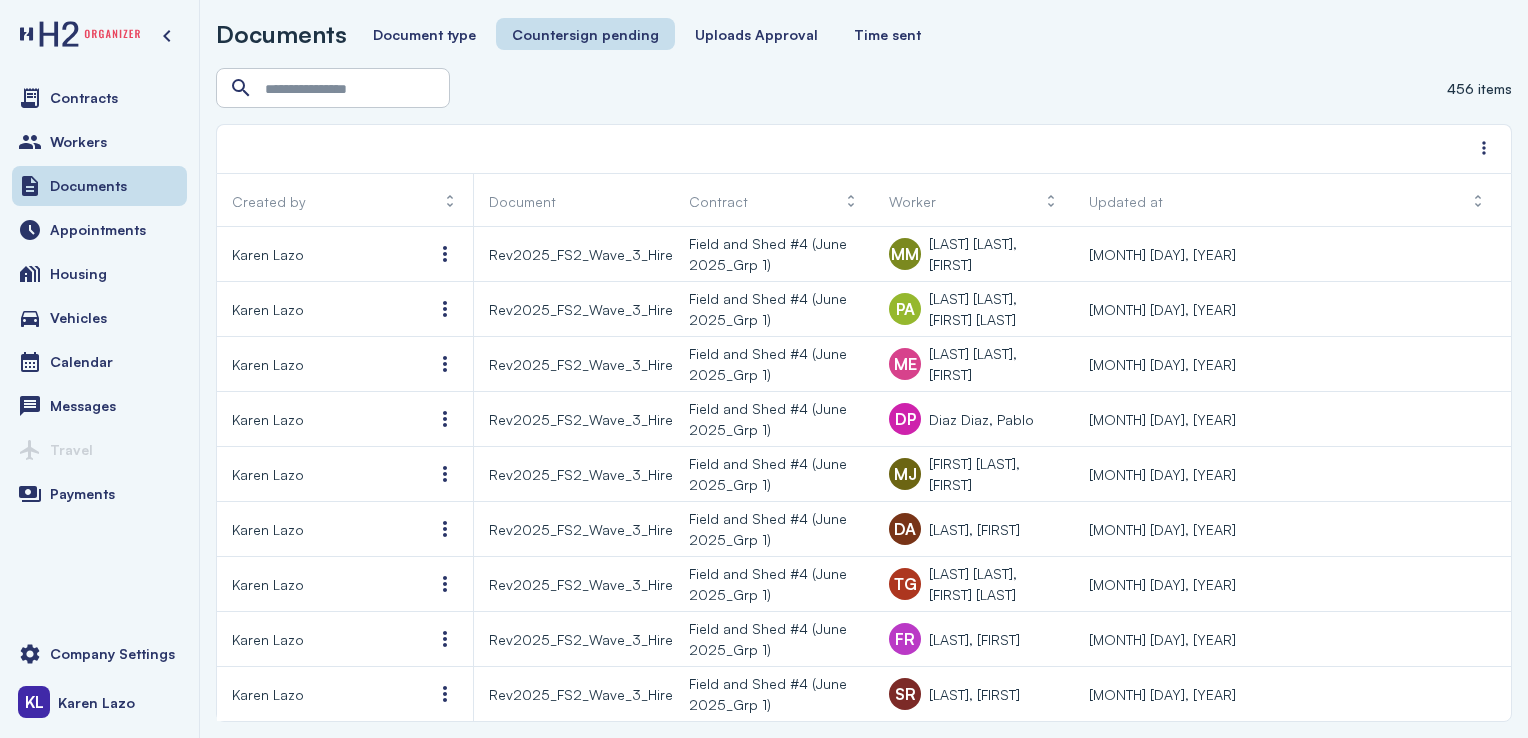 scroll, scrollTop: 0, scrollLeft: 0, axis: both 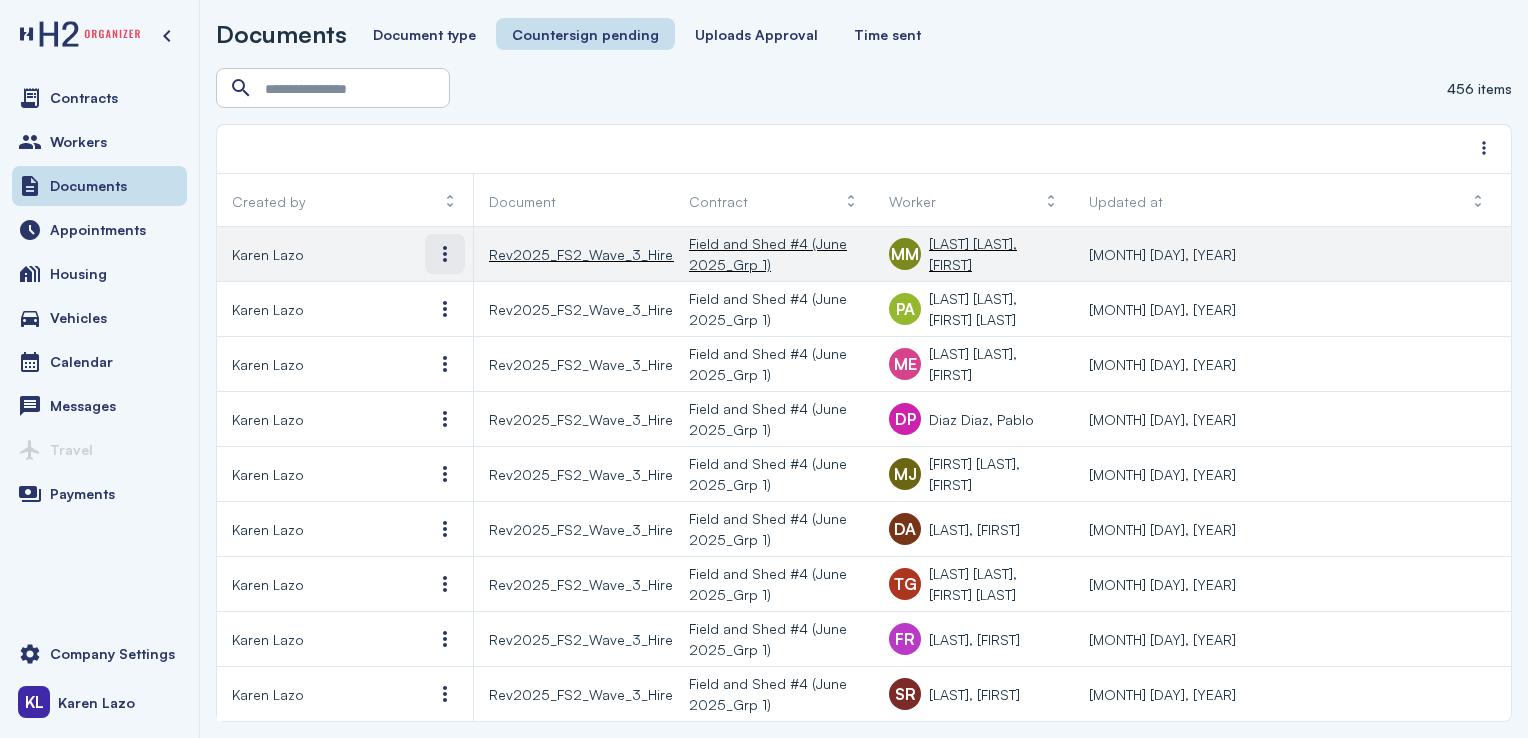 click at bounding box center [445, 254] 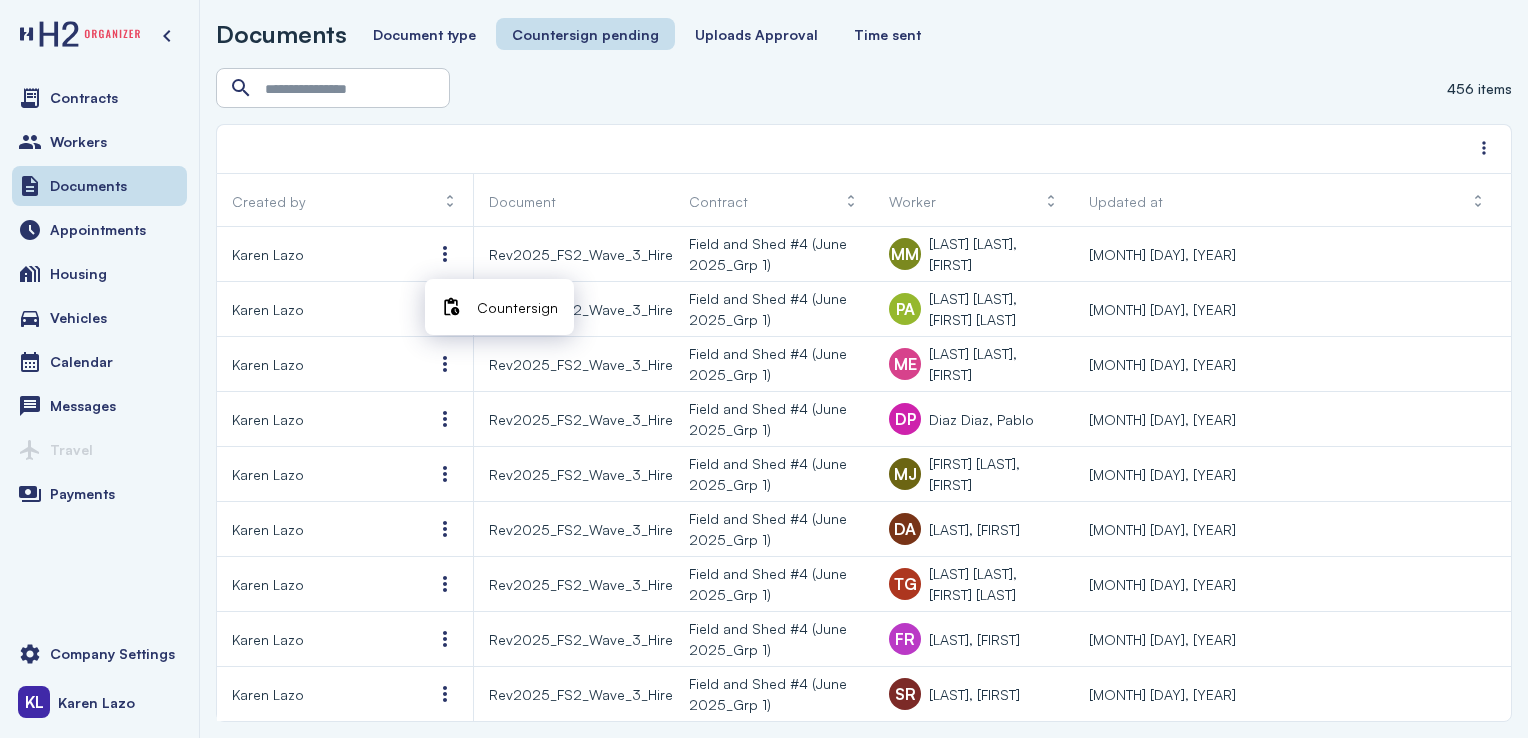 click on "Countersign" at bounding box center (517, 307) 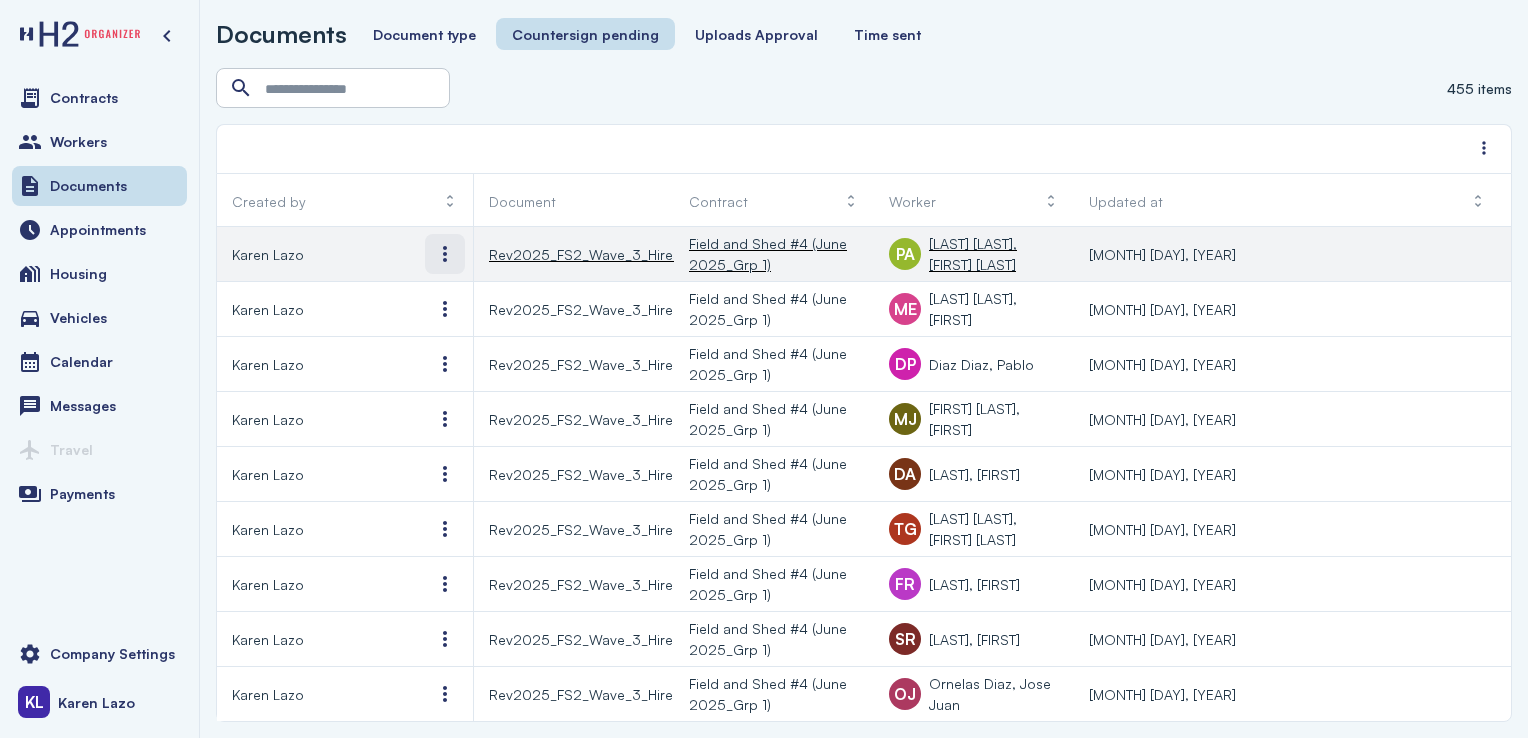 click at bounding box center [445, 254] 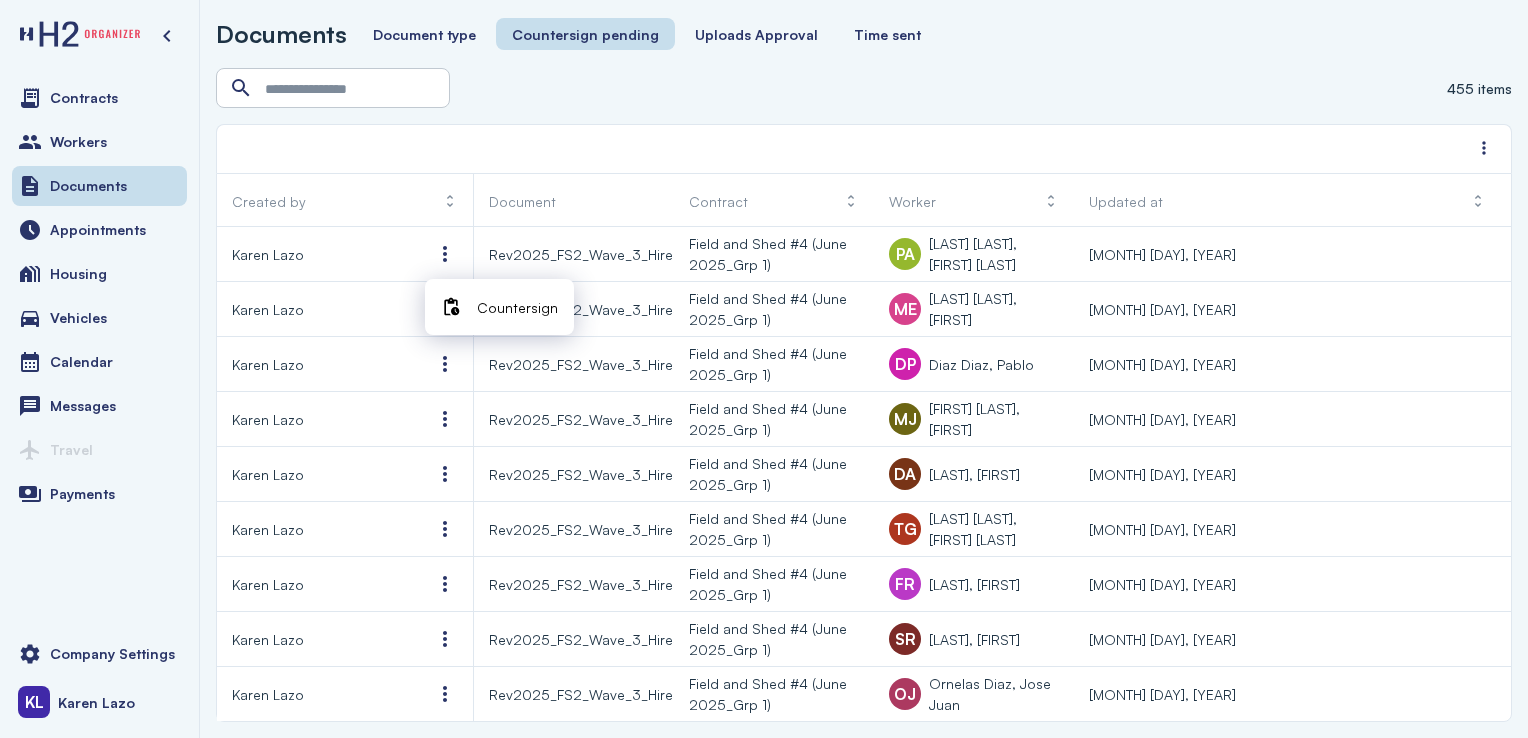 click on "Countersign" at bounding box center (517, 307) 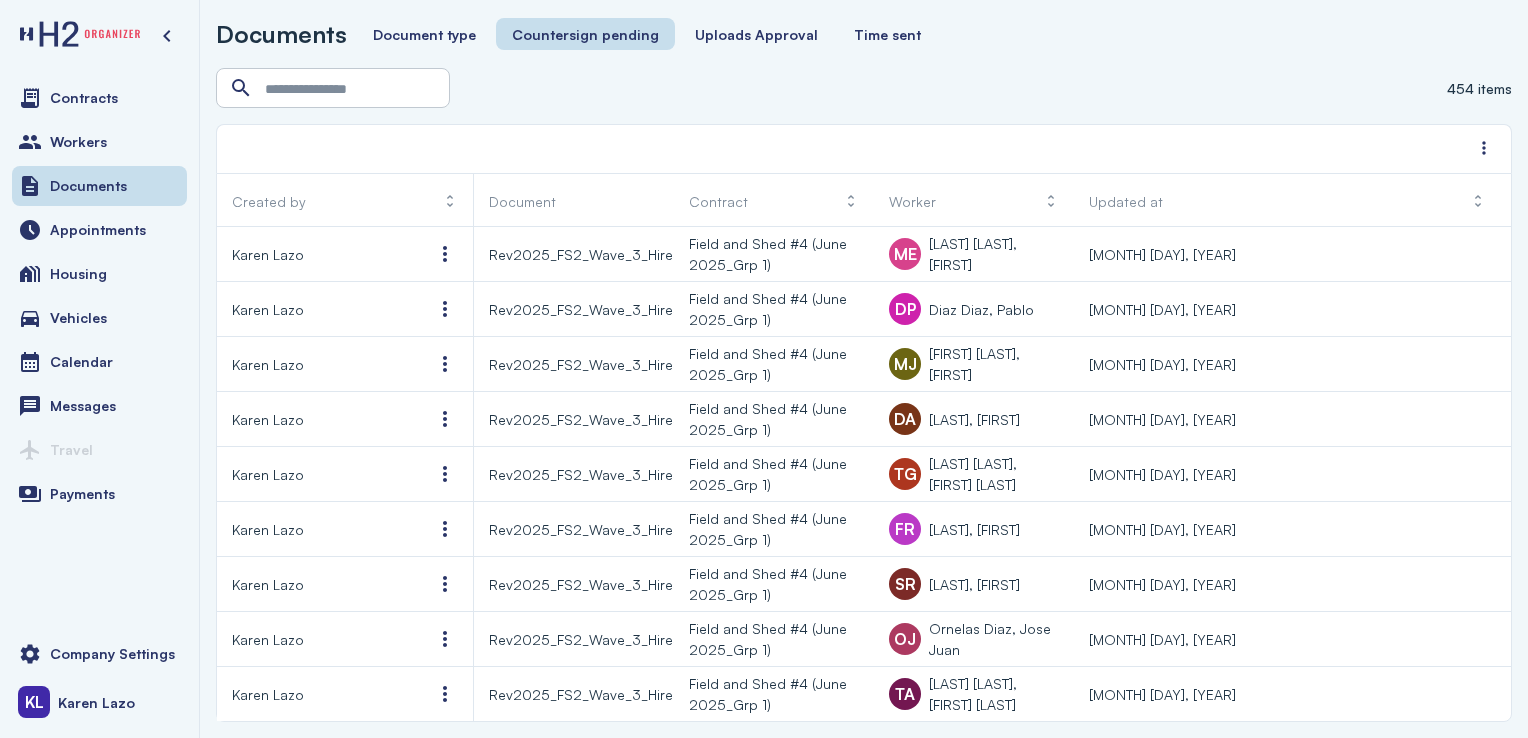 click at bounding box center [445, 254] 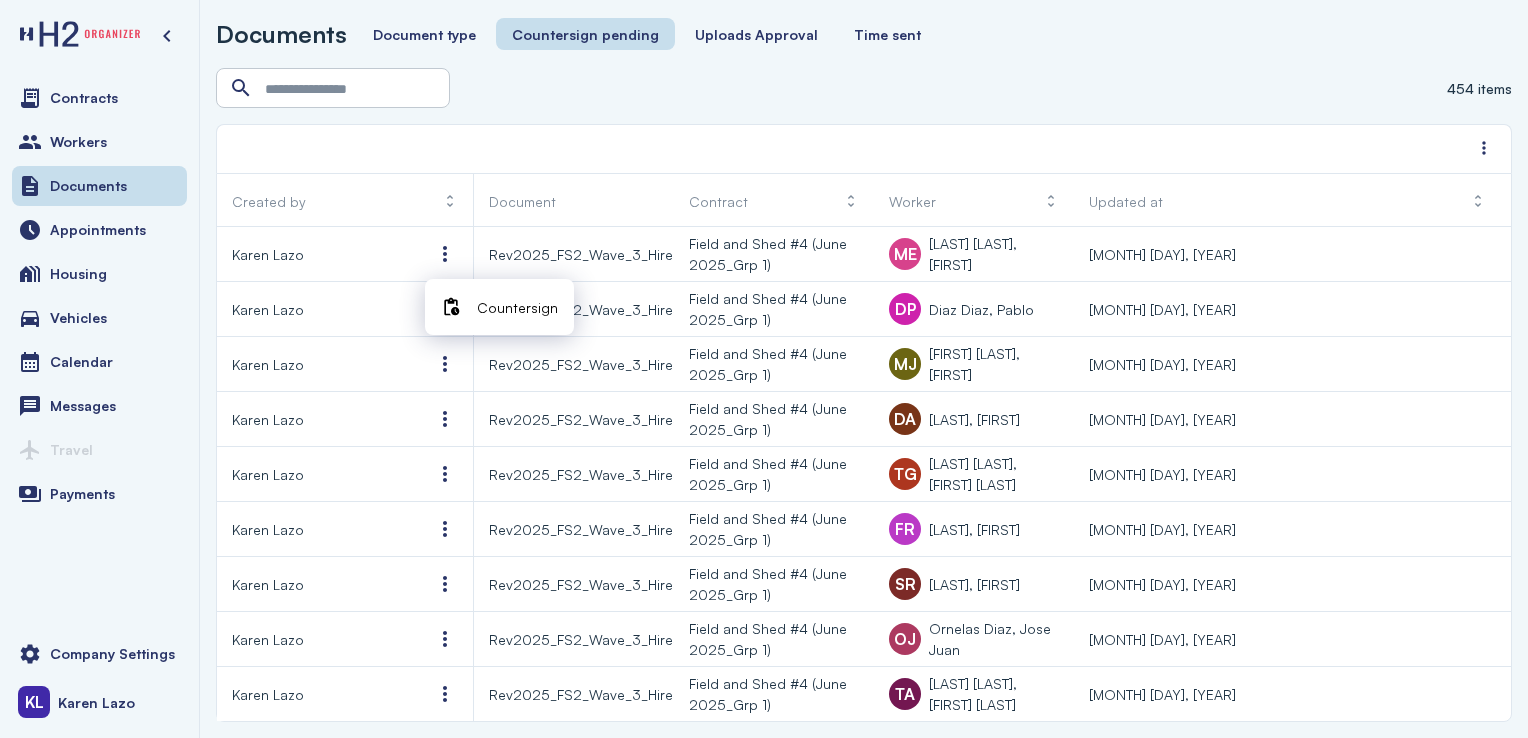 click on "Countersign" at bounding box center (517, 307) 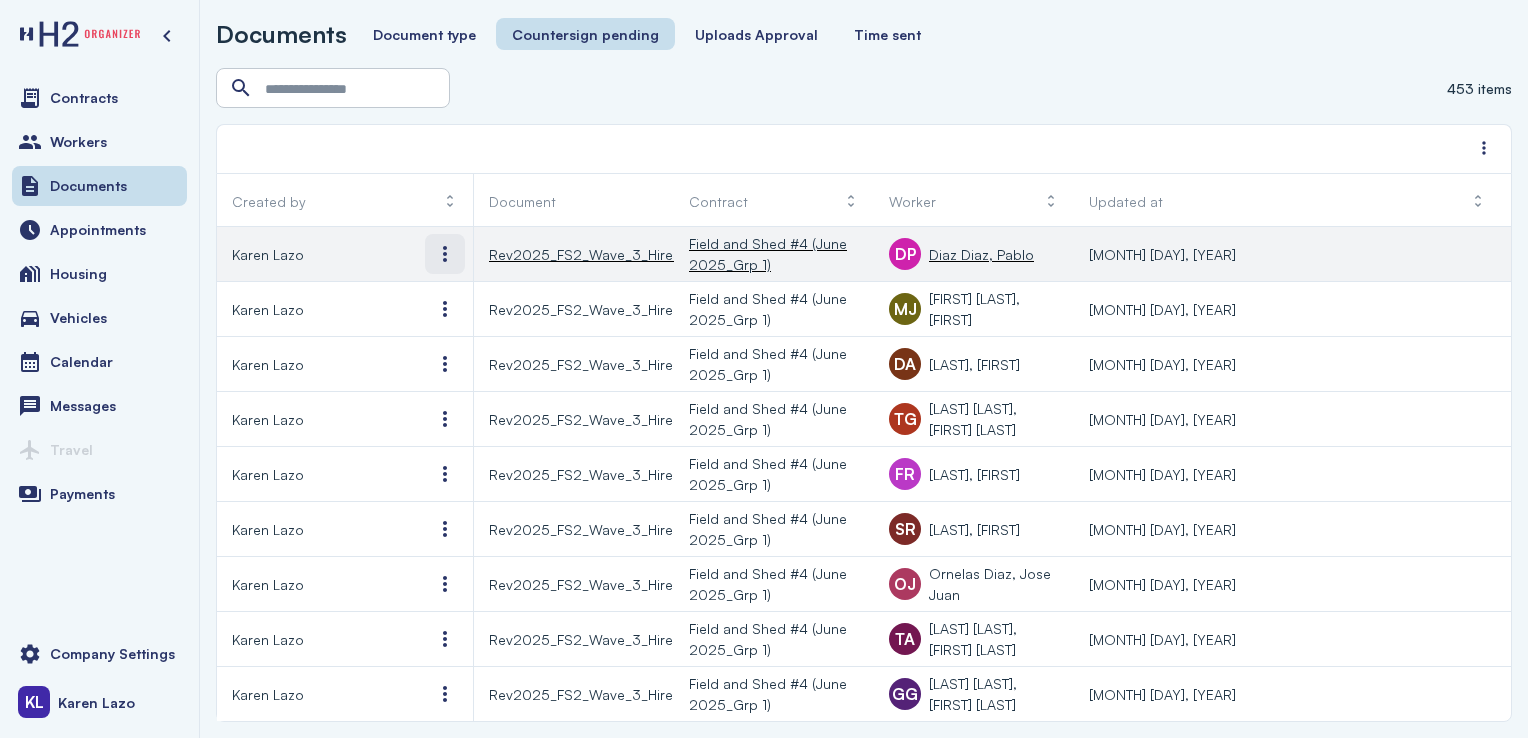 click at bounding box center [445, 254] 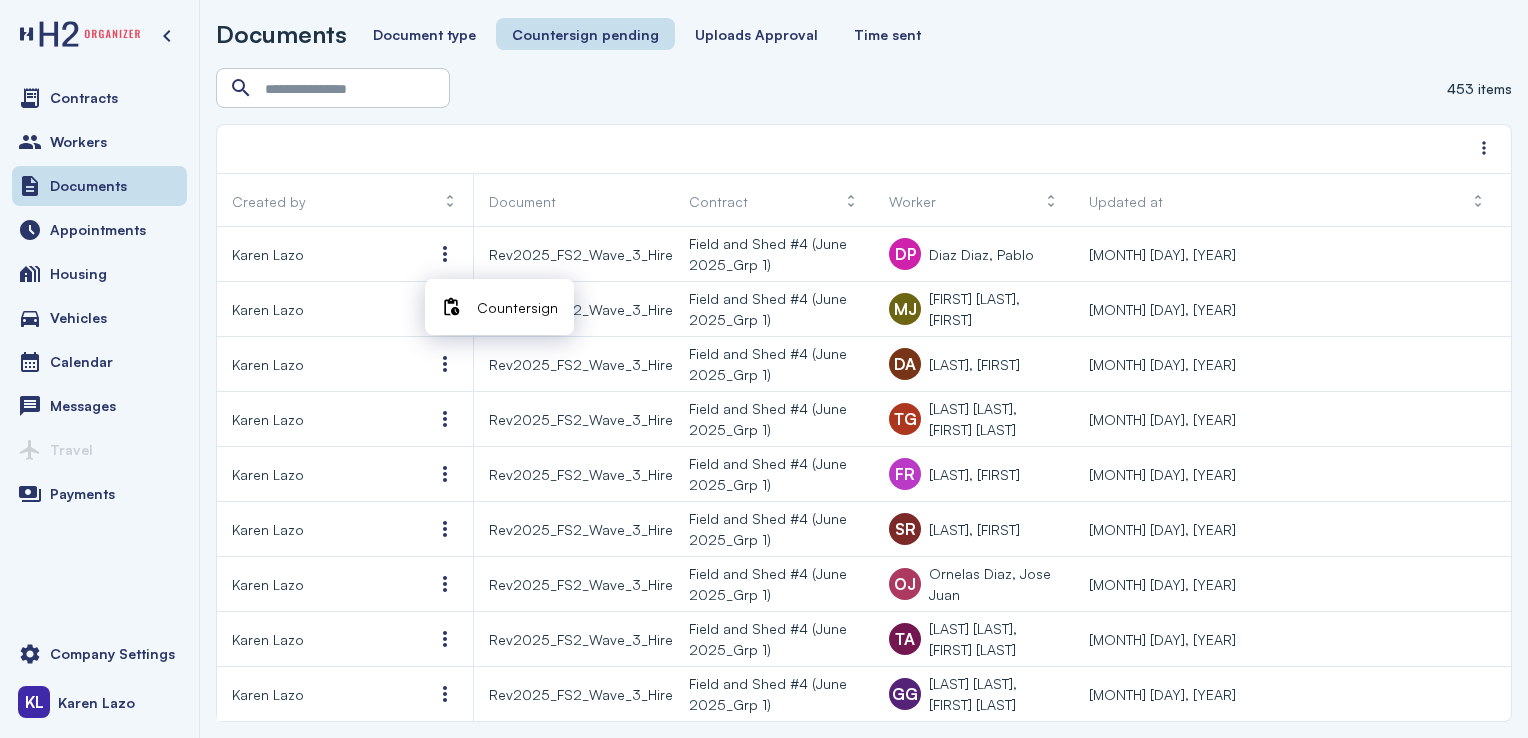 click on "Countersign" at bounding box center [517, 307] 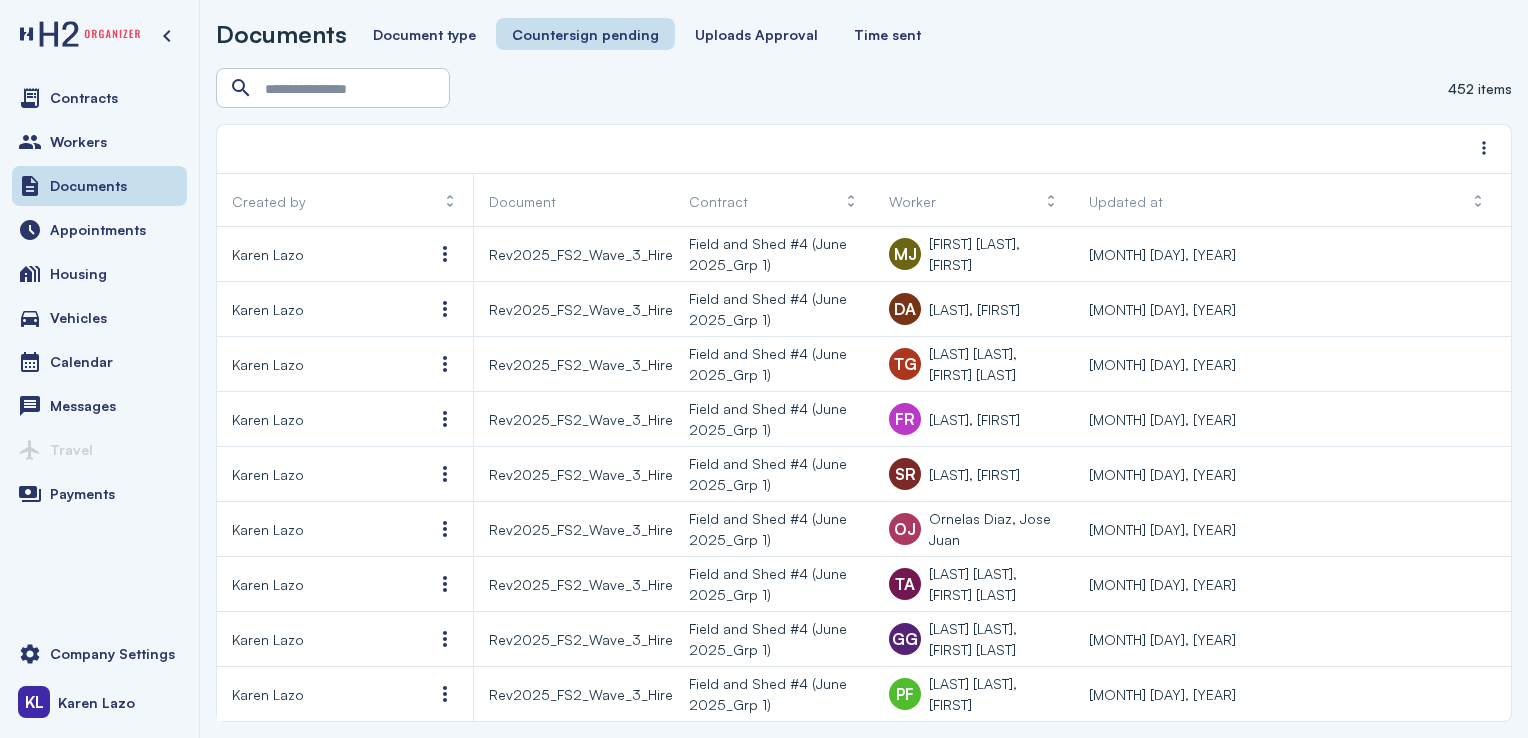 click at bounding box center (445, 254) 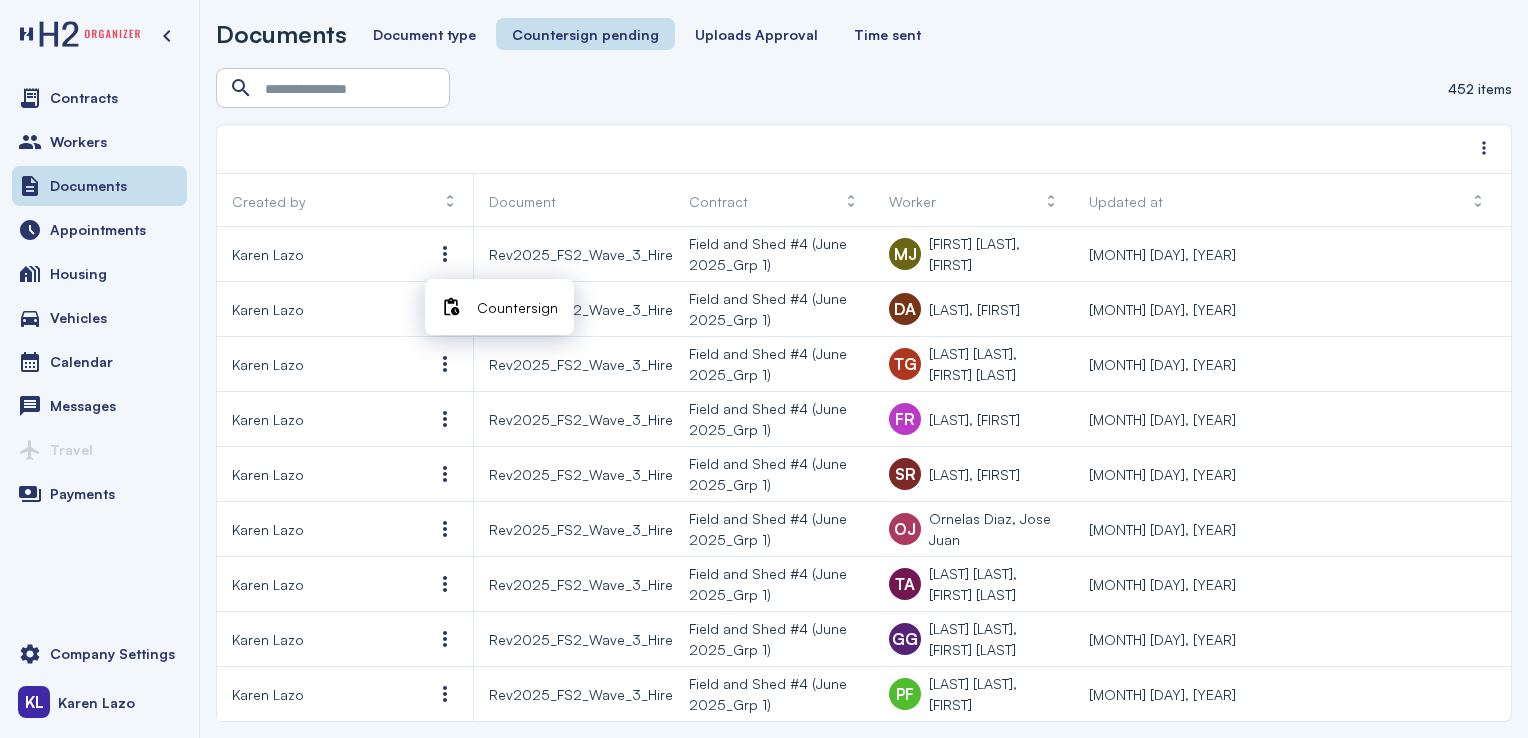 click on "Countersign" at bounding box center [517, 307] 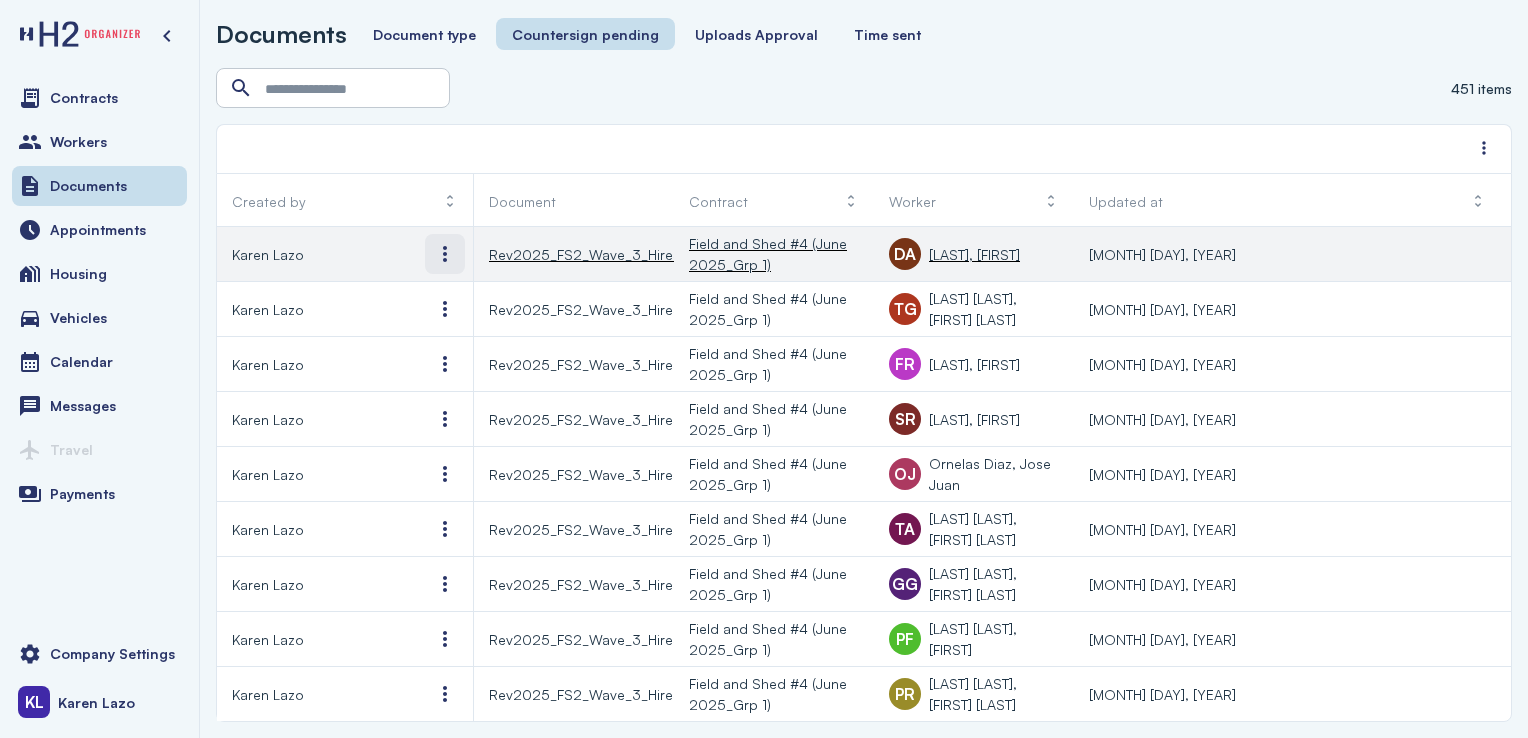 click at bounding box center (445, 254) 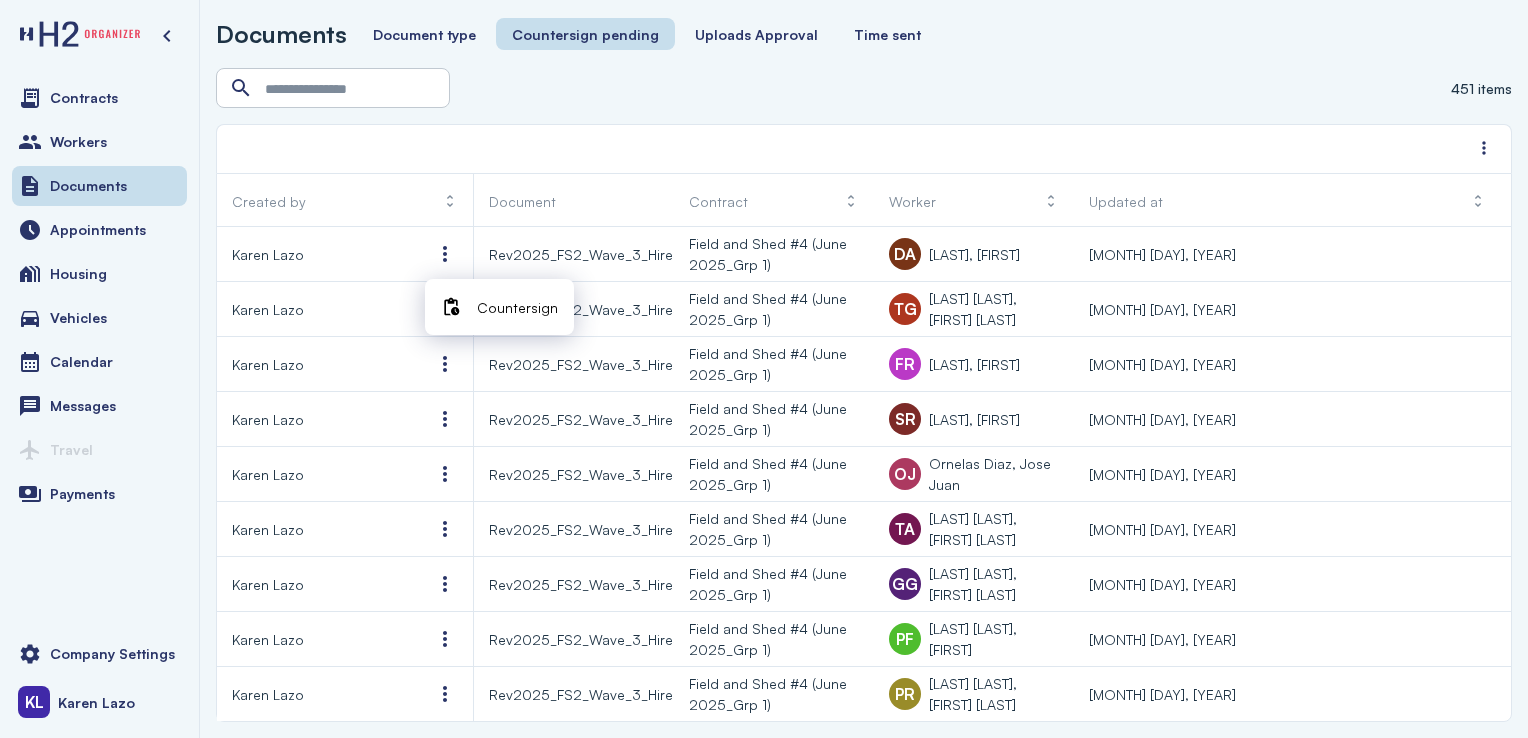 click on "Countersign" at bounding box center (517, 307) 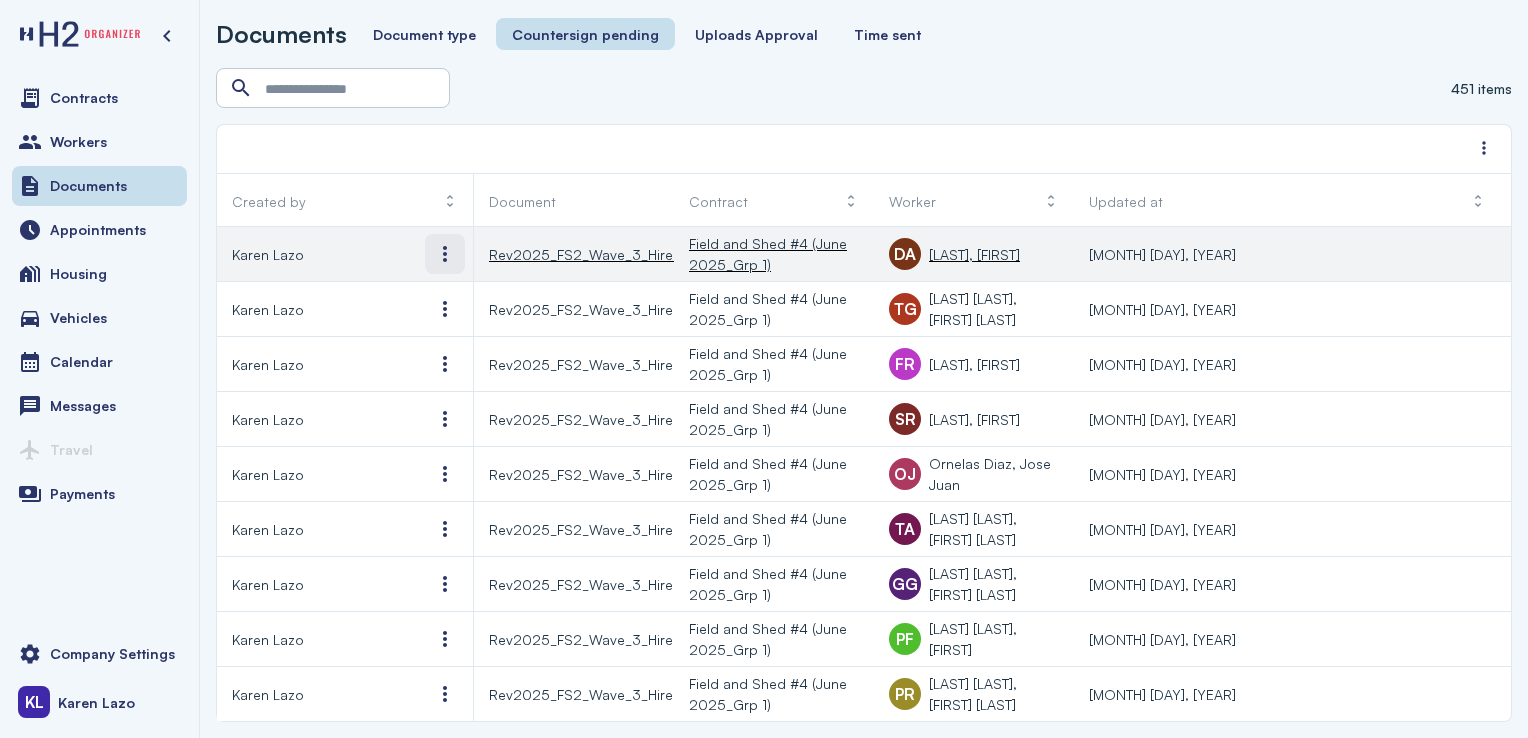 click at bounding box center (445, 254) 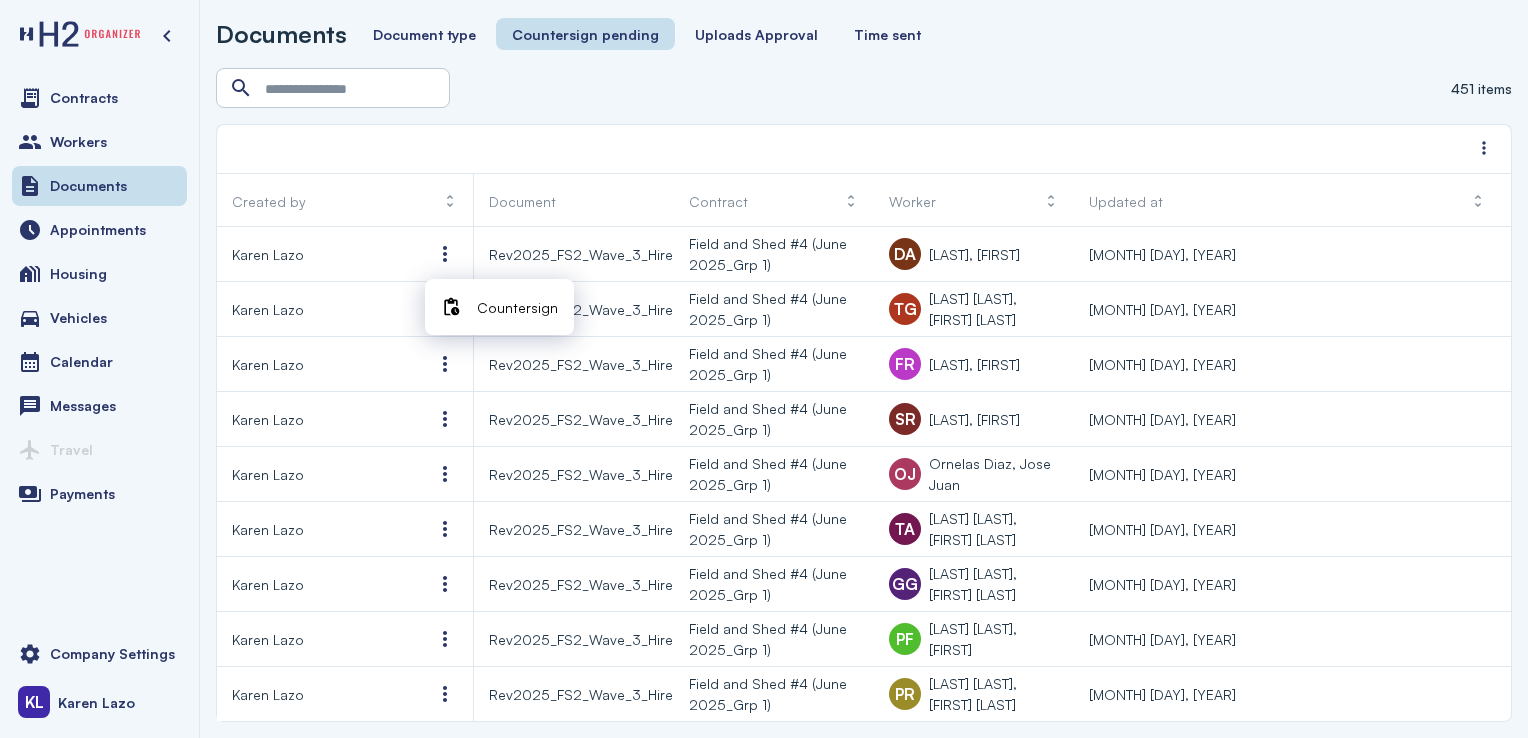click on "Countersign" at bounding box center (517, 307) 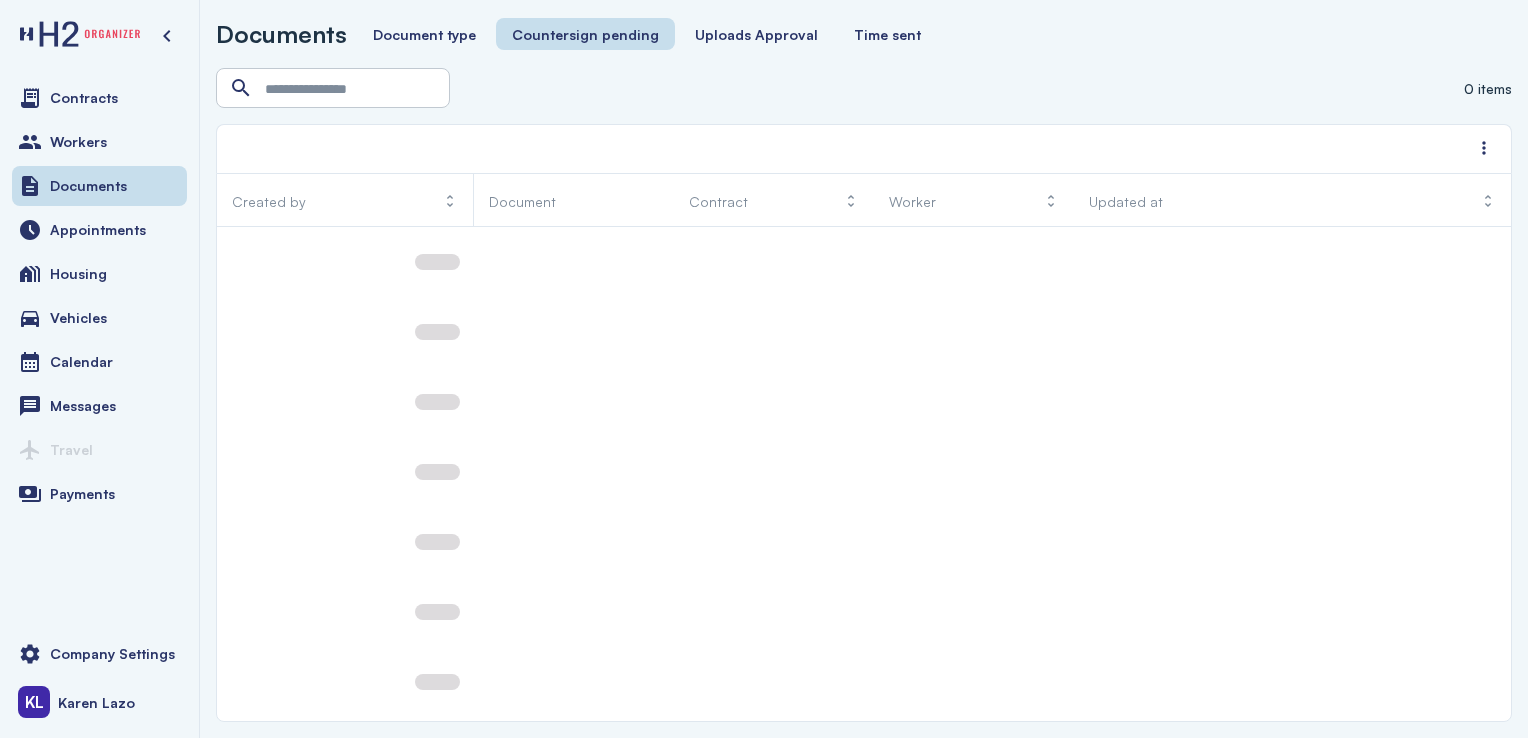 scroll, scrollTop: 0, scrollLeft: 0, axis: both 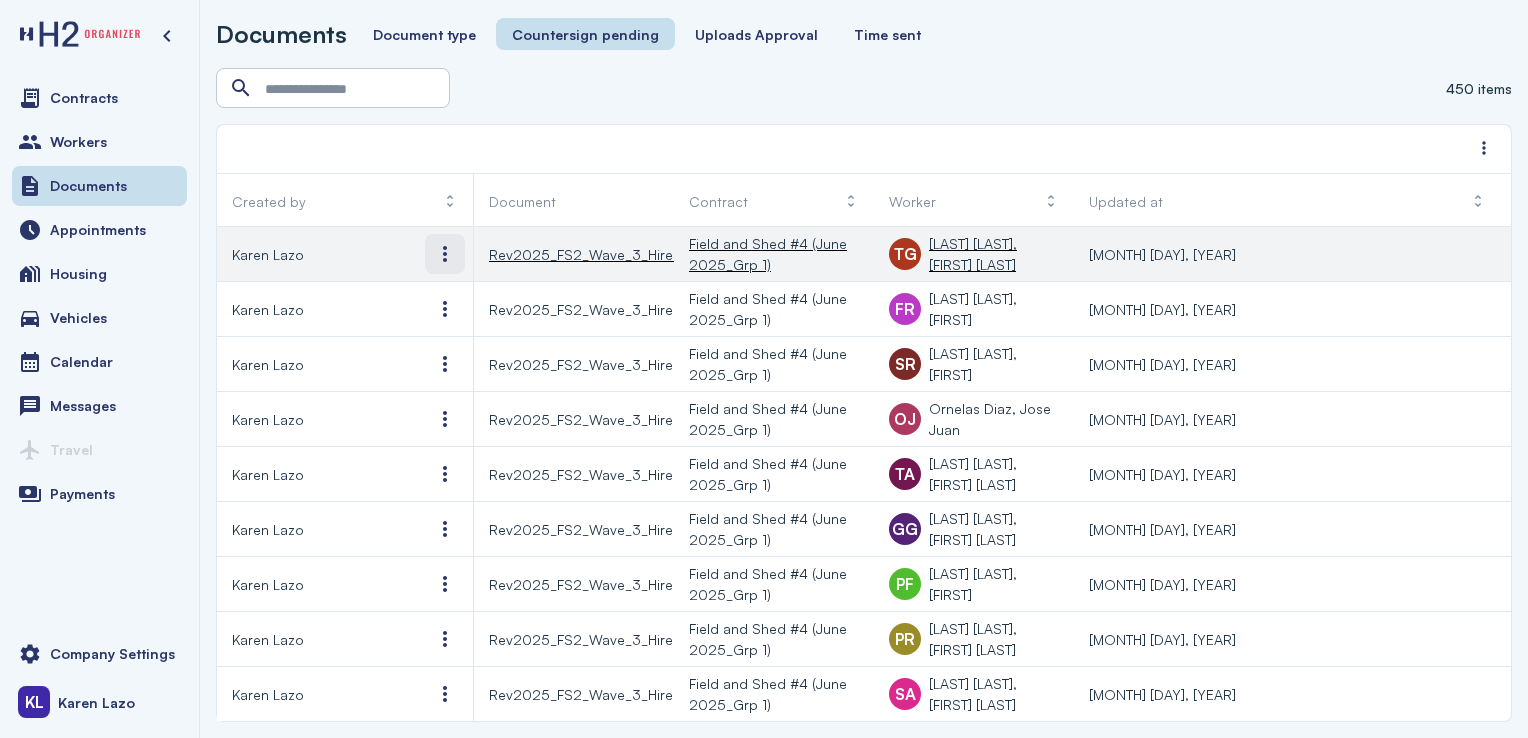 click at bounding box center [445, 254] 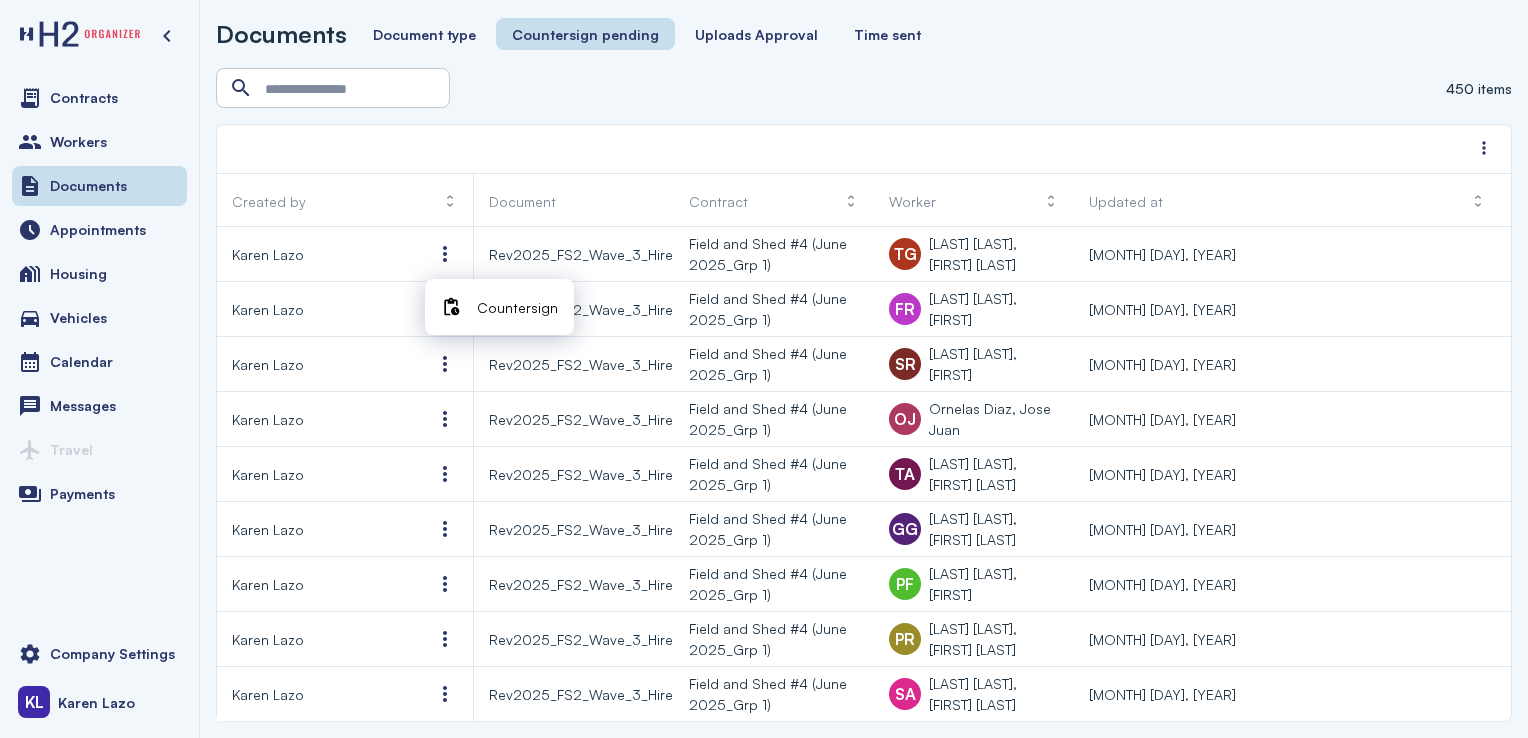 click on "Countersign" at bounding box center [517, 307] 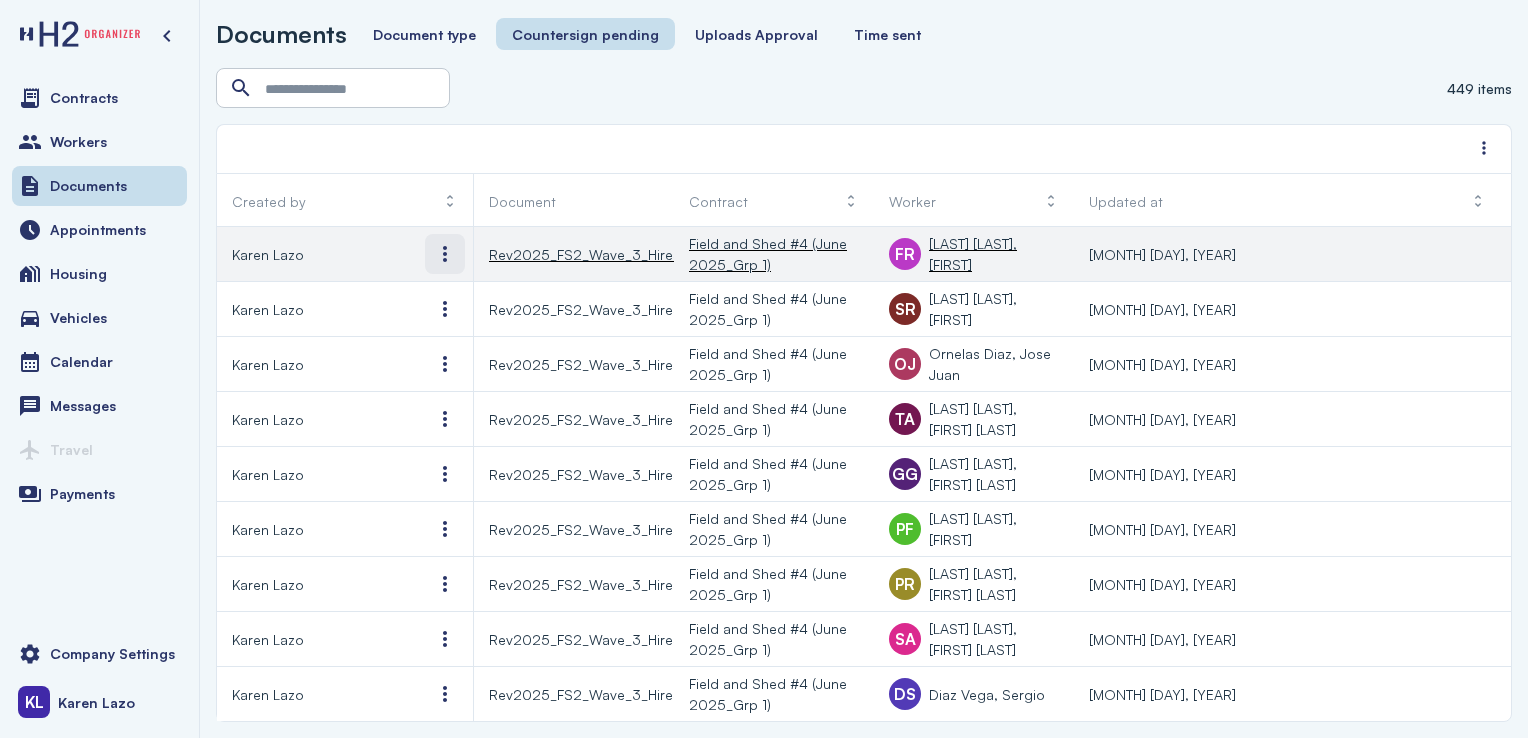 click at bounding box center (445, 254) 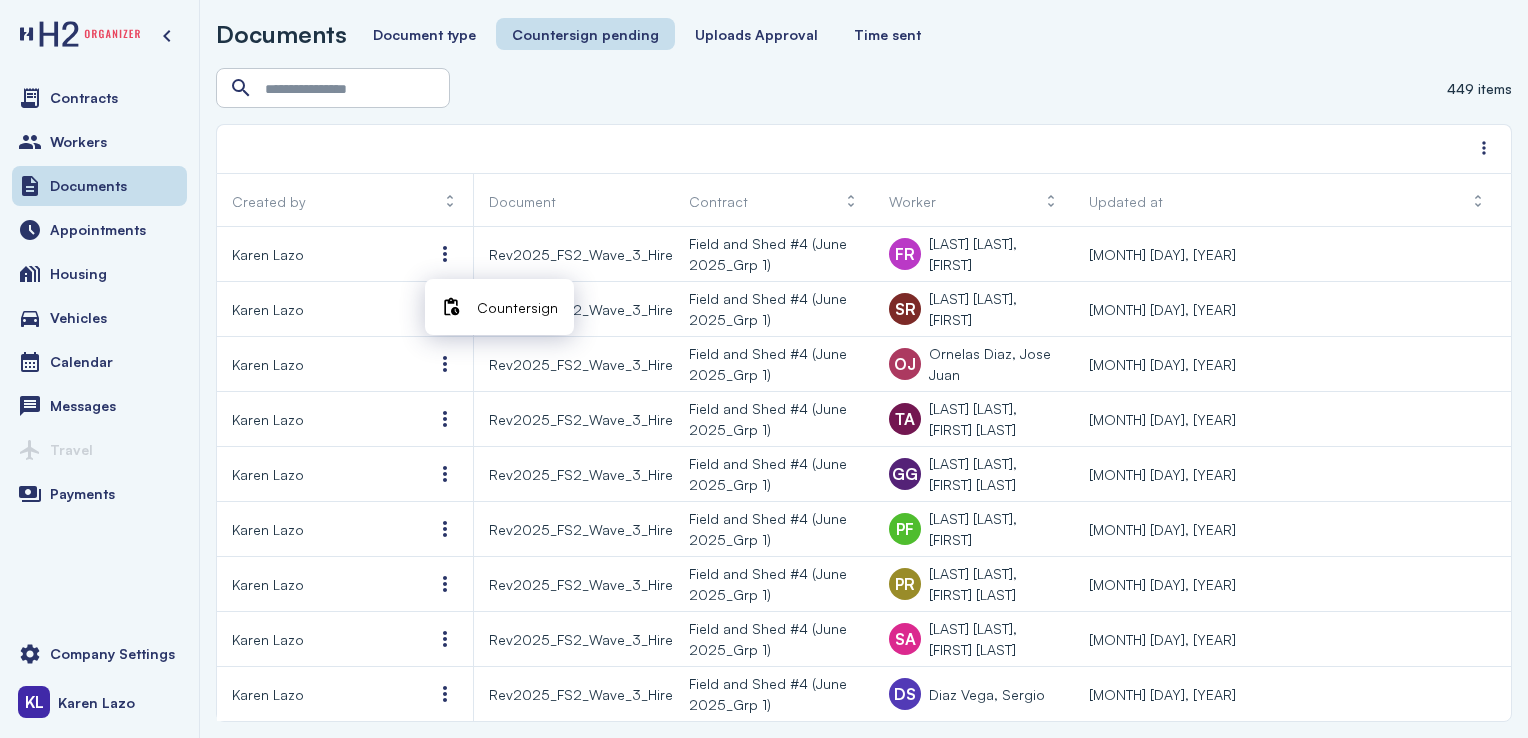 click on "Countersign" at bounding box center (517, 307) 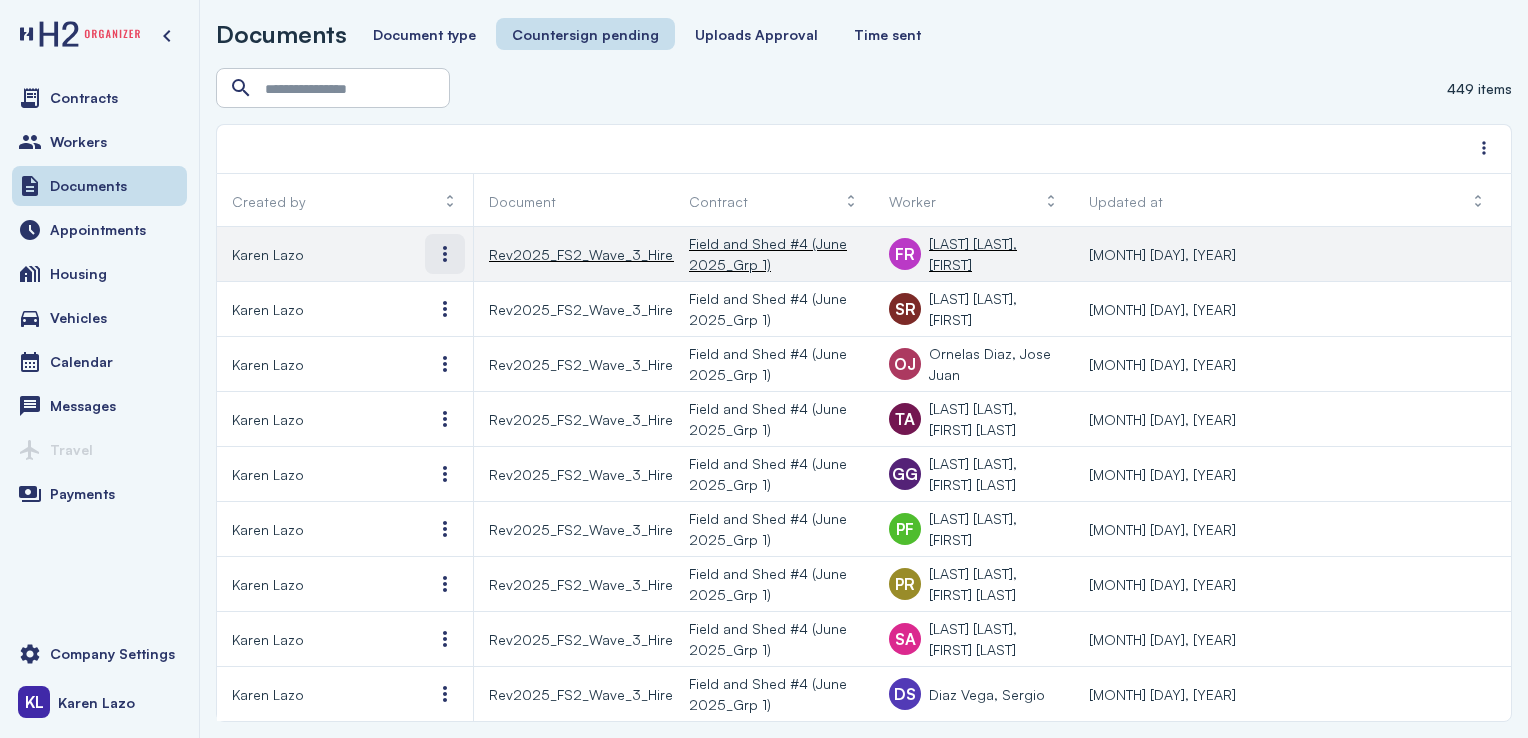 click at bounding box center (445, 254) 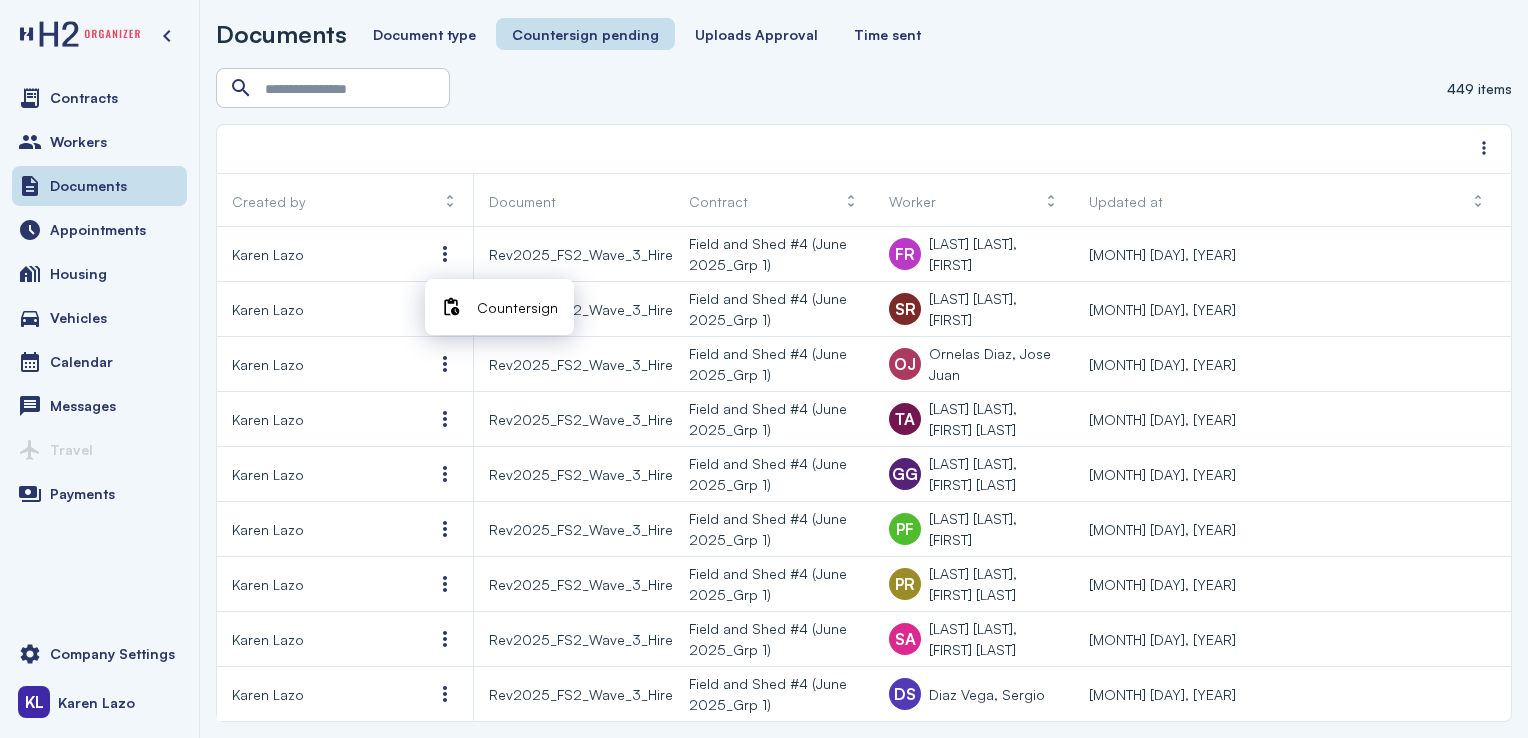click on "Countersign" at bounding box center (499, 307) 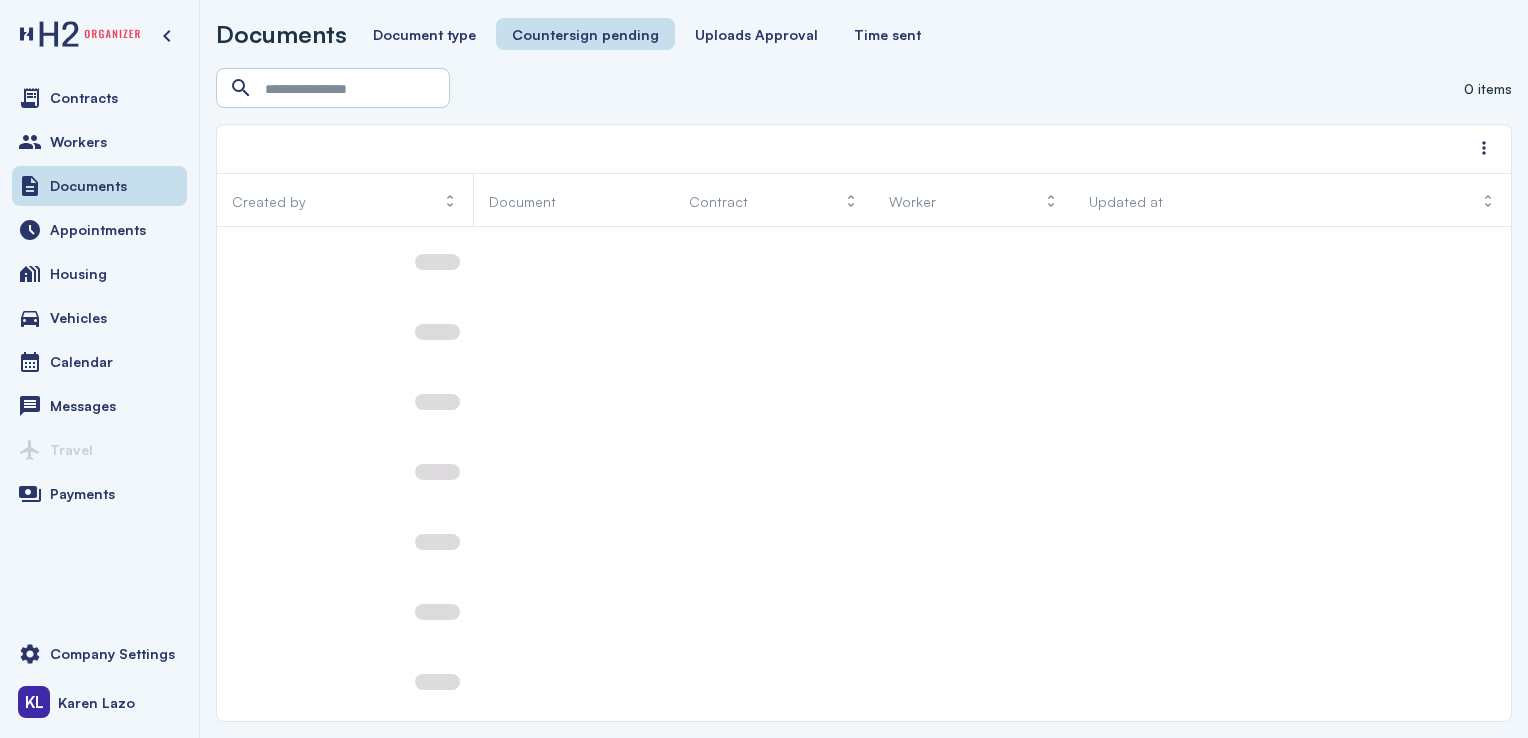 scroll, scrollTop: 0, scrollLeft: 0, axis: both 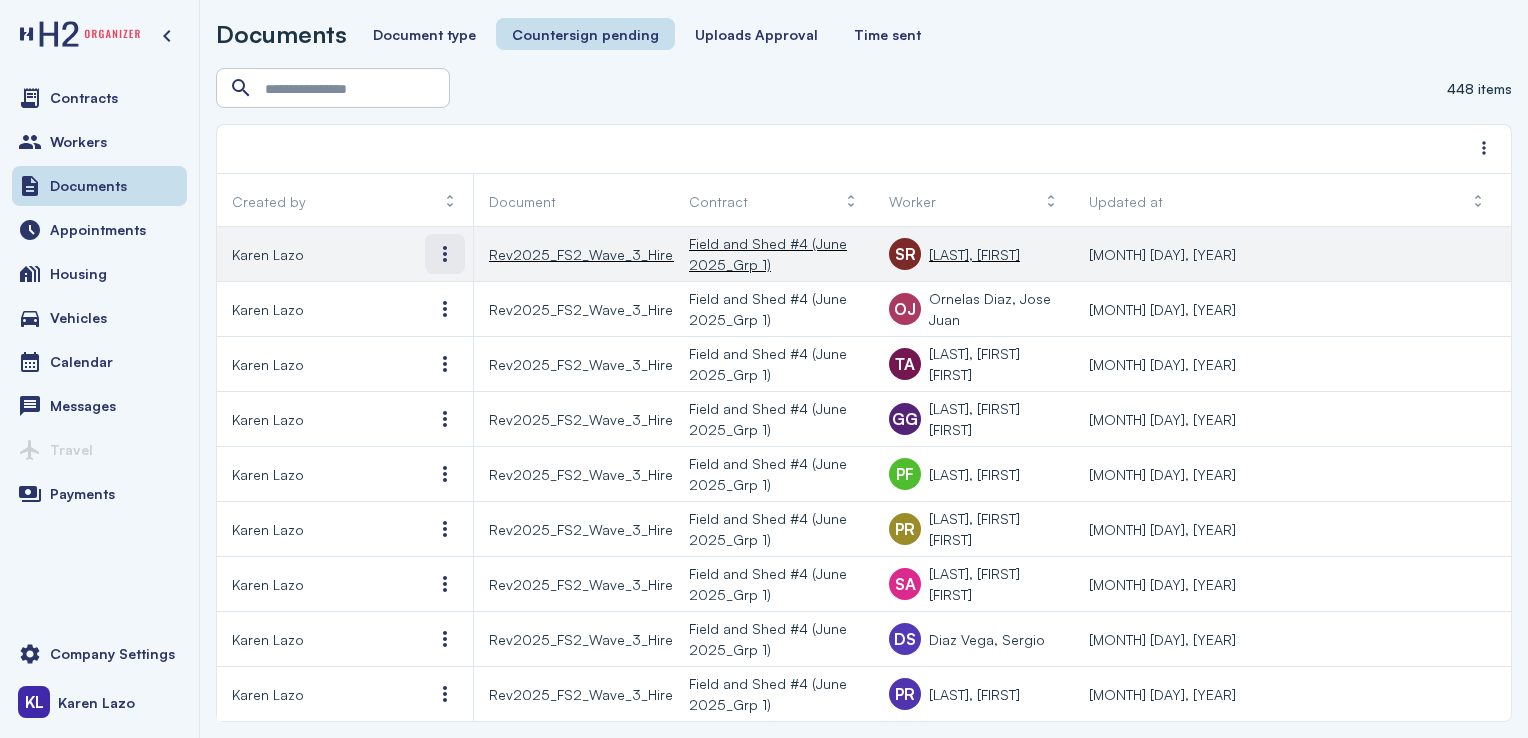 click at bounding box center (445, 254) 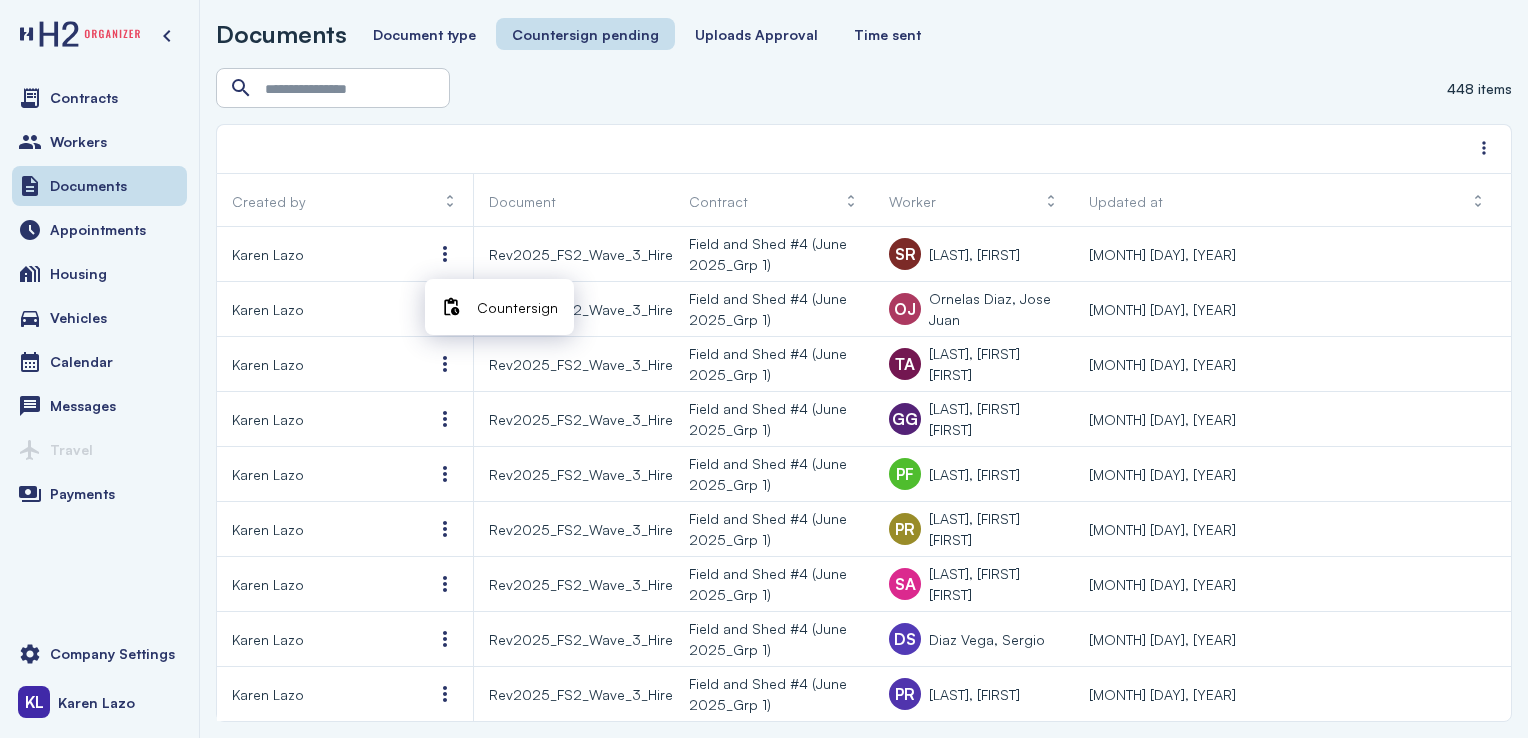 click on "Countersign" at bounding box center [517, 307] 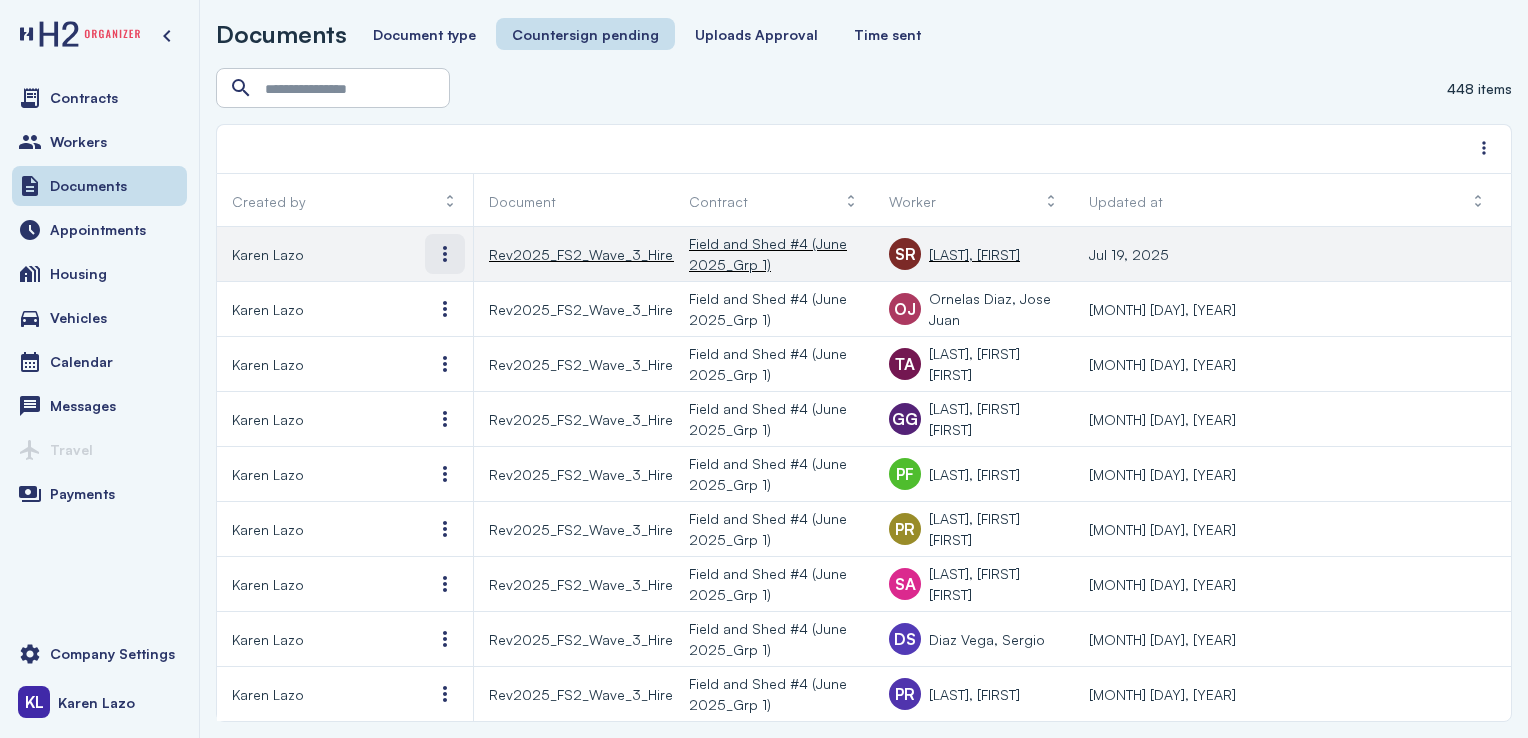 click at bounding box center [445, 254] 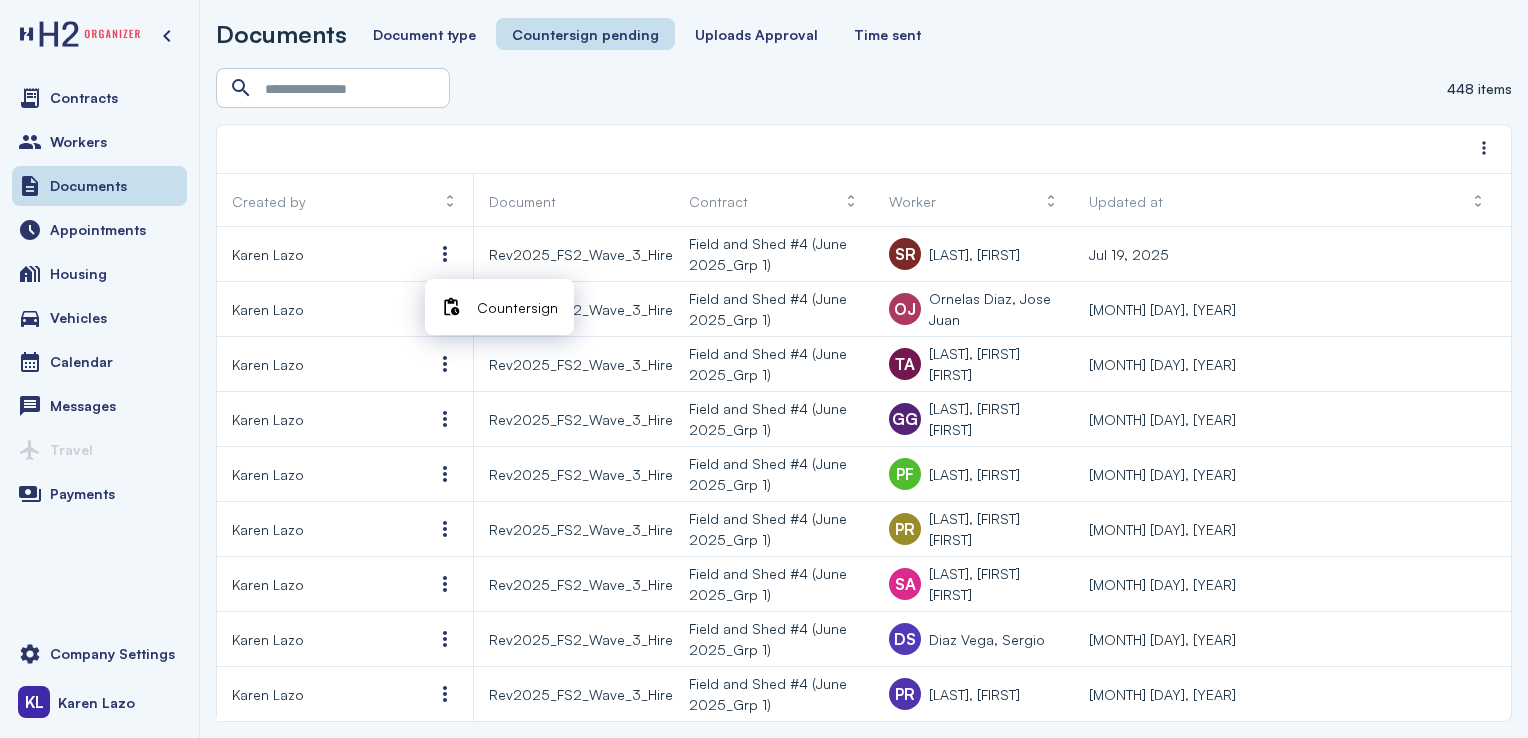 click on "Countersign" at bounding box center (517, 307) 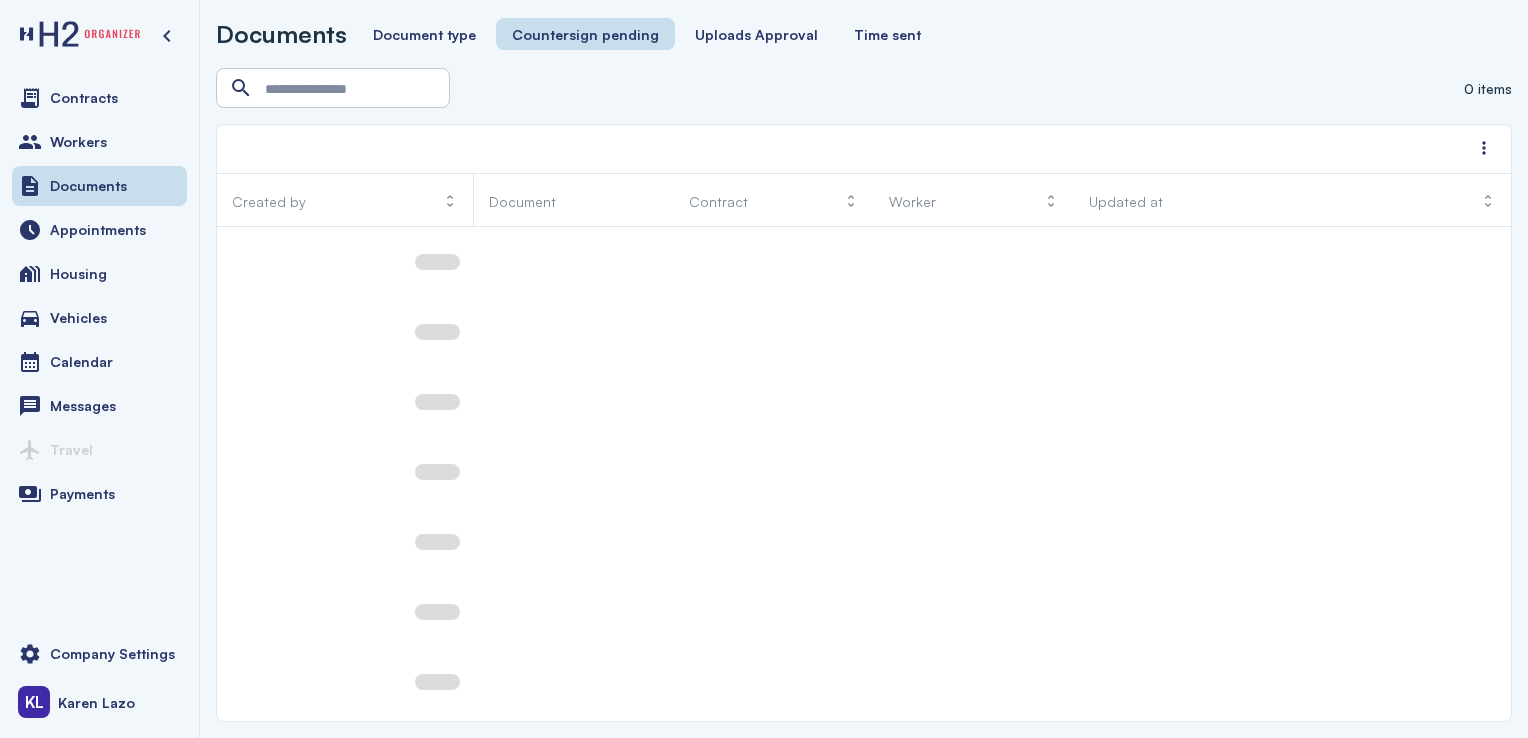 scroll, scrollTop: 0, scrollLeft: 0, axis: both 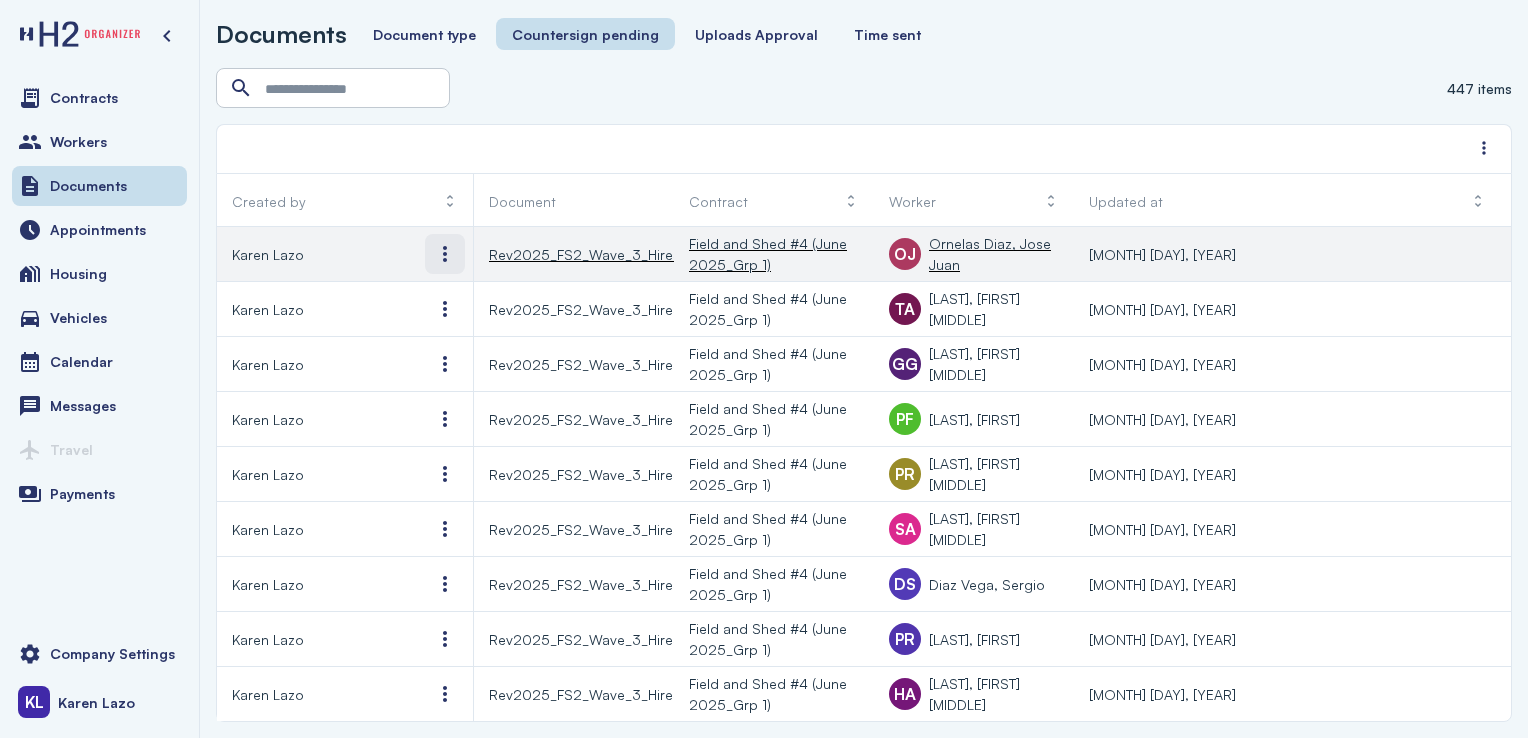 click at bounding box center [445, 254] 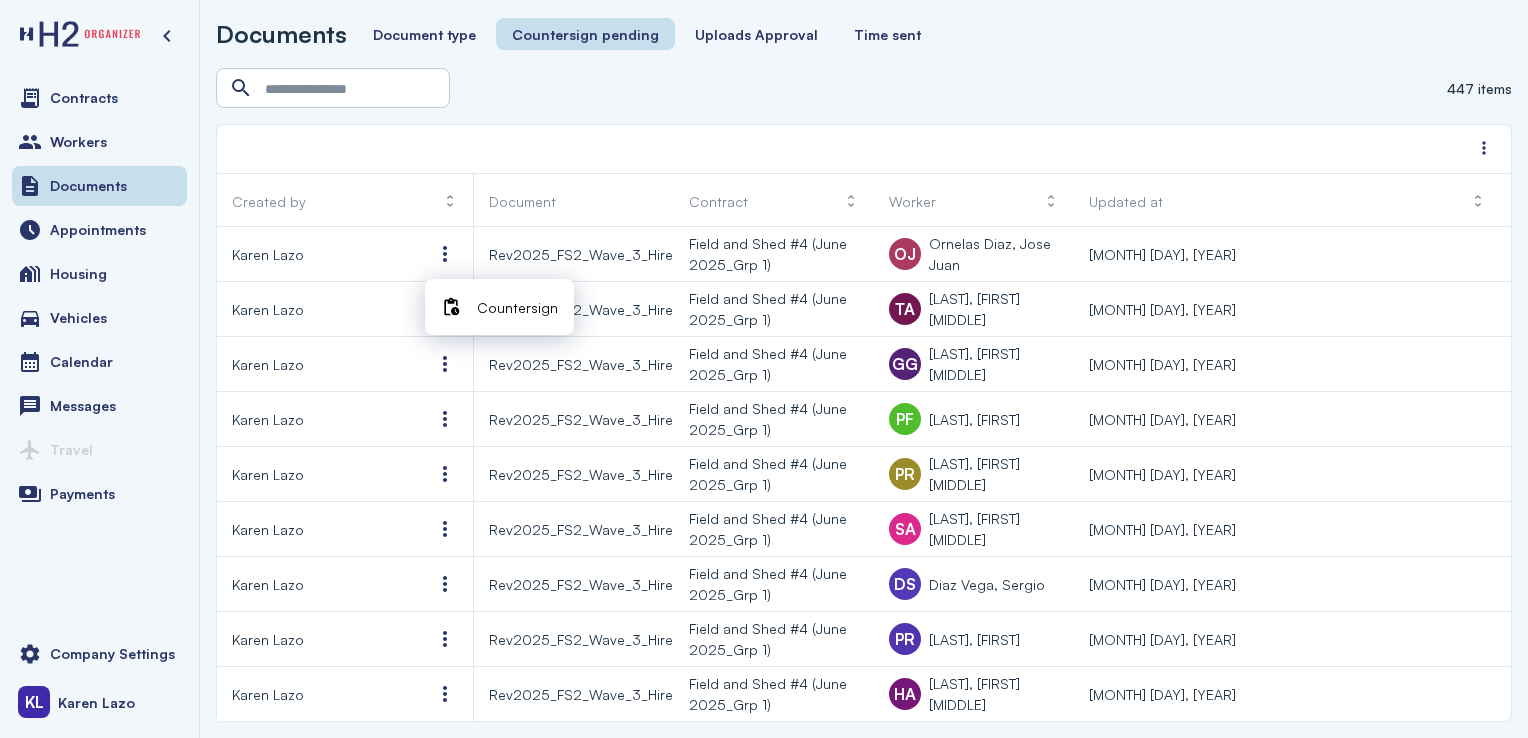 click on "Countersign" at bounding box center (517, 307) 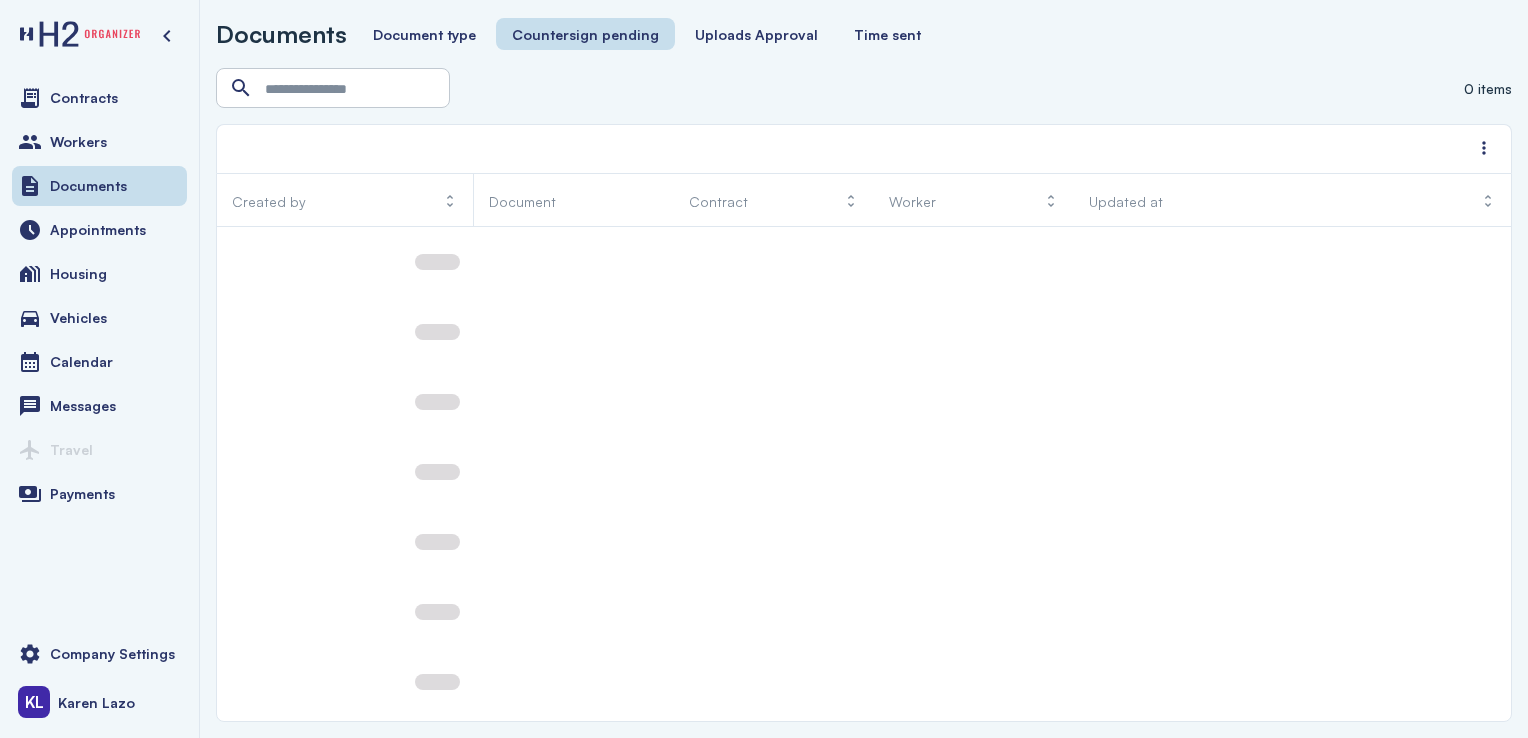 scroll, scrollTop: 0, scrollLeft: 0, axis: both 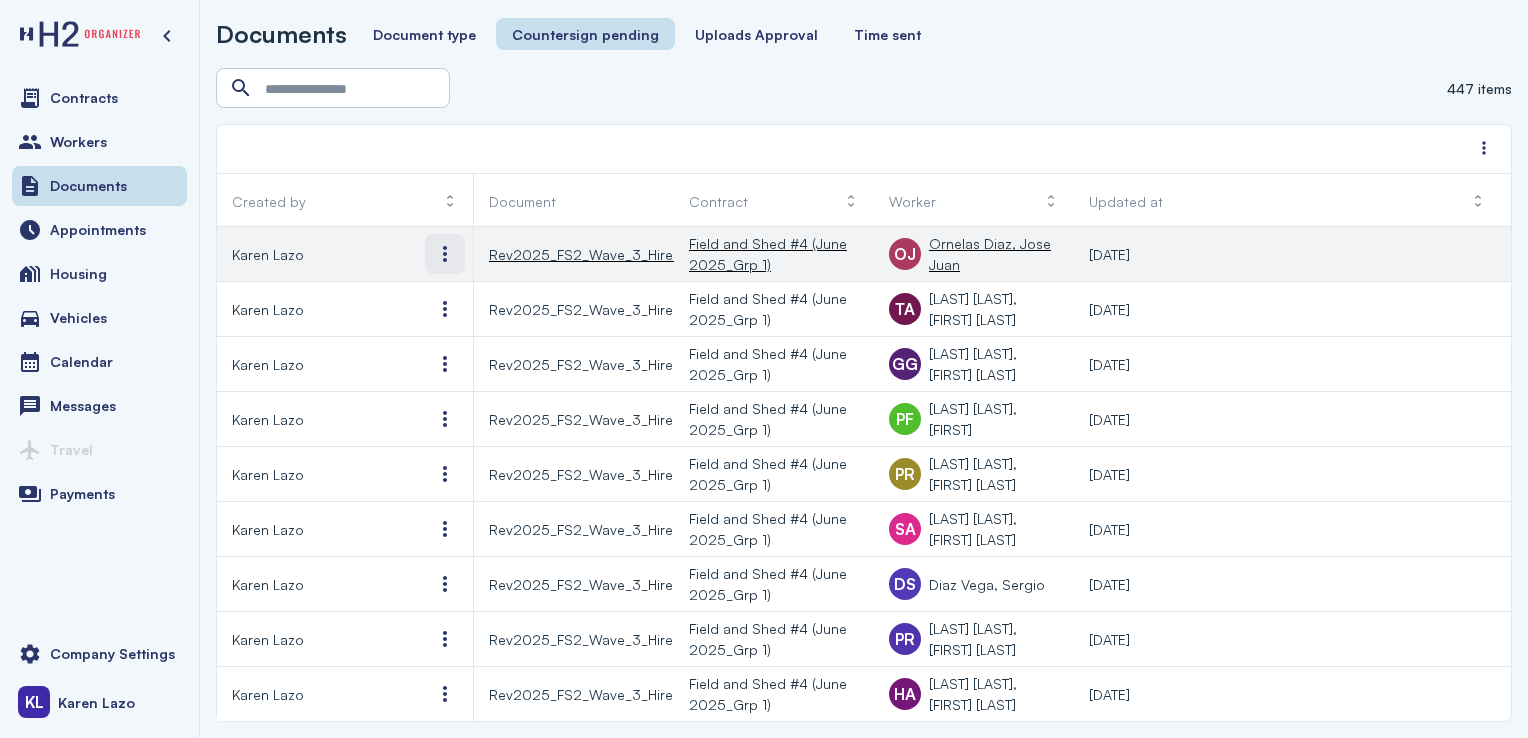 click at bounding box center [445, 254] 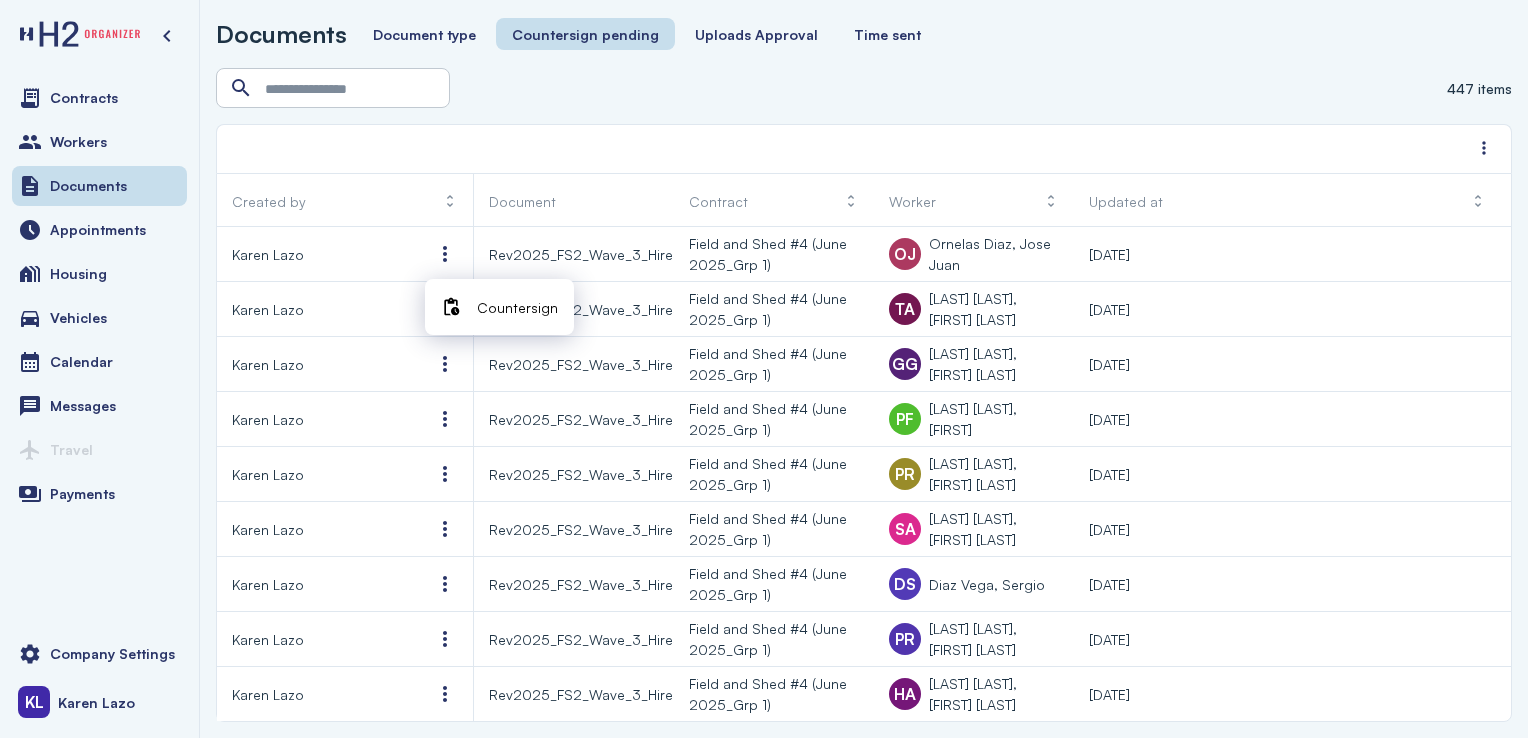 click on "Countersign" at bounding box center (499, 307) 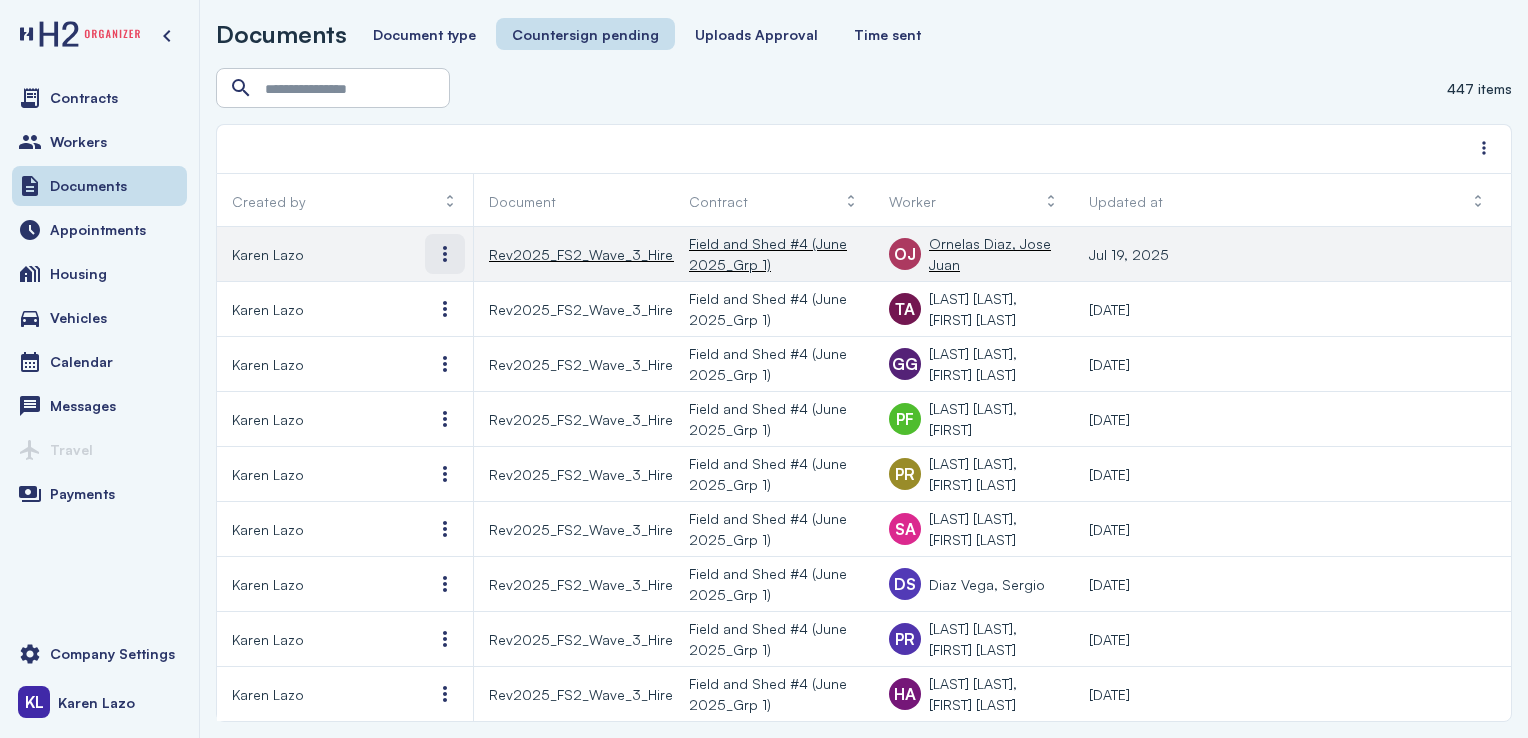 click at bounding box center (445, 254) 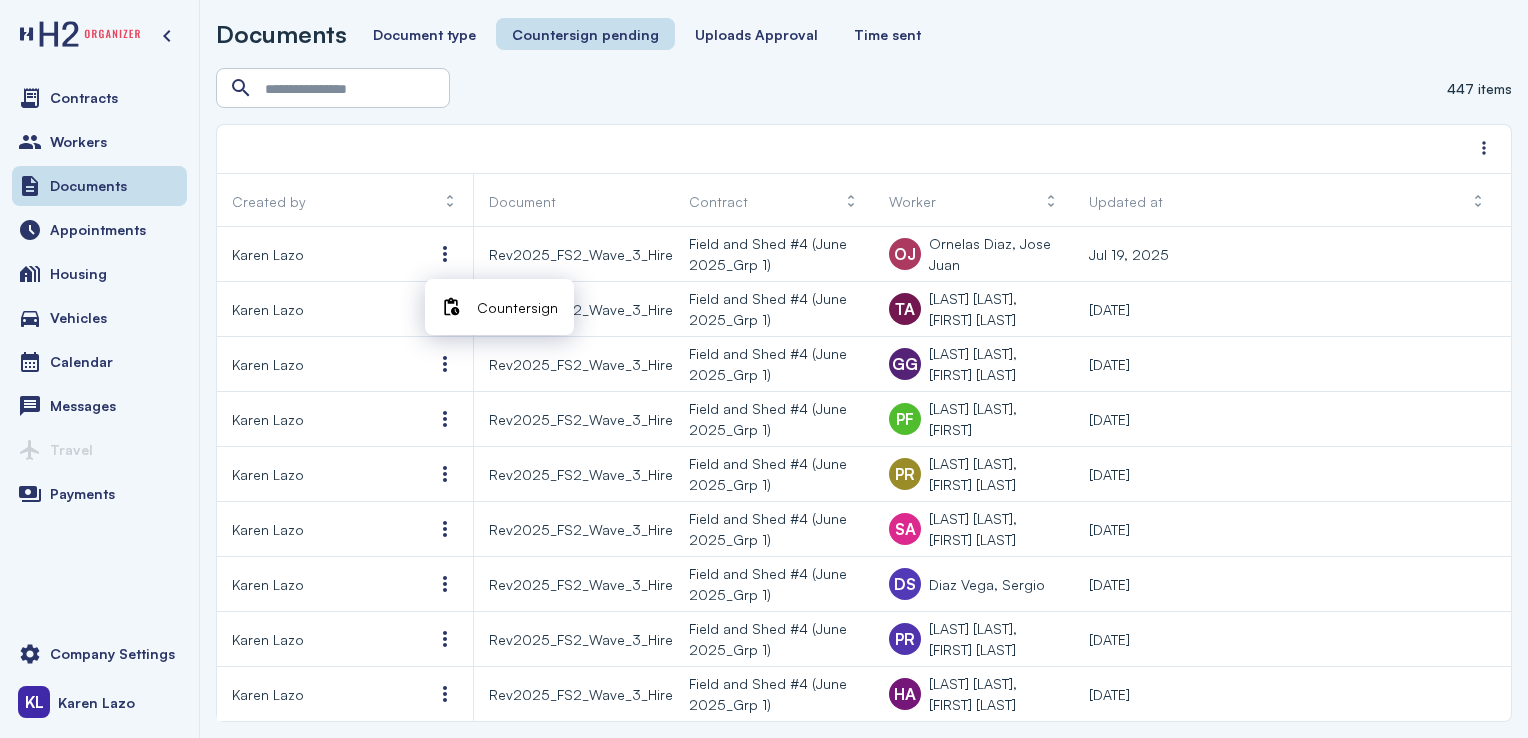 click on "Countersign" at bounding box center [517, 307] 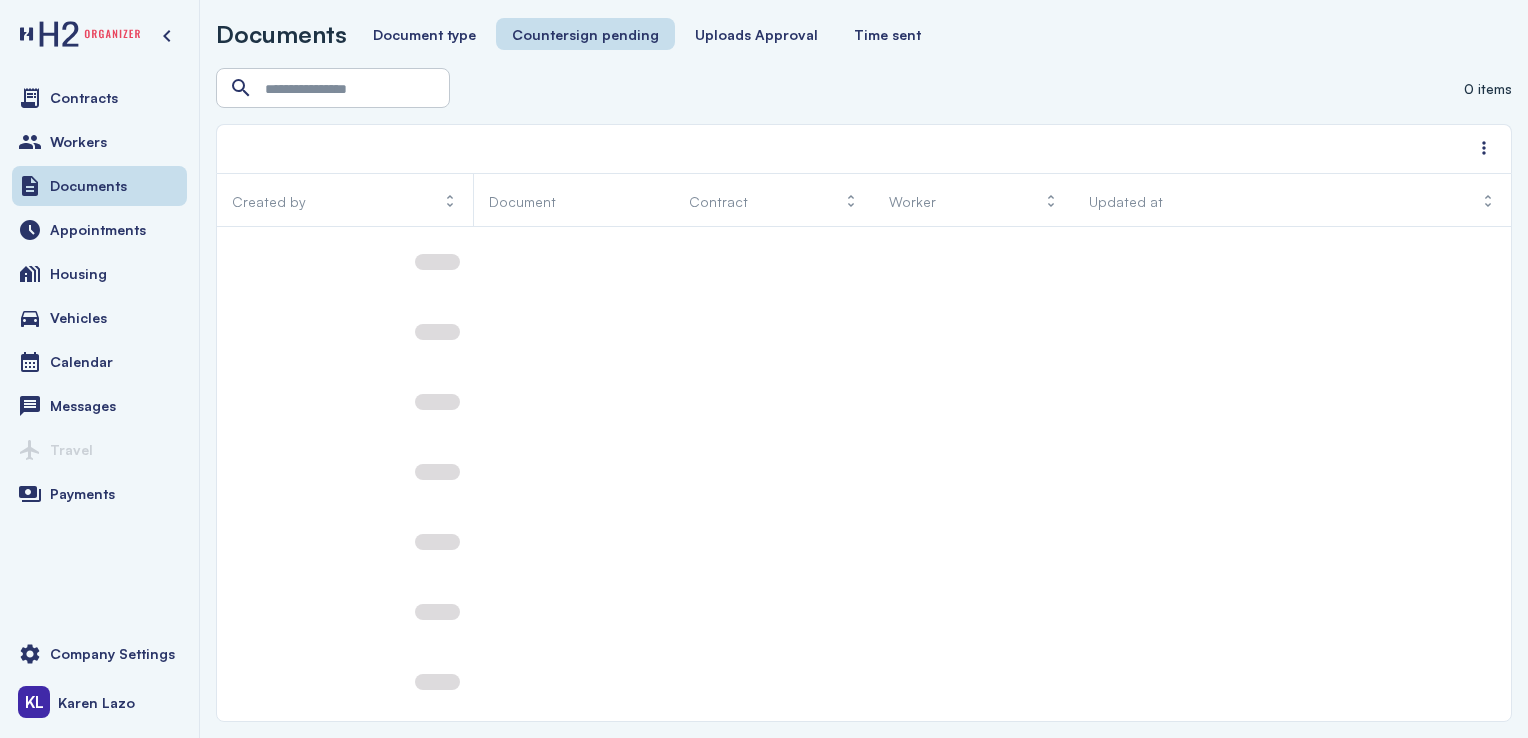 scroll, scrollTop: 0, scrollLeft: 0, axis: both 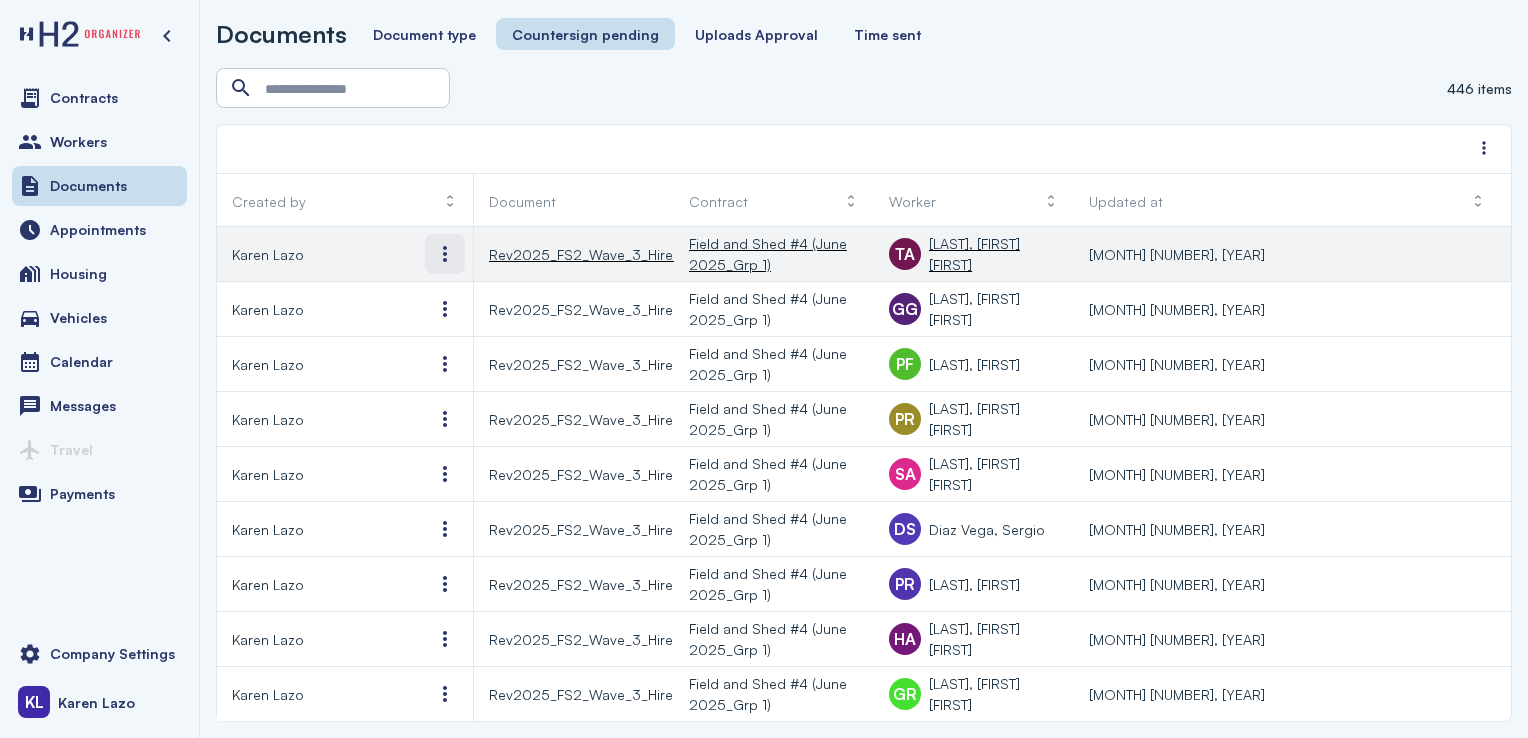 click at bounding box center [445, 254] 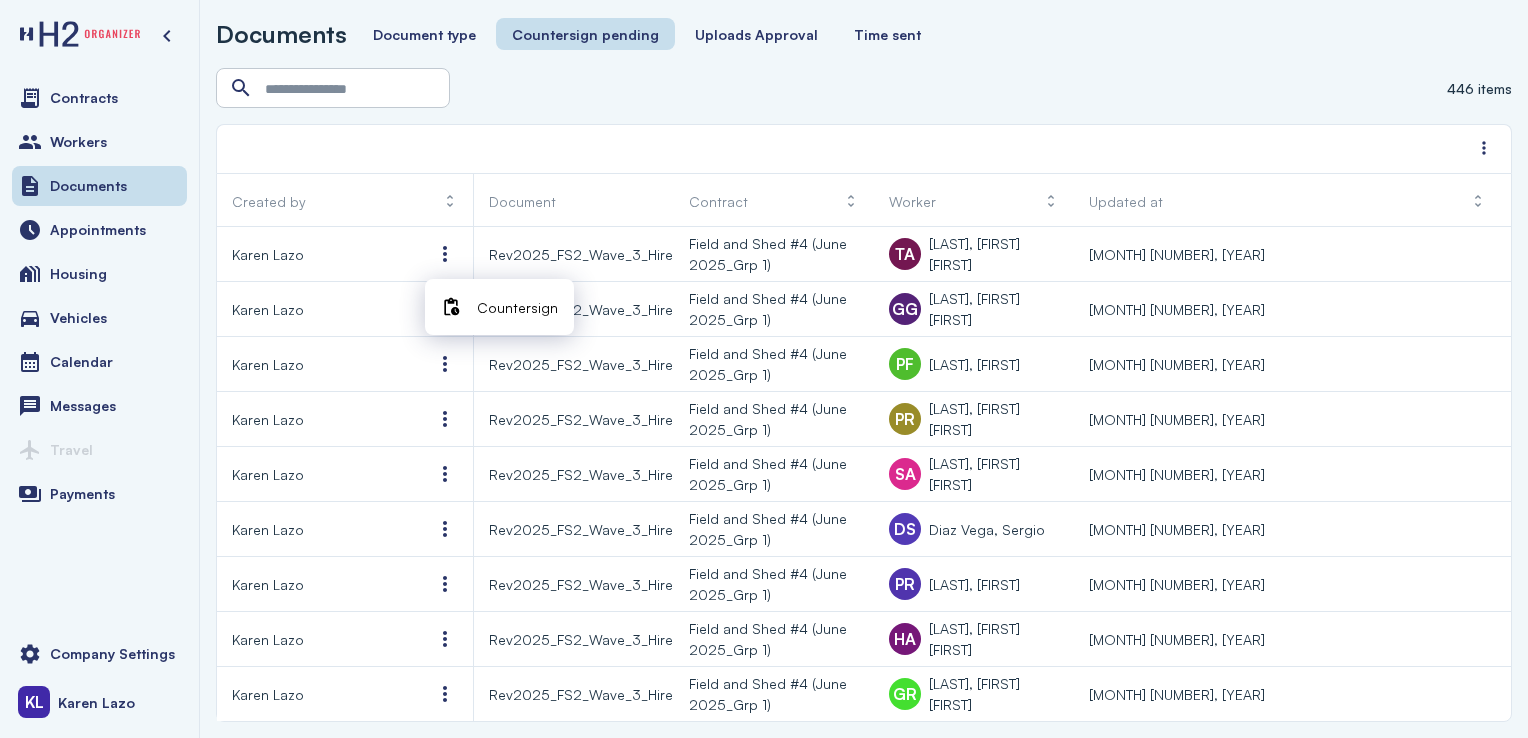 click on "Countersign" at bounding box center [517, 307] 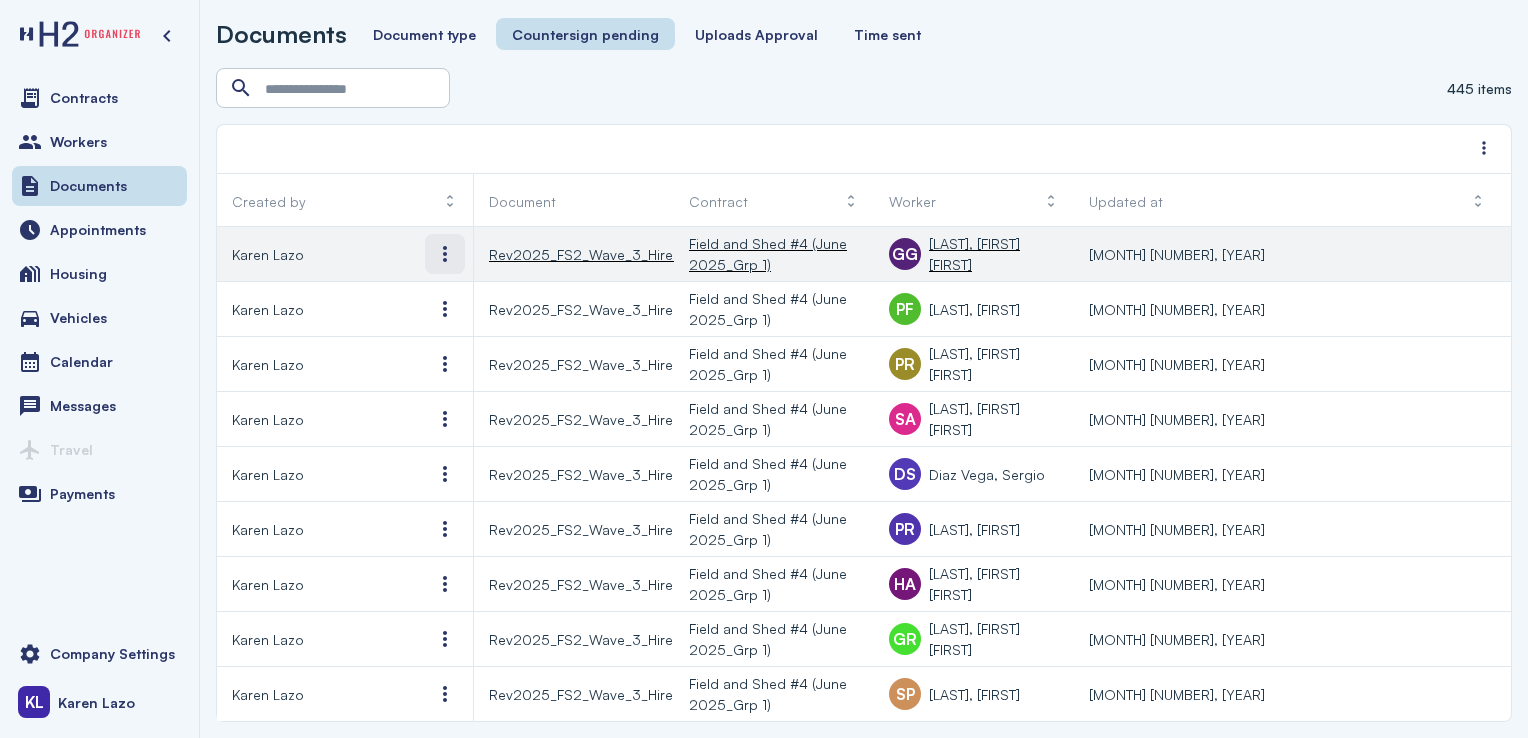 click at bounding box center [445, 254] 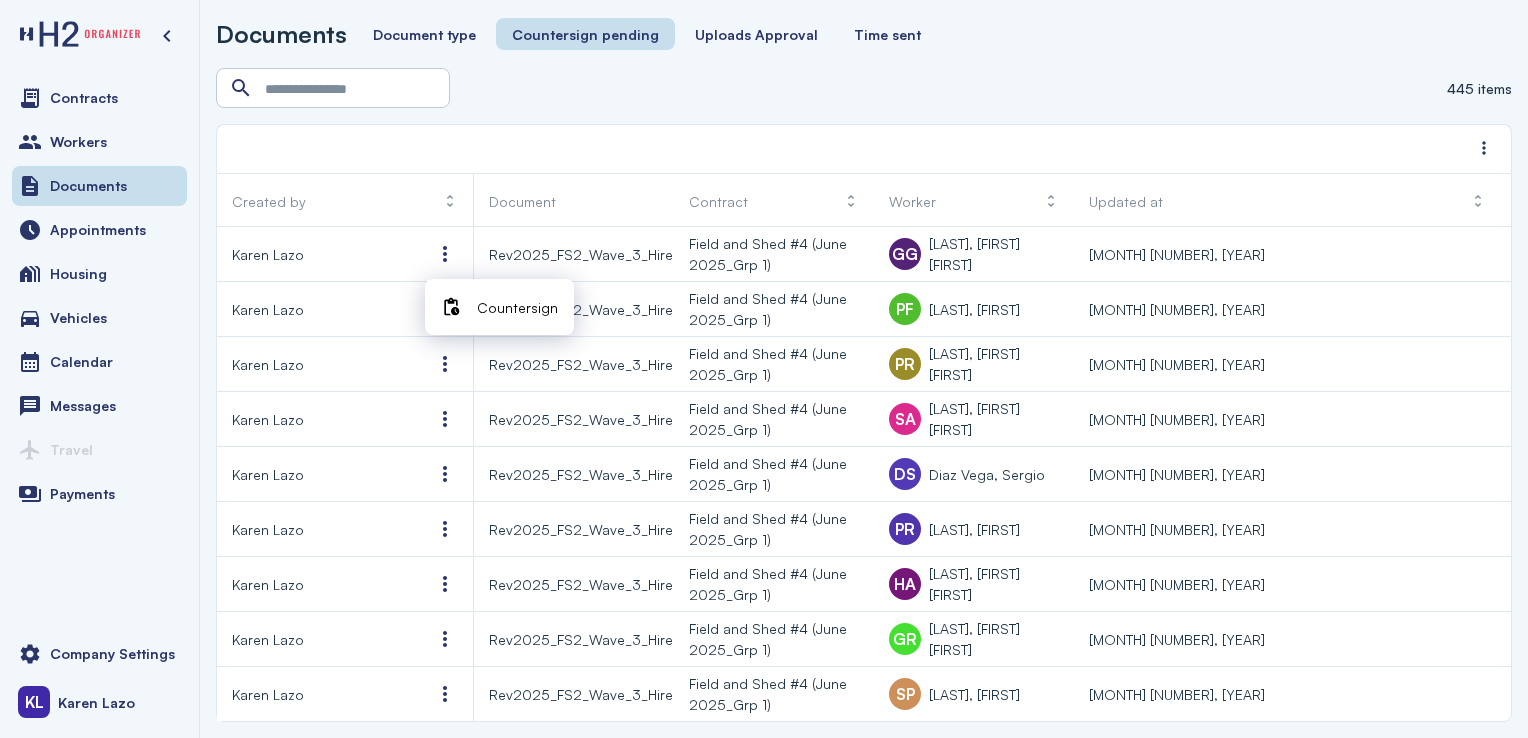 click on "Countersign" at bounding box center [517, 307] 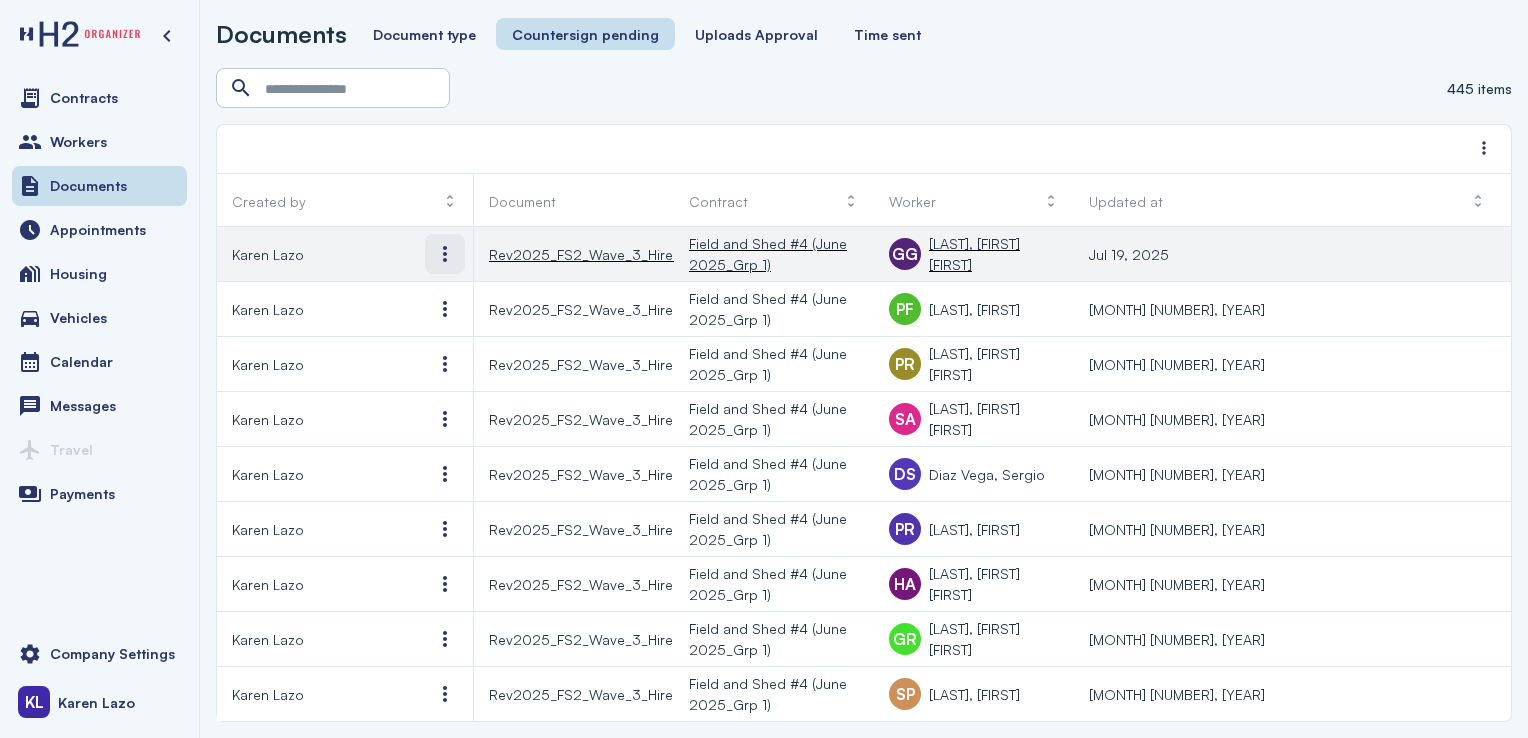 click at bounding box center (445, 254) 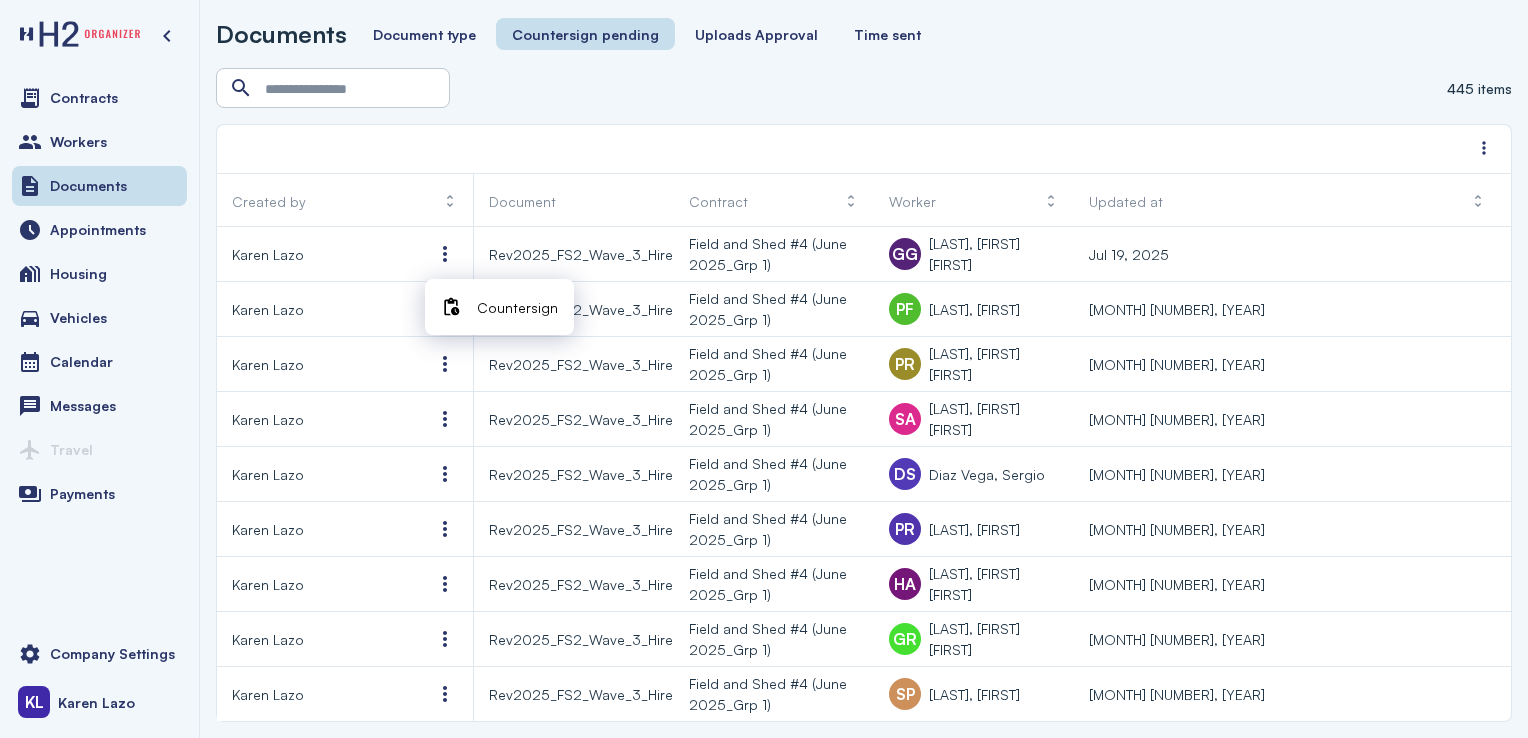click on "Countersign" at bounding box center [517, 307] 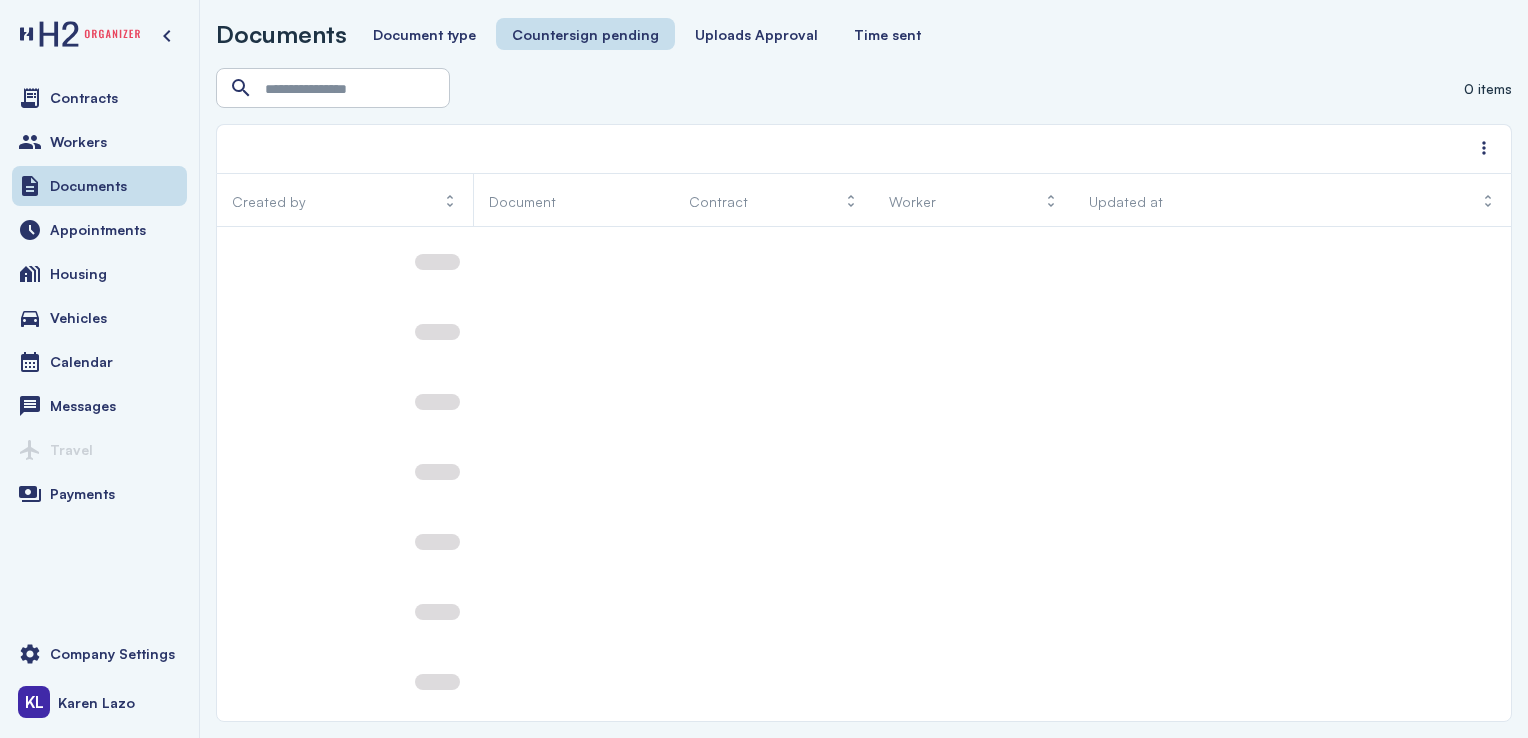 scroll, scrollTop: 0, scrollLeft: 0, axis: both 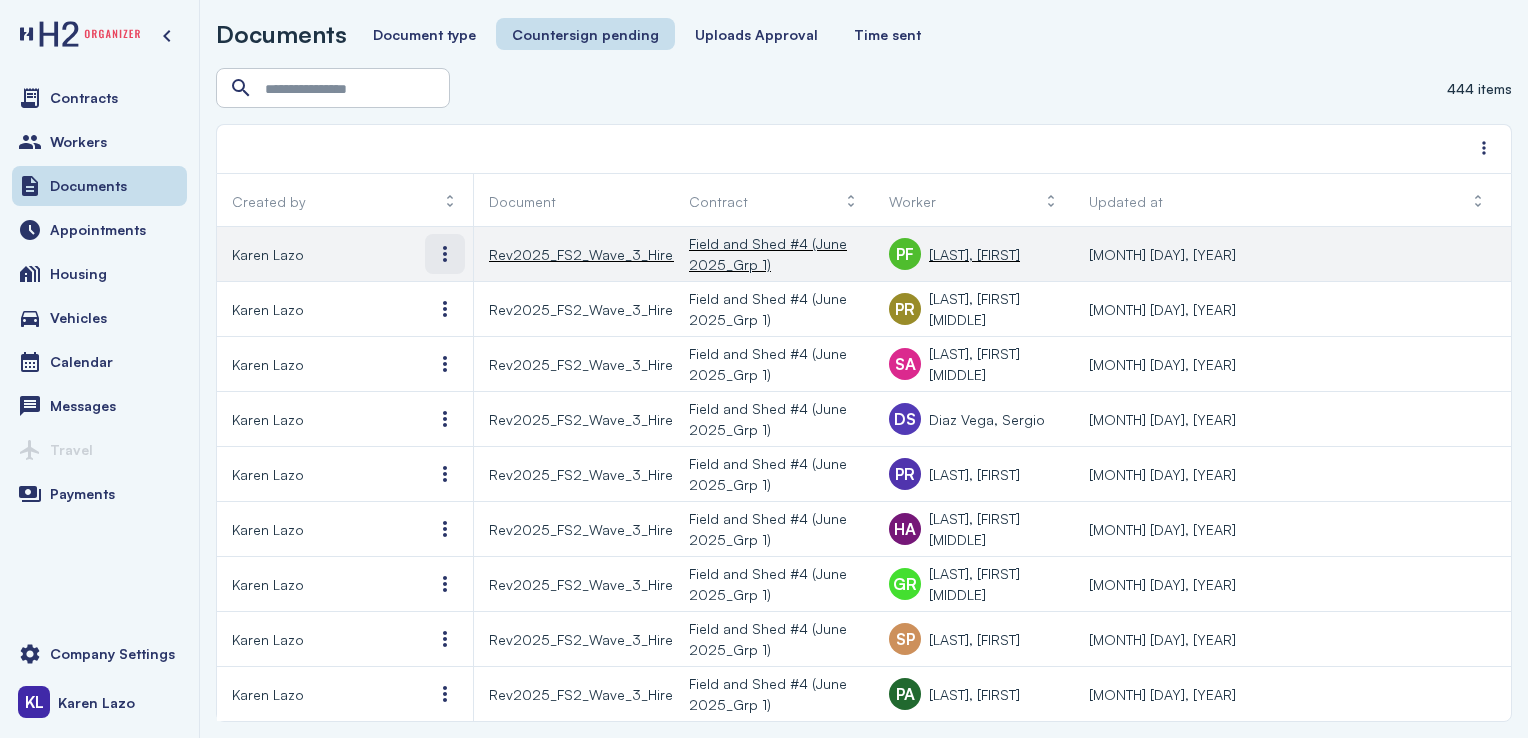 click at bounding box center (445, 254) 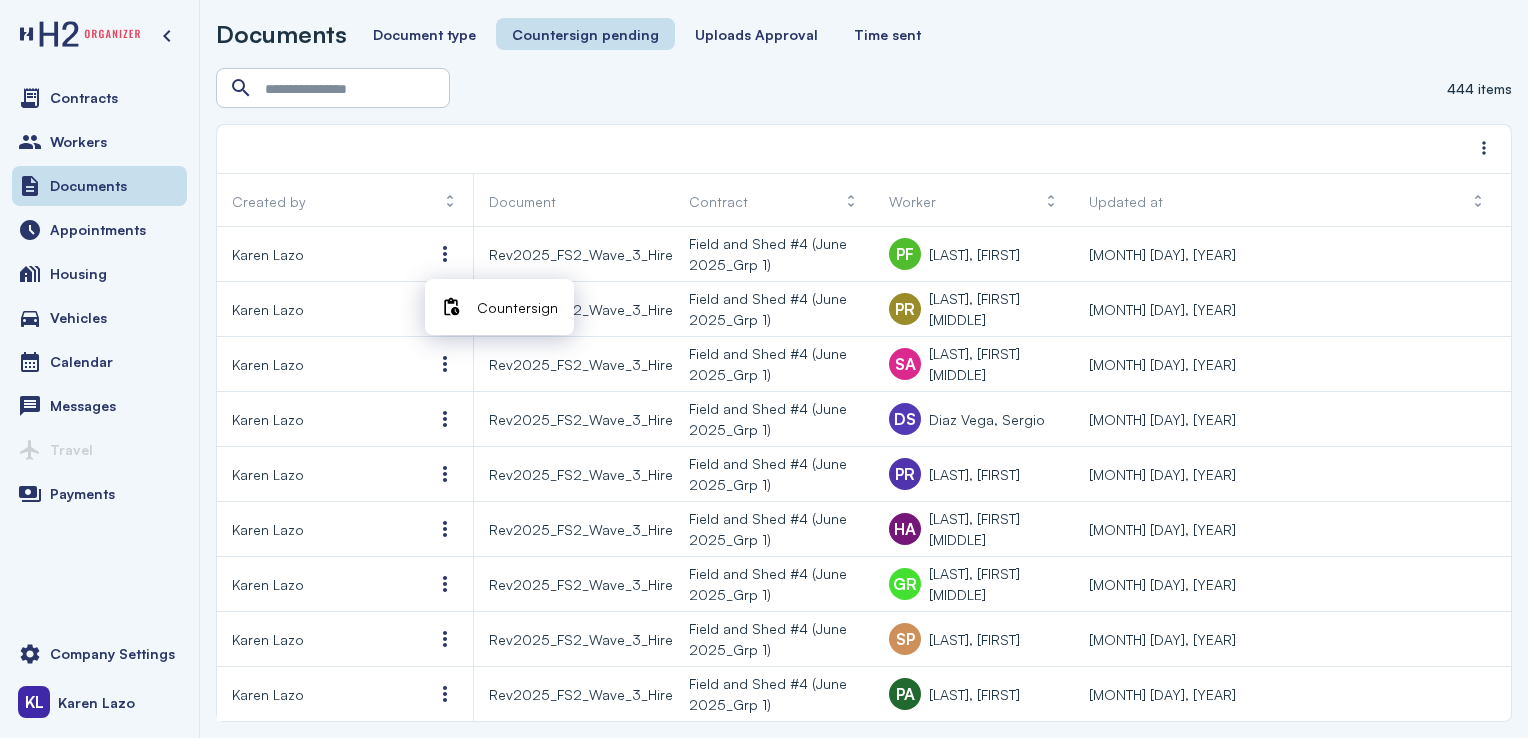 click on "Countersign" at bounding box center [517, 307] 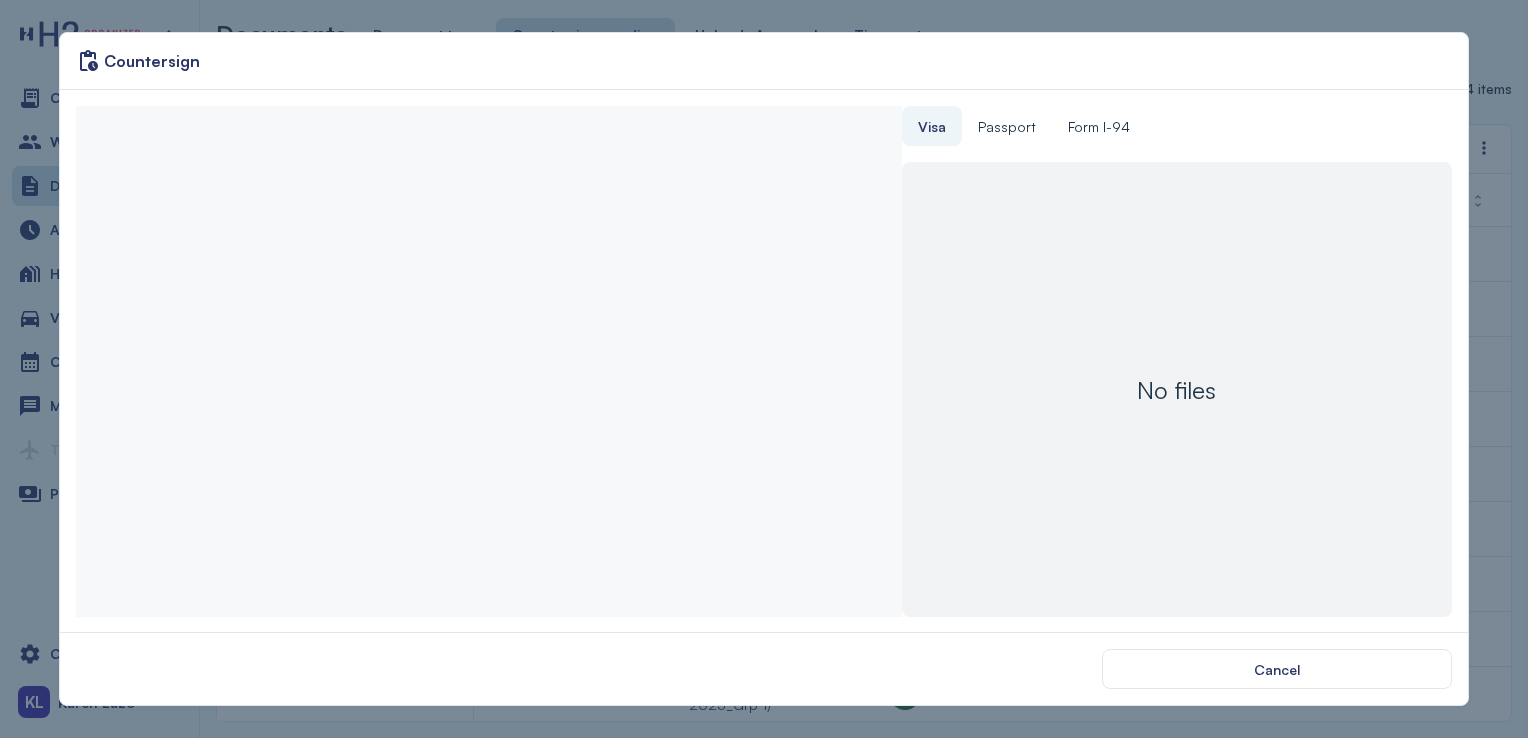 click at bounding box center (488, 361) 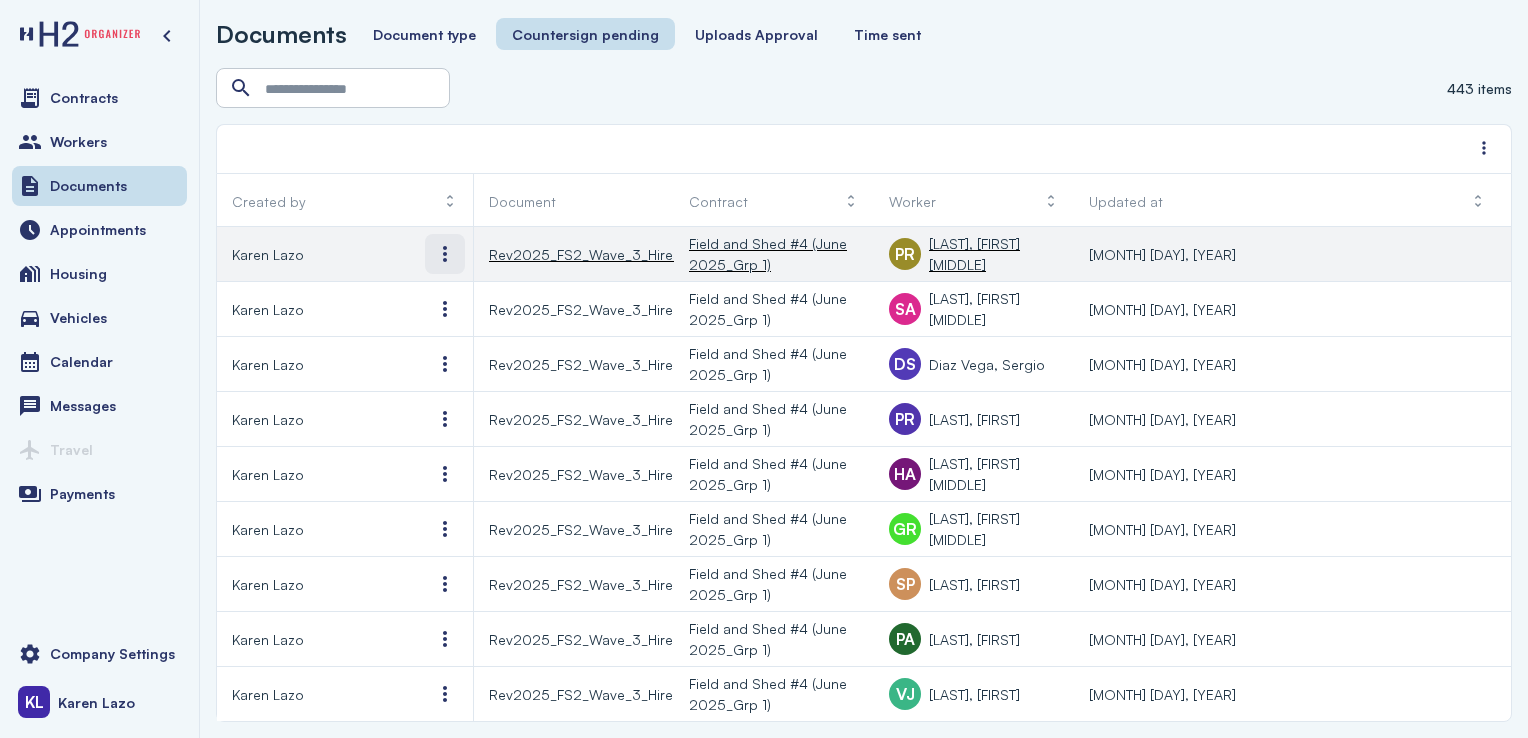 click at bounding box center (445, 254) 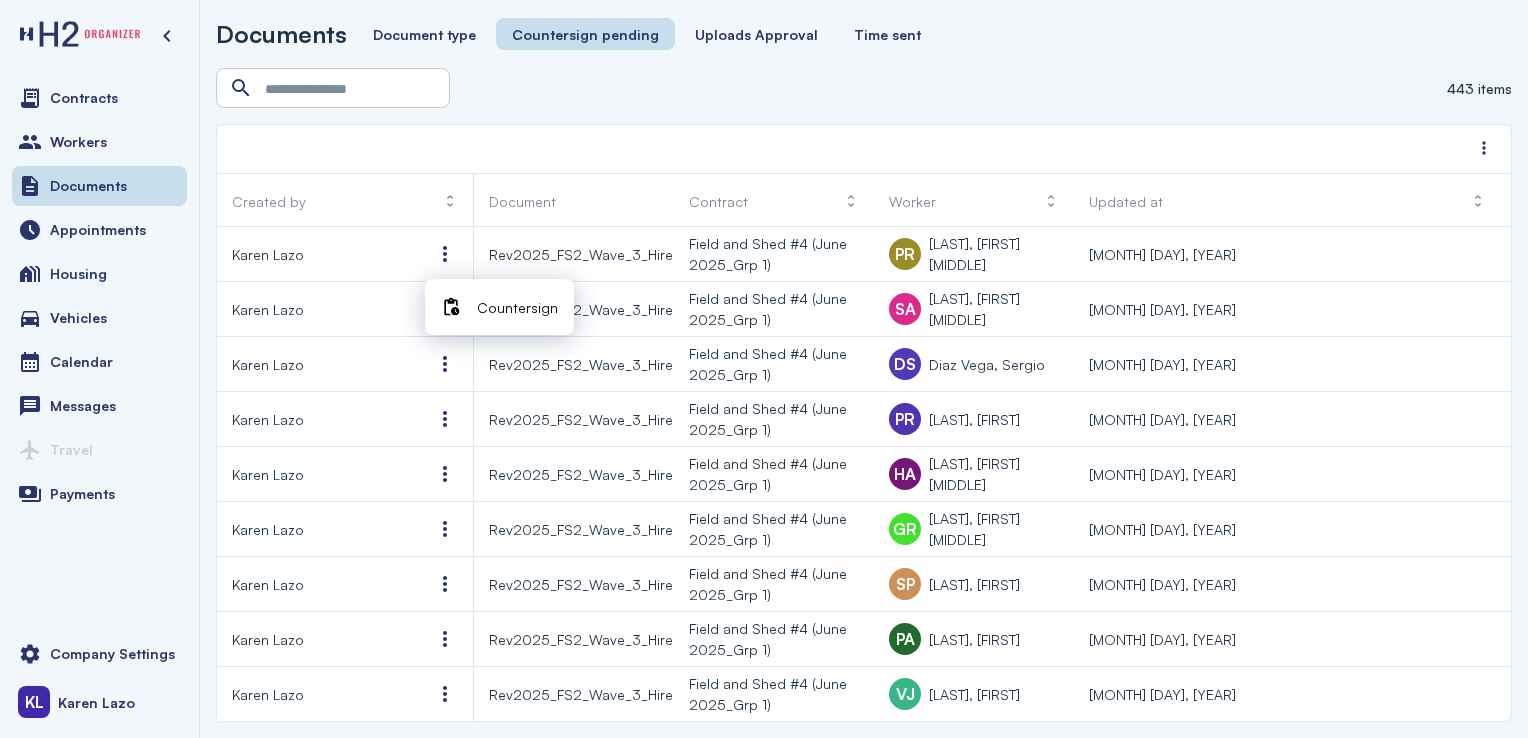 click on "Countersign" at bounding box center (517, 307) 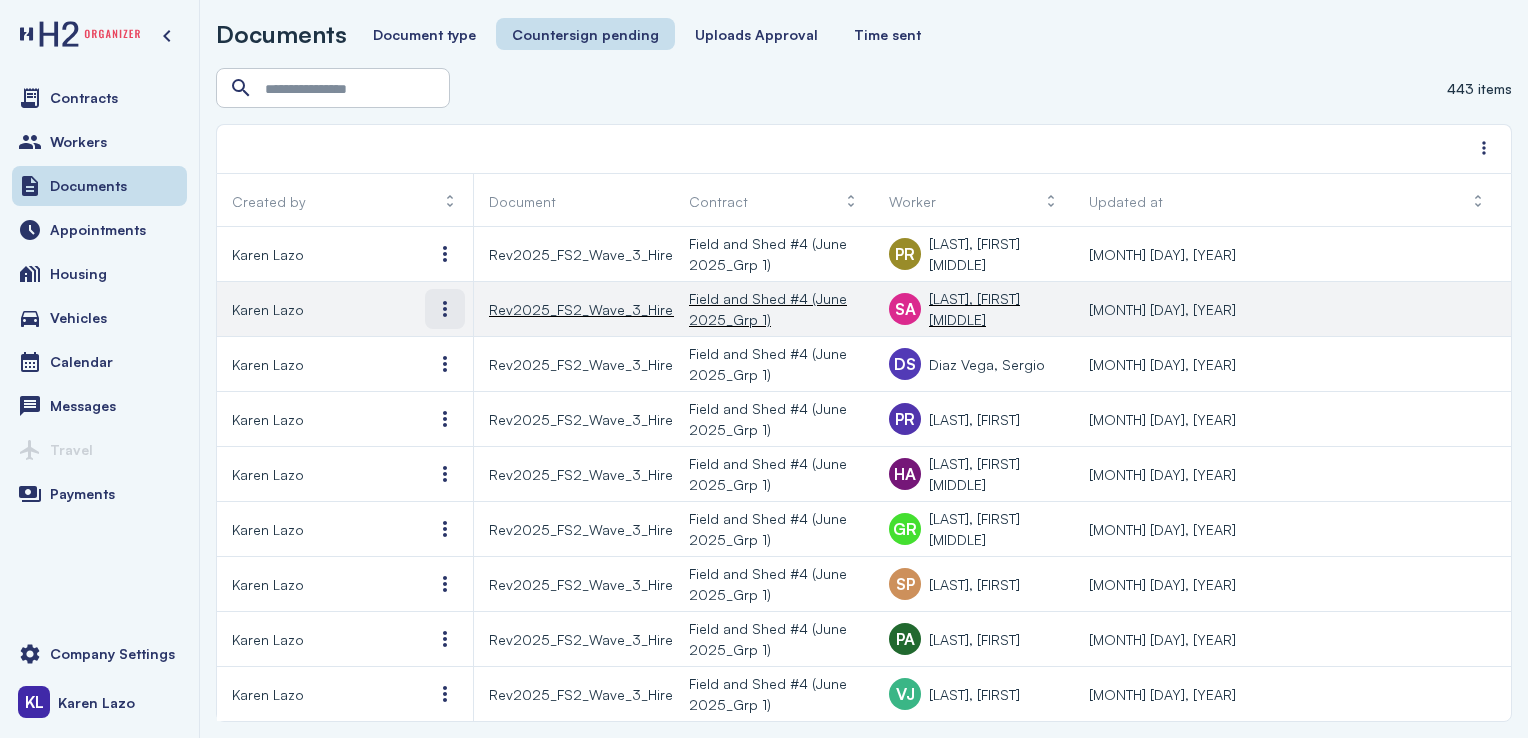 click at bounding box center (445, 309) 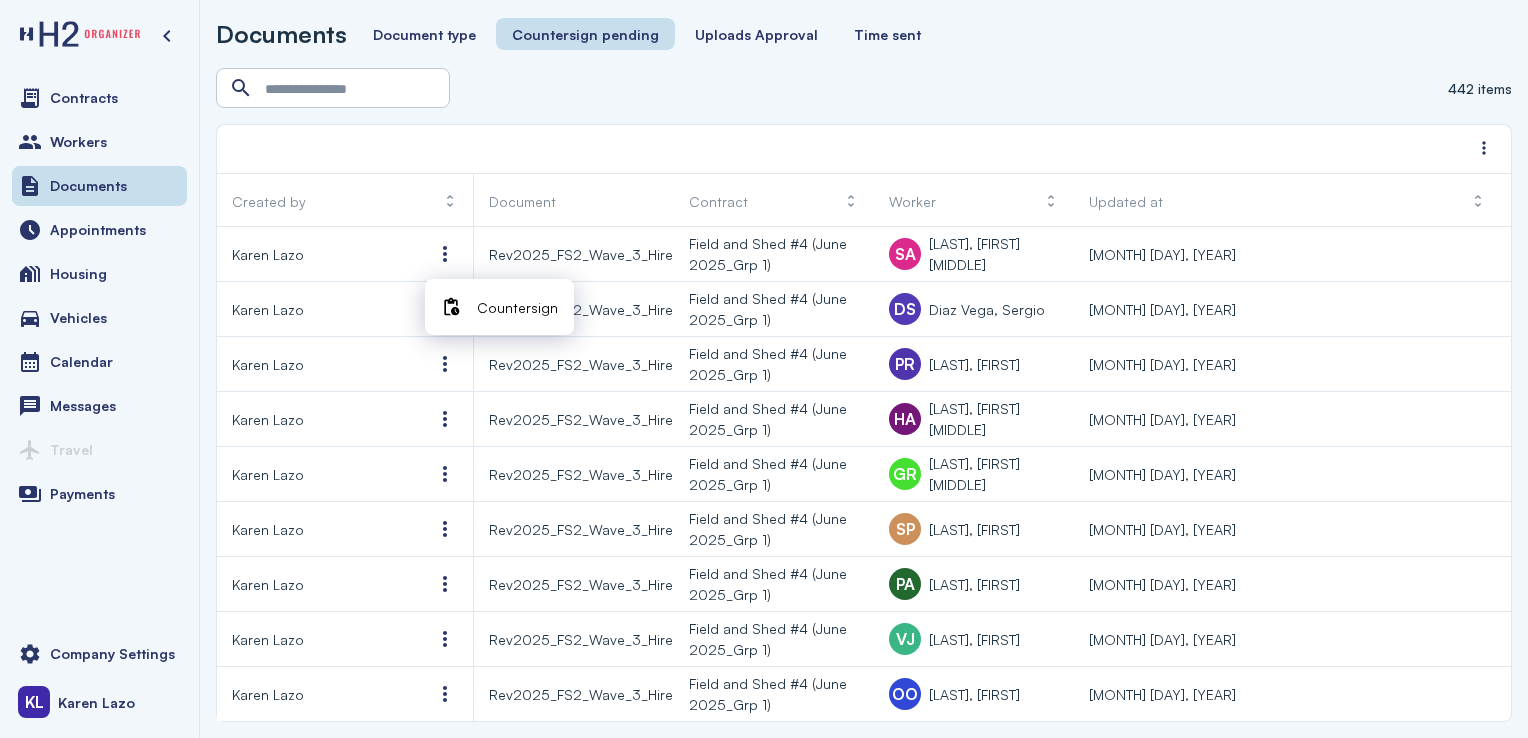 click on "Countersign" at bounding box center (499, 307) 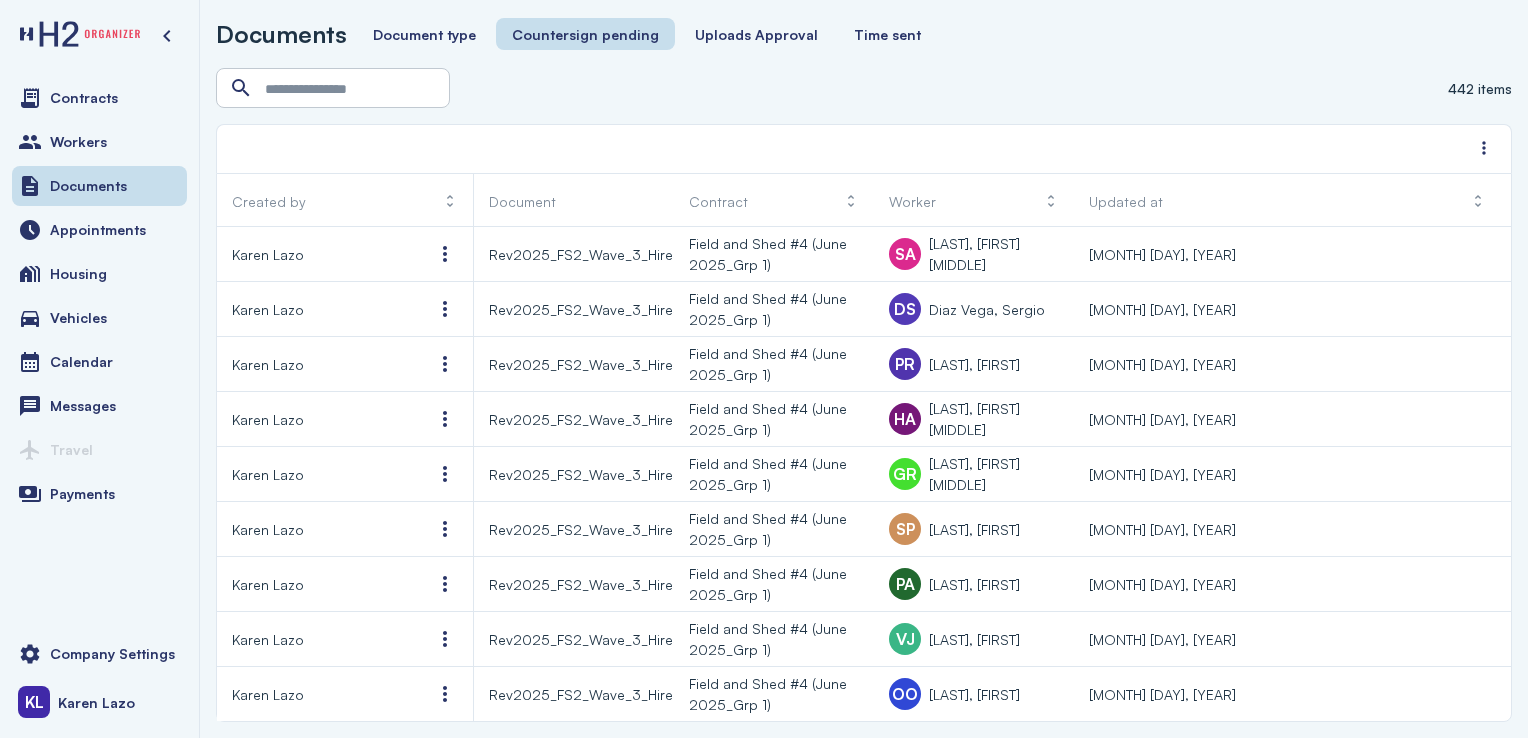 click at bounding box center [445, 254] 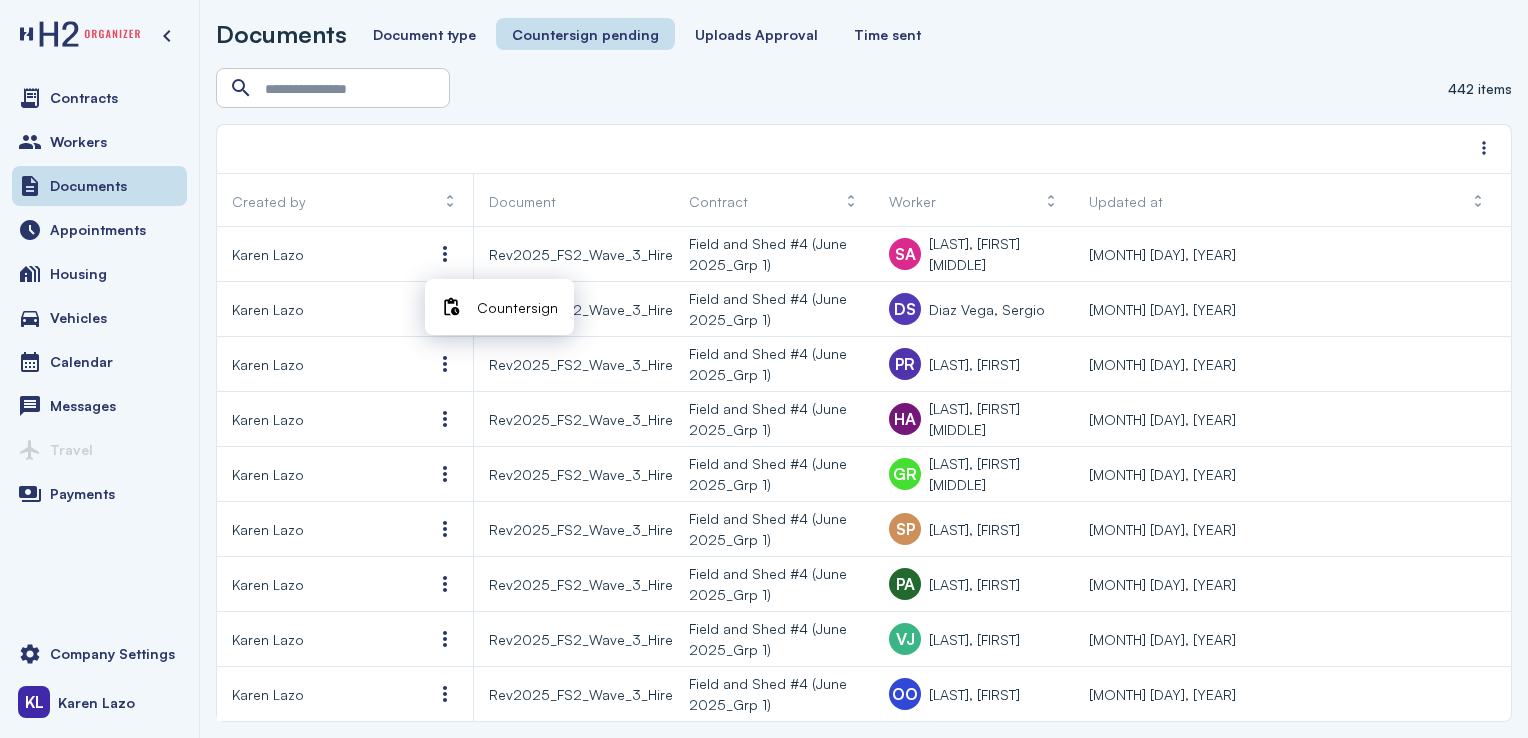 click on "Countersign" at bounding box center (517, 307) 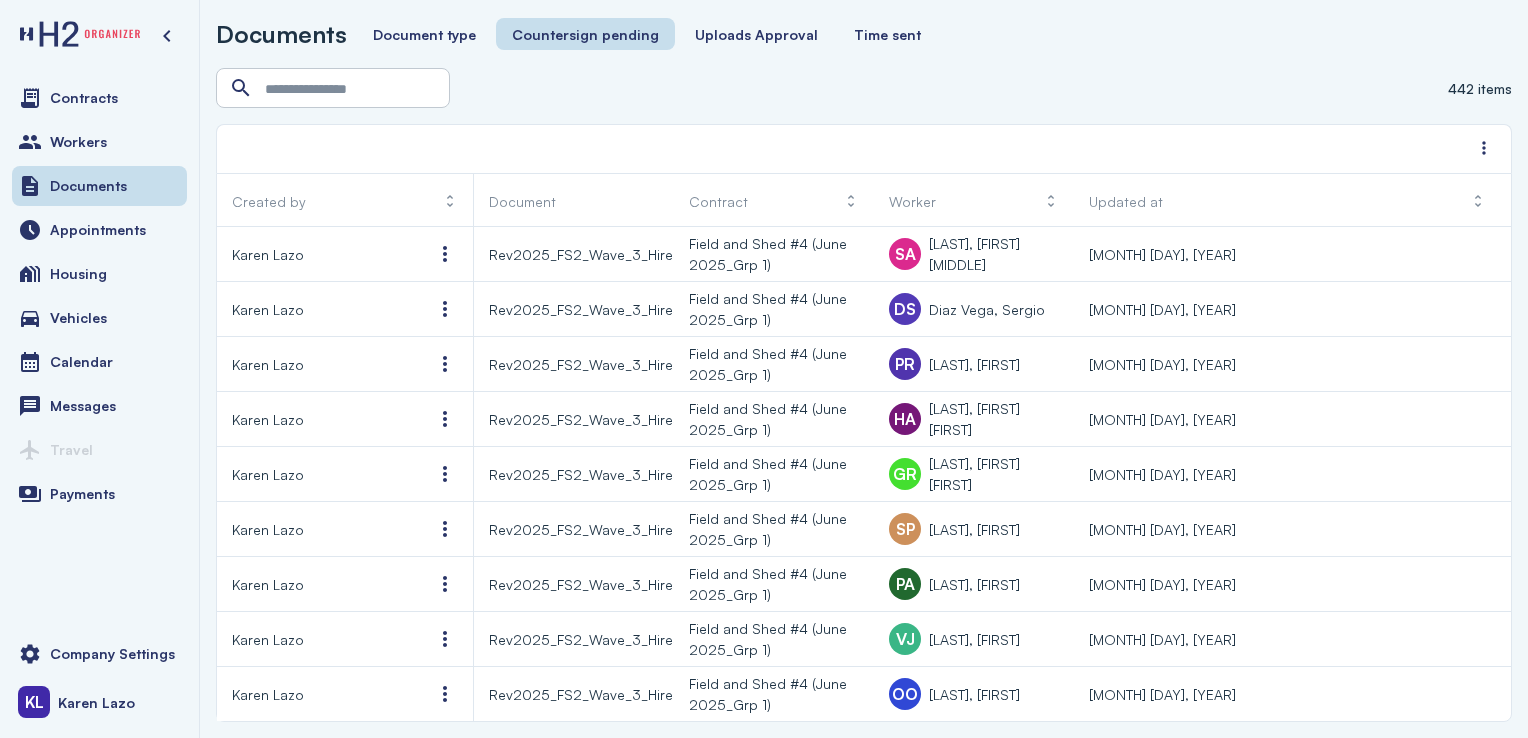 scroll, scrollTop: 0, scrollLeft: 0, axis: both 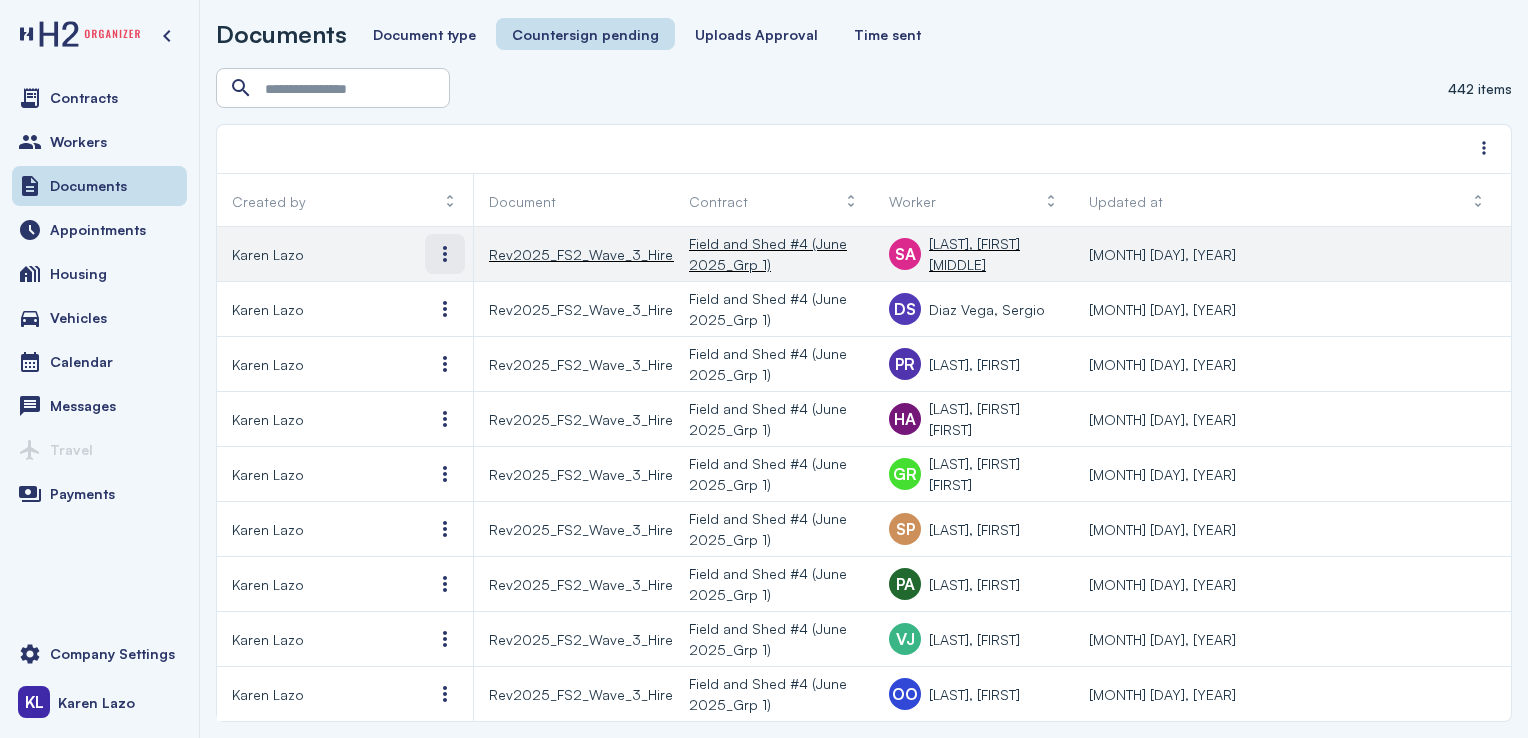 click at bounding box center (445, 254) 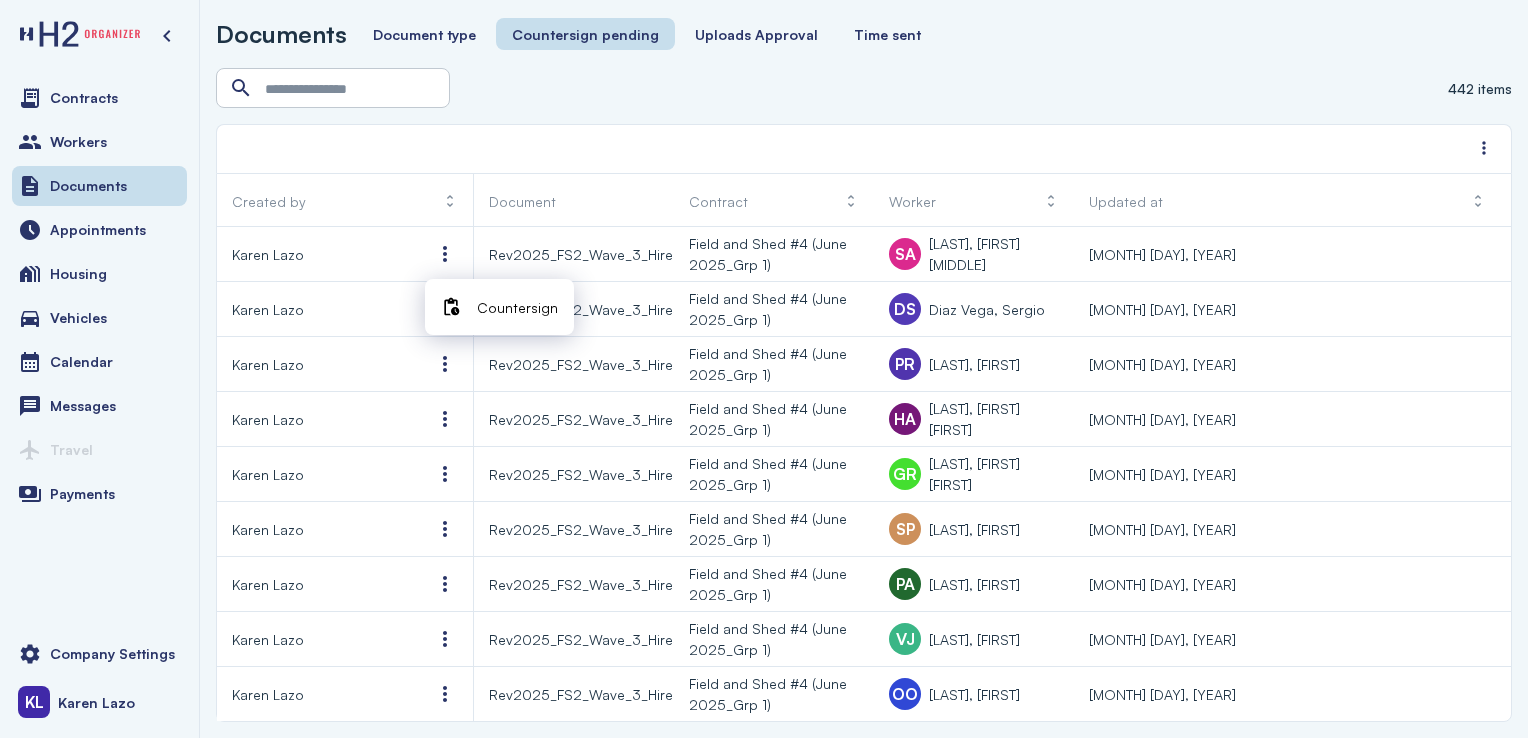click on "Countersign" at bounding box center (499, 307) 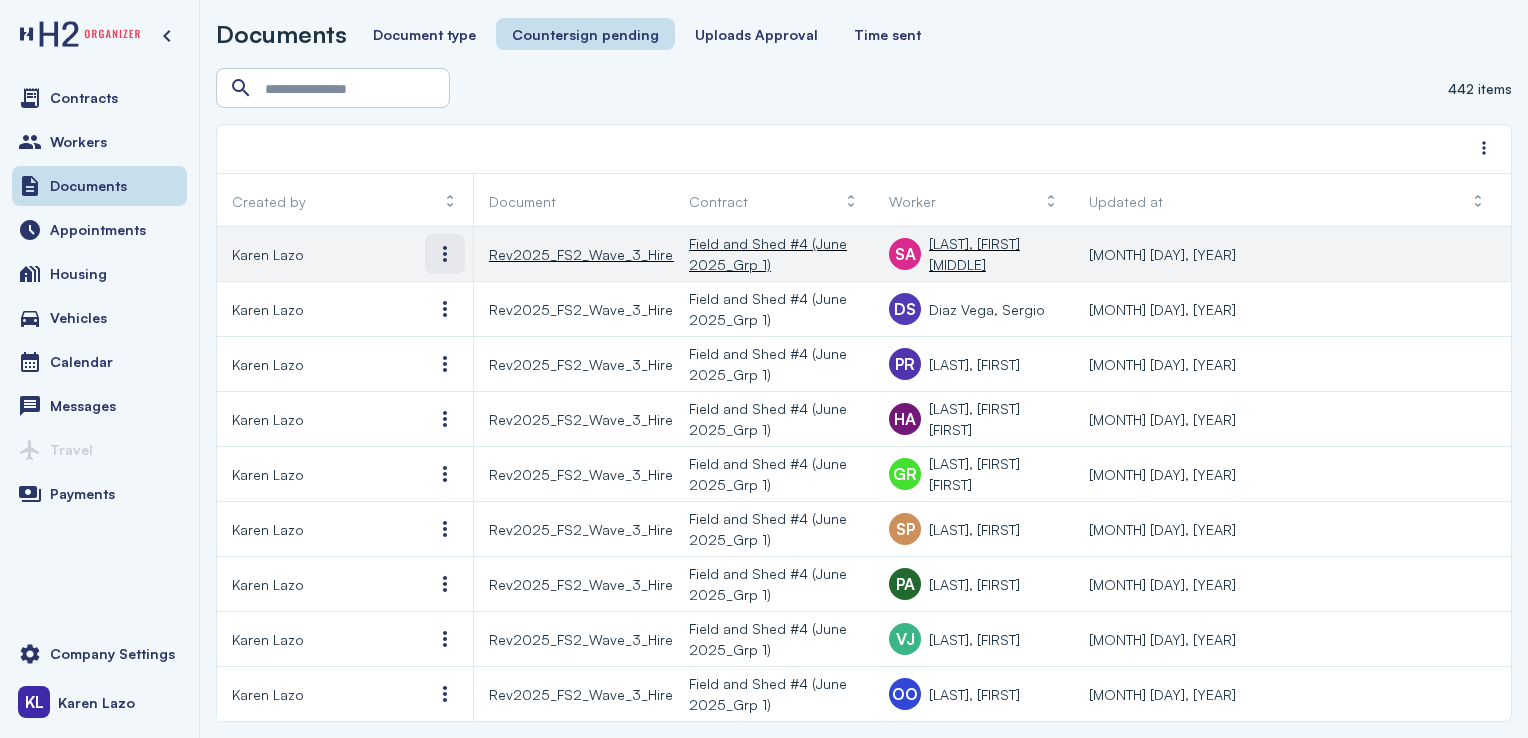 click at bounding box center (445, 254) 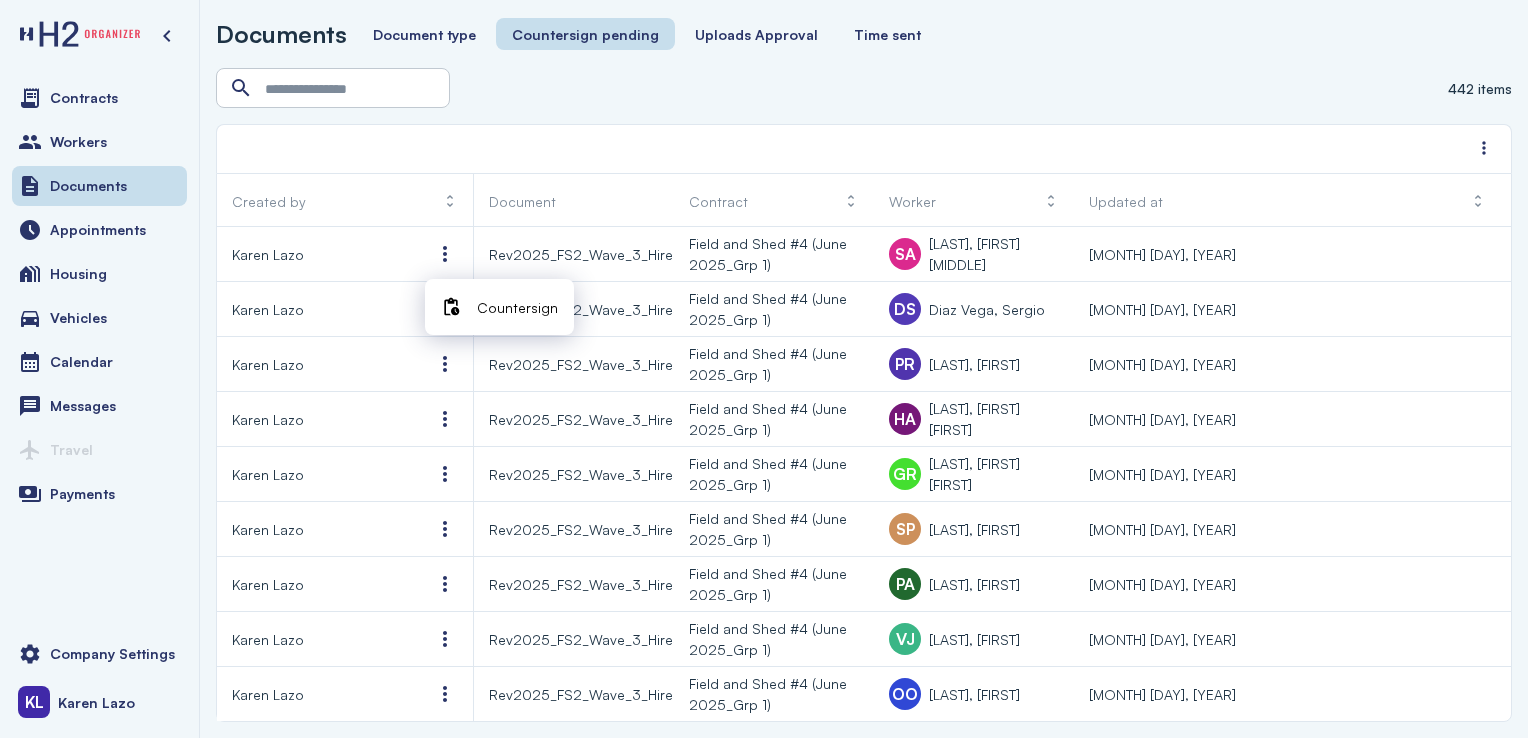 click on "Countersign" at bounding box center [517, 307] 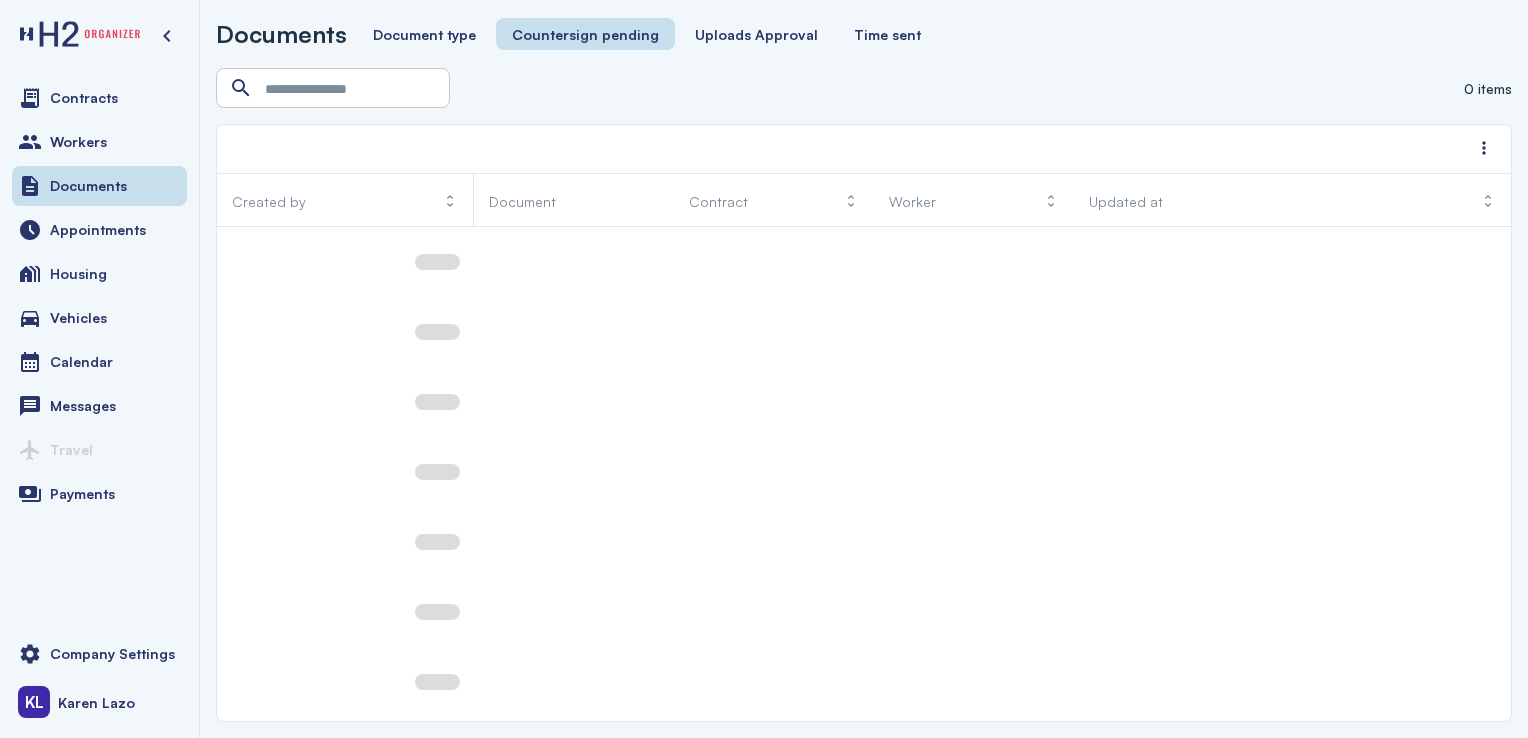 scroll, scrollTop: 0, scrollLeft: 0, axis: both 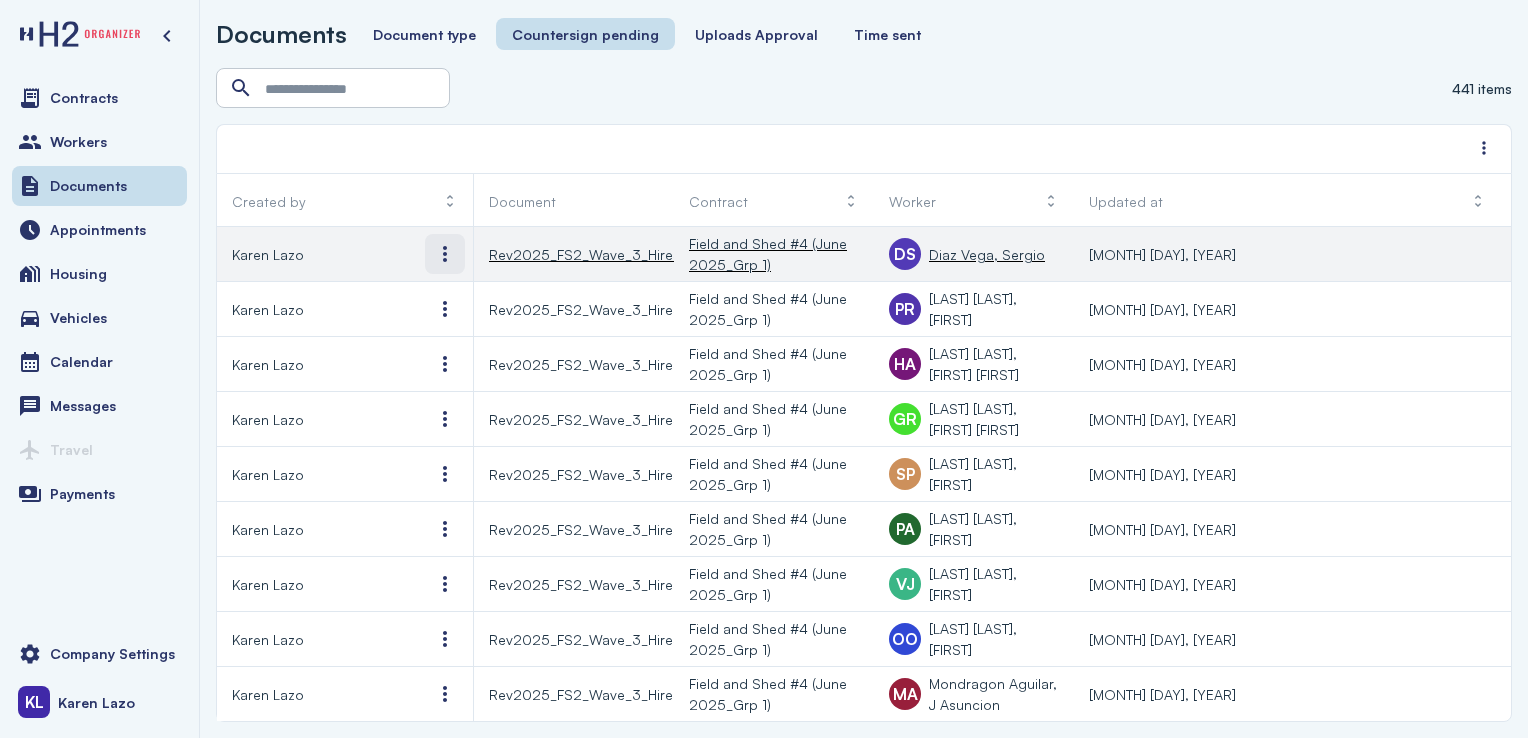 click at bounding box center [445, 254] 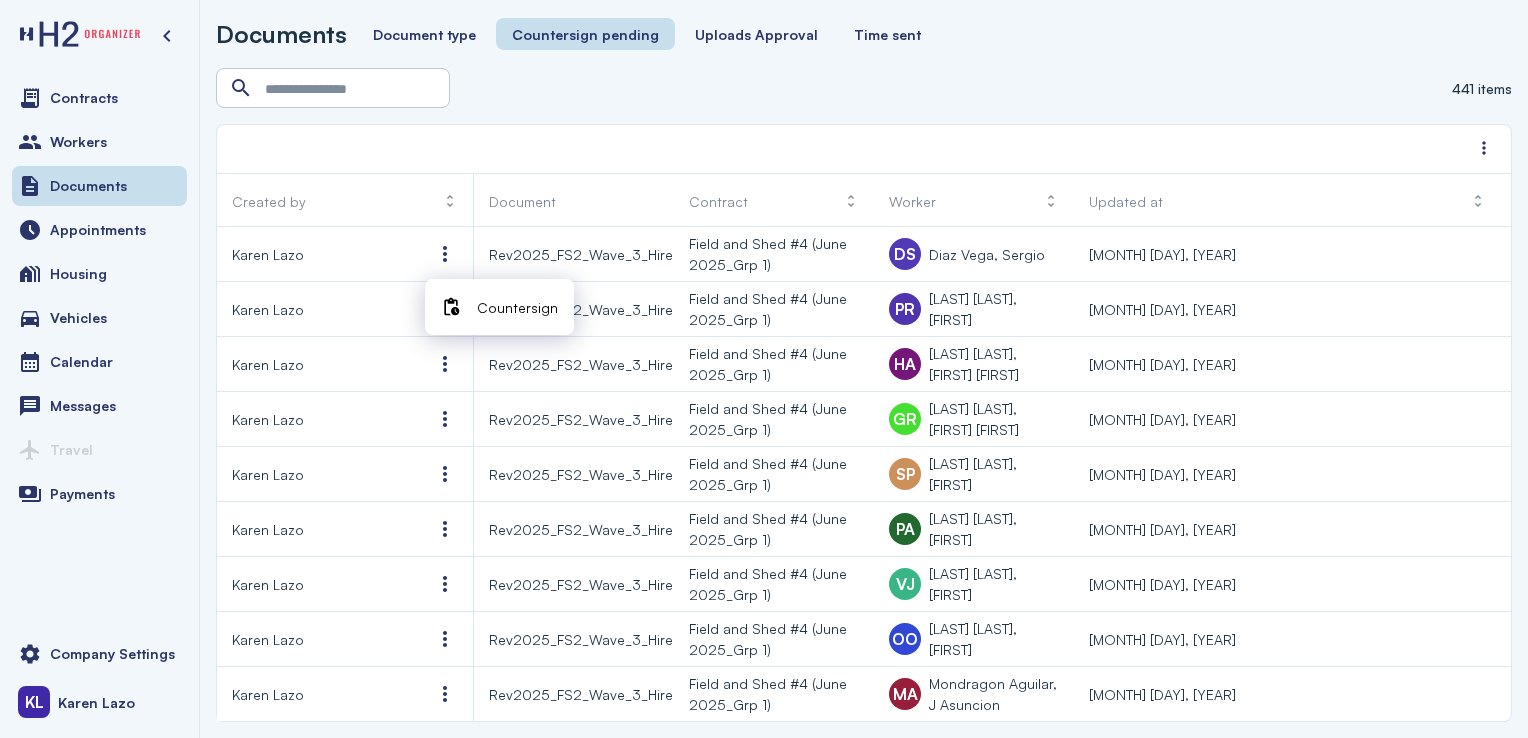 click on "Countersign" at bounding box center [517, 307] 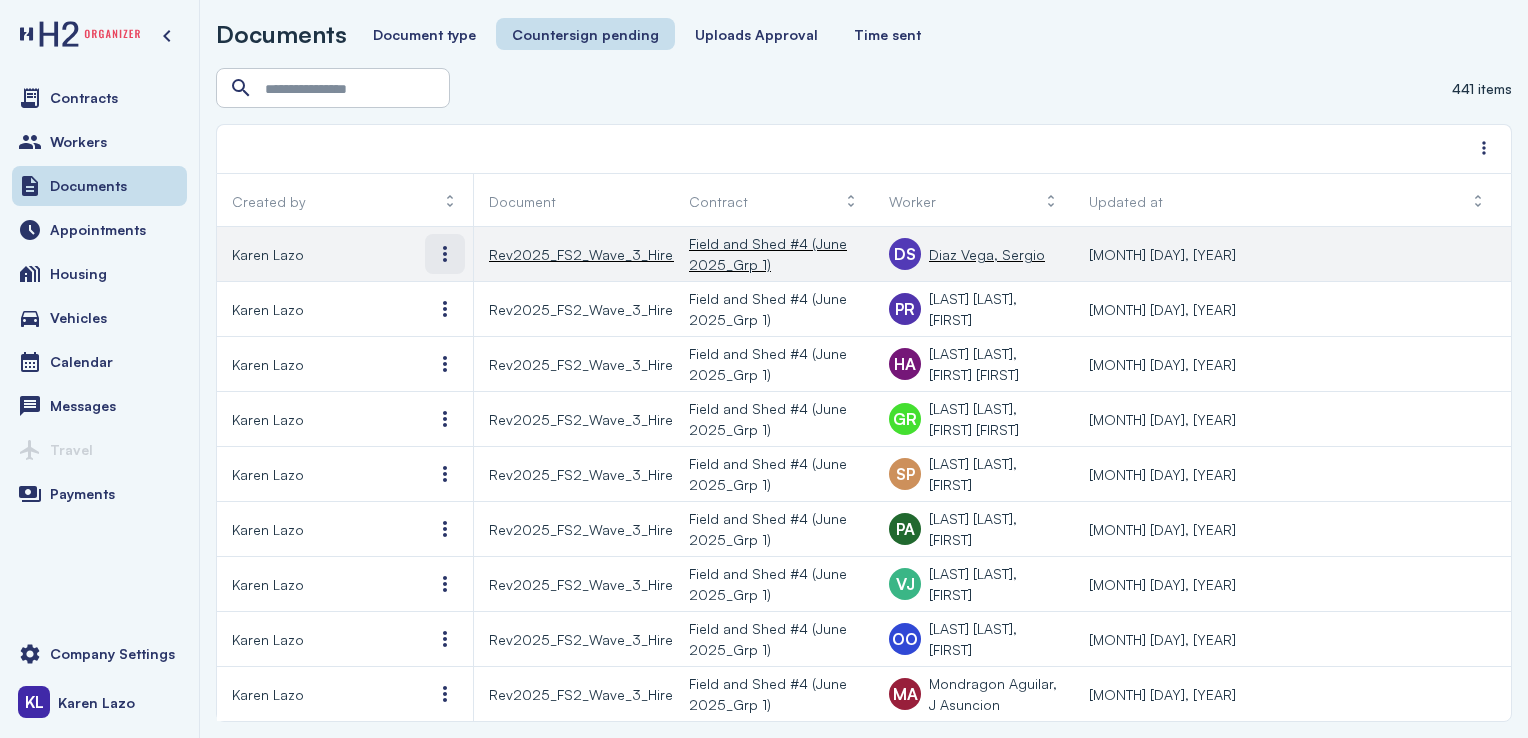 click at bounding box center (445, 254) 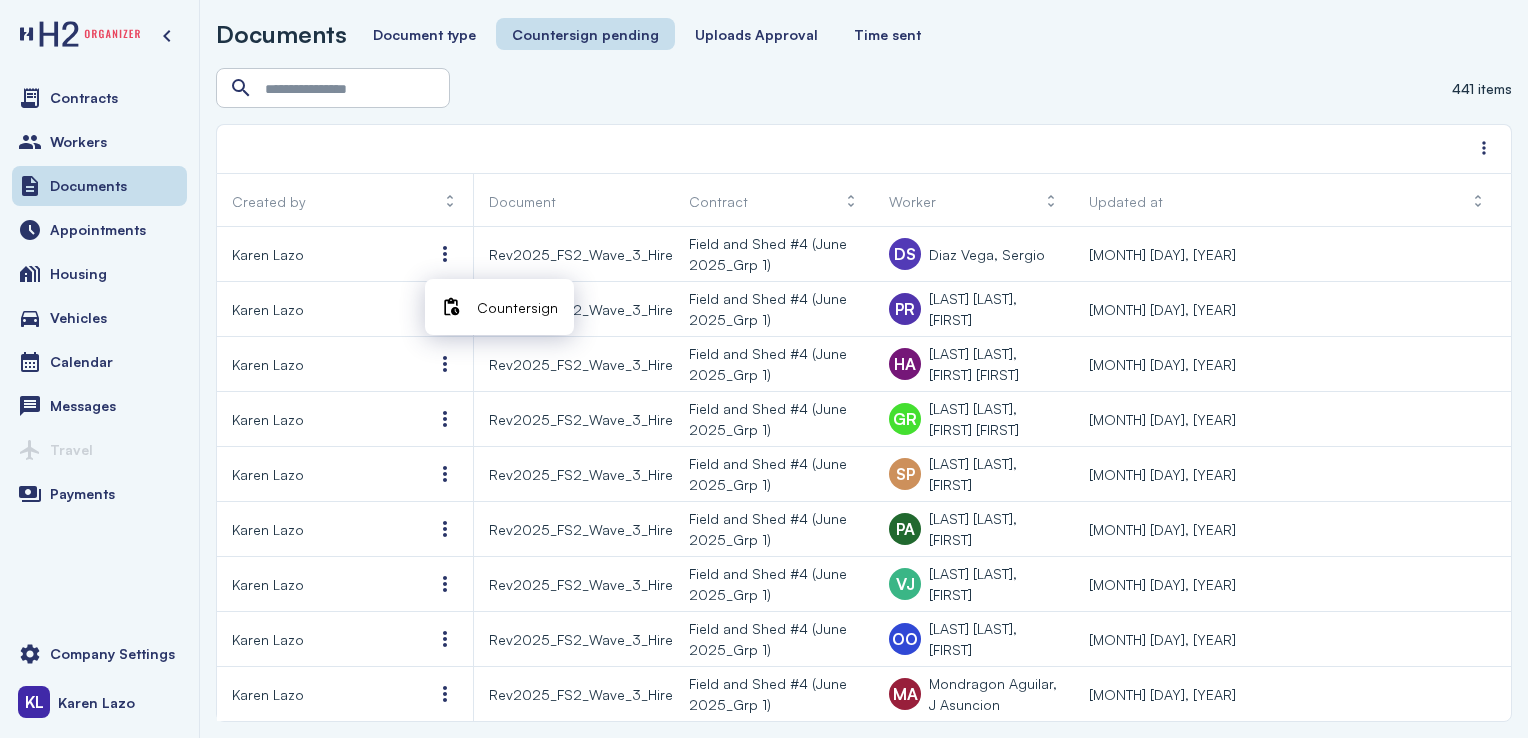 click on "Countersign" at bounding box center [517, 307] 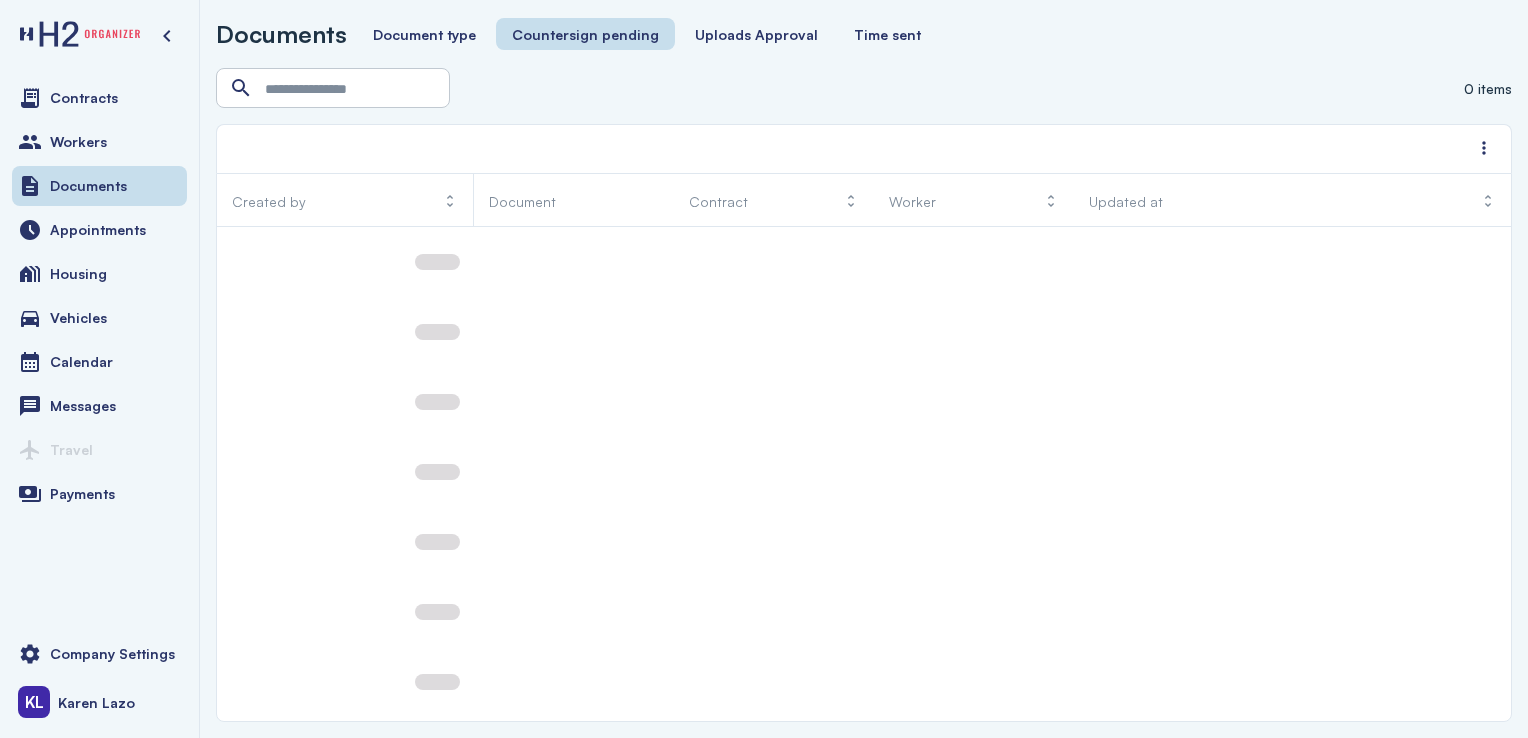 scroll, scrollTop: 0, scrollLeft: 0, axis: both 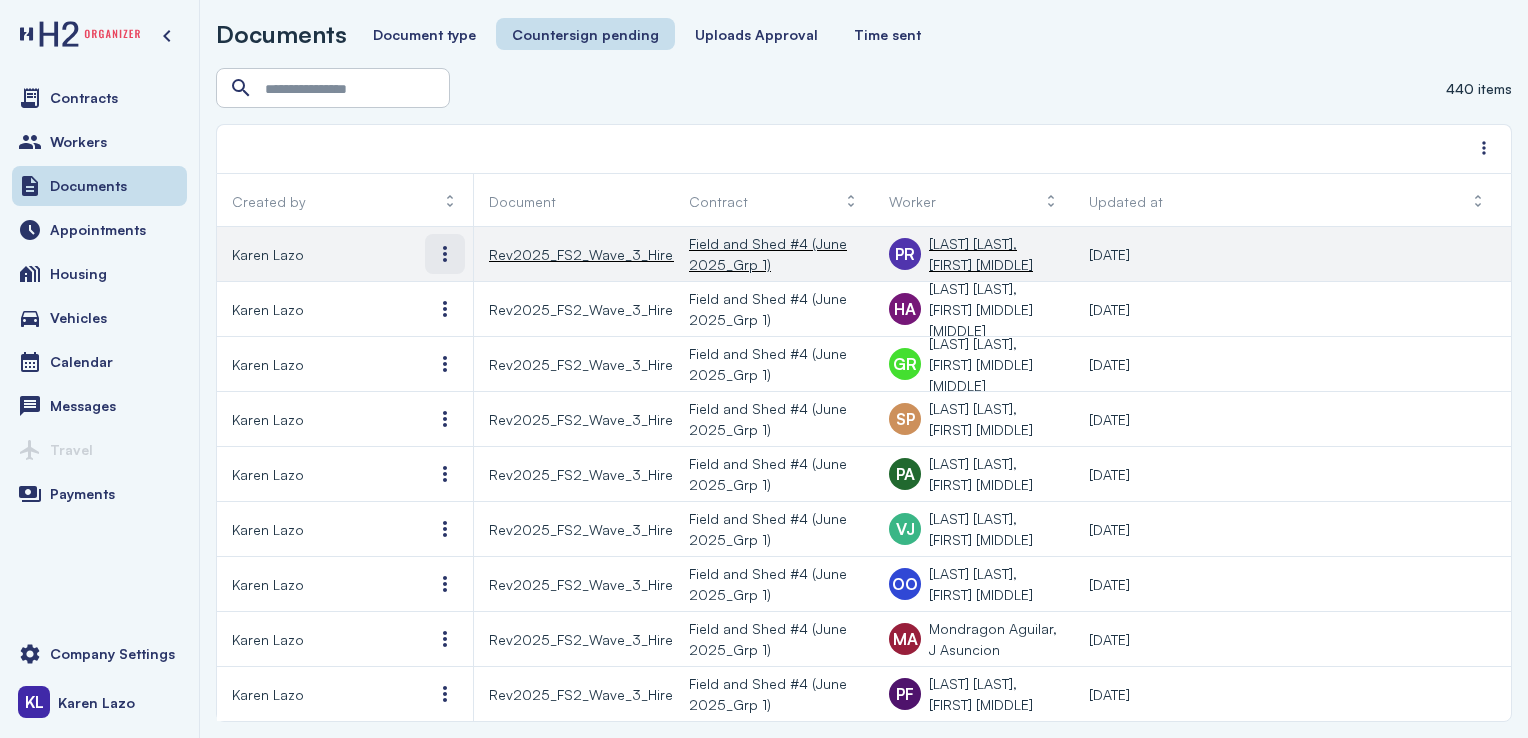 click at bounding box center [445, 254] 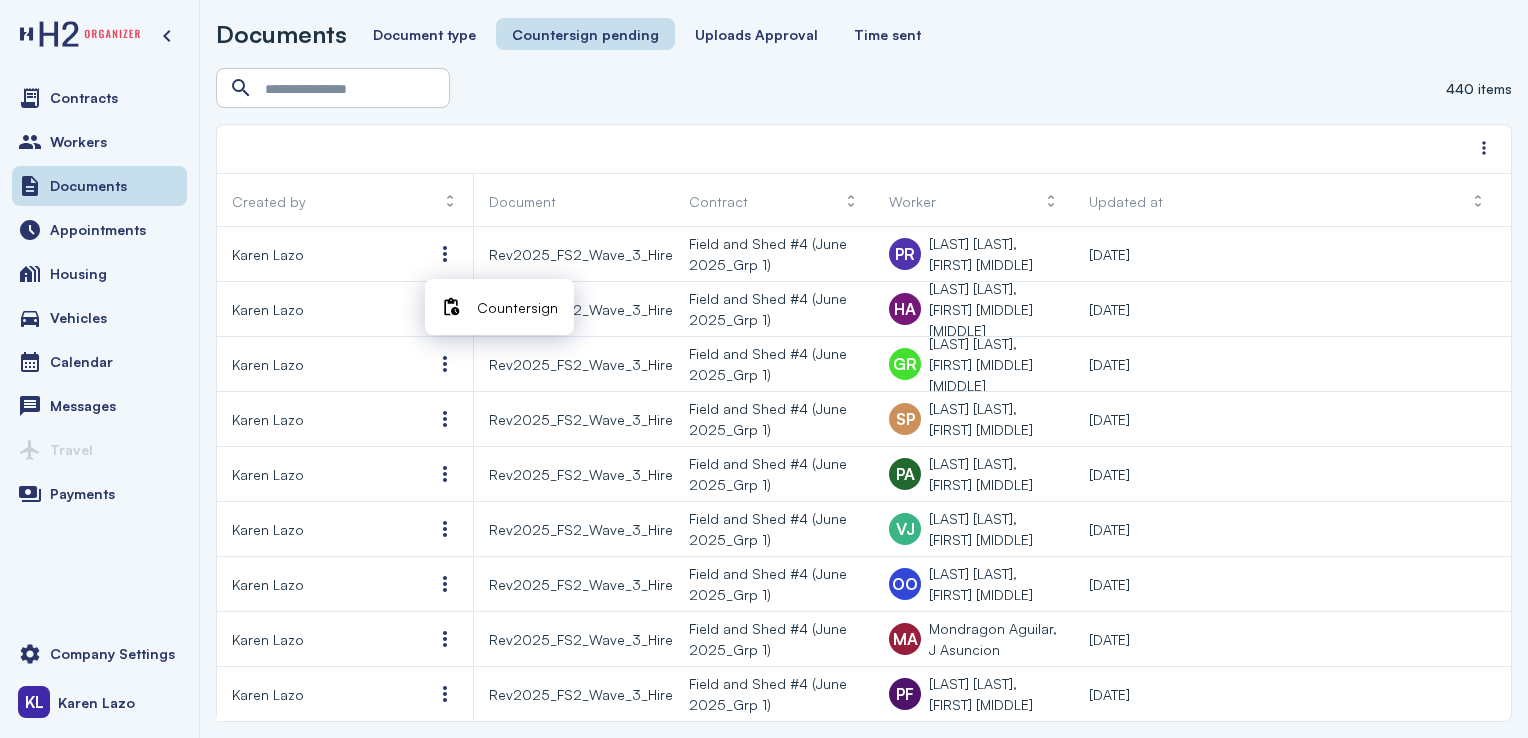 click on "Countersign" at bounding box center (517, 307) 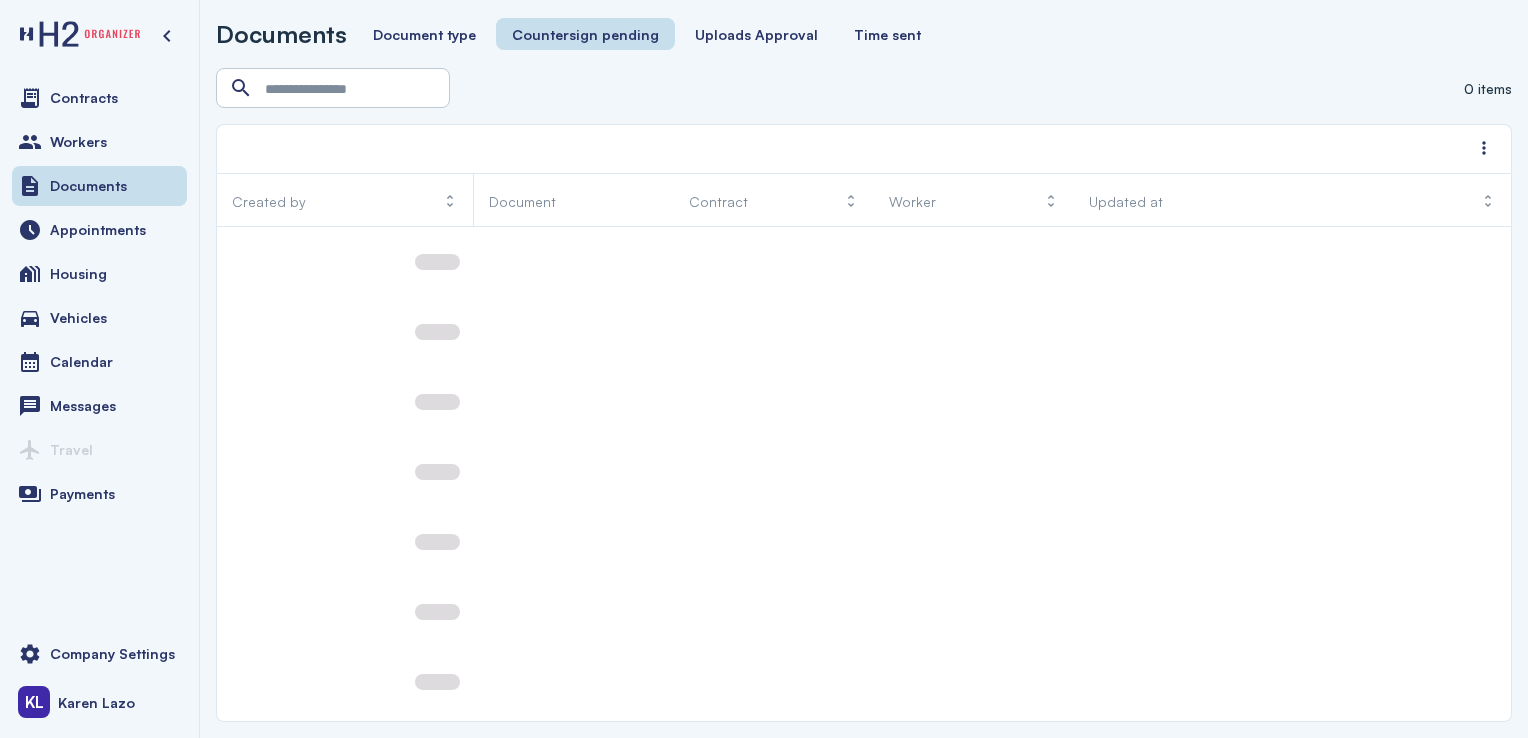 scroll, scrollTop: 0, scrollLeft: 0, axis: both 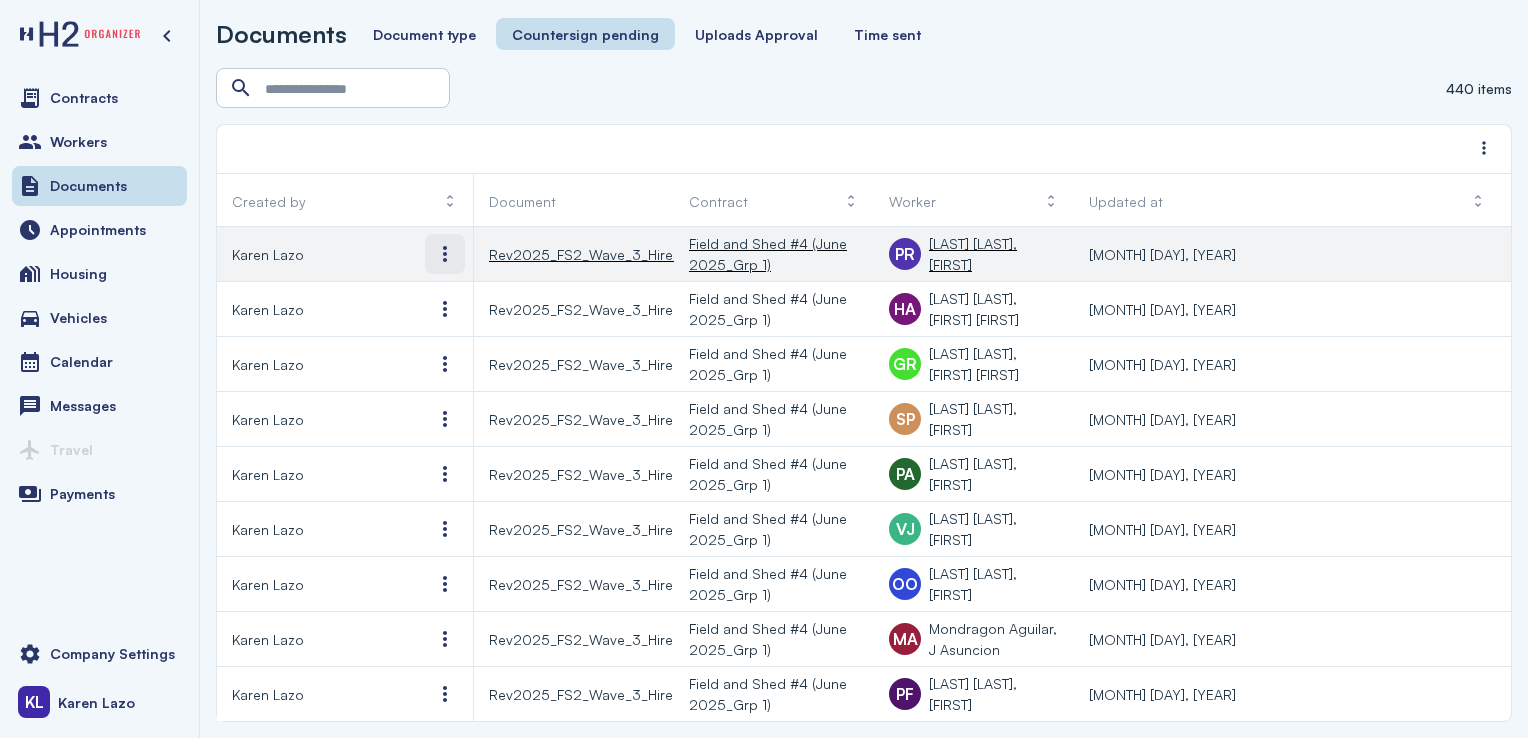 click at bounding box center (445, 254) 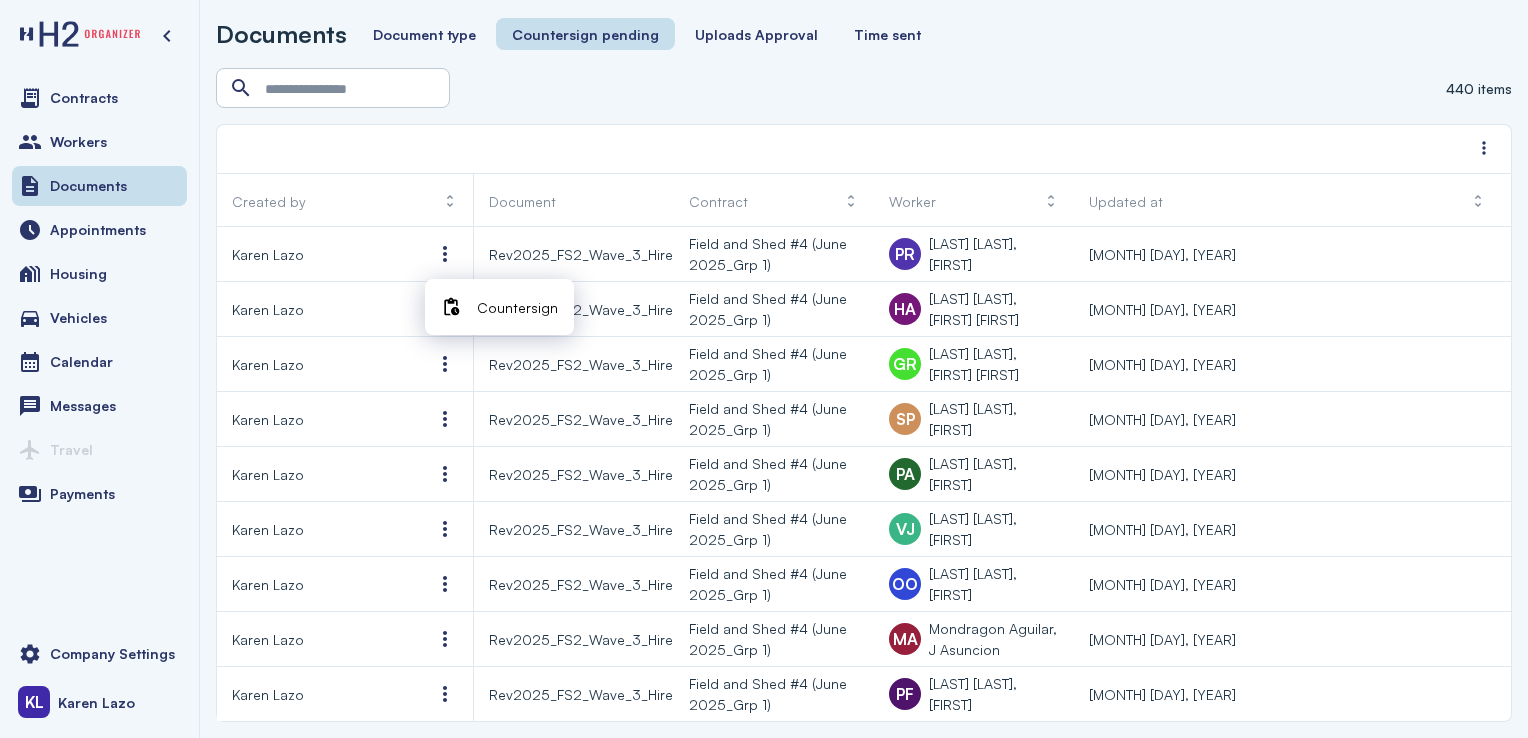 click on "Countersign" at bounding box center (517, 307) 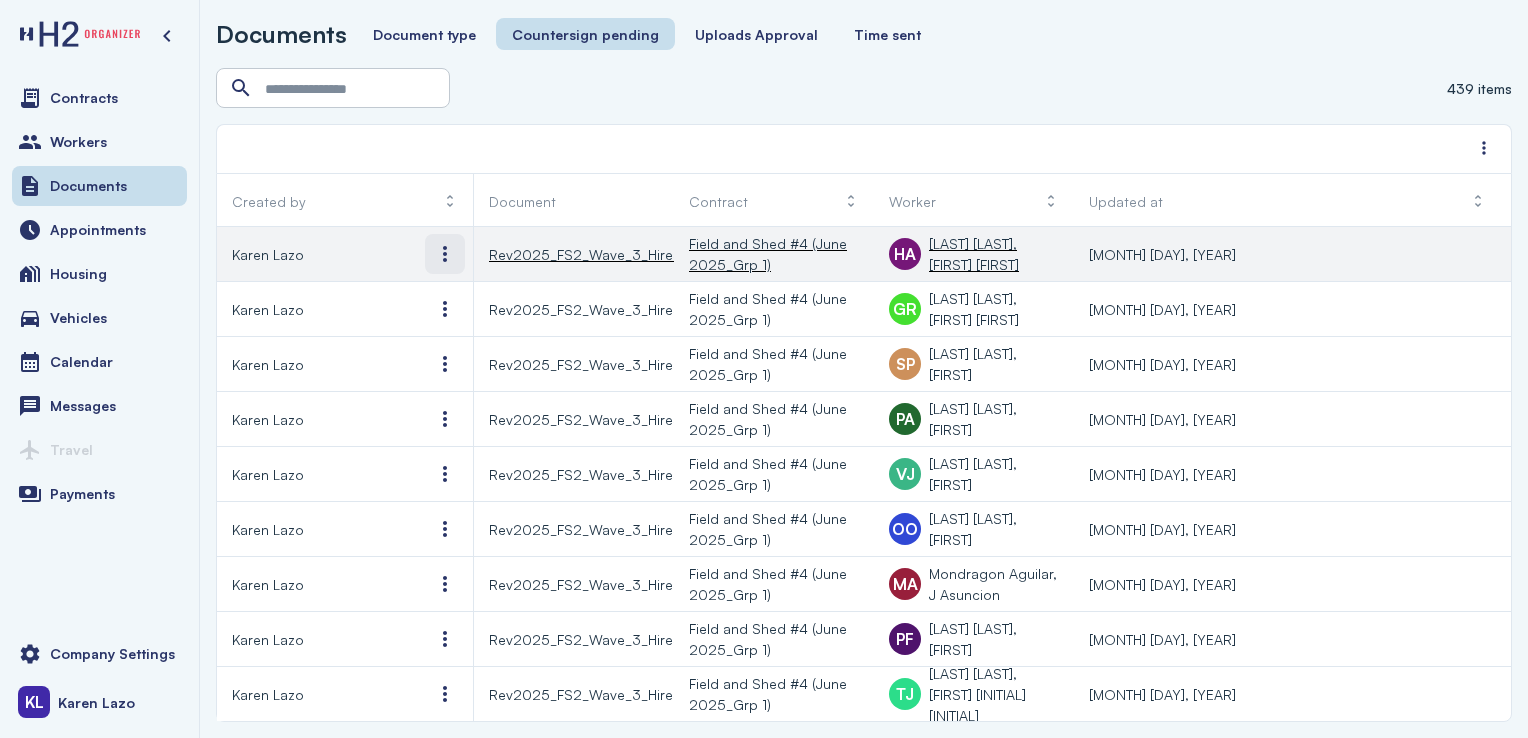 click at bounding box center [445, 254] 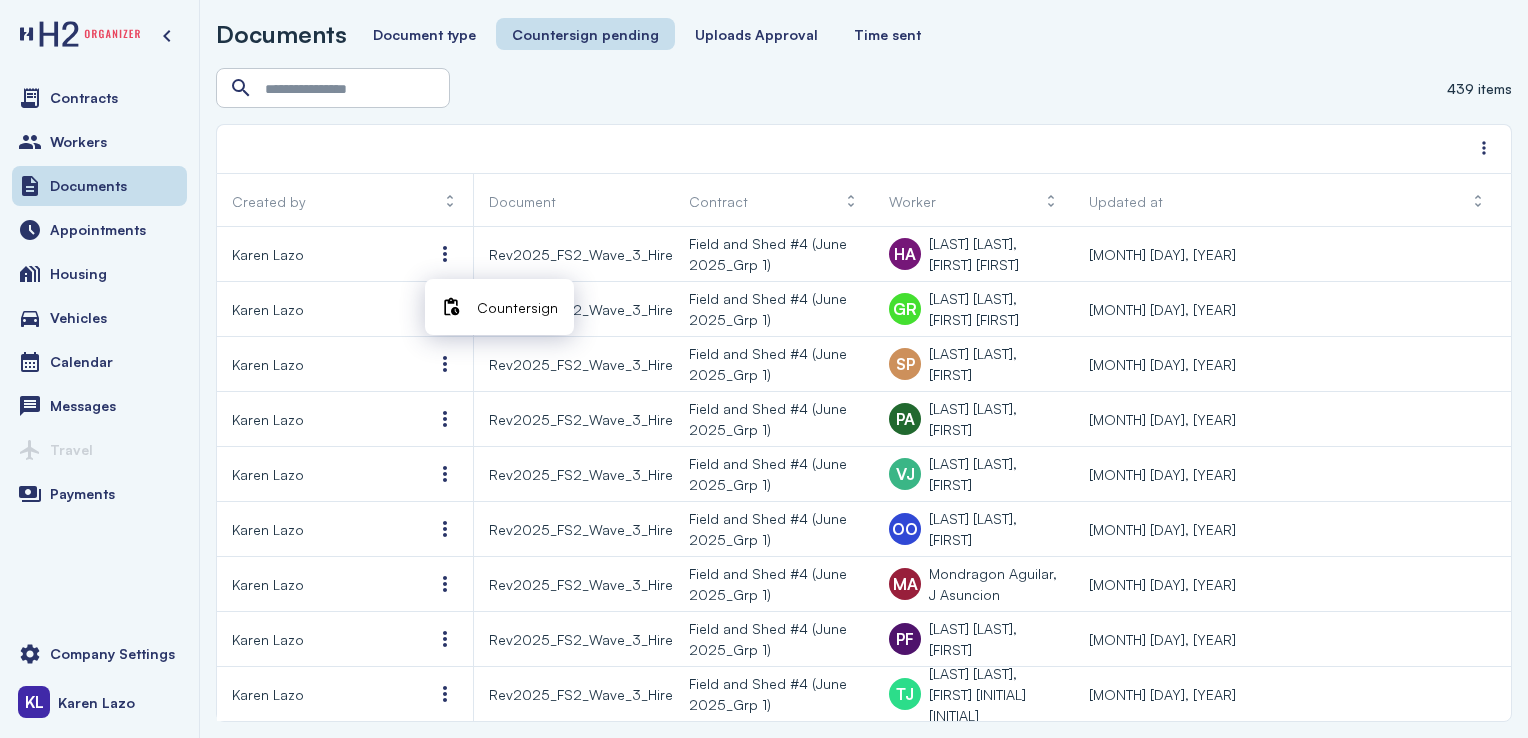 click on "Countersign" at bounding box center [517, 307] 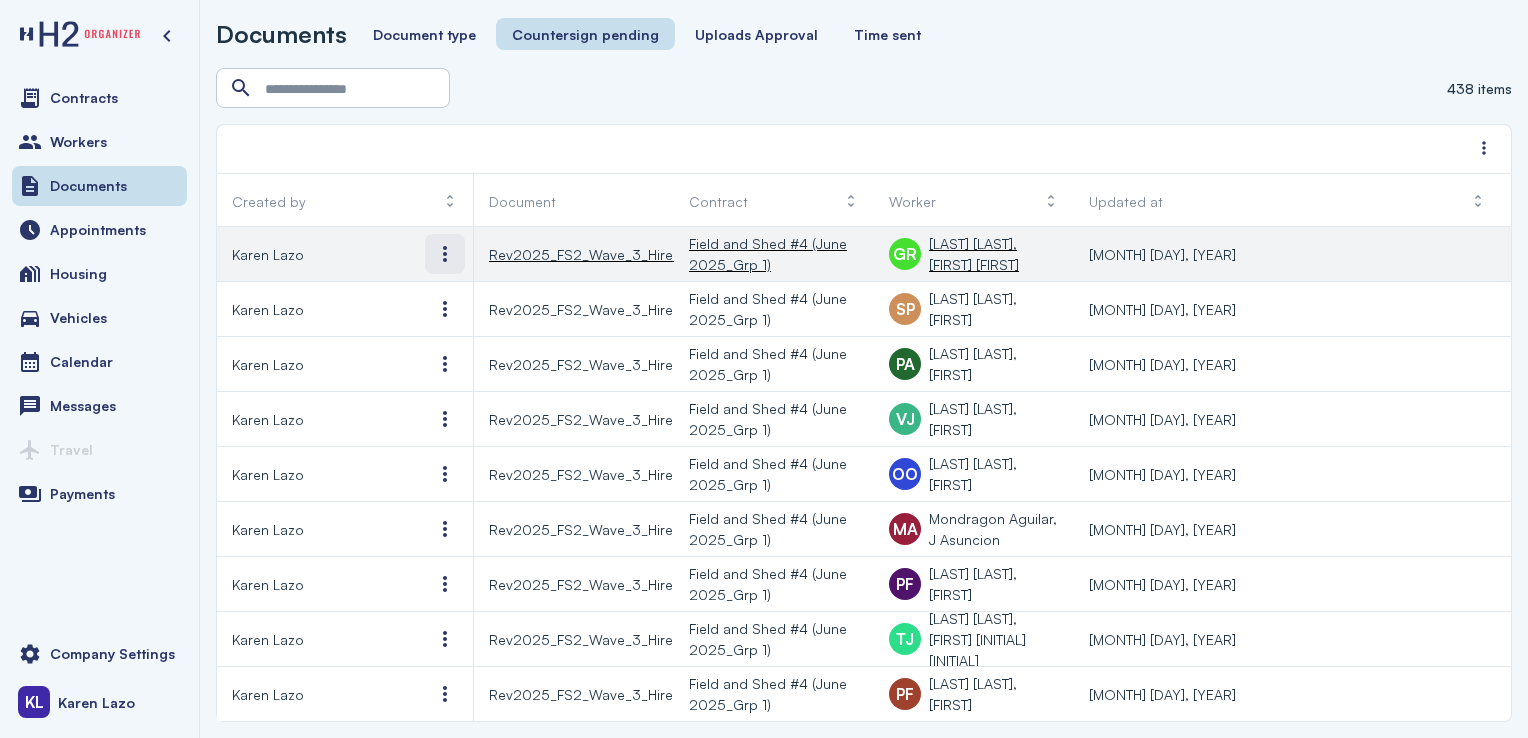 click at bounding box center [445, 254] 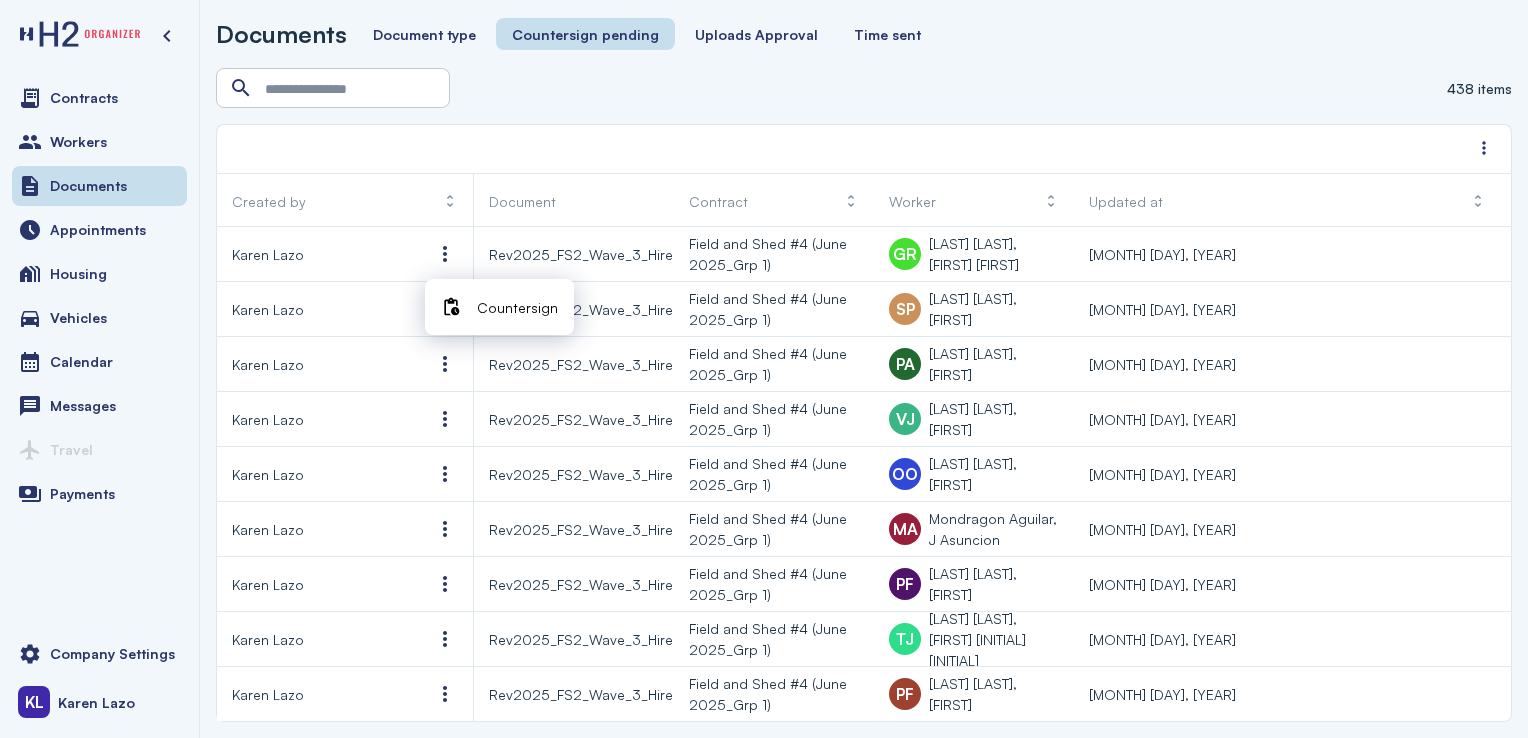 click on "Countersign" at bounding box center [517, 307] 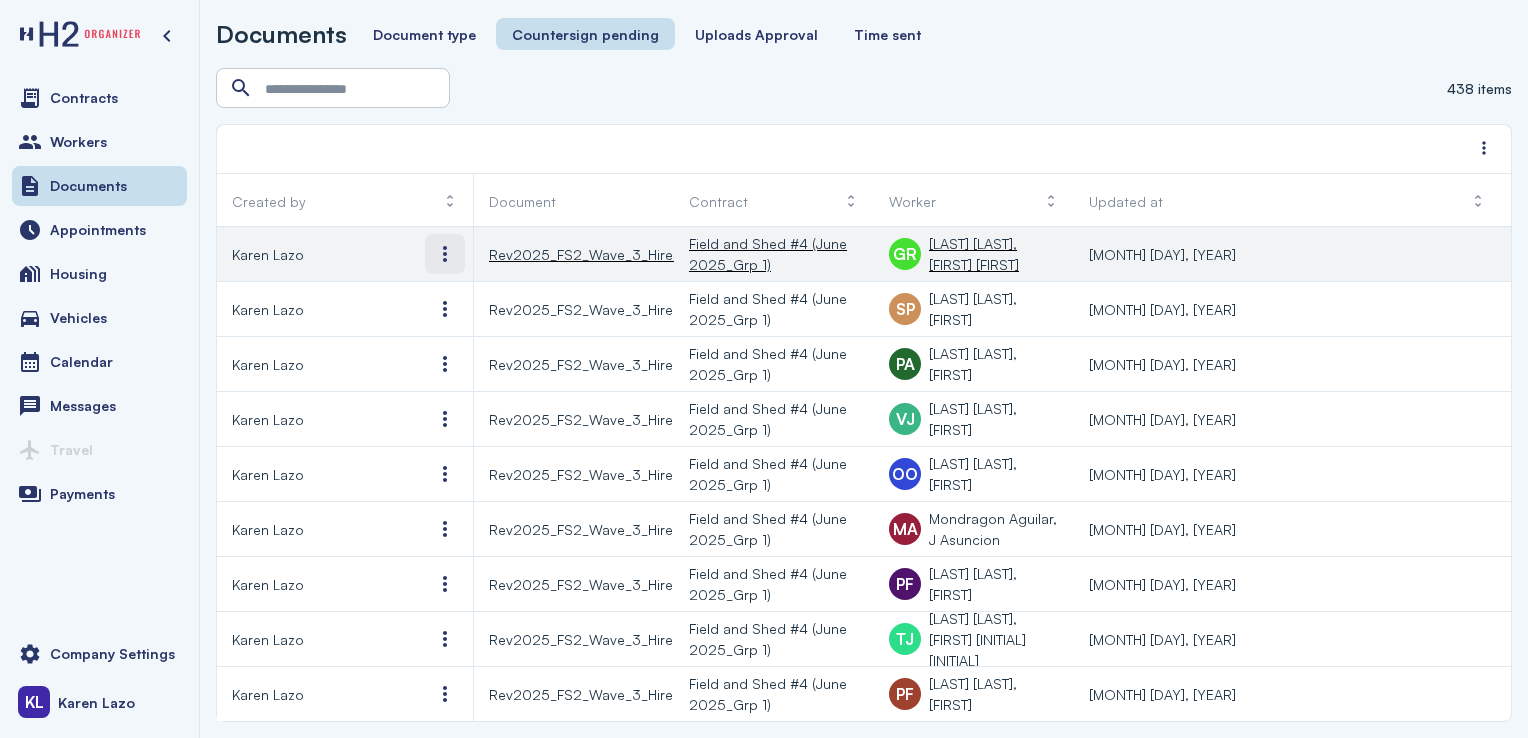 click at bounding box center [445, 254] 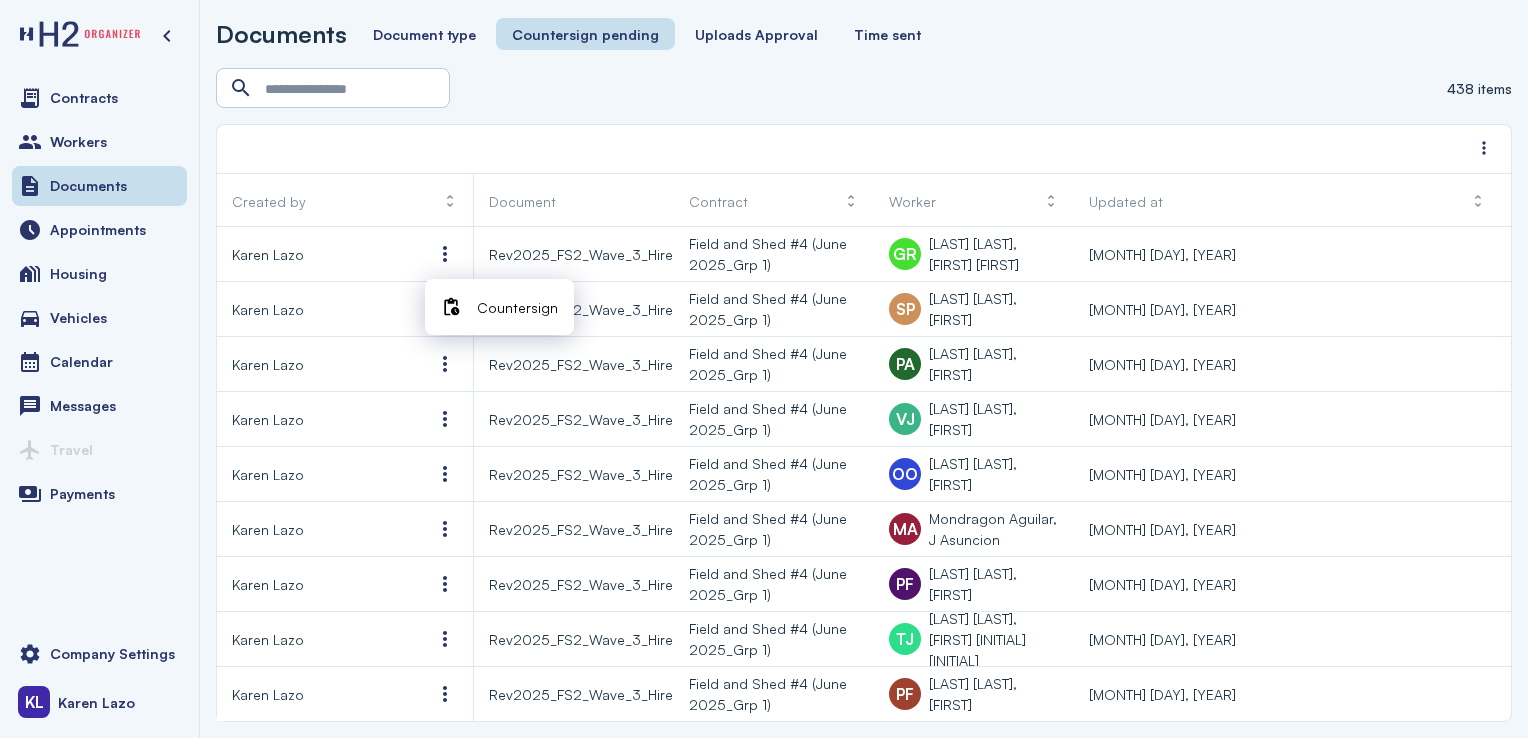click at bounding box center [451, 307] 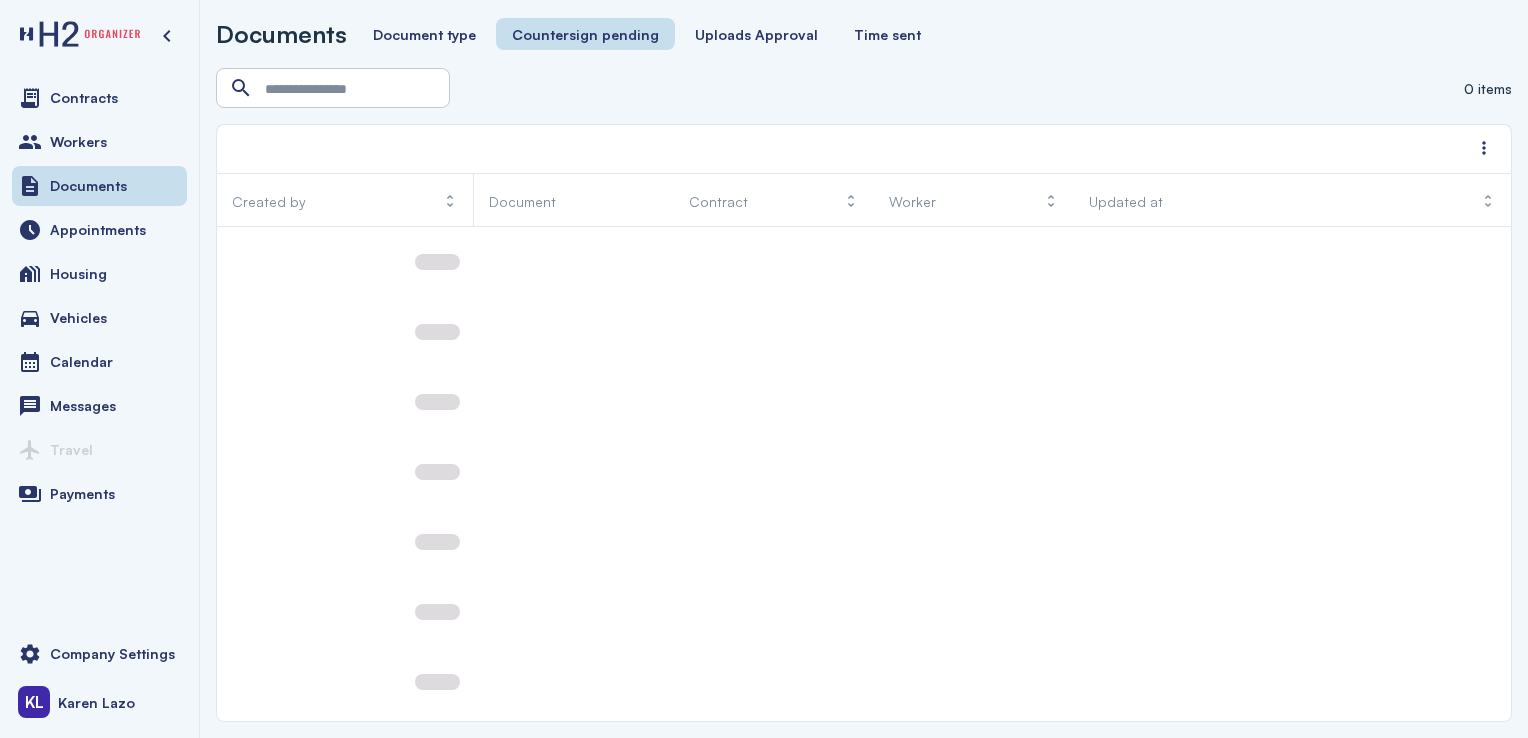 scroll, scrollTop: 0, scrollLeft: 0, axis: both 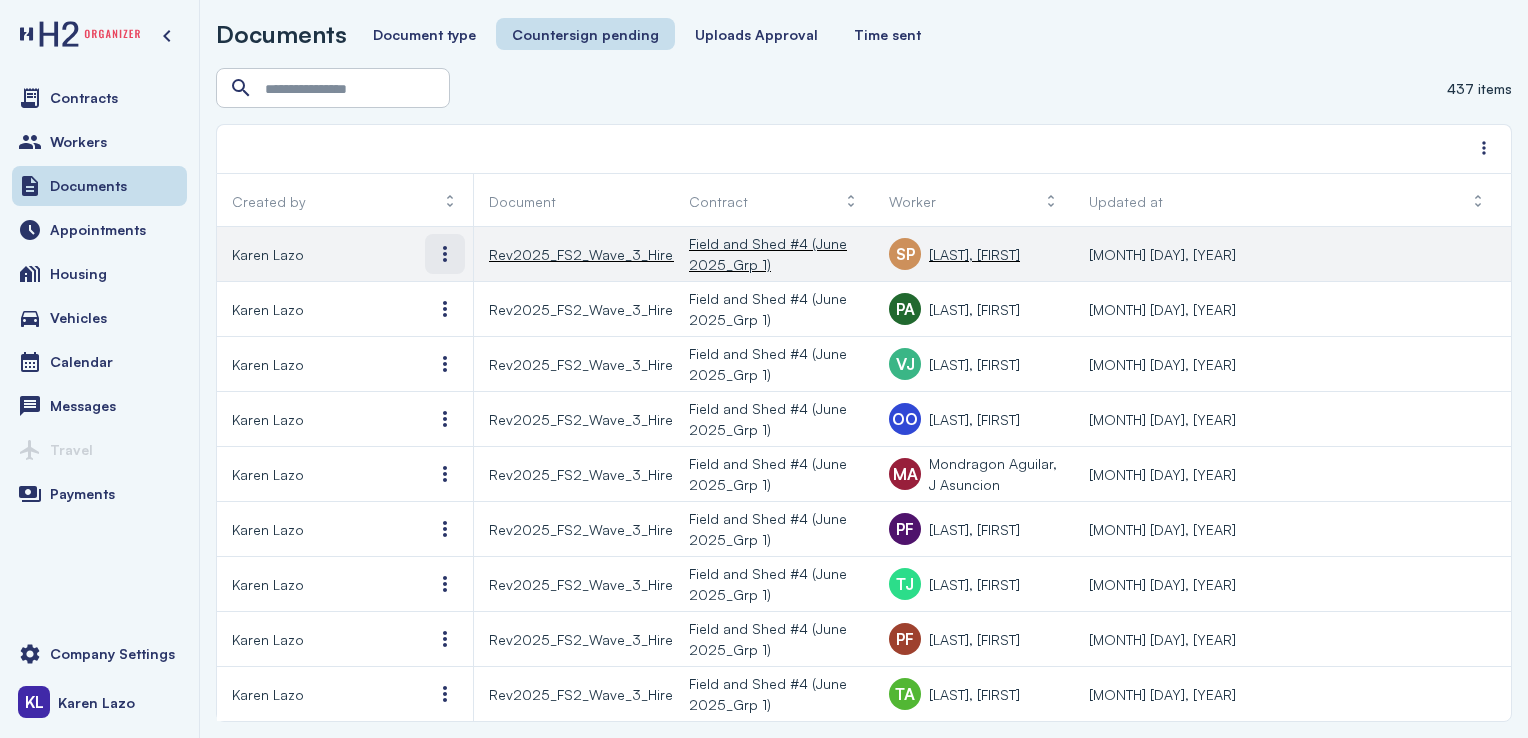 click at bounding box center [445, 254] 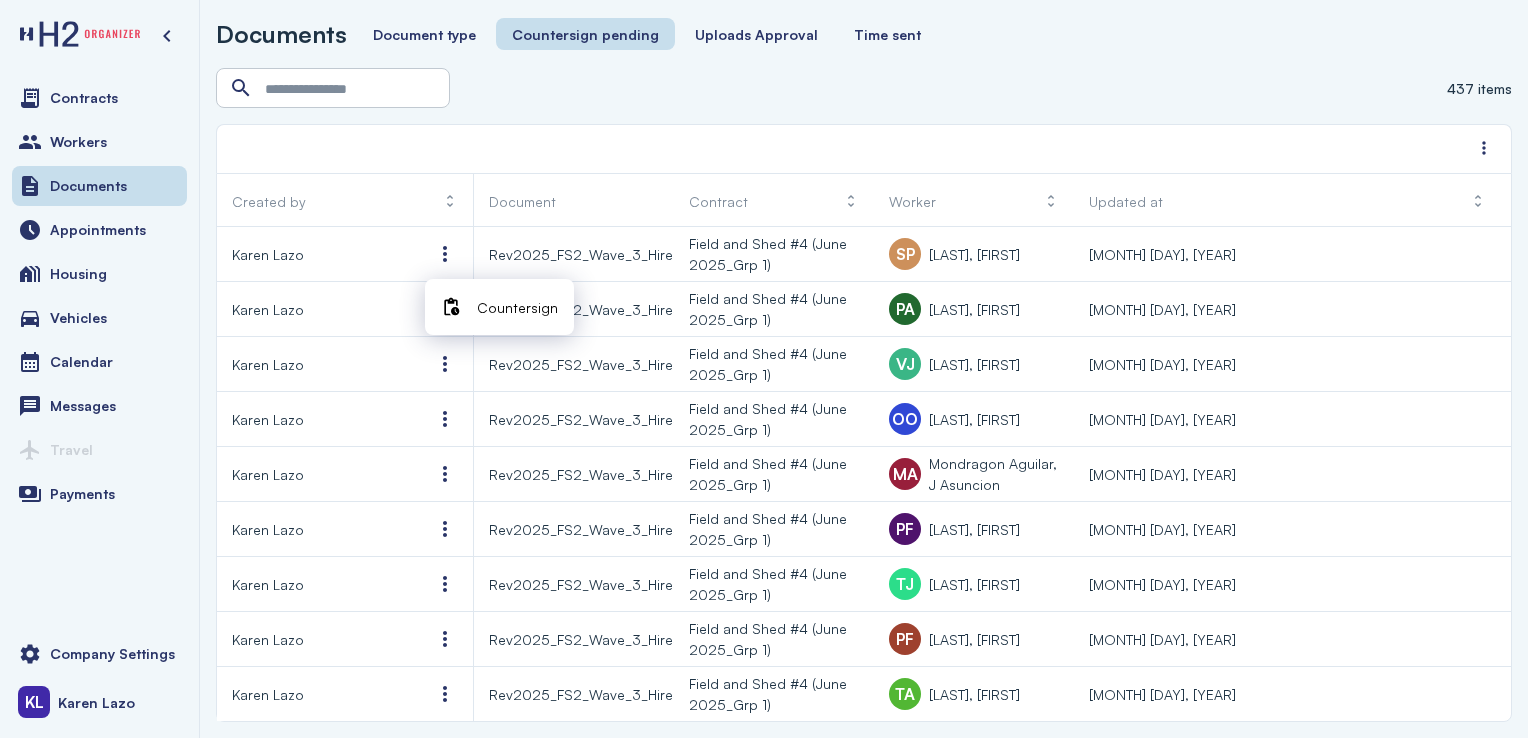 click on "Countersign" at bounding box center (517, 307) 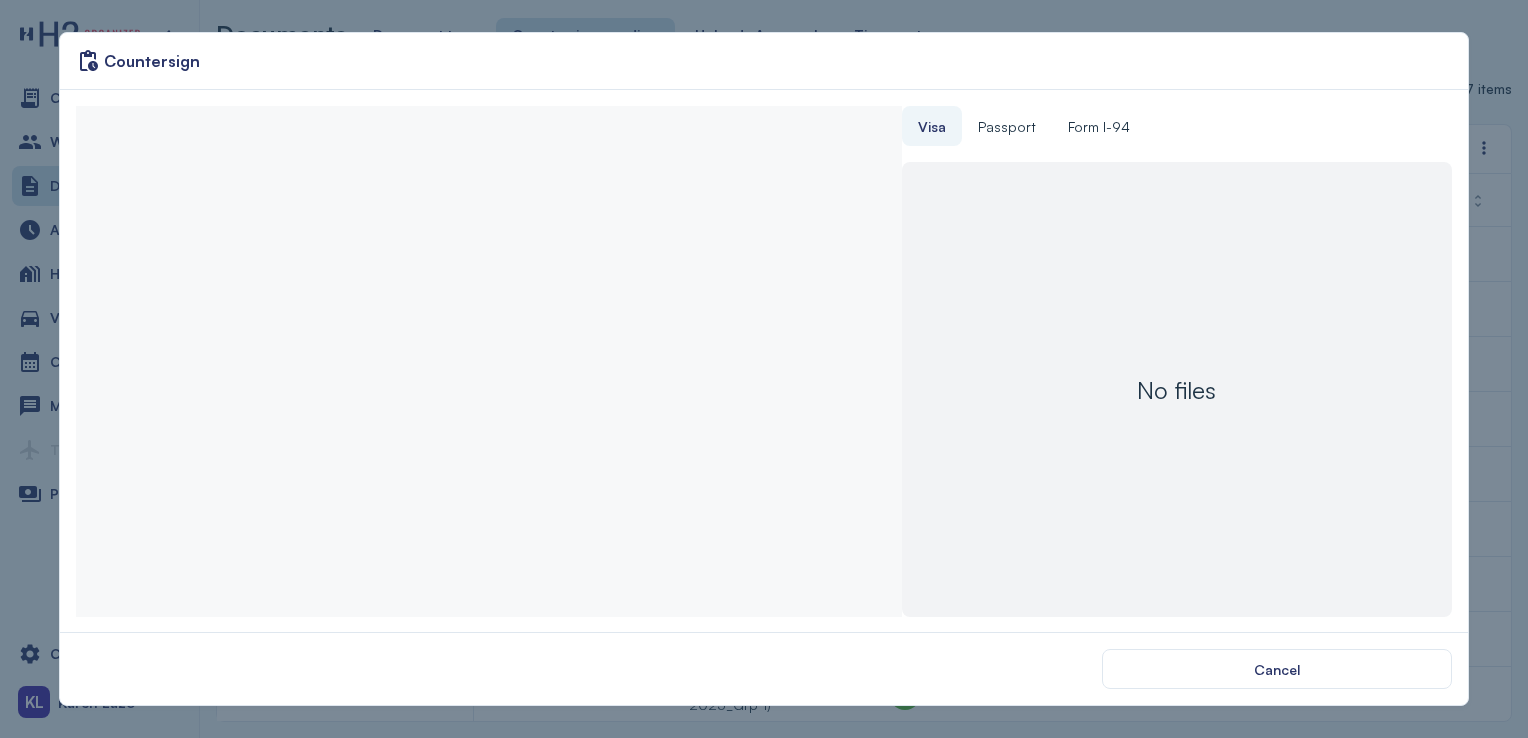 click at bounding box center [488, 361] 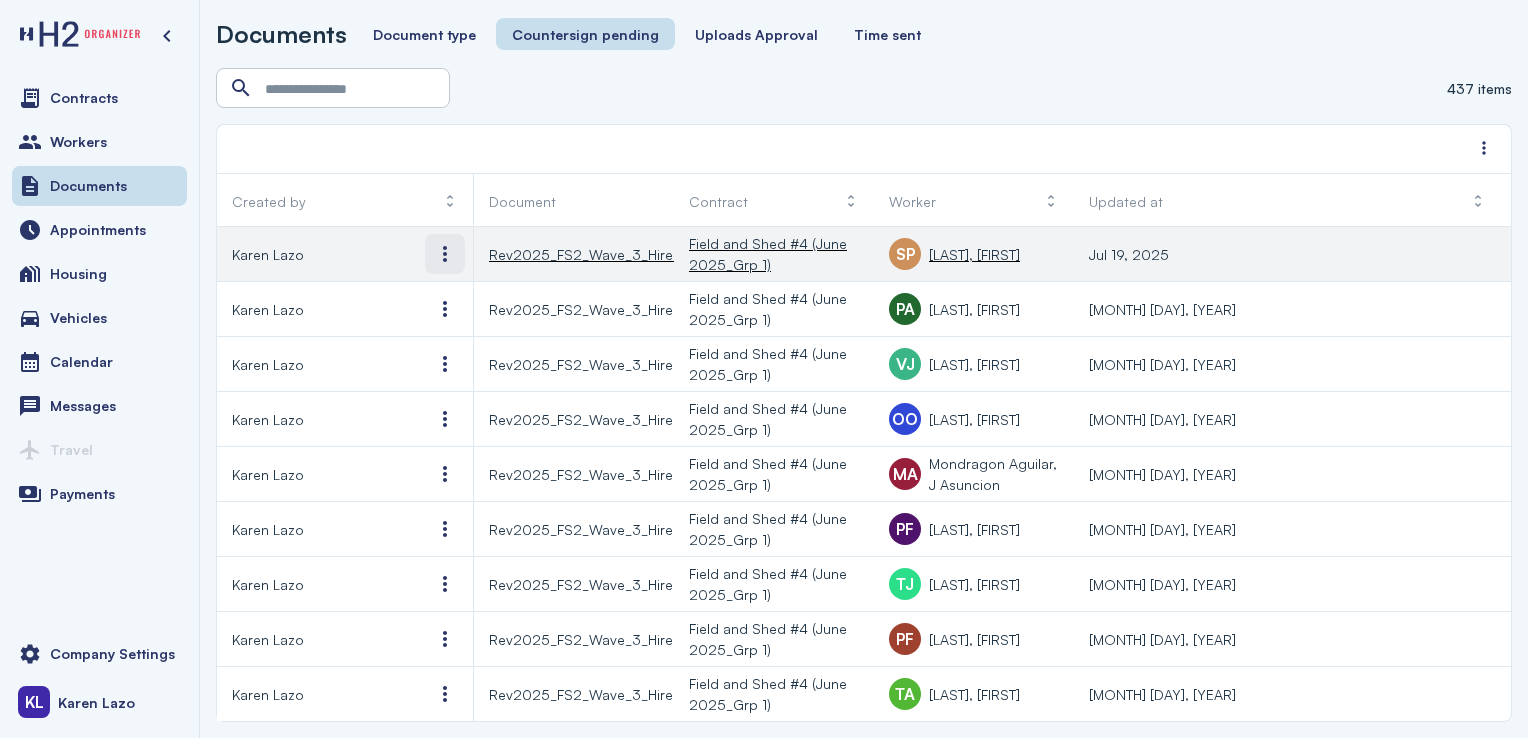 click at bounding box center (445, 254) 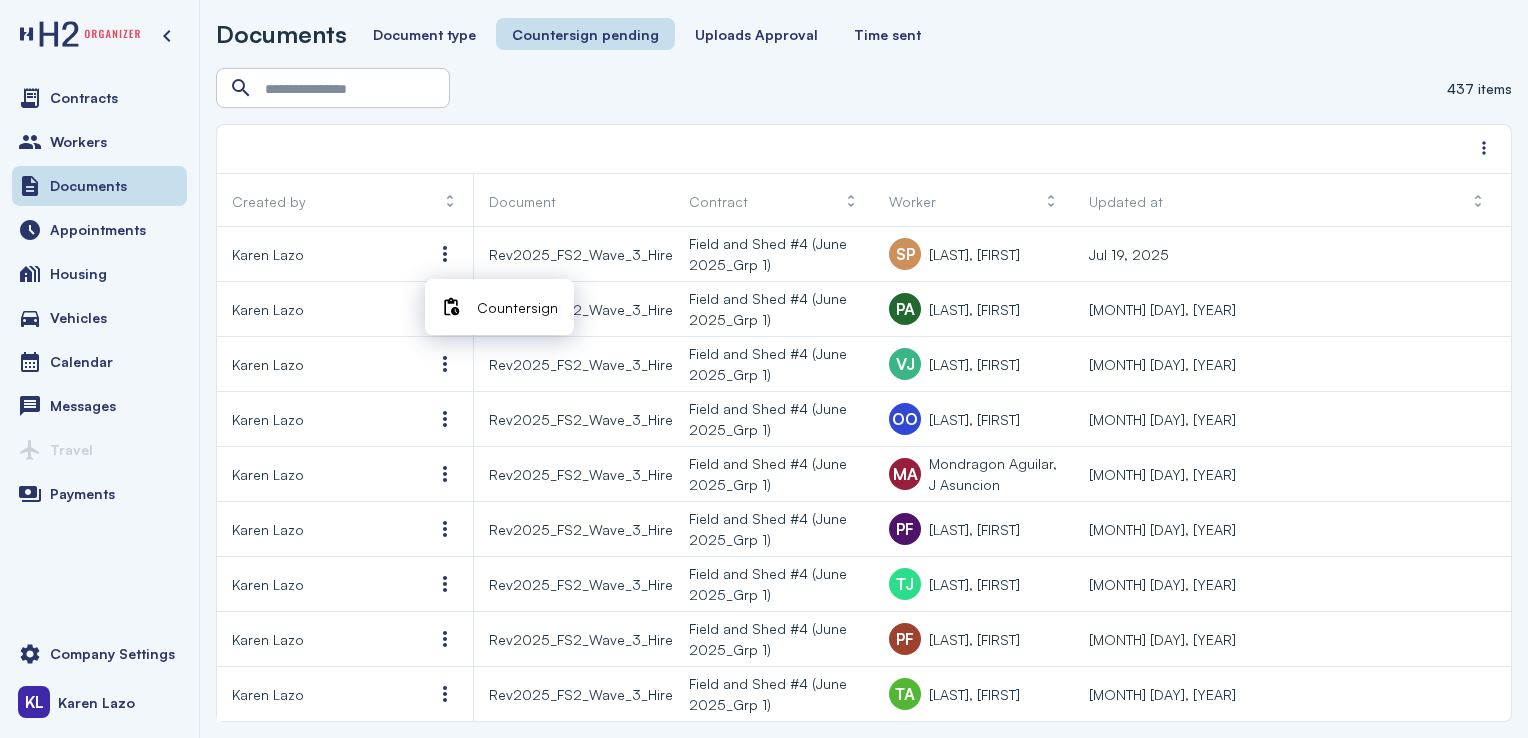 click on "Countersign" at bounding box center [517, 307] 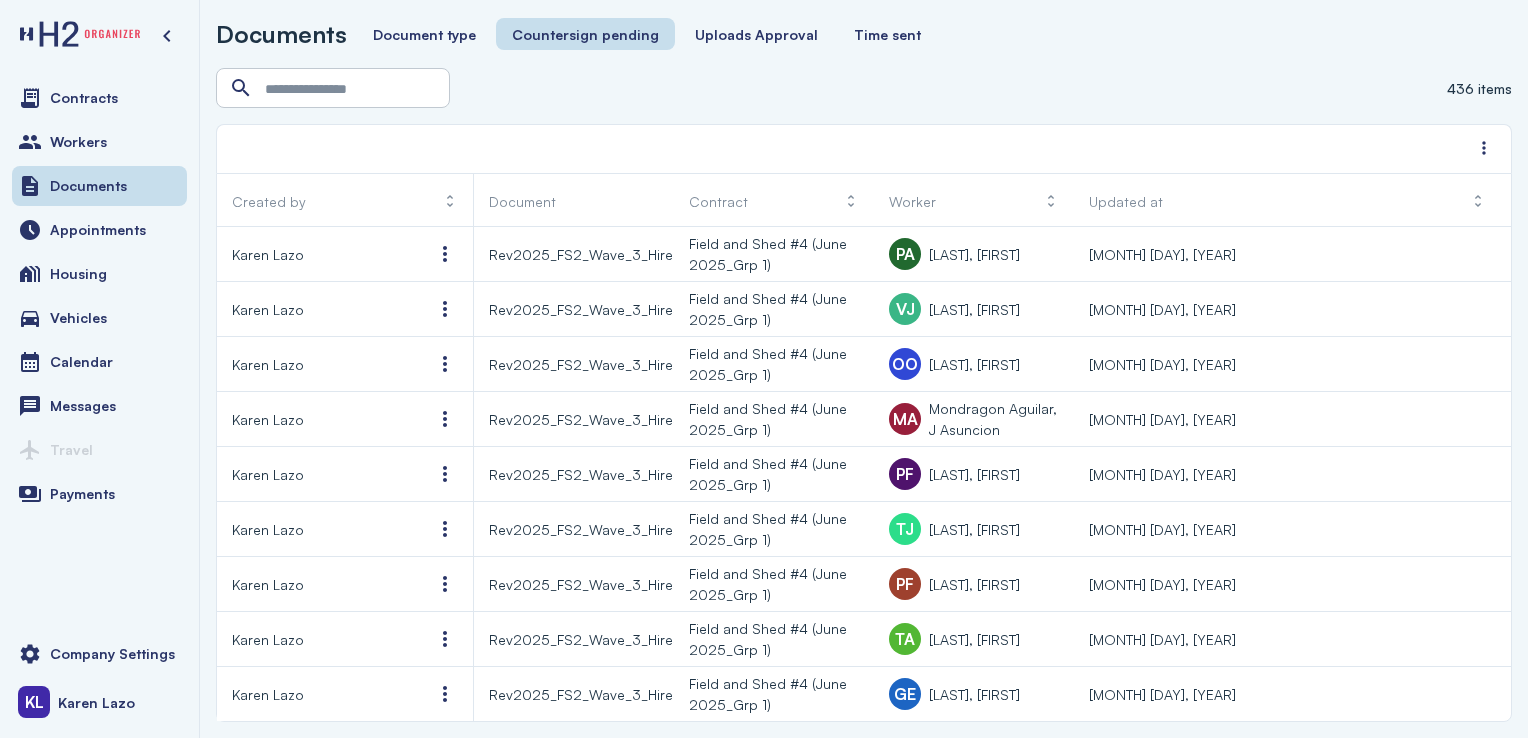 scroll, scrollTop: 0, scrollLeft: 0, axis: both 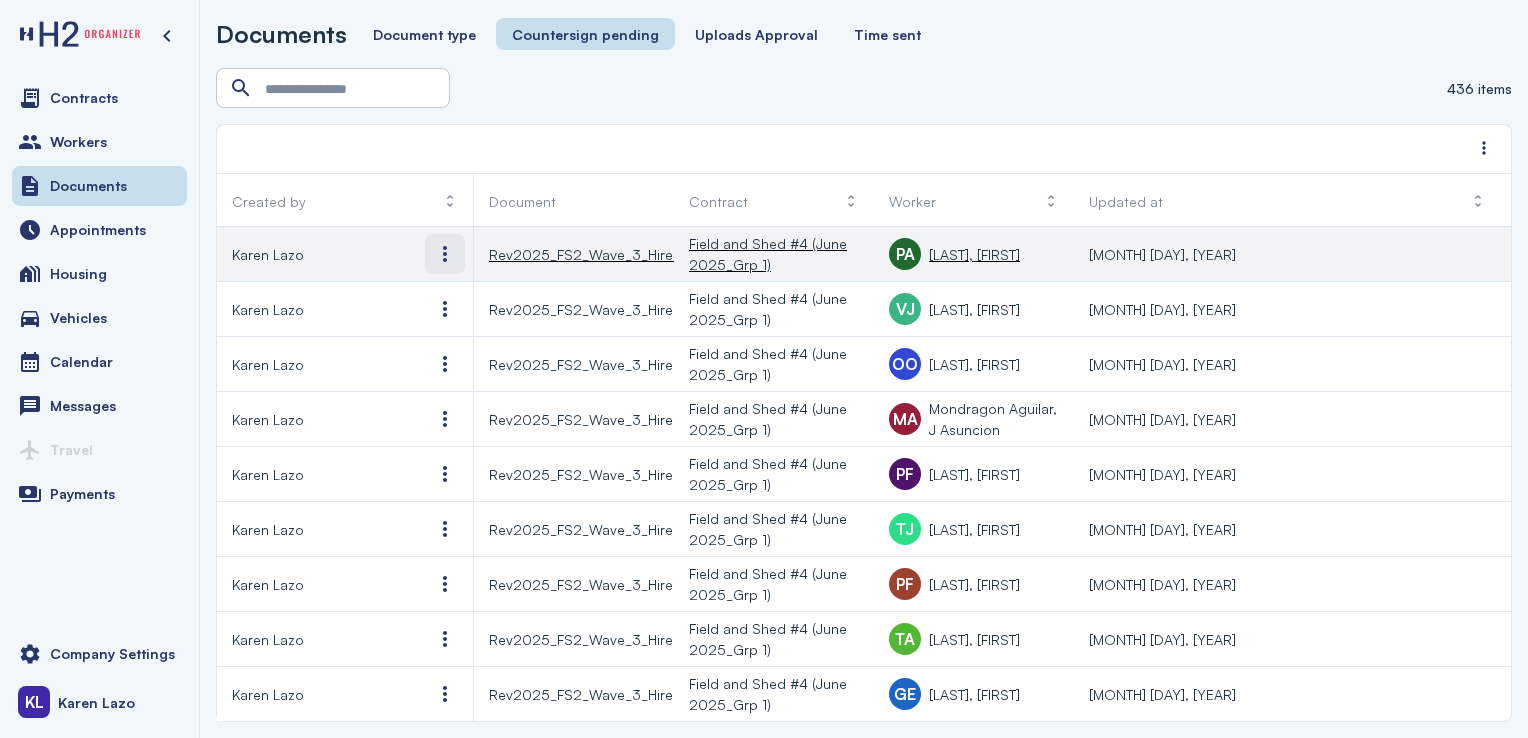 click at bounding box center (445, 254) 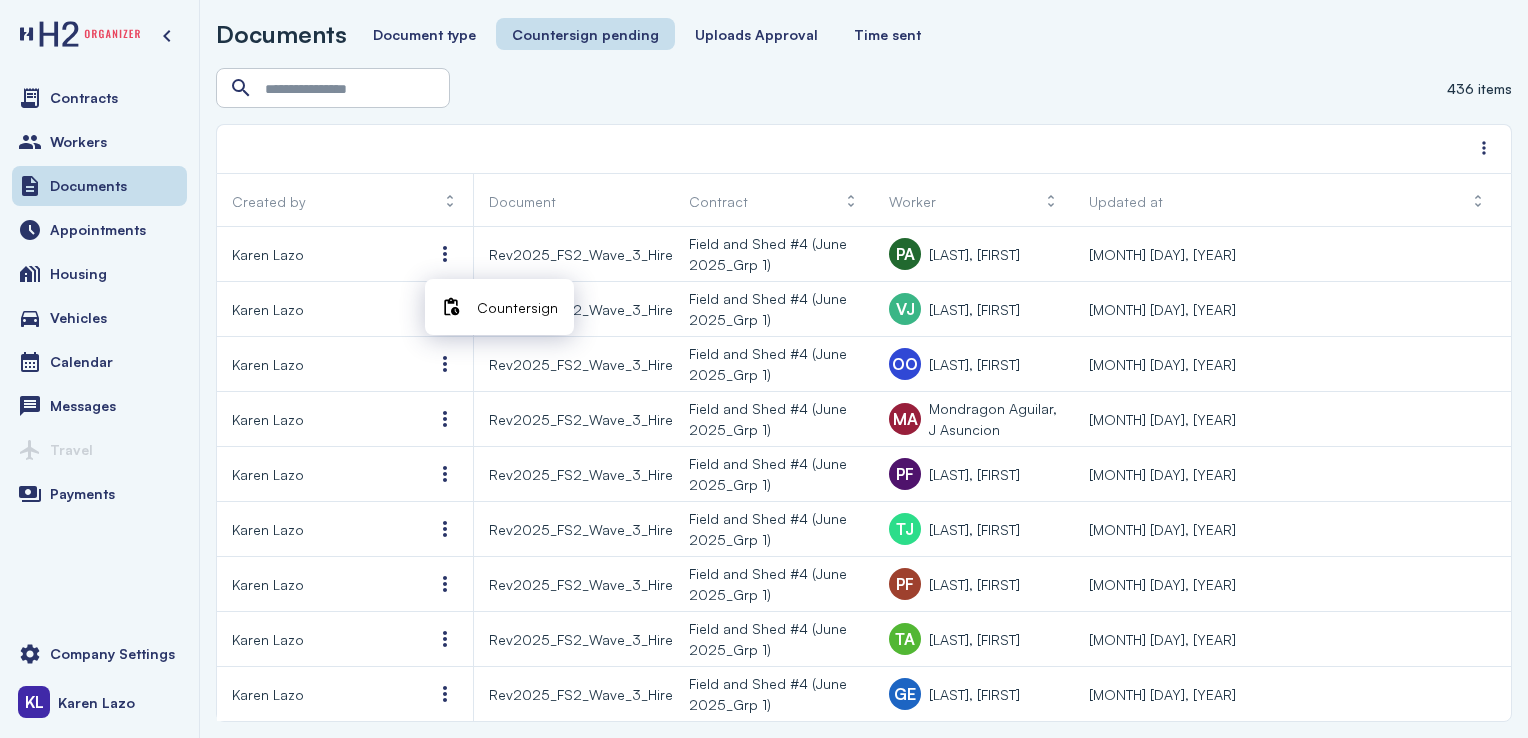 click on "Countersign" at bounding box center (517, 307) 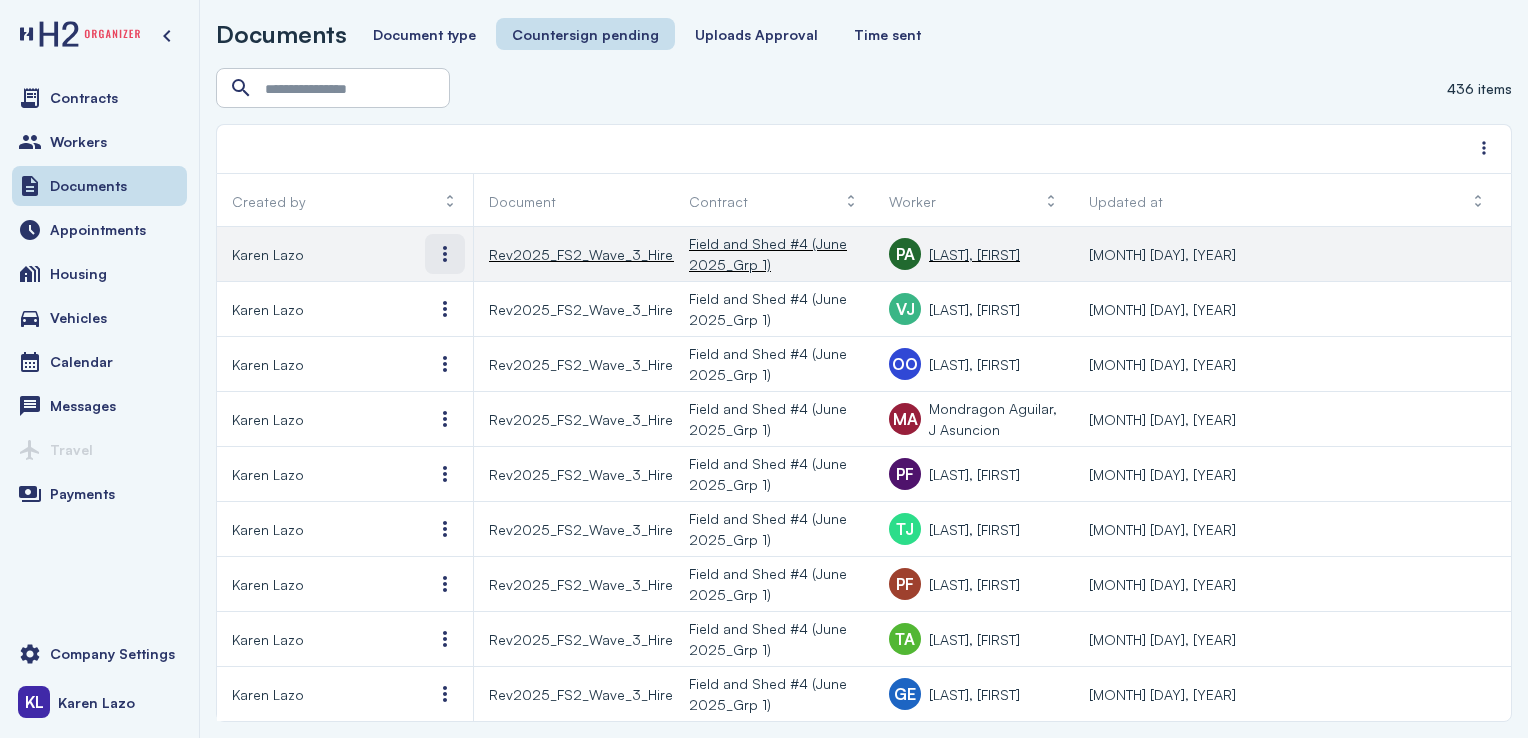 click at bounding box center [445, 254] 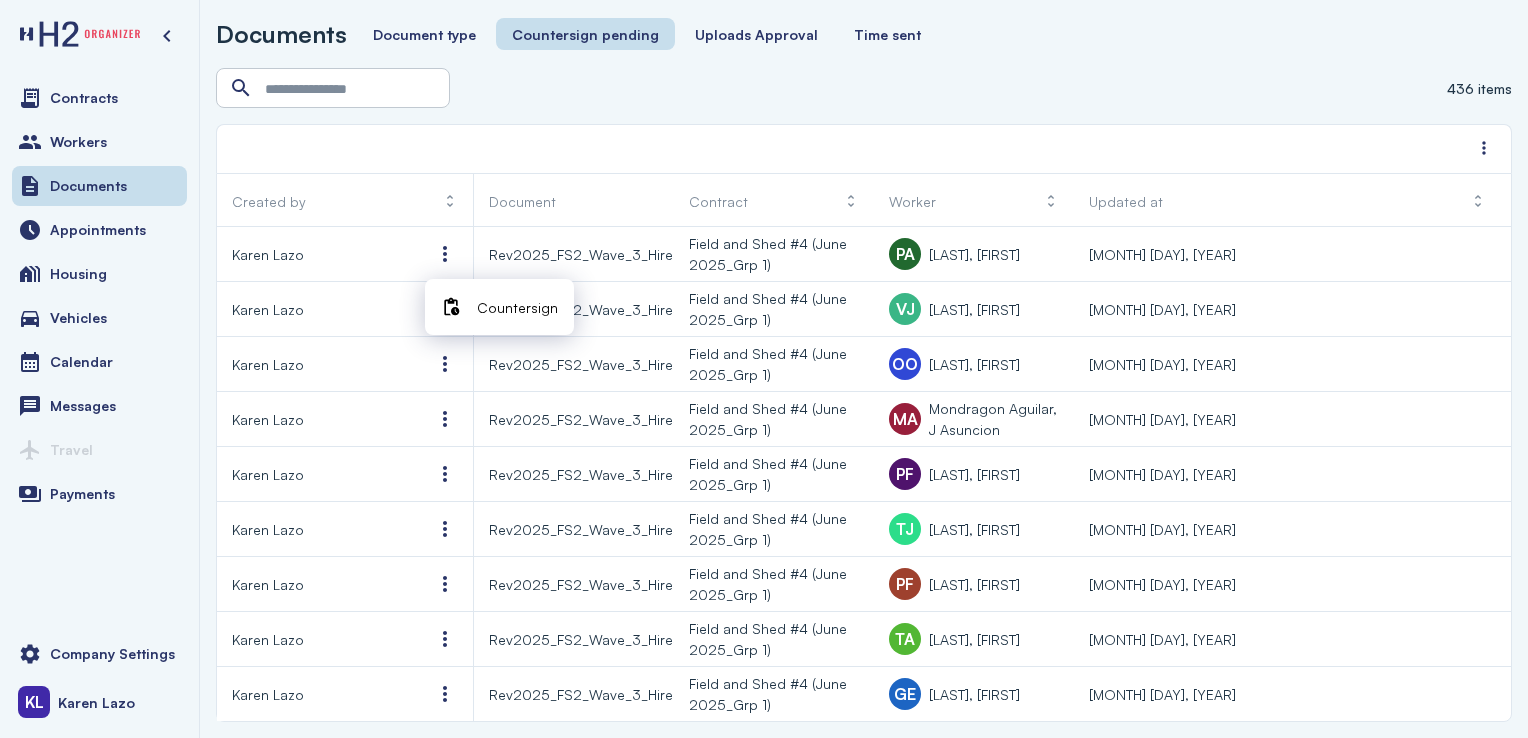 click at bounding box center (451, 307) 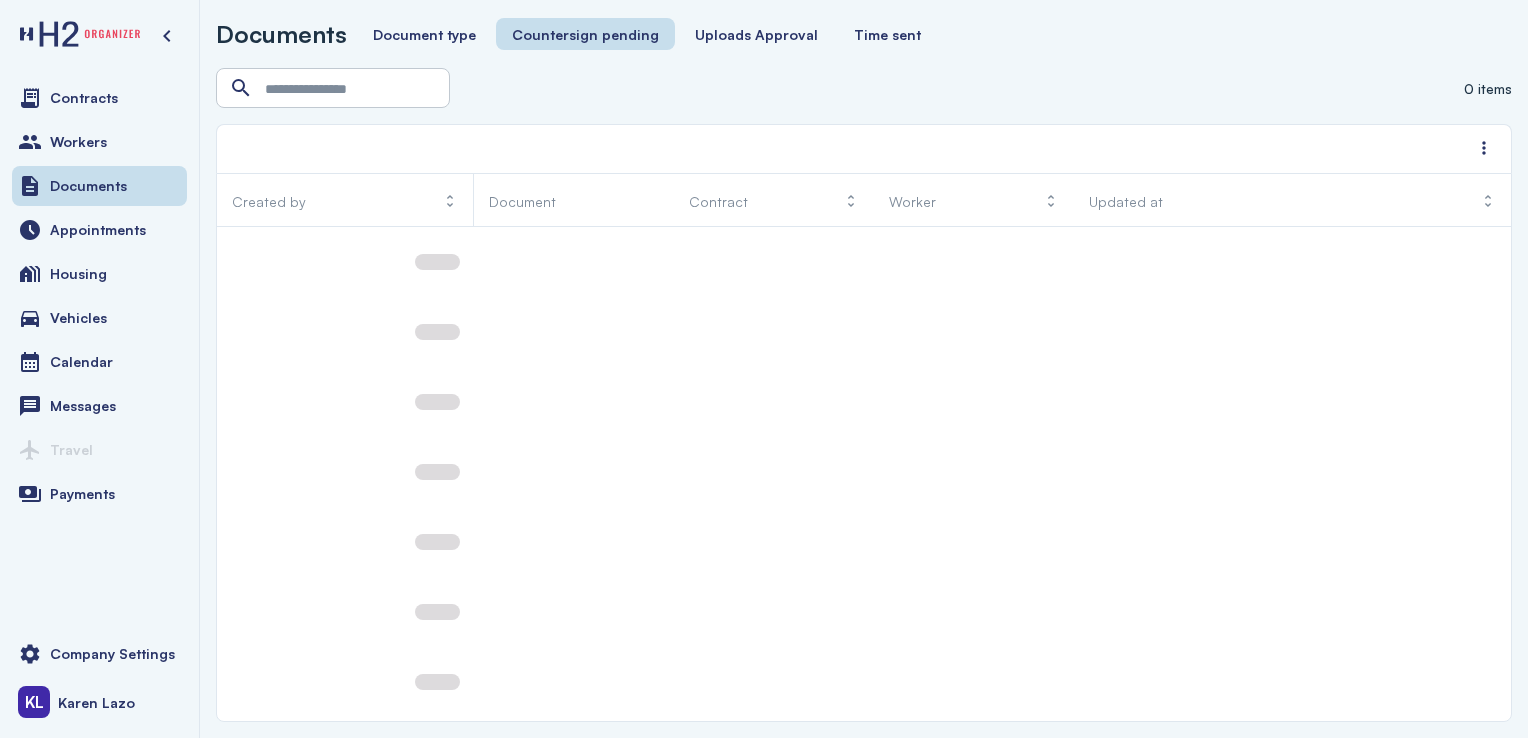 scroll, scrollTop: 0, scrollLeft: 0, axis: both 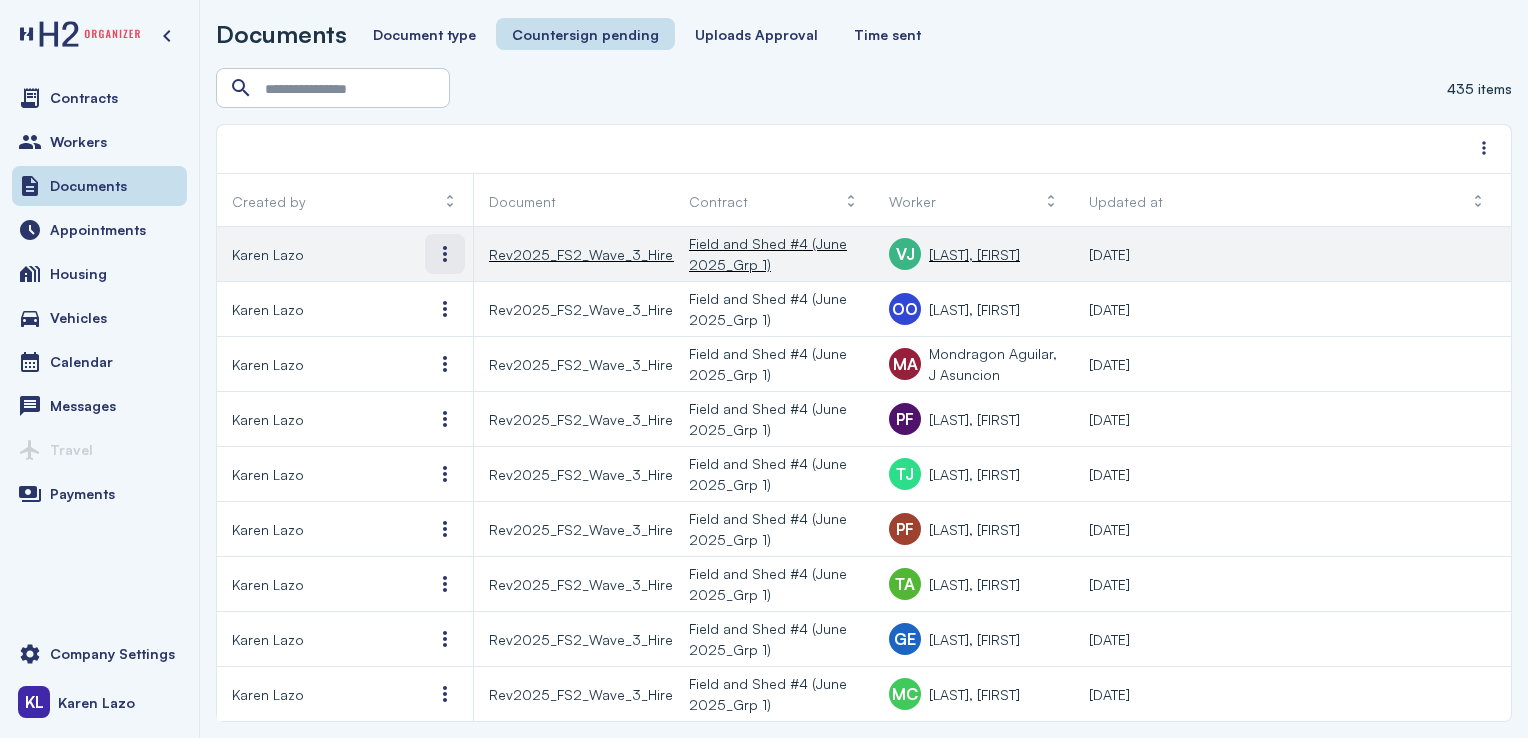 click at bounding box center (445, 254) 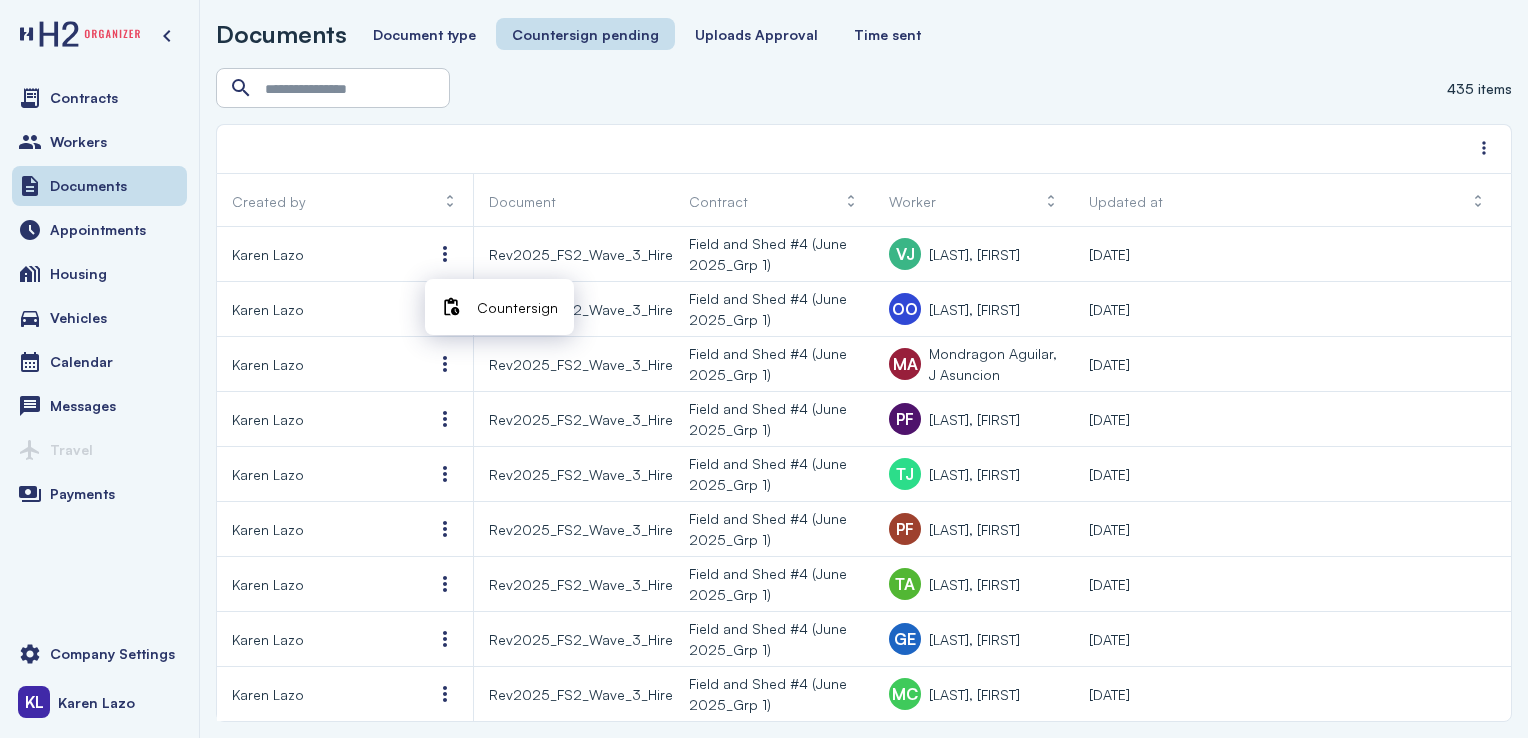 click on "Countersign" at bounding box center [499, 307] 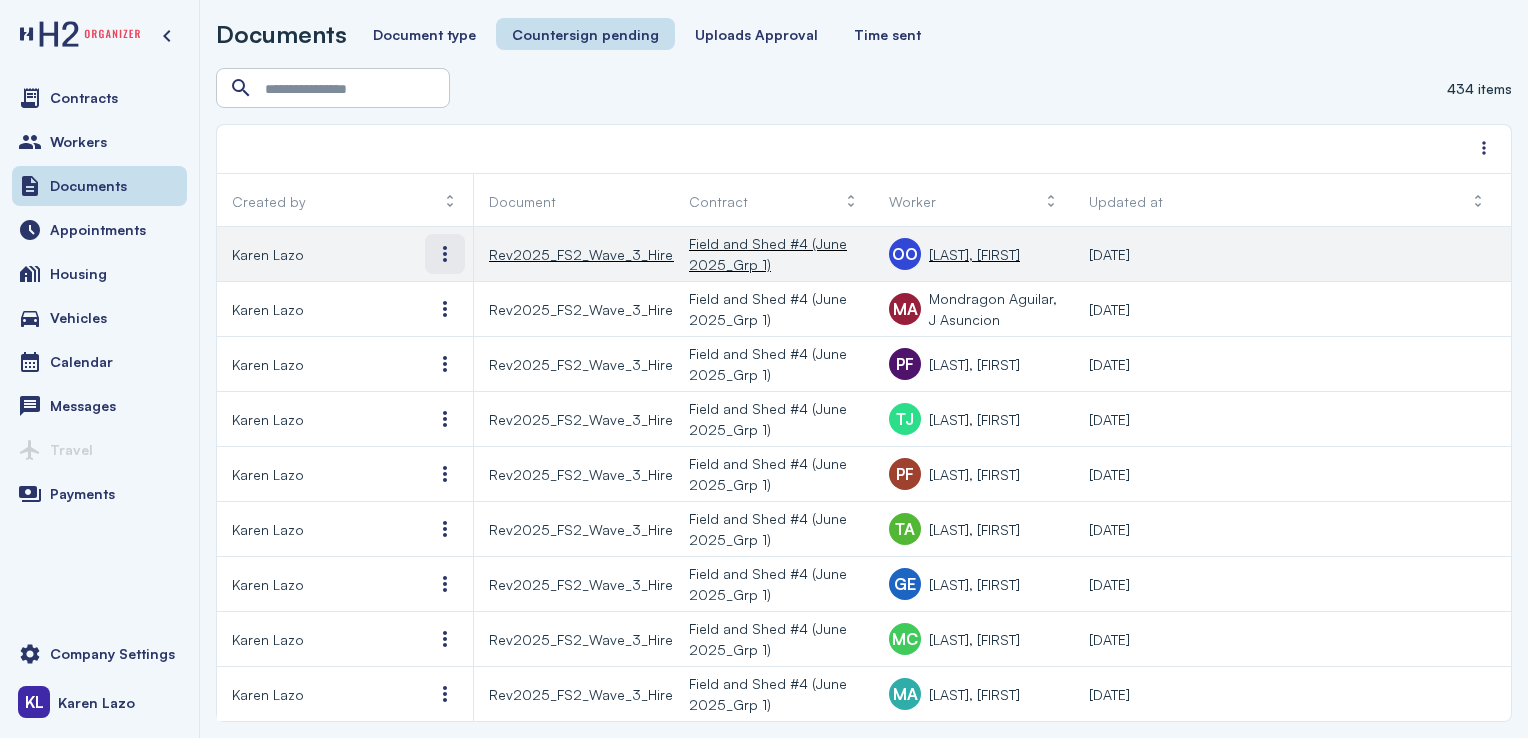 click at bounding box center (445, 254) 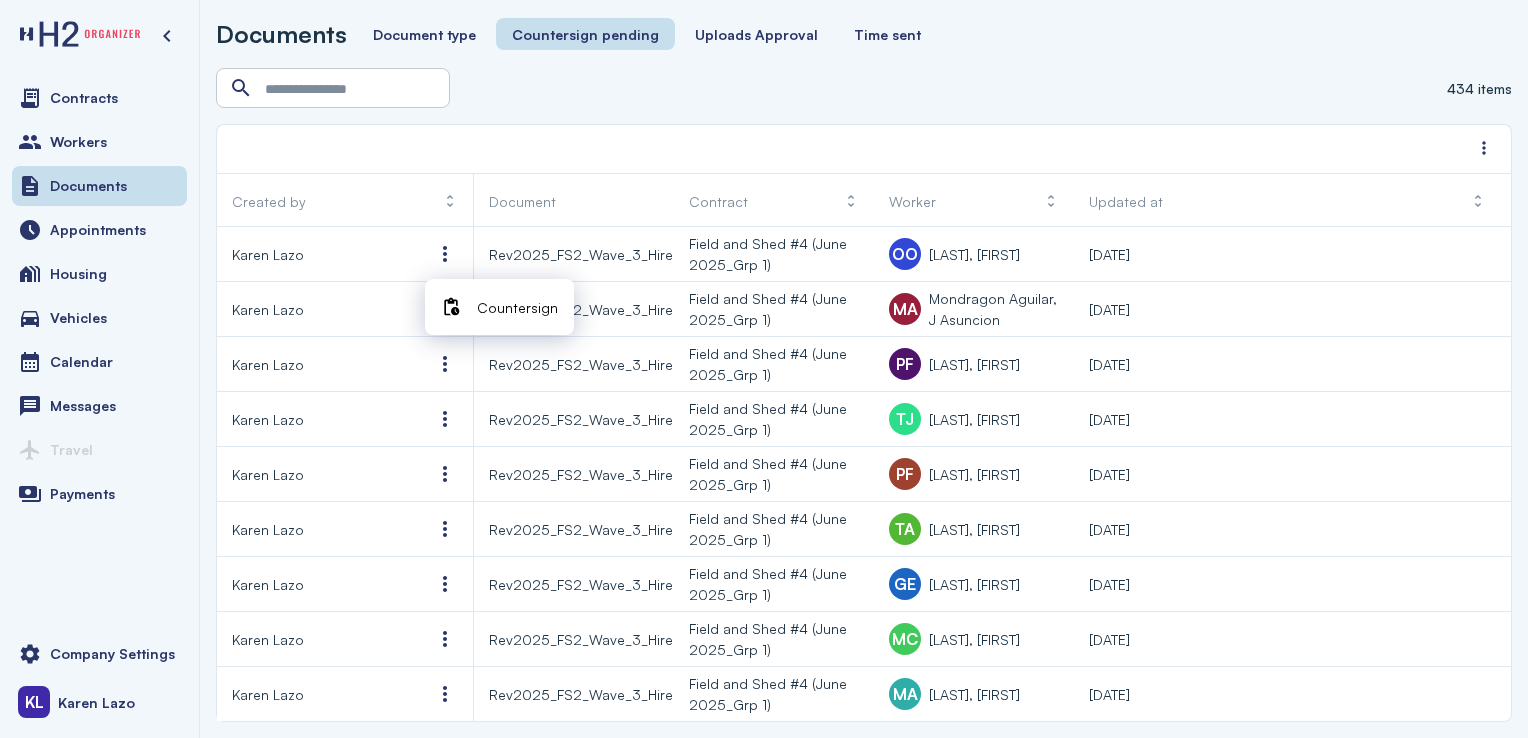 click on "Countersign" at bounding box center (517, 307) 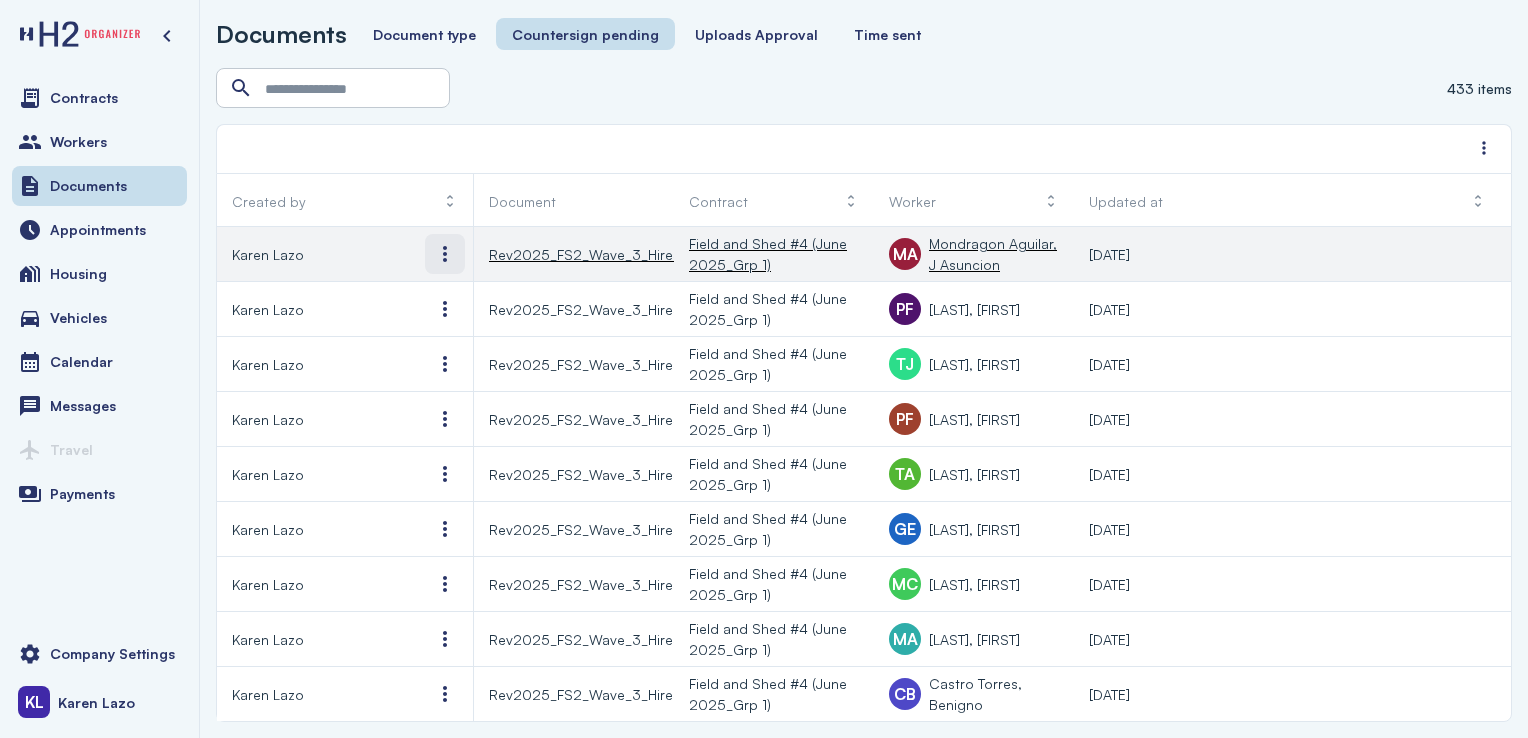 click at bounding box center (445, 254) 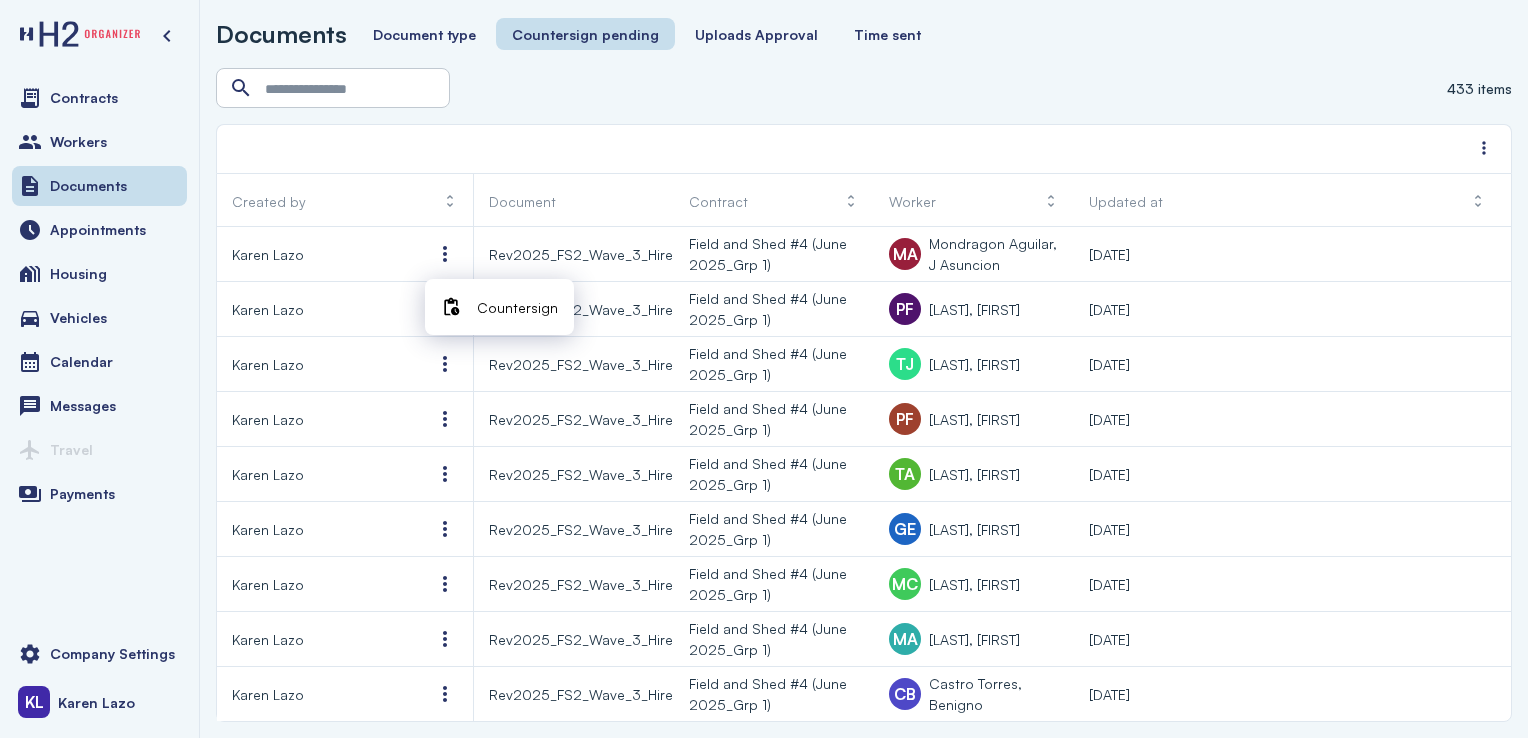 click on "Countersign" at bounding box center (517, 307) 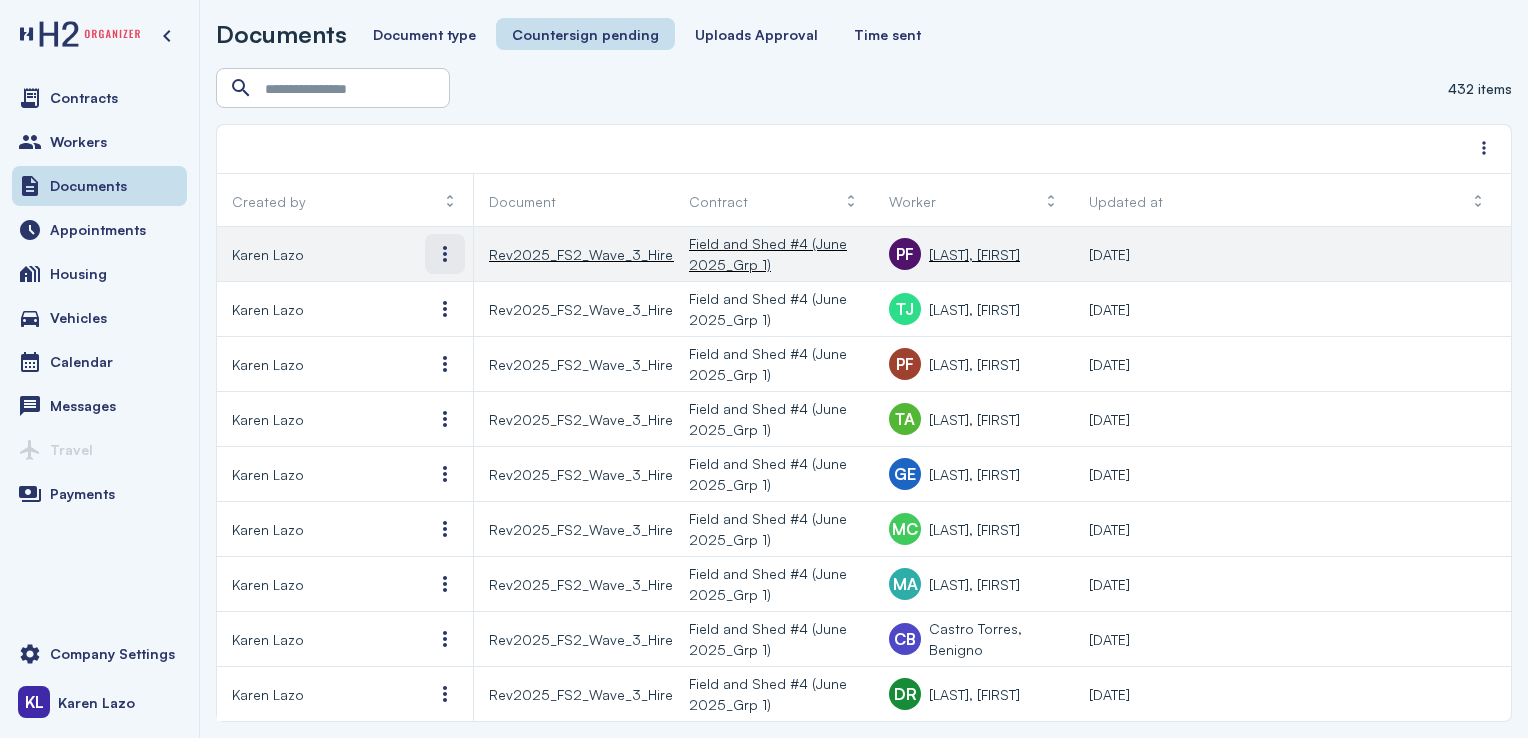 click at bounding box center (445, 254) 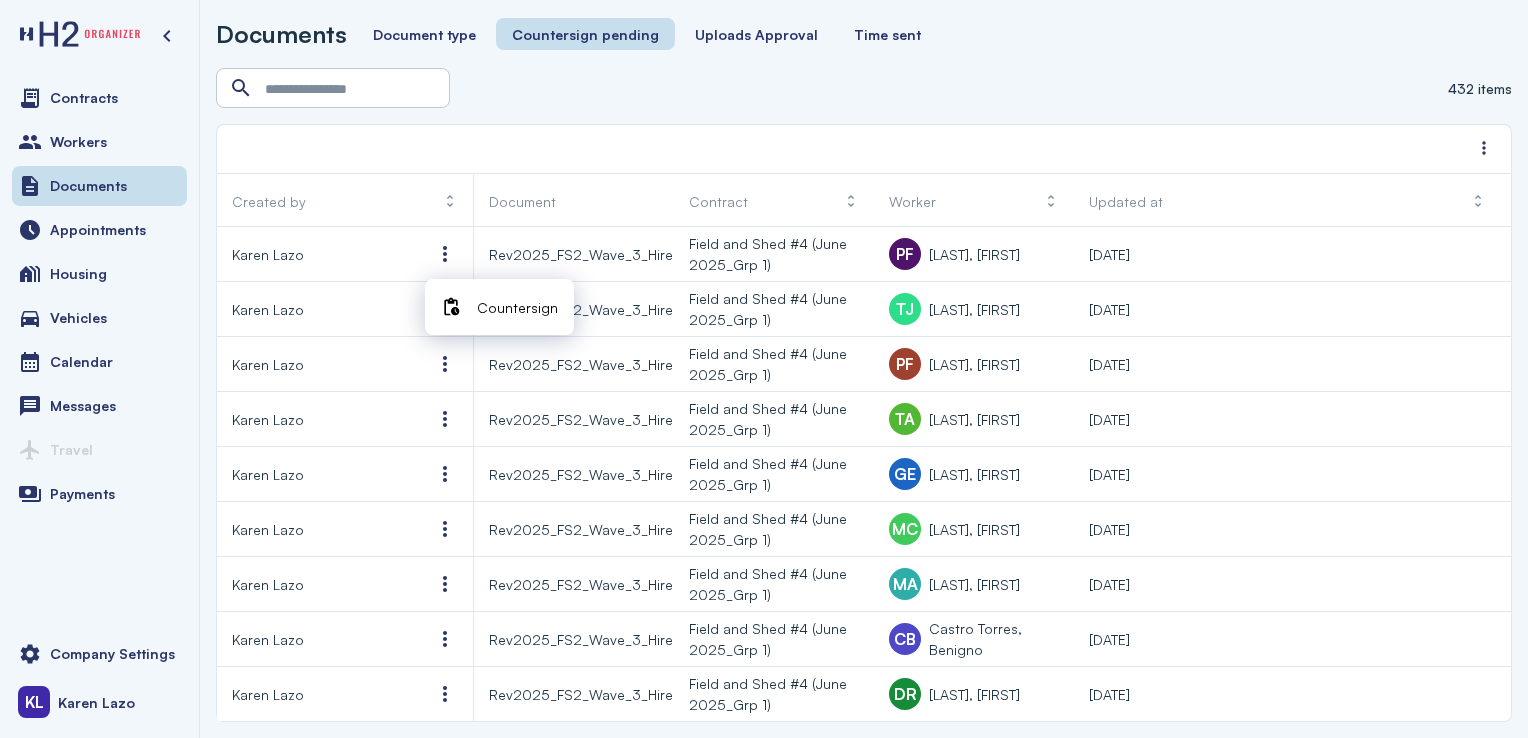 click on "Countersign" at bounding box center [499, 307] 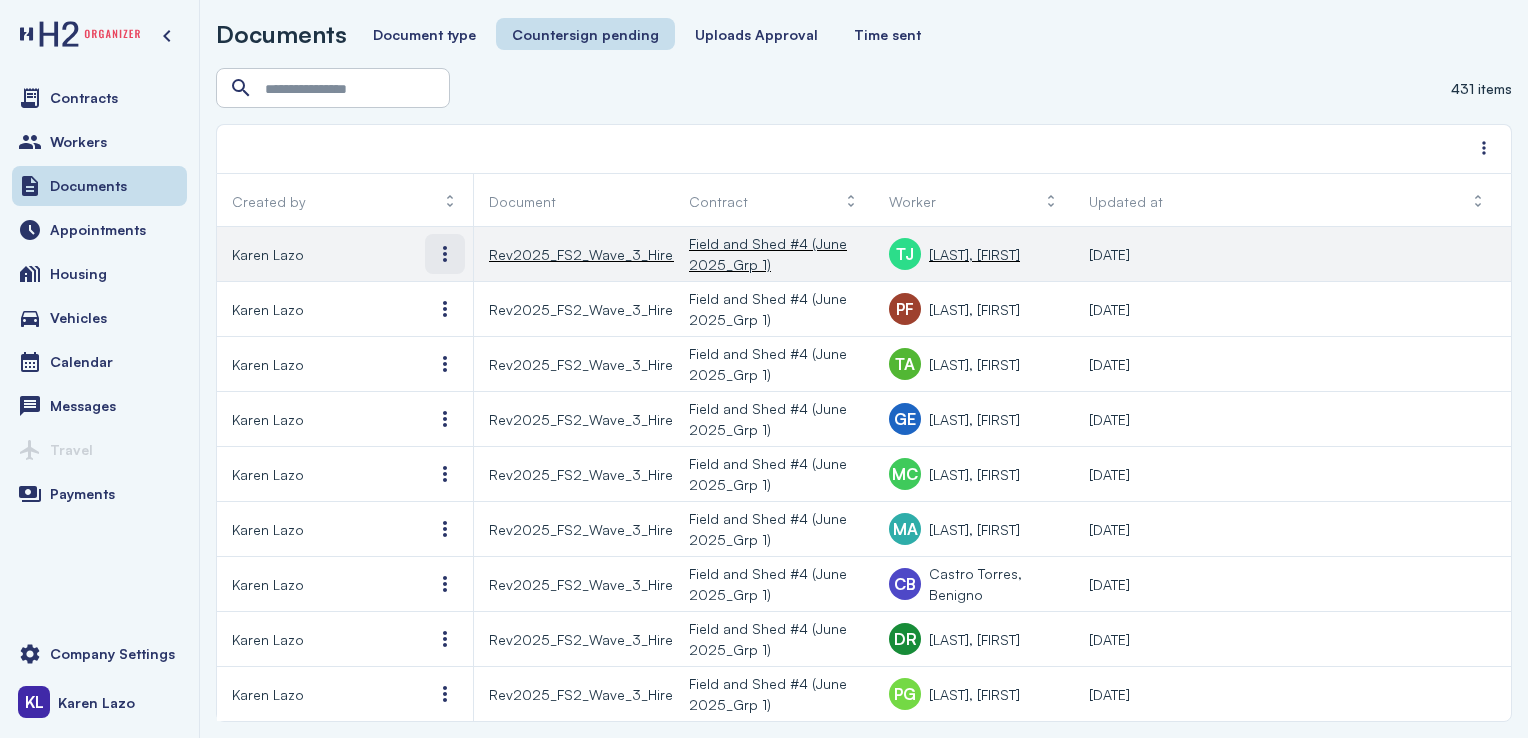 click at bounding box center [445, 254] 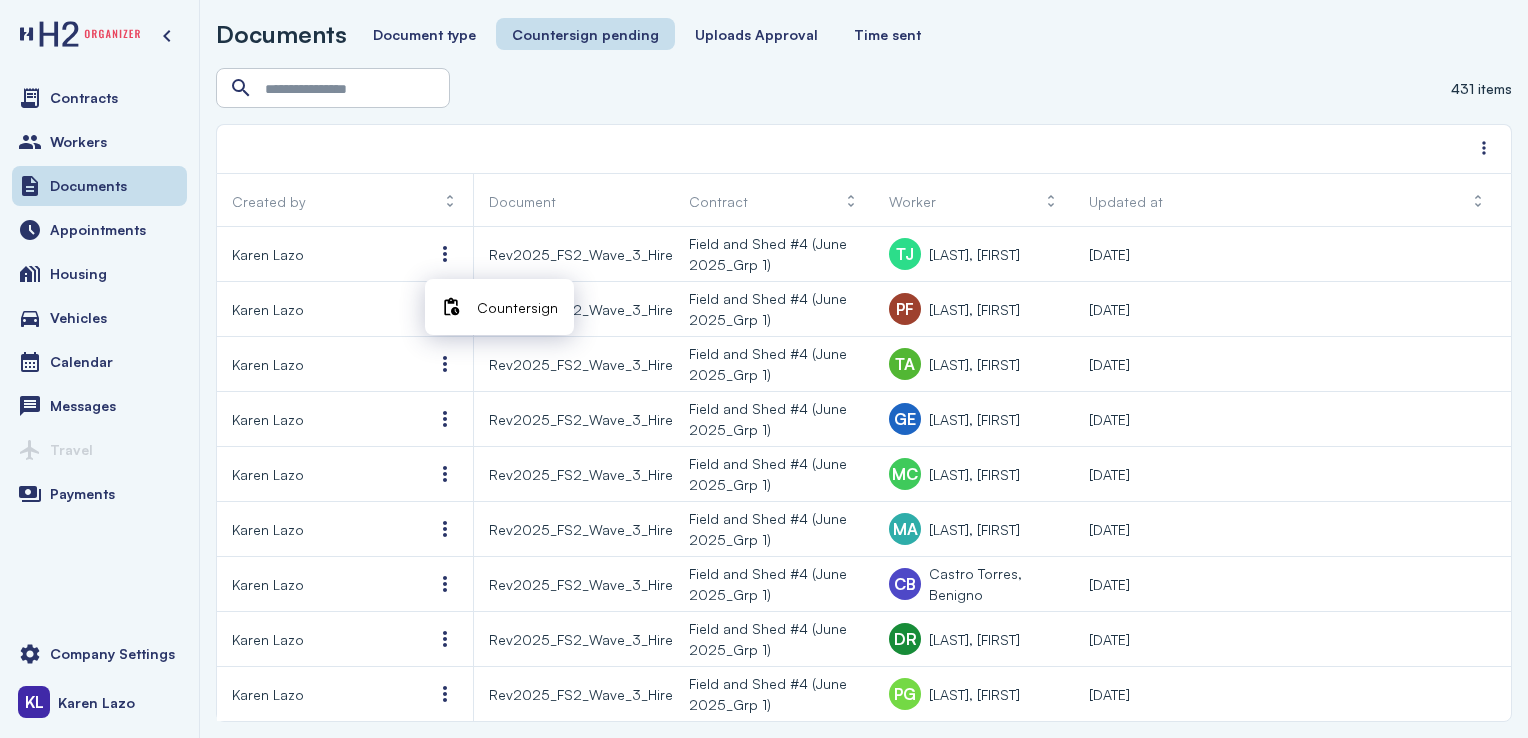 click on "Countersign" at bounding box center (517, 307) 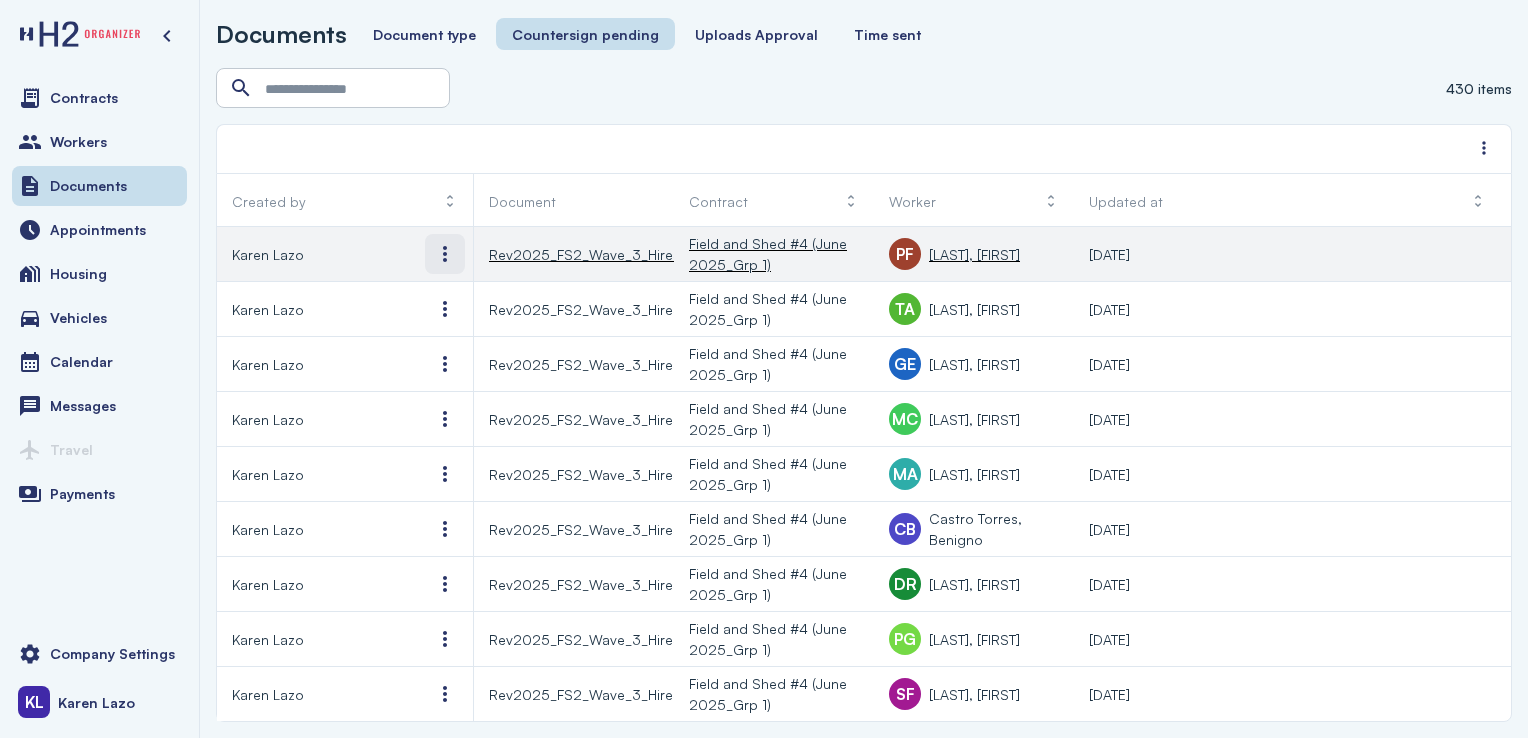 click at bounding box center [445, 254] 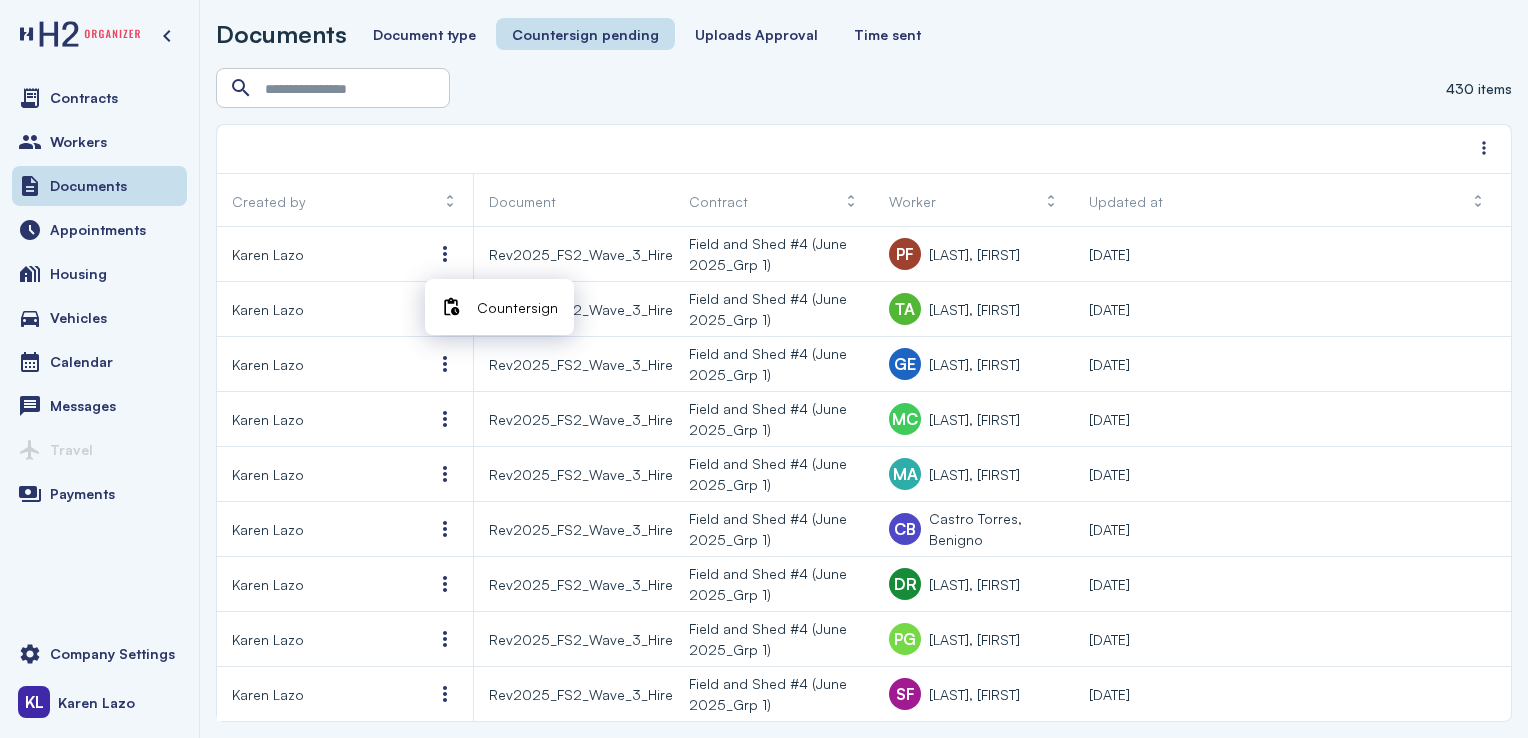 click on "Countersign" at bounding box center (517, 307) 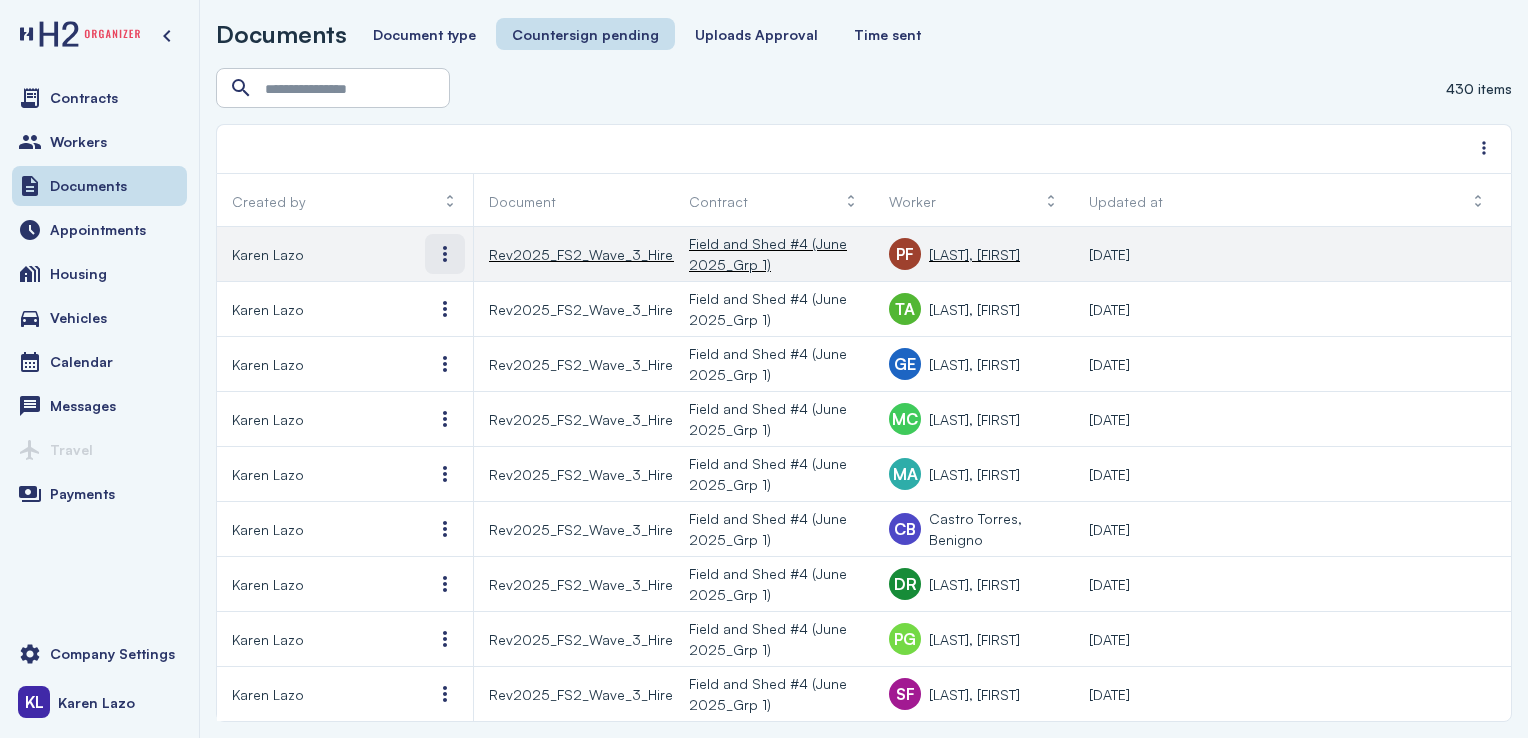 click at bounding box center [445, 254] 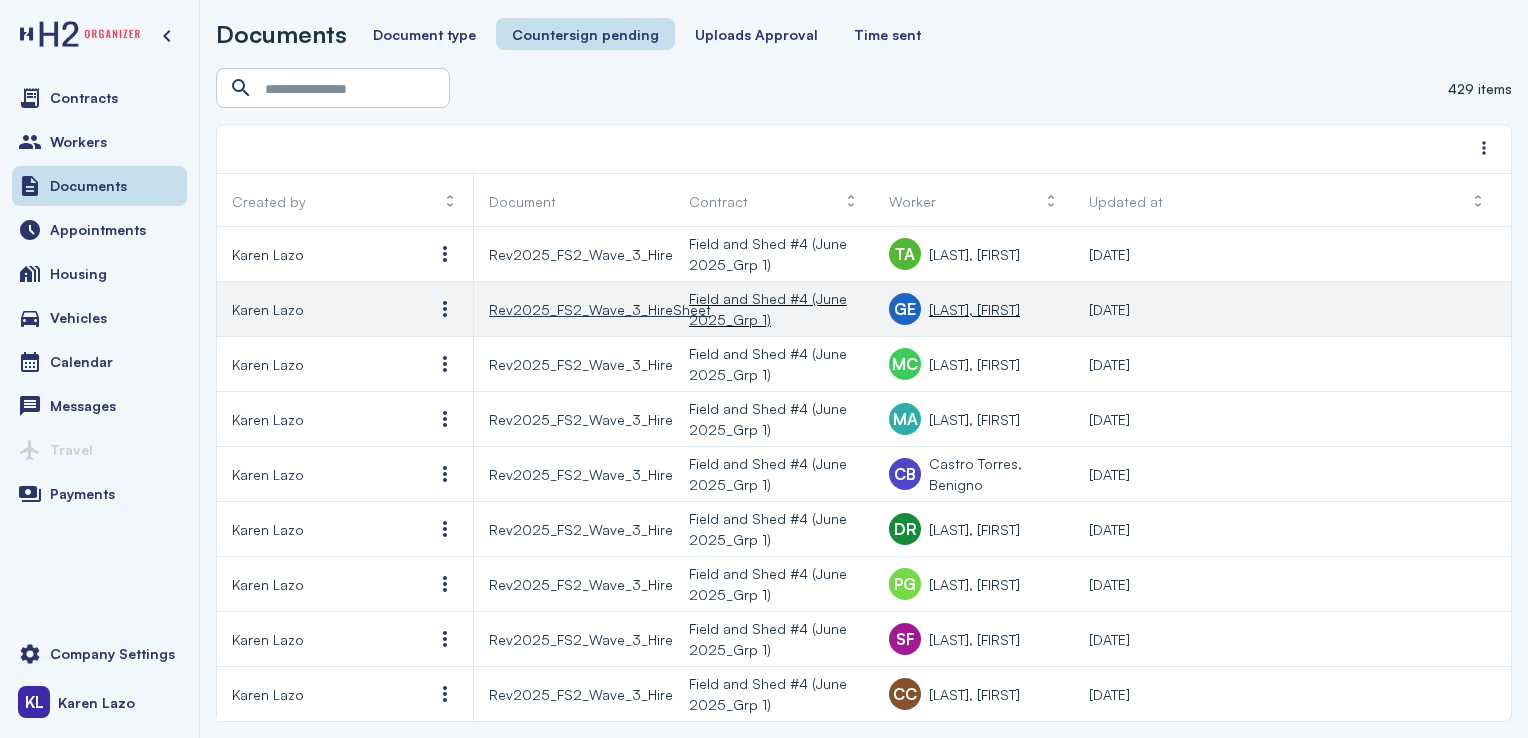 click on "Rev2025_FS2_Wave_3_HireSheet" at bounding box center (600, 309) 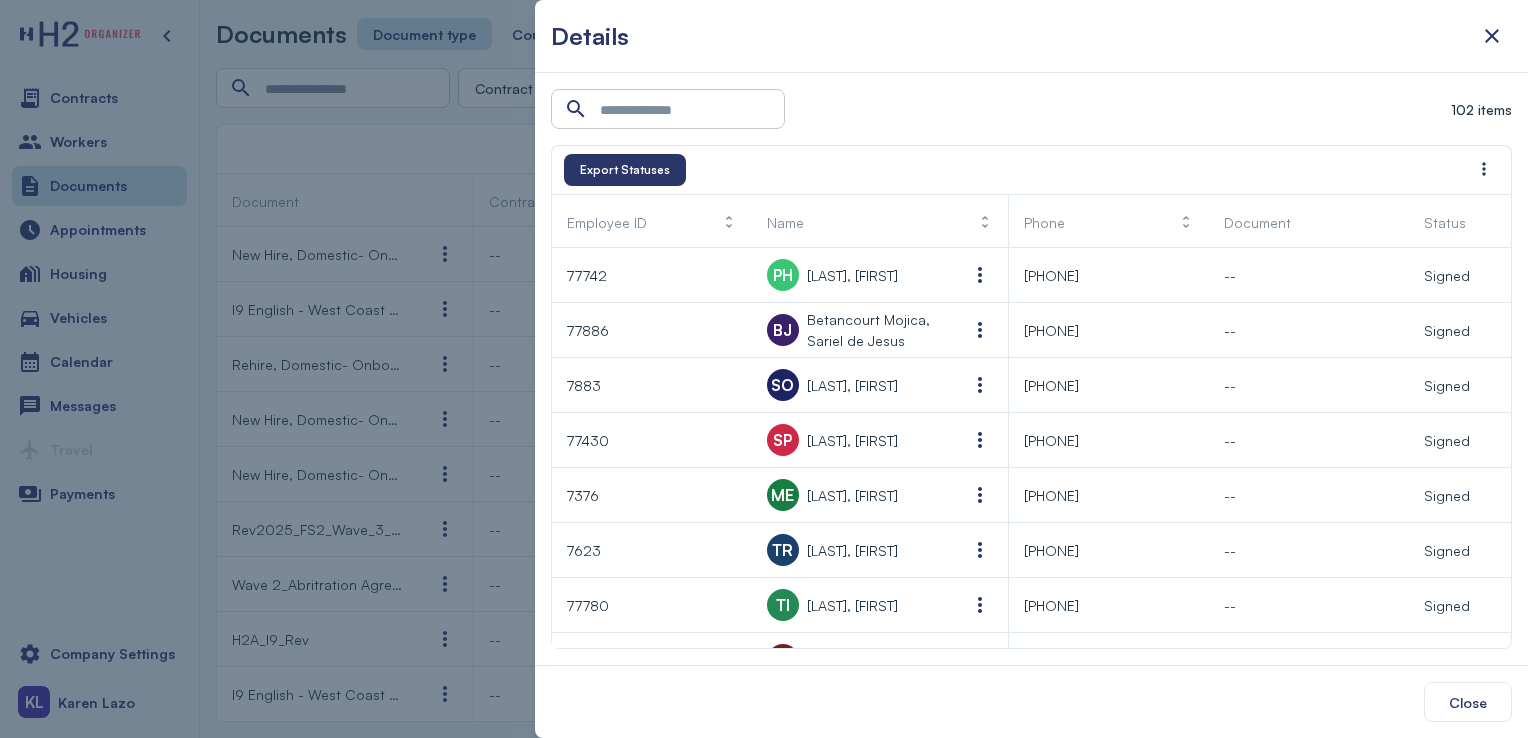 click at bounding box center (764, 369) 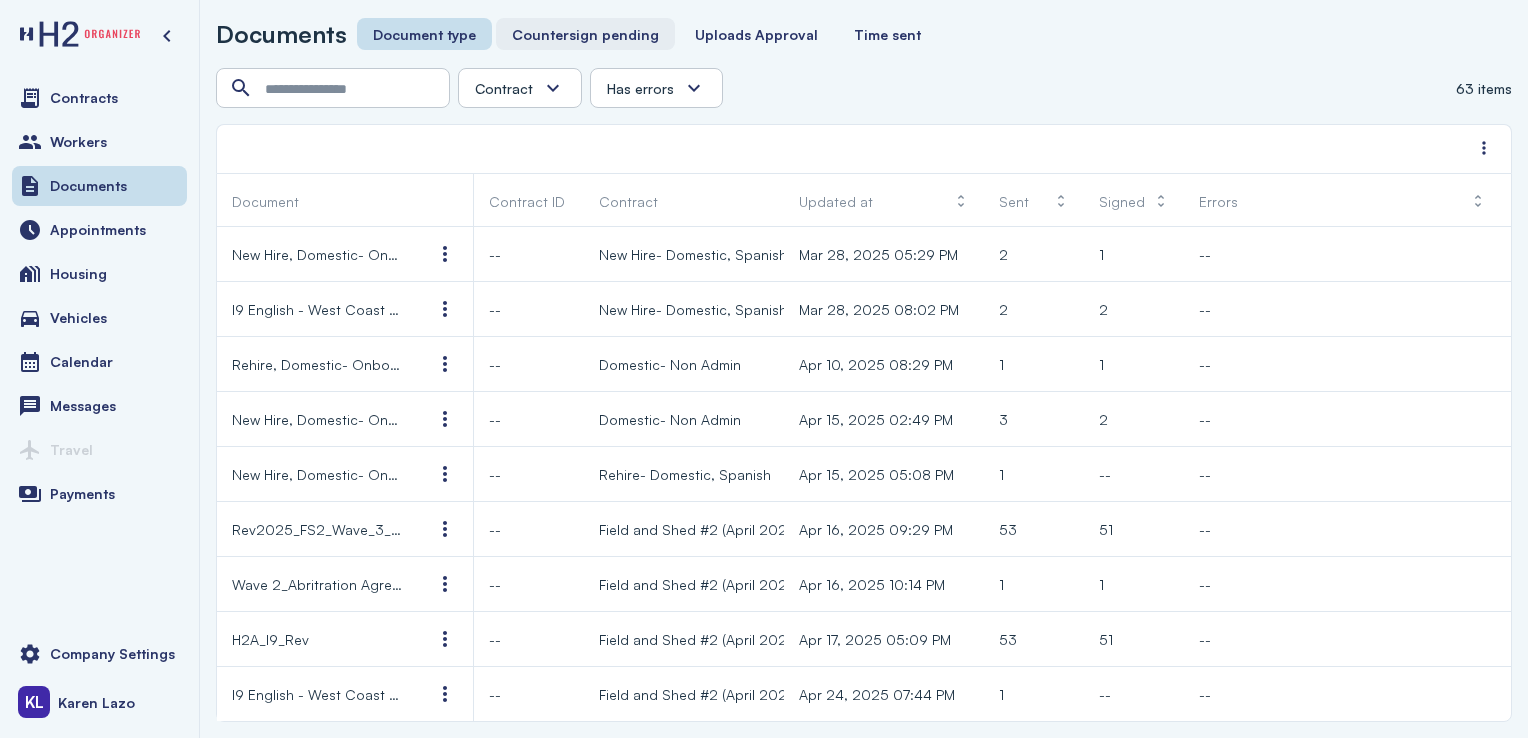 click on "Countersign pending" at bounding box center (585, 34) 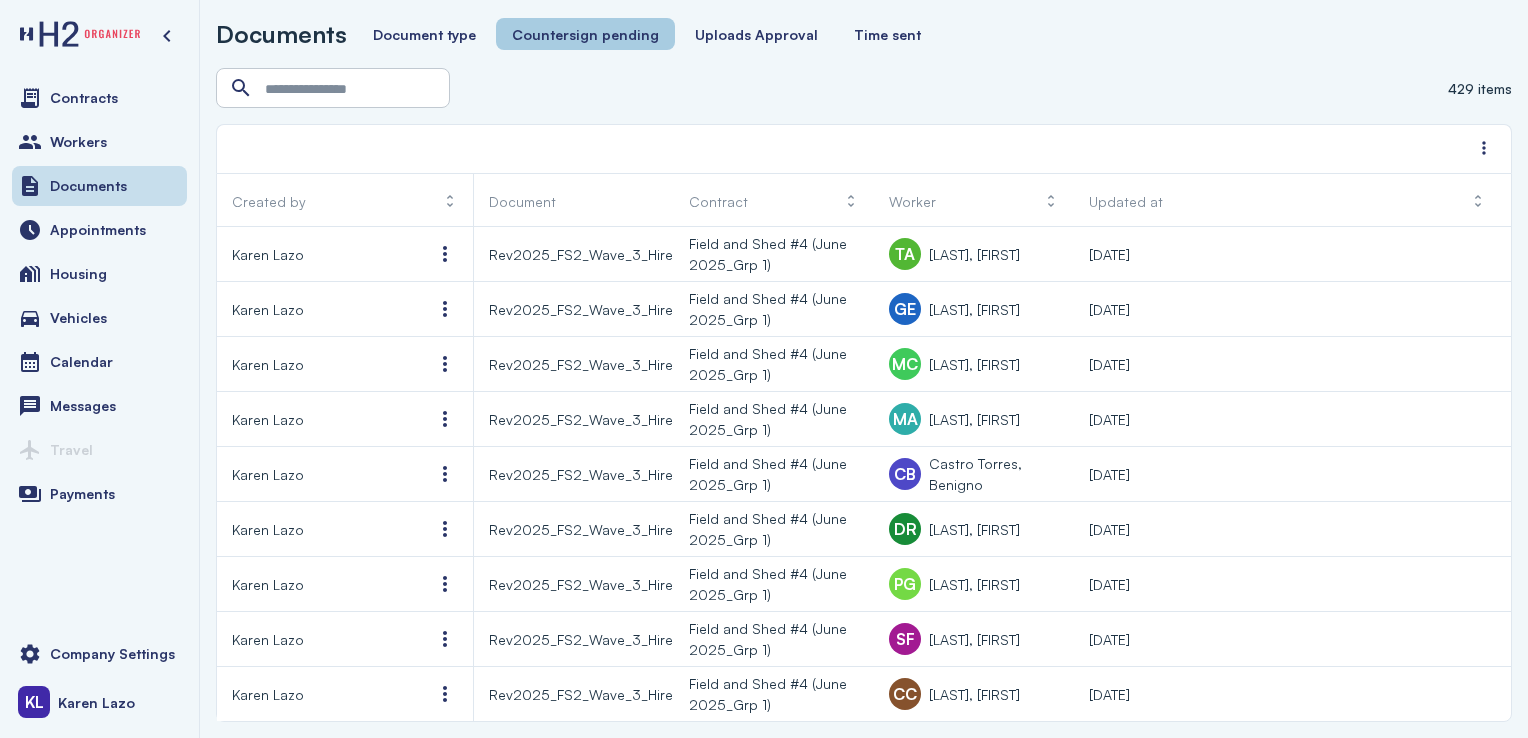 click at bounding box center [445, 254] 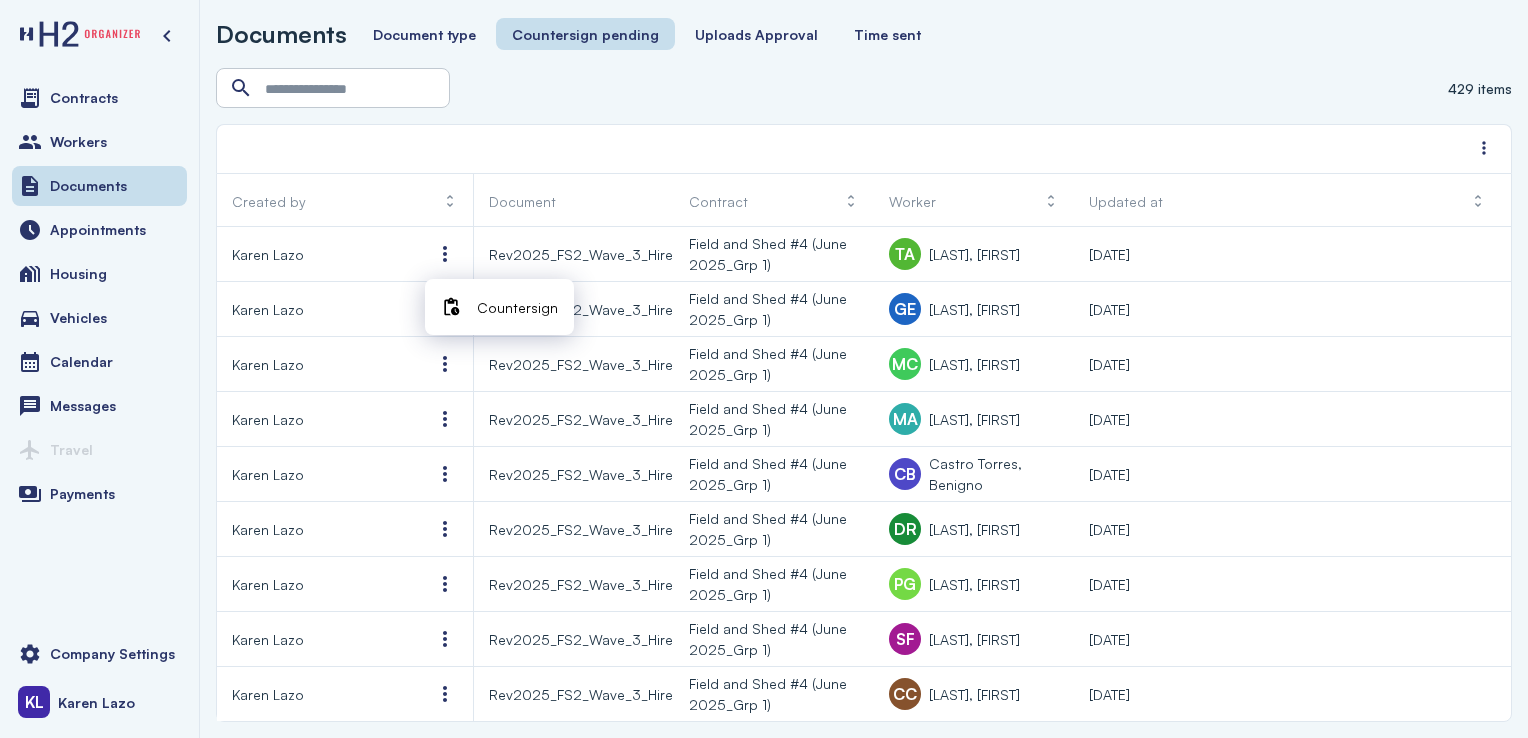 click on "Countersign" at bounding box center [517, 307] 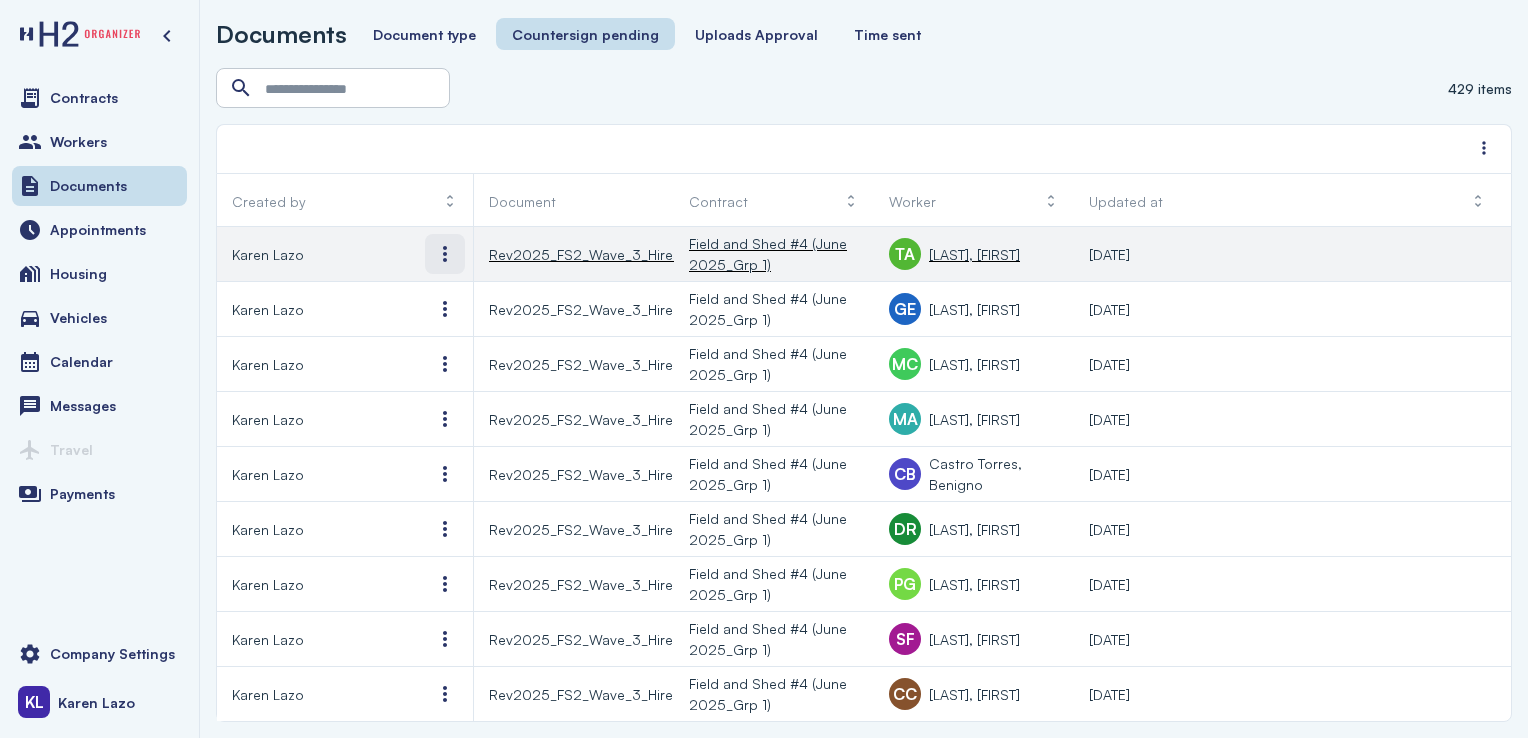 click at bounding box center [445, 254] 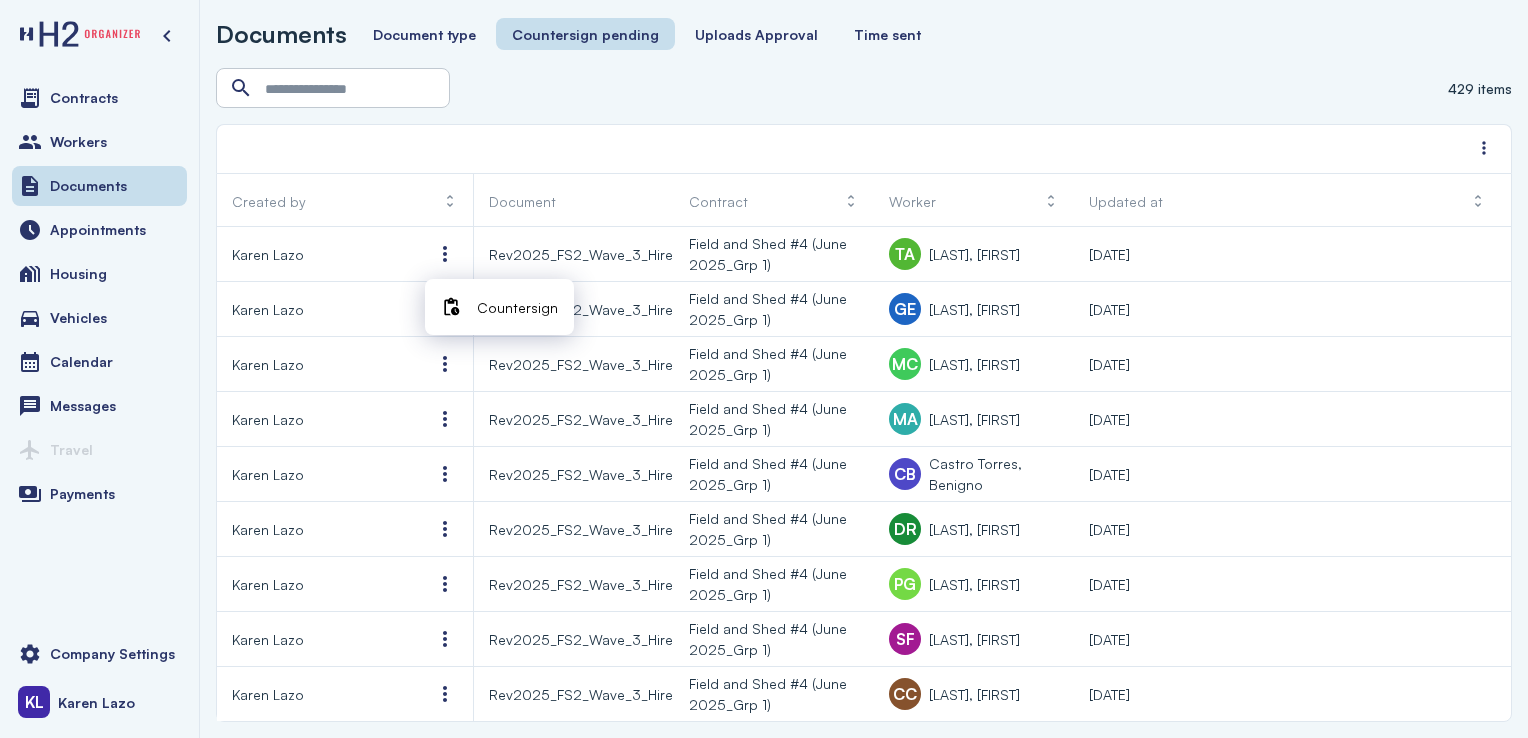 click on "Countersign" at bounding box center (517, 307) 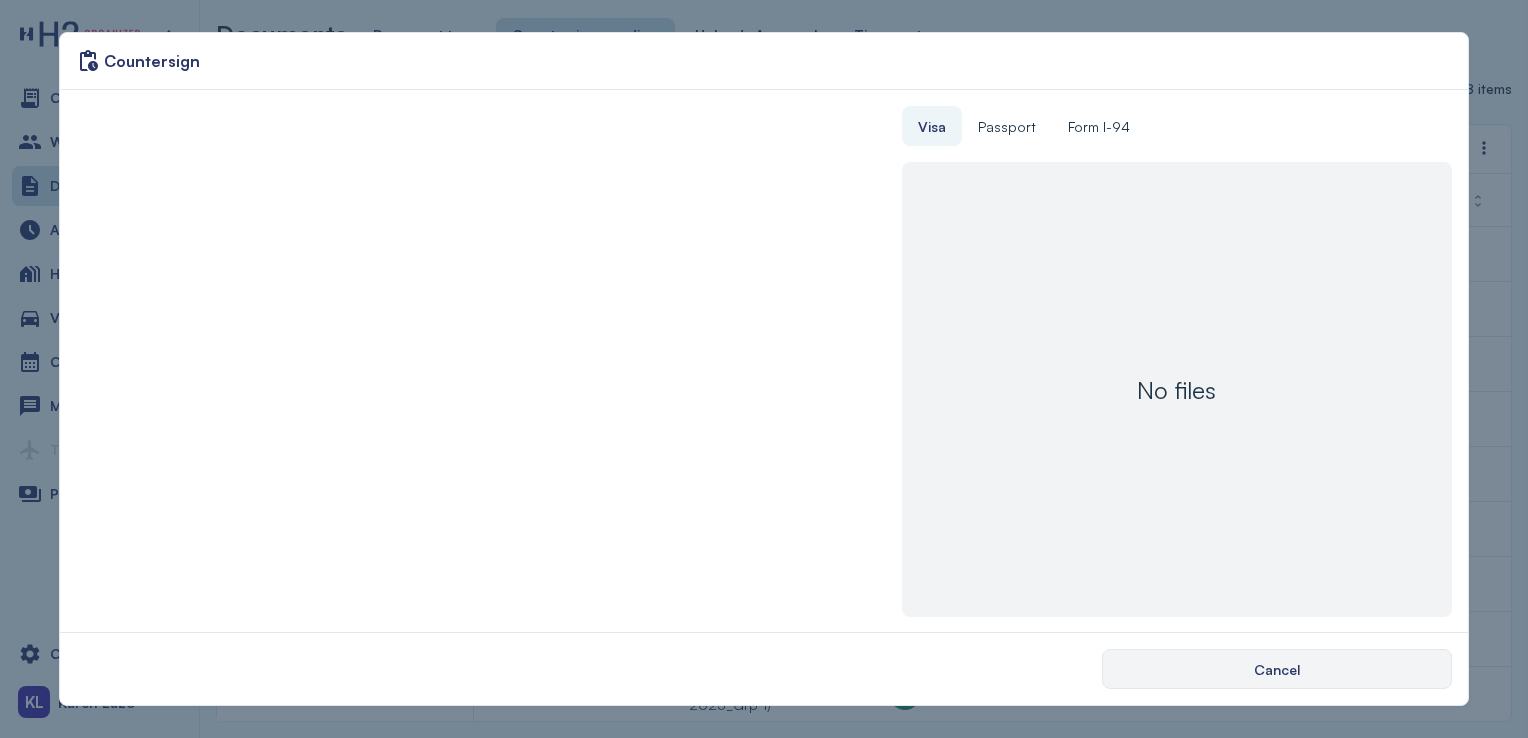 click on "Cancel" at bounding box center [1277, 669] 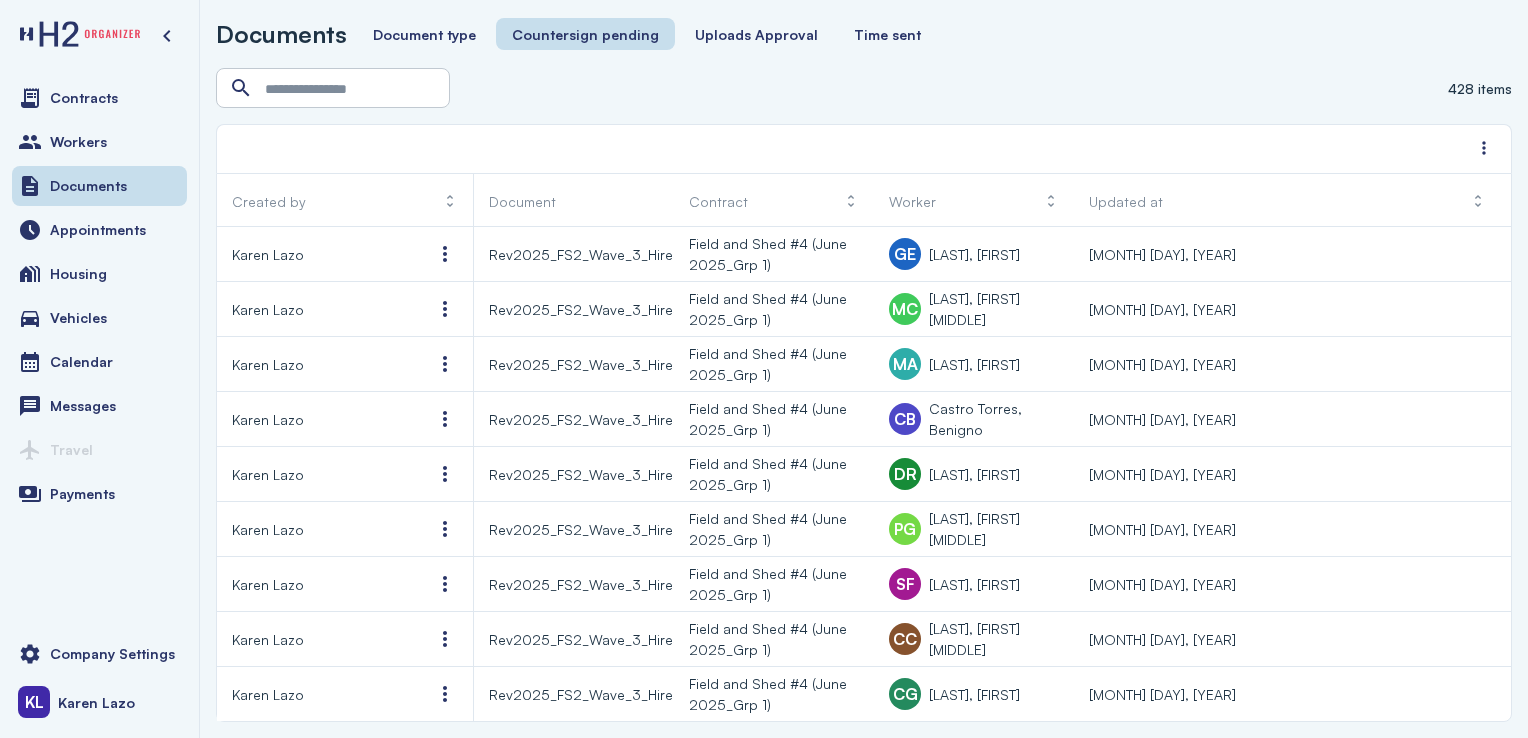 scroll, scrollTop: 0, scrollLeft: 0, axis: both 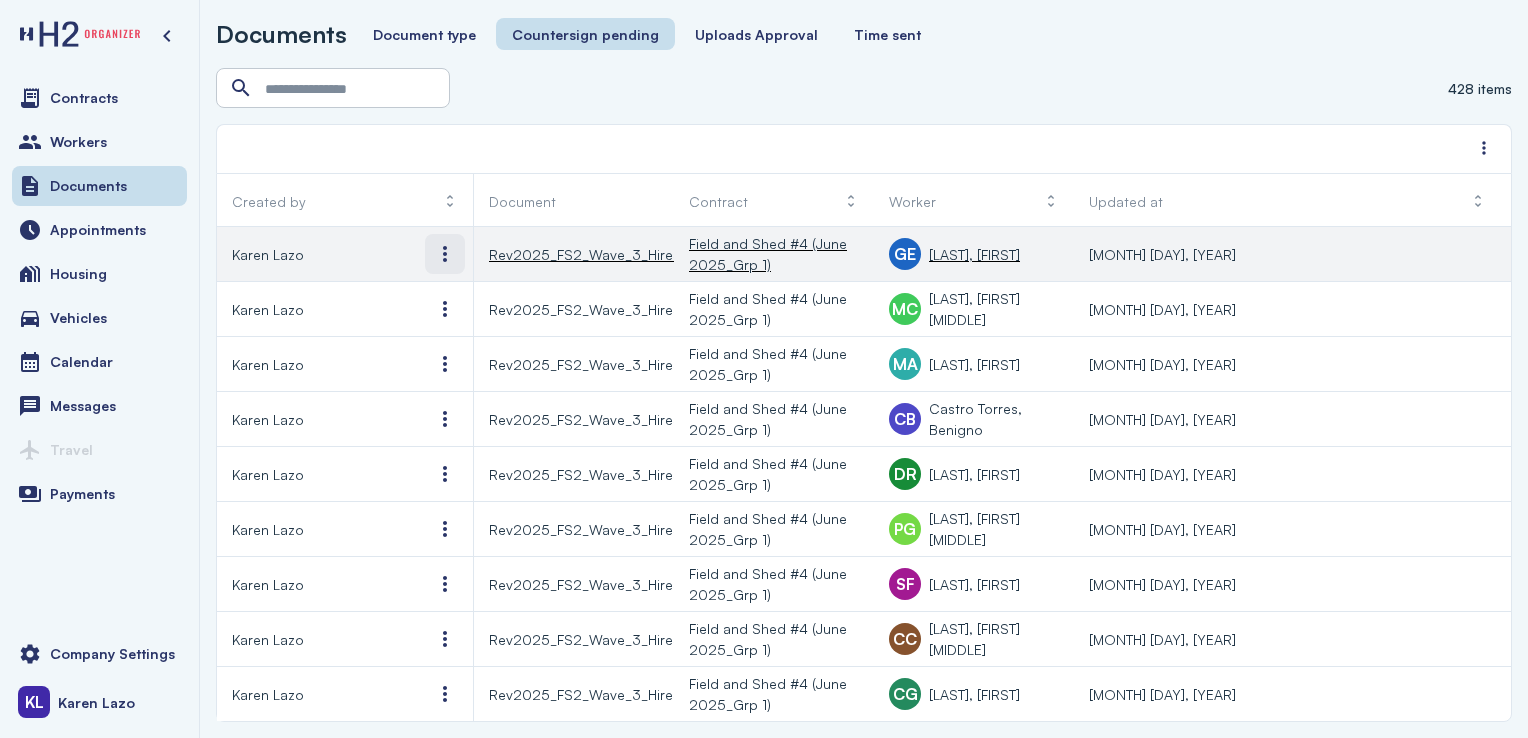click at bounding box center [445, 254] 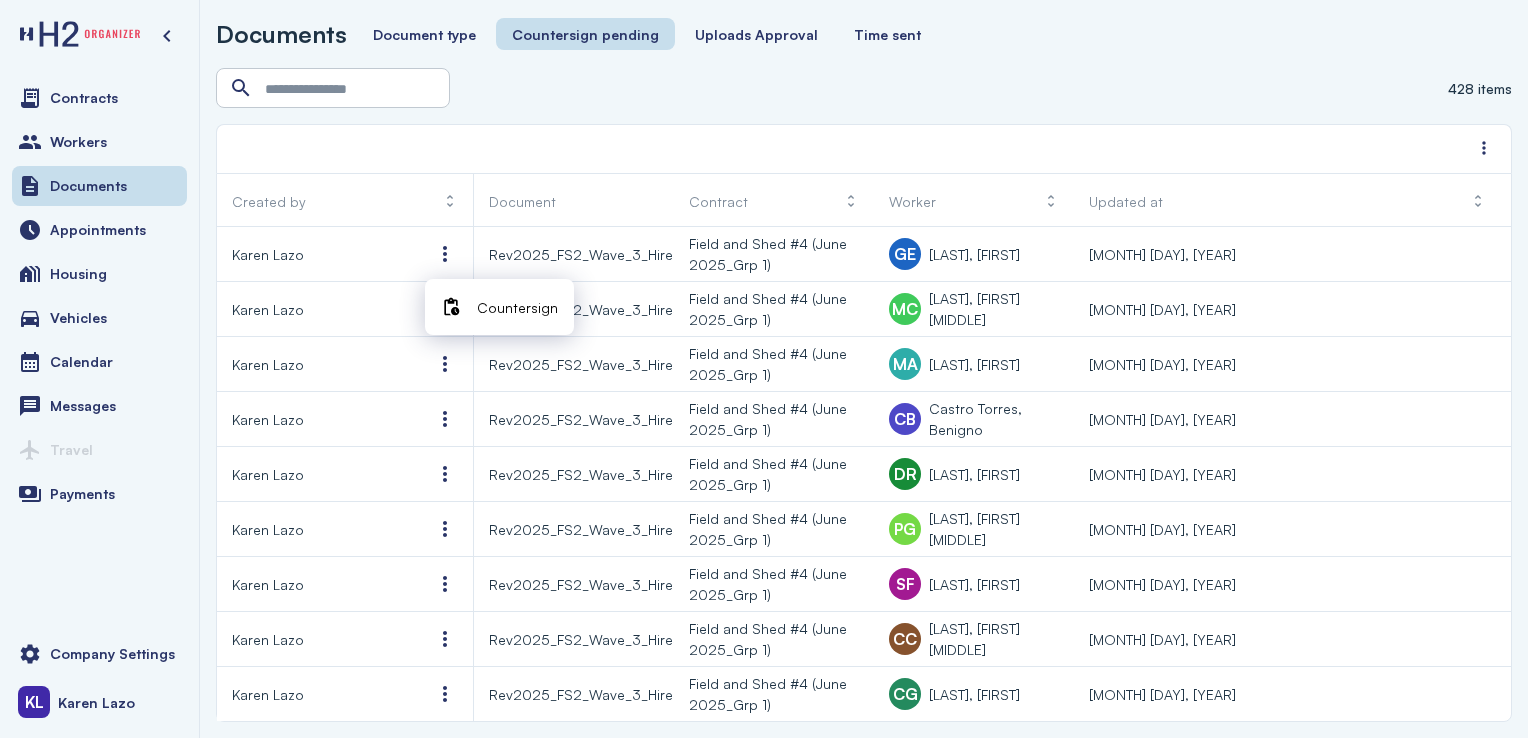 click on "Countersign" at bounding box center (517, 307) 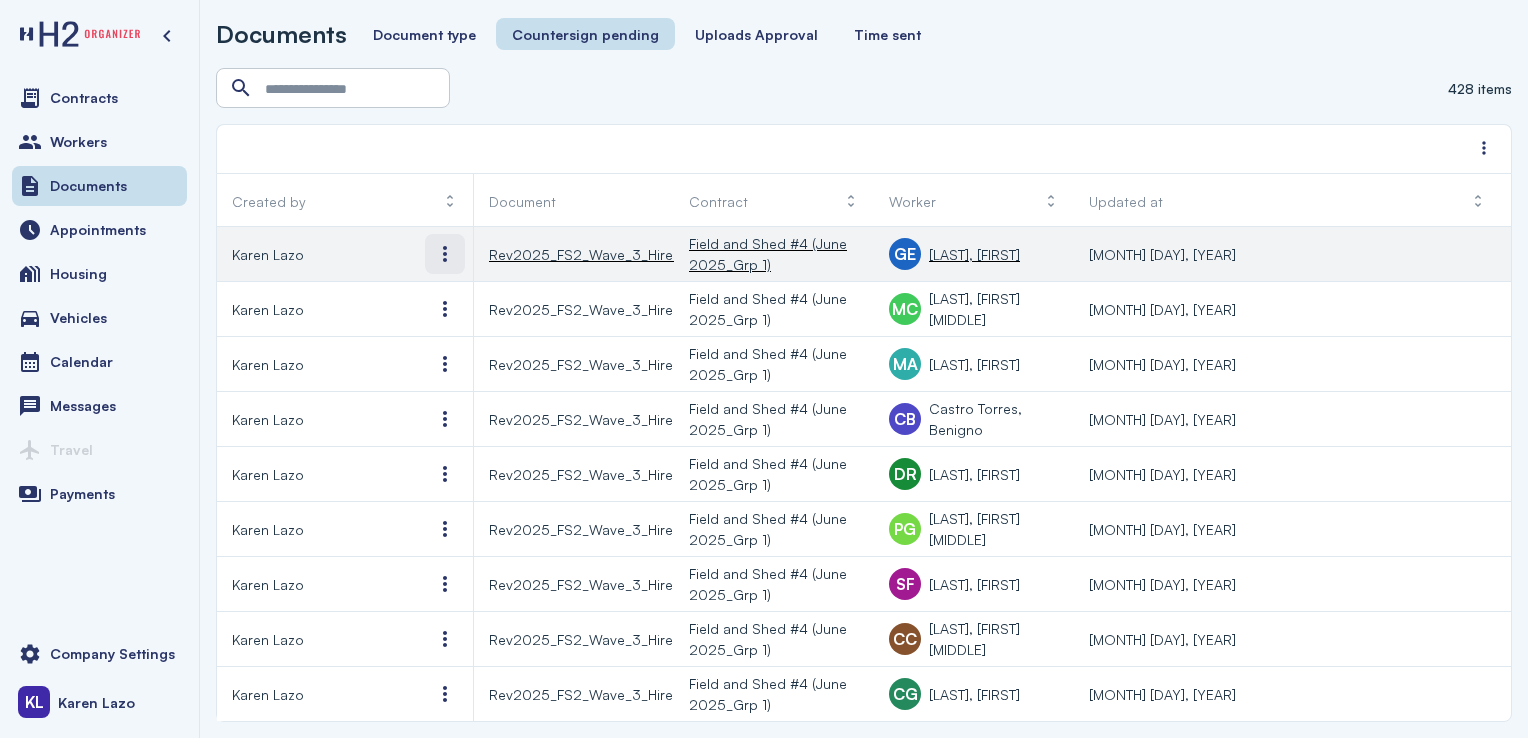 click at bounding box center (445, 254) 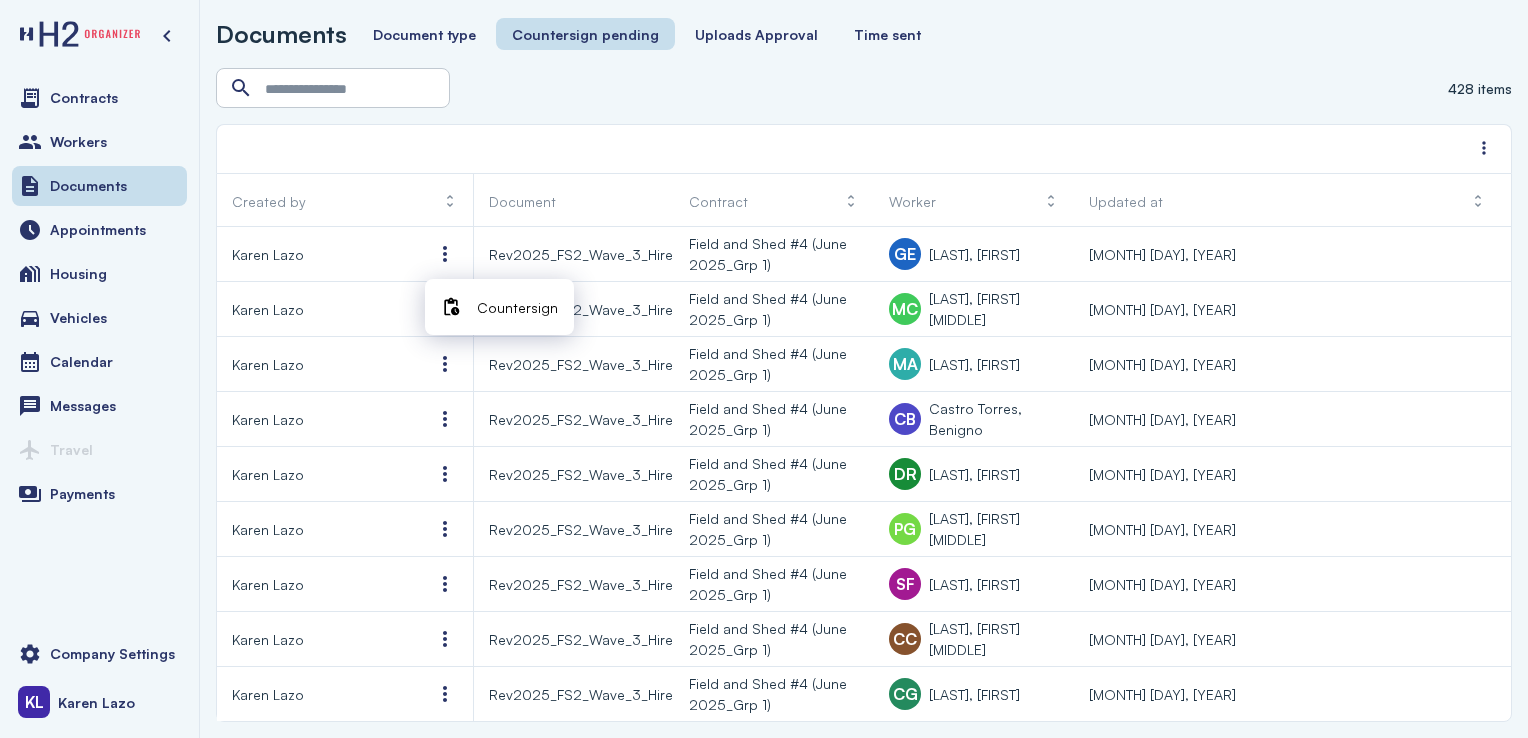 click on "Countersign" at bounding box center (517, 307) 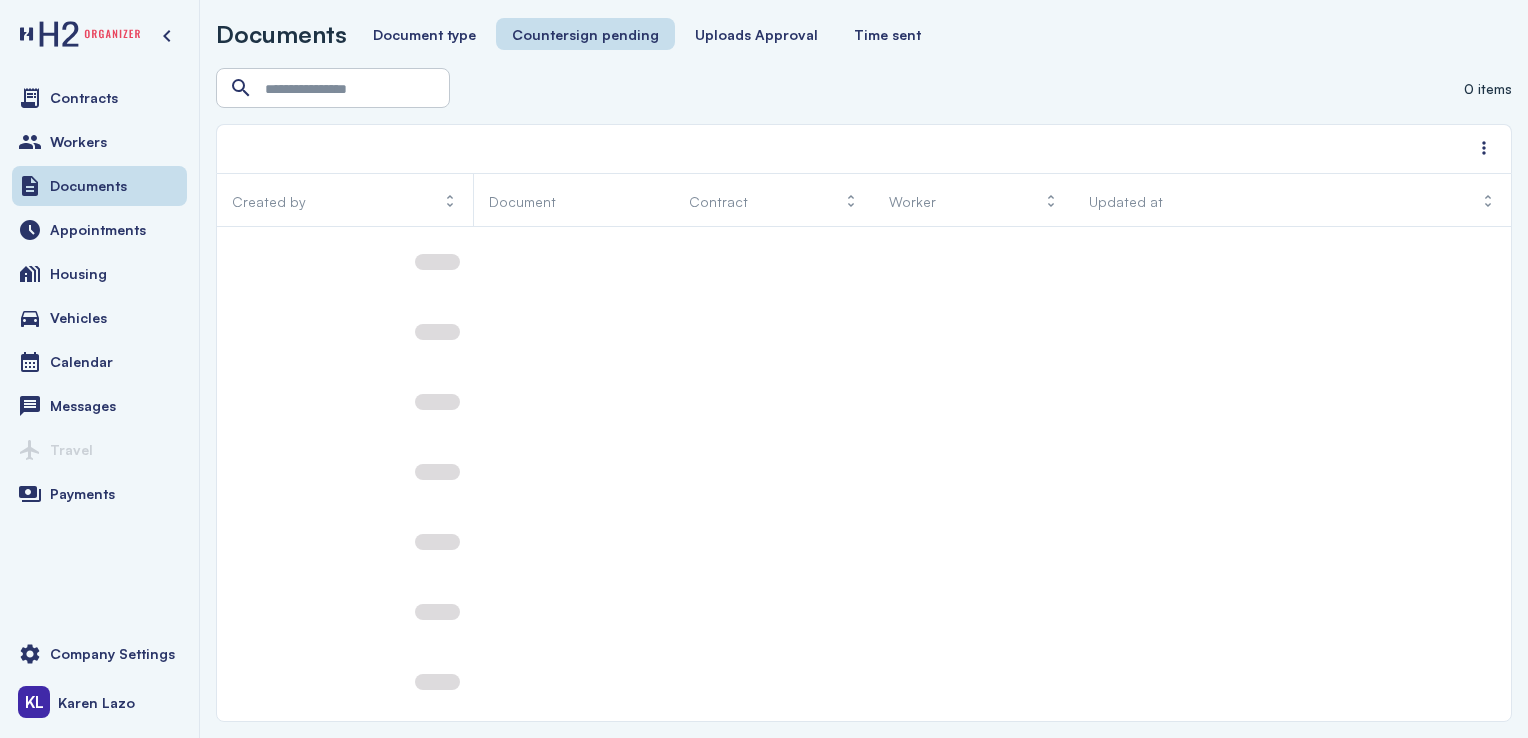 scroll, scrollTop: 0, scrollLeft: 0, axis: both 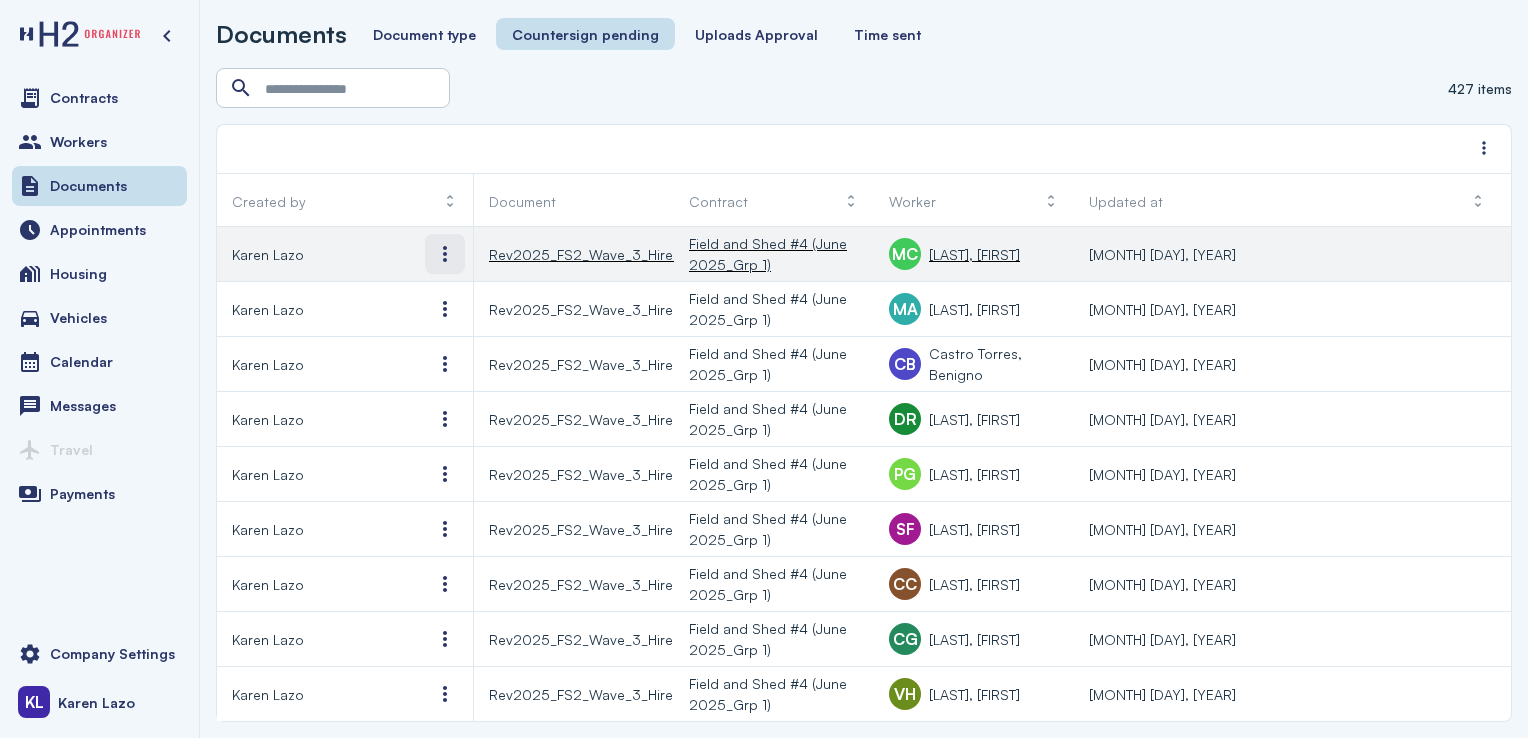 click at bounding box center (445, 254) 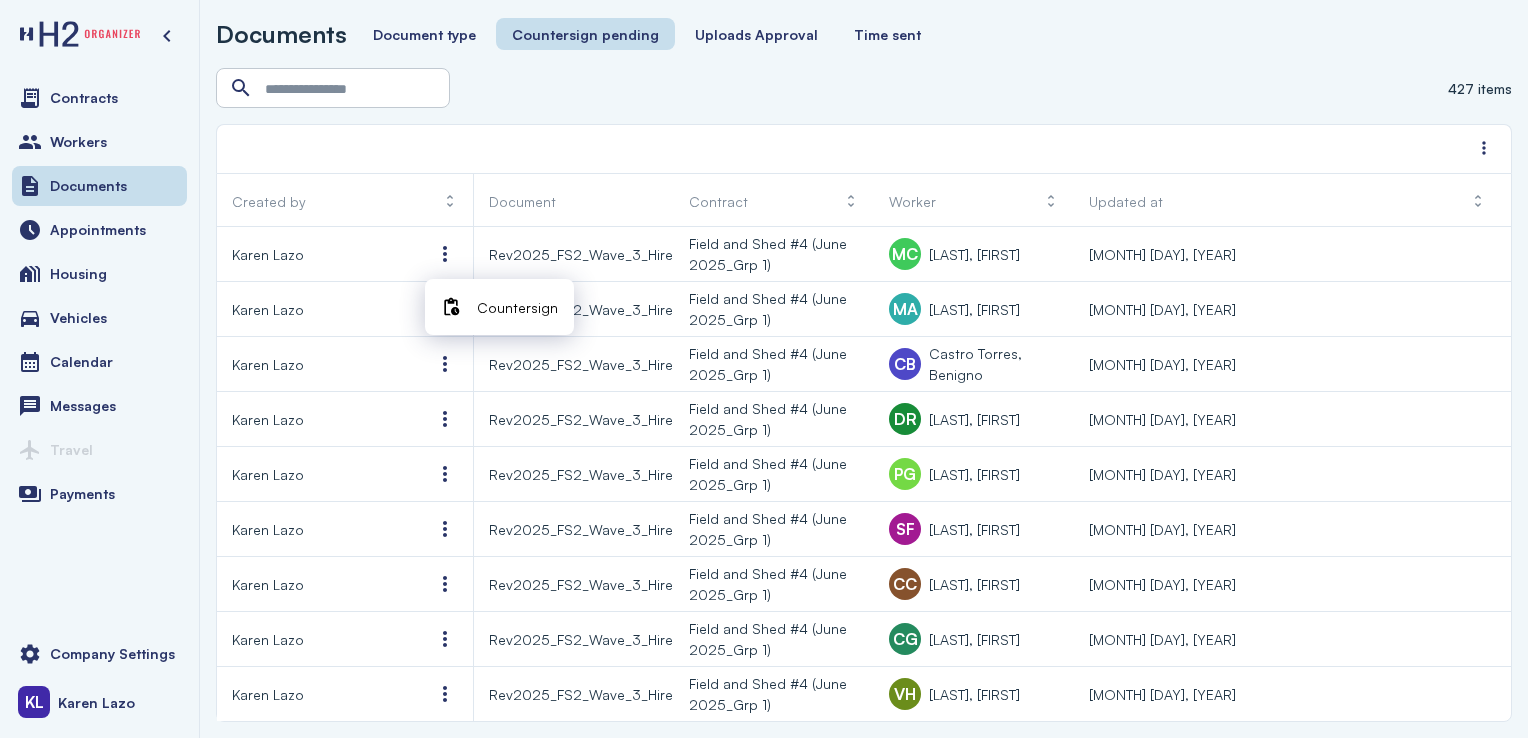 click on "Countersign" at bounding box center [517, 307] 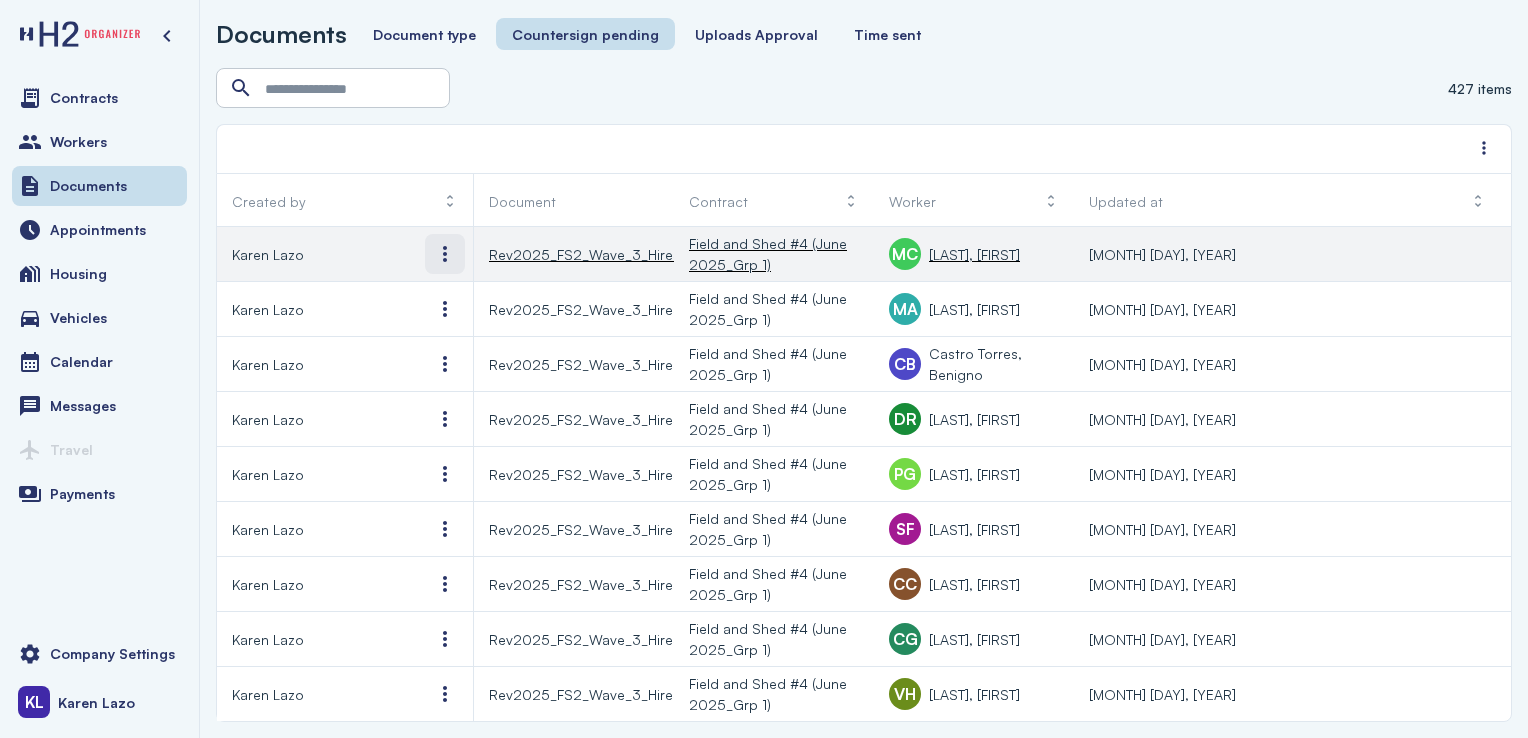 click at bounding box center (445, 254) 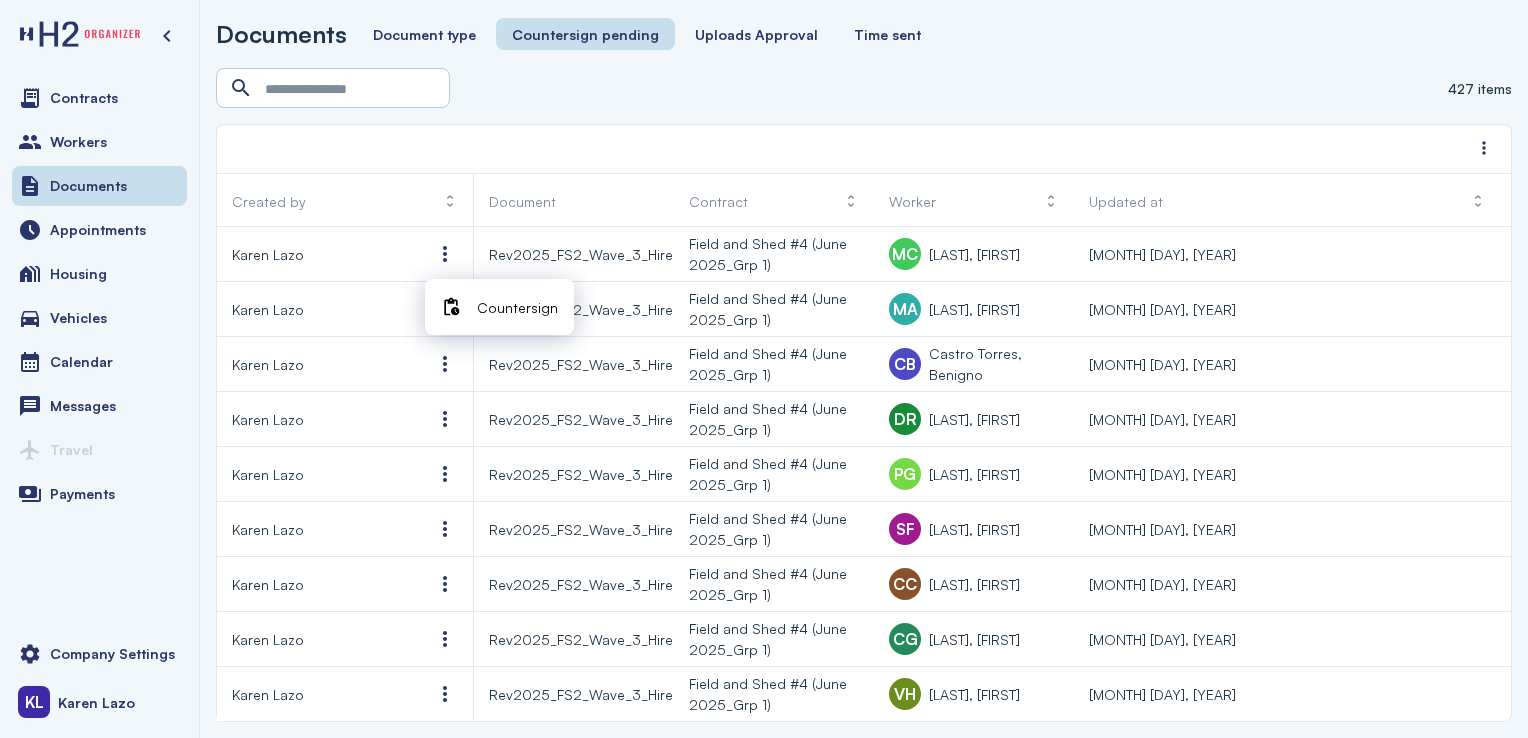 click on "Countersign" at bounding box center [517, 307] 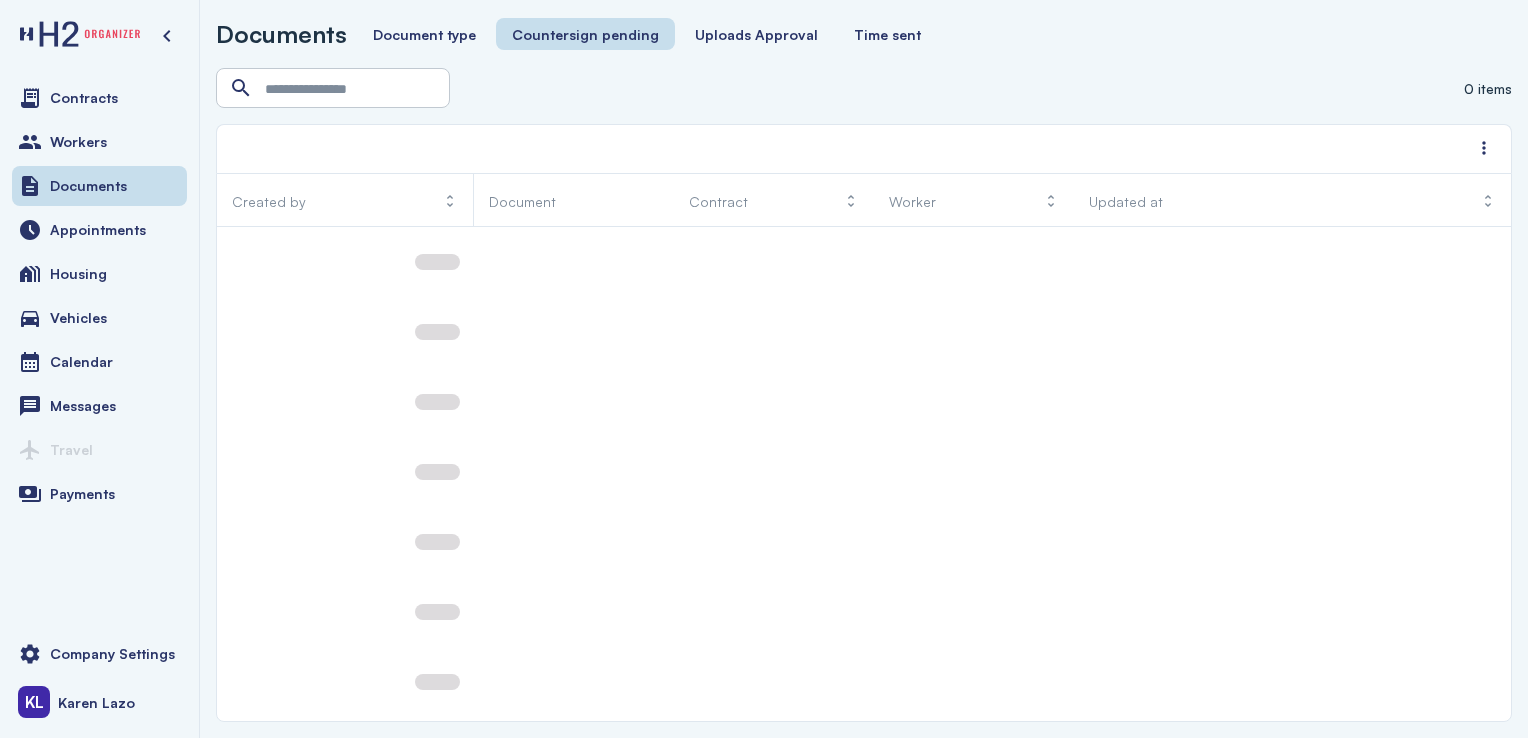 scroll, scrollTop: 0, scrollLeft: 0, axis: both 